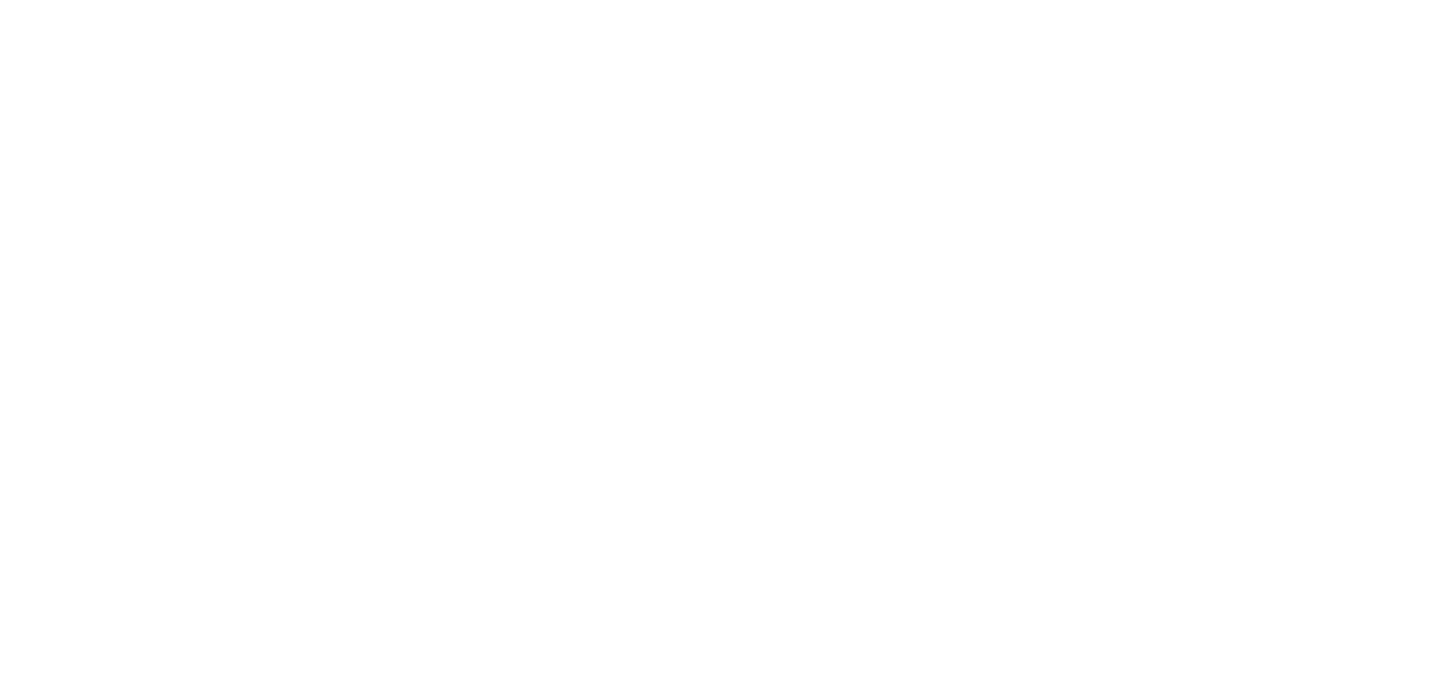 scroll, scrollTop: 0, scrollLeft: 0, axis: both 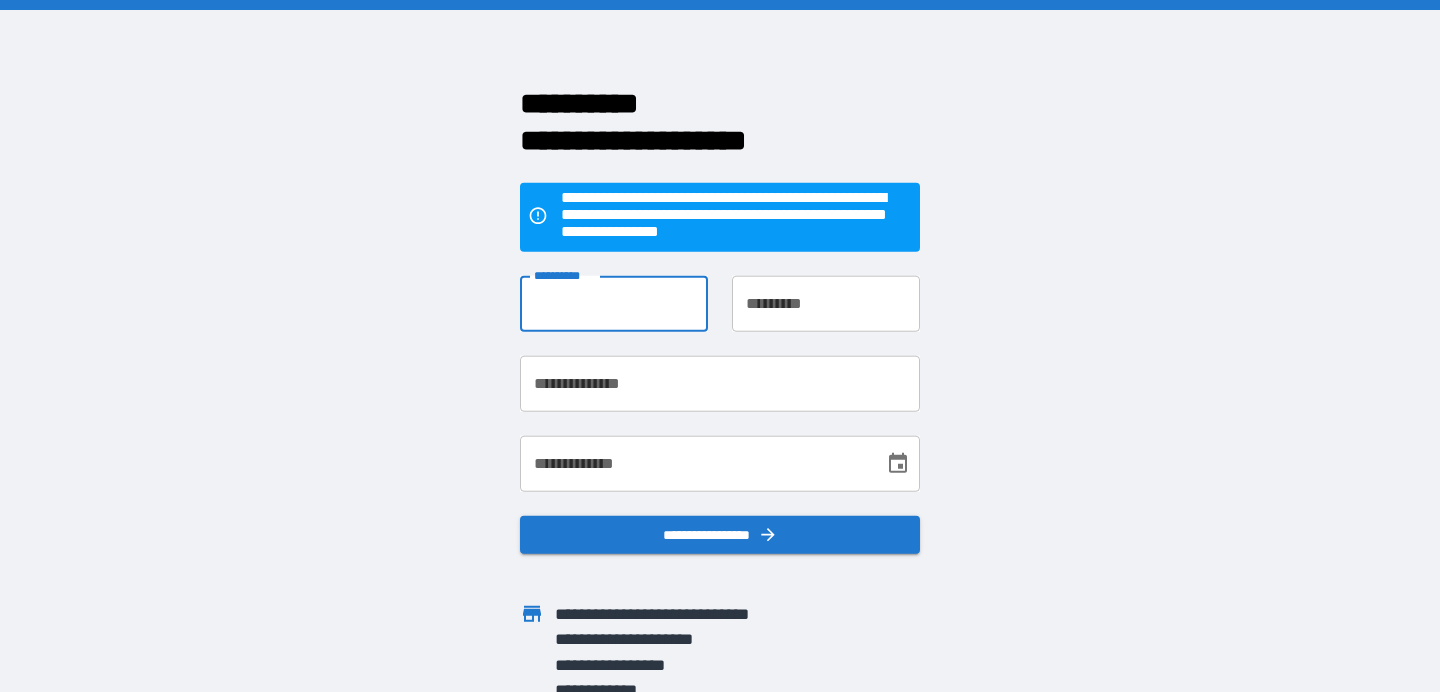 click on "**********" at bounding box center (614, 304) 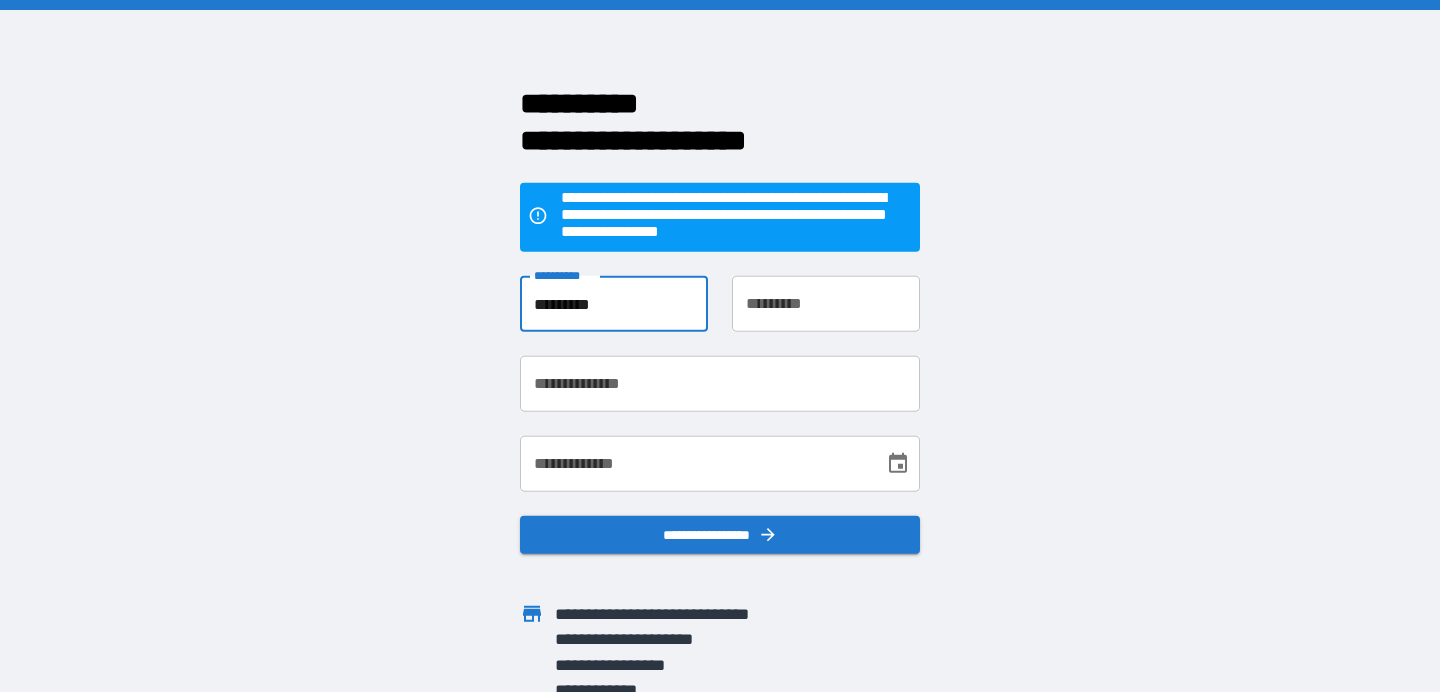 type on "*********" 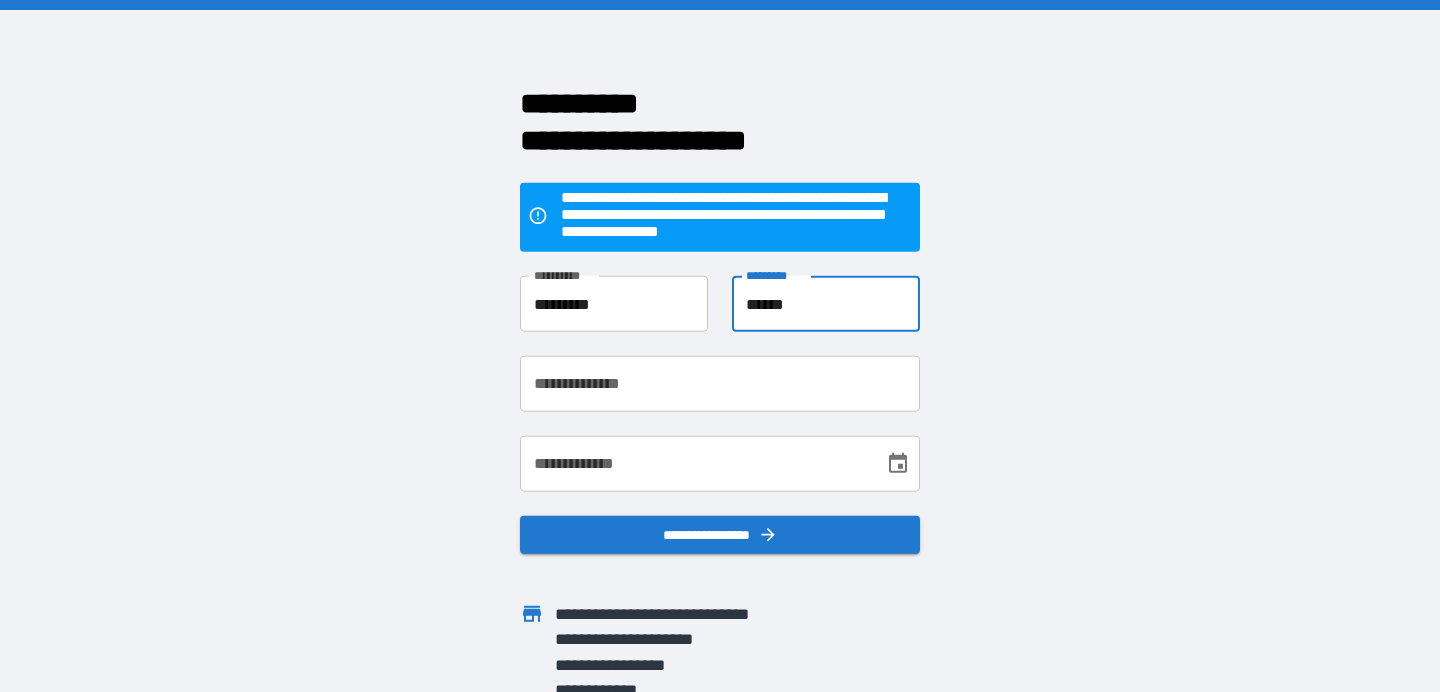 type on "******" 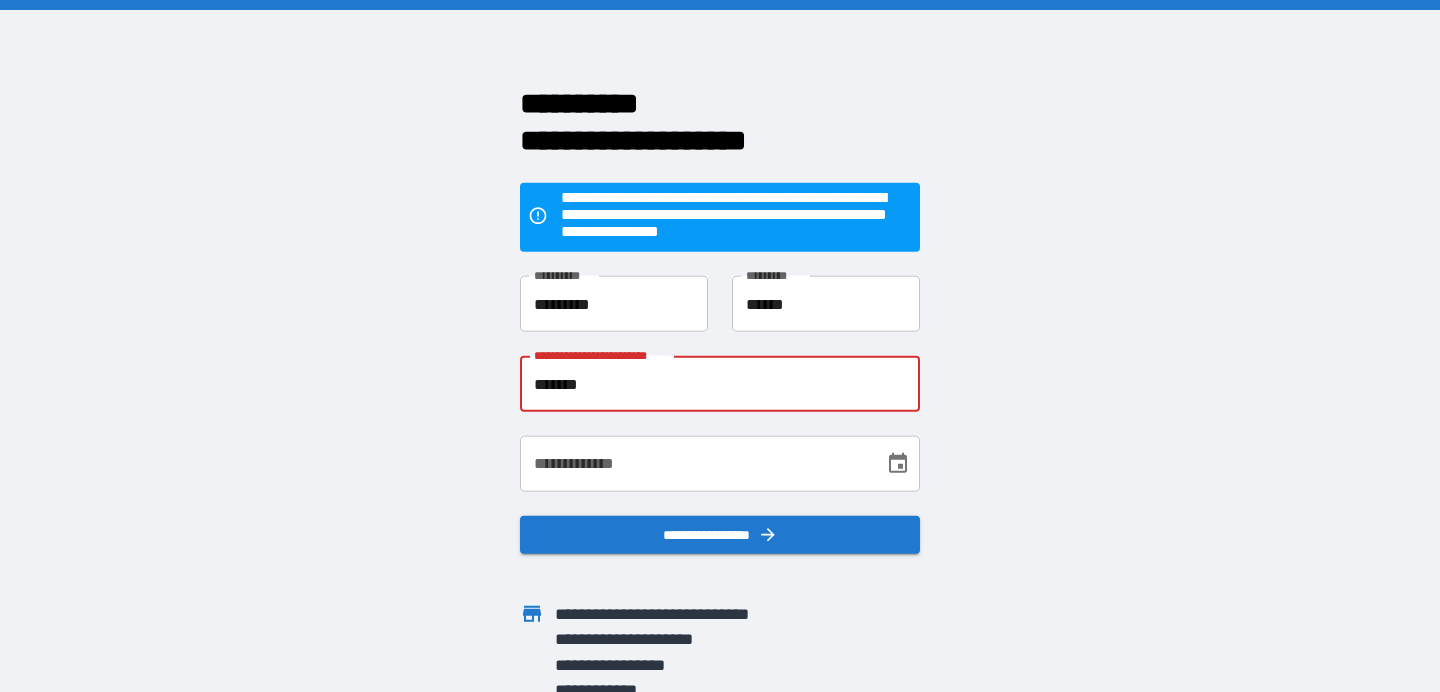 type on "**********" 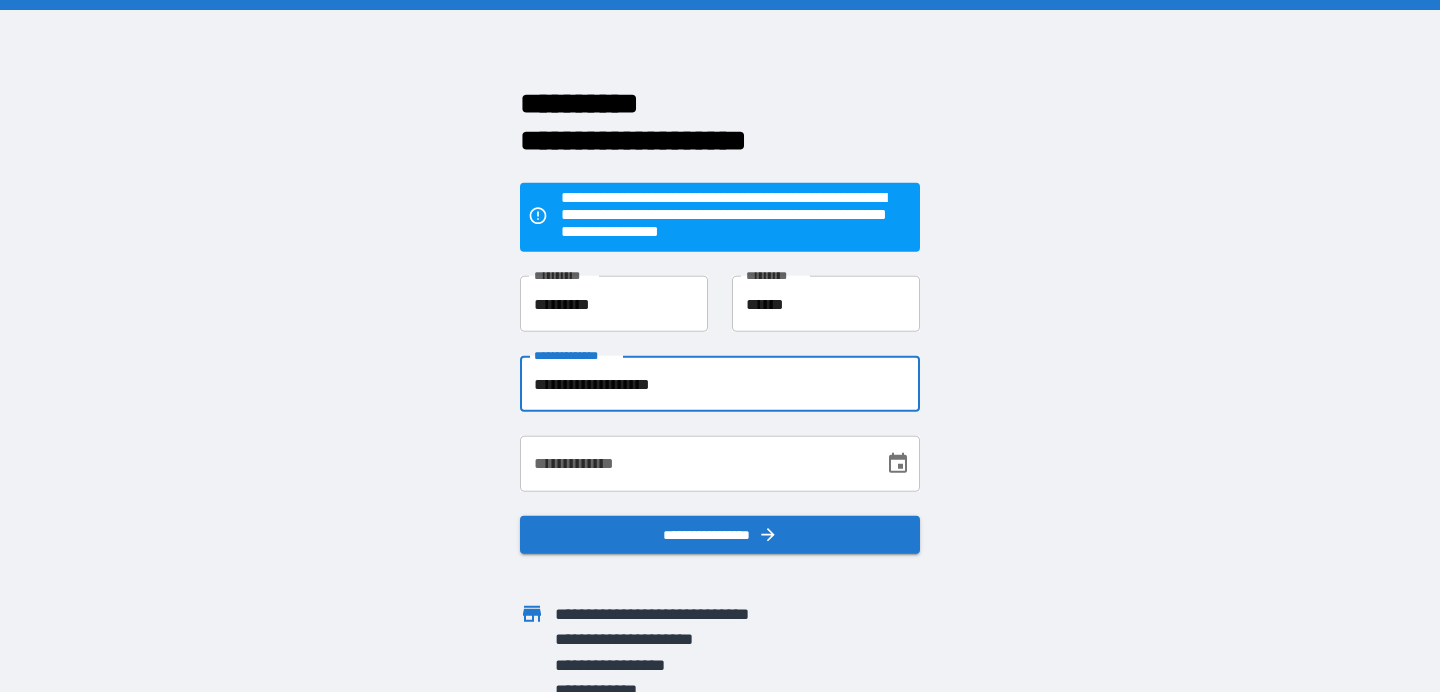click on "**********" at bounding box center (695, 464) 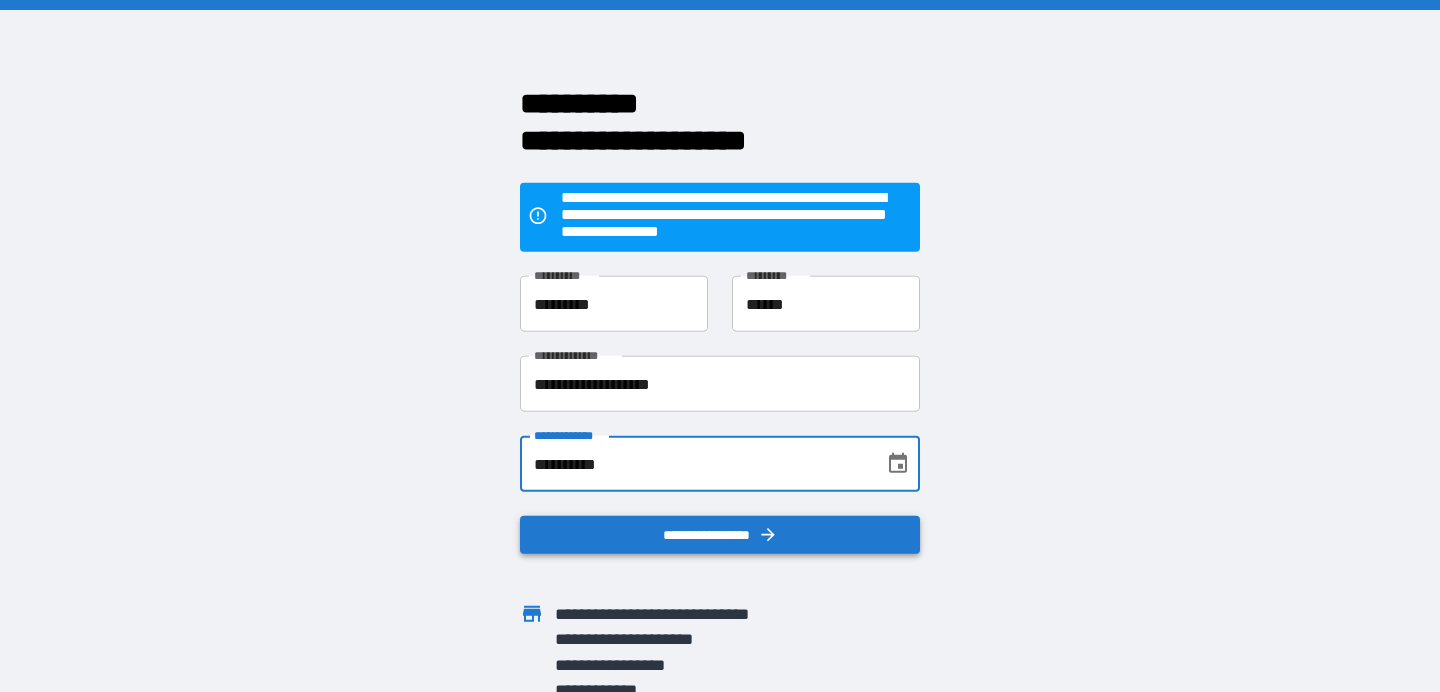 type on "**********" 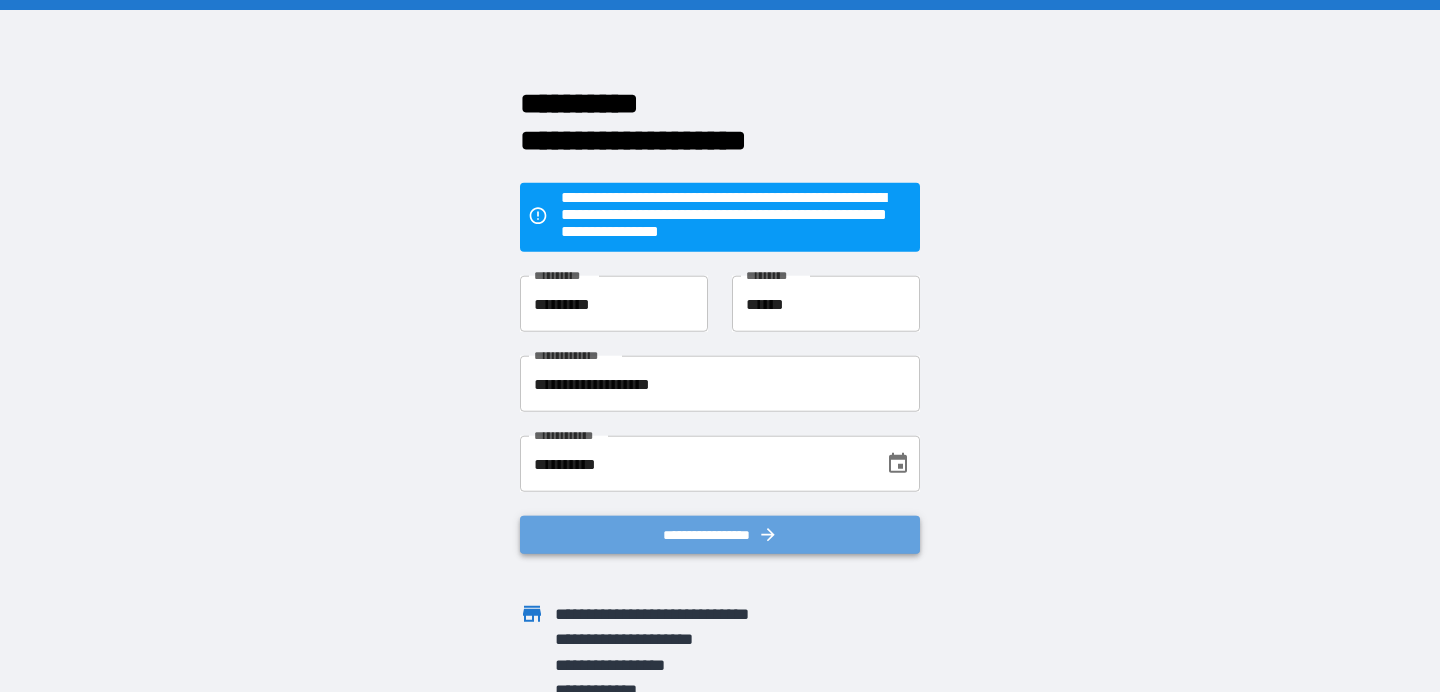 click on "**********" at bounding box center [720, 535] 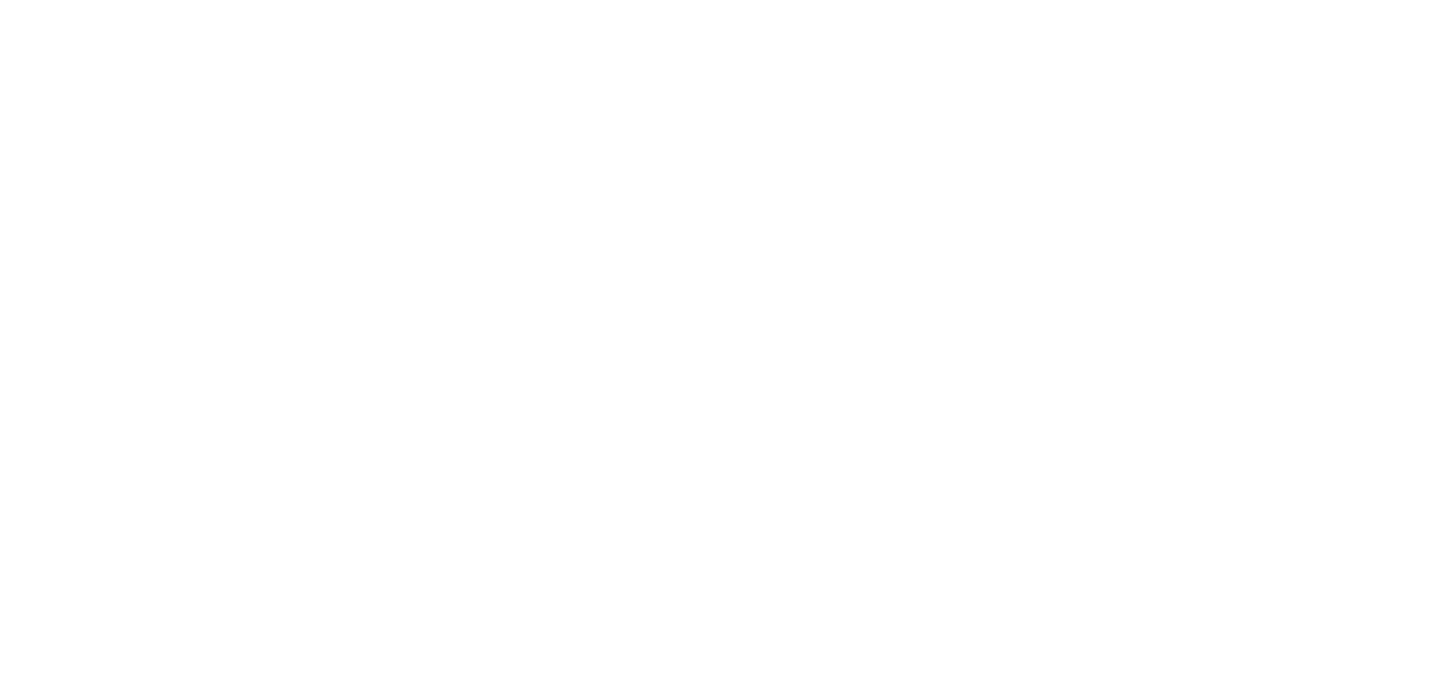 scroll, scrollTop: 0, scrollLeft: 0, axis: both 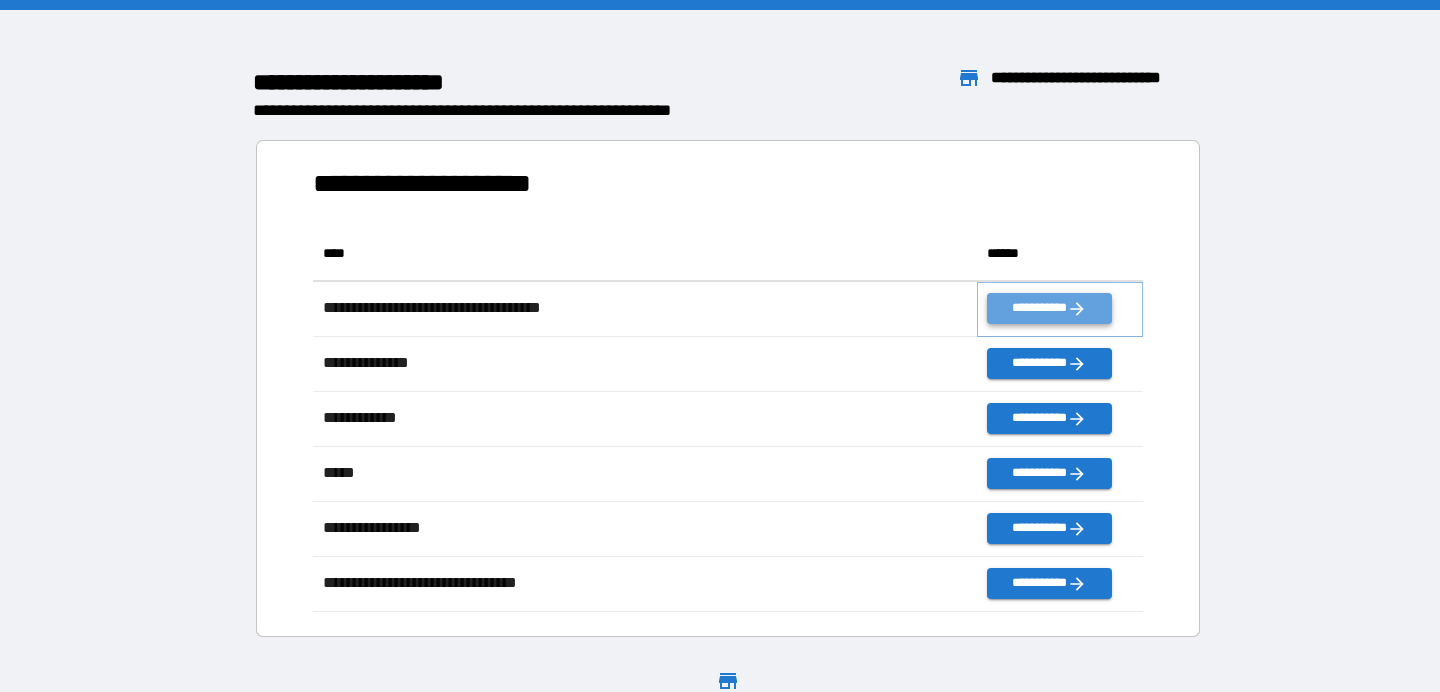 click on "**********" at bounding box center (1049, 308) 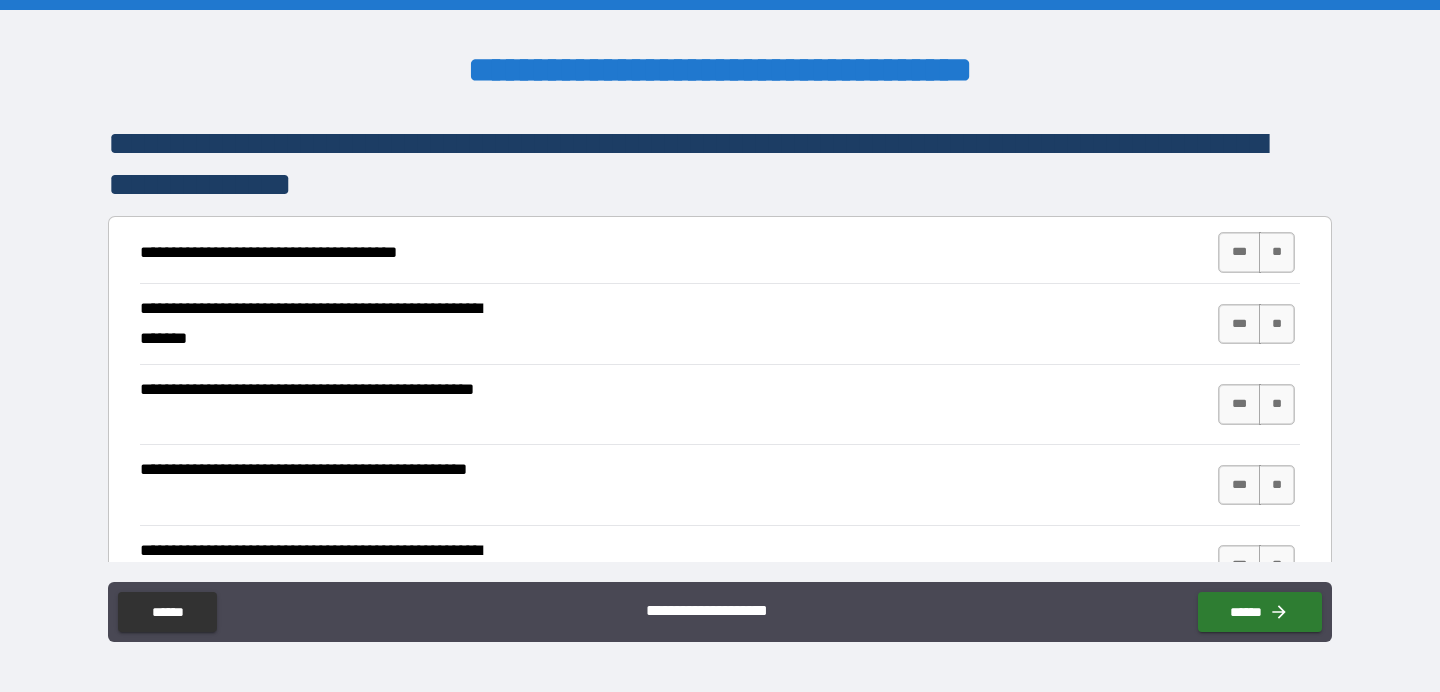 scroll, scrollTop: 156, scrollLeft: 0, axis: vertical 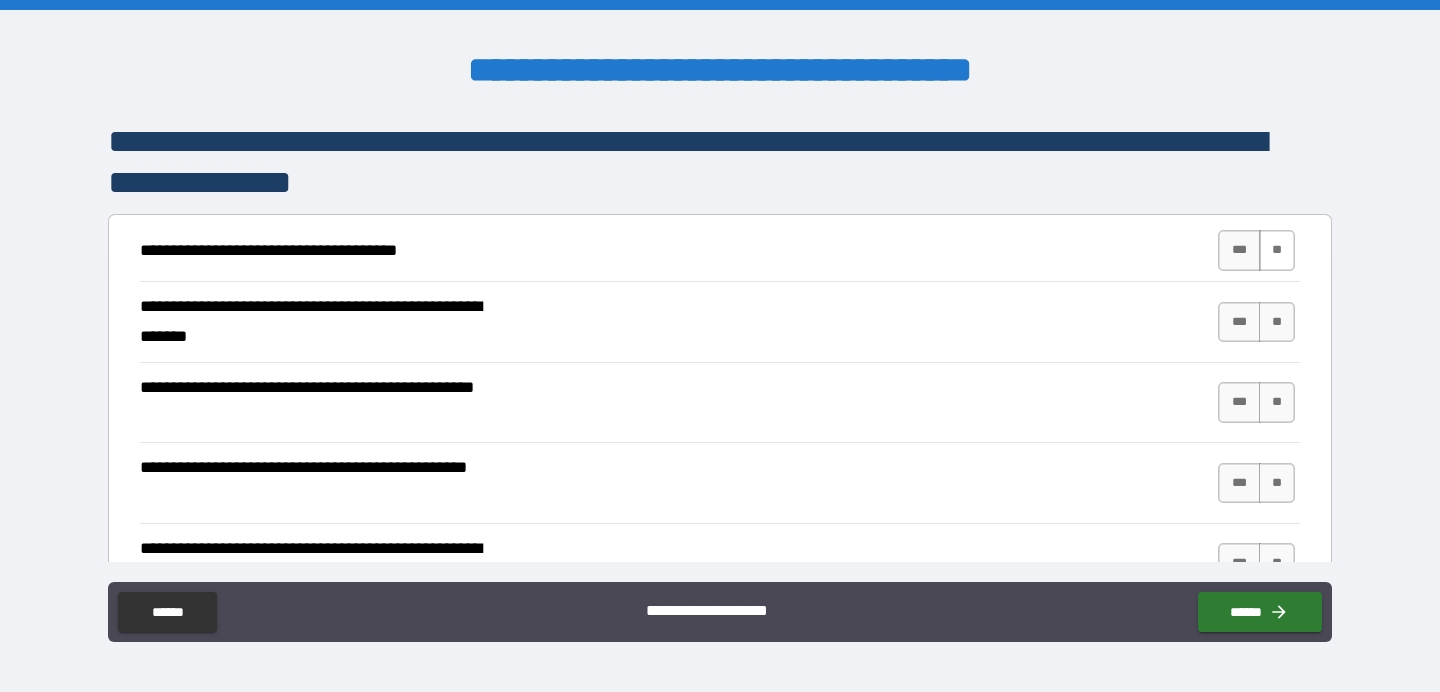 click on "**" at bounding box center [1277, 250] 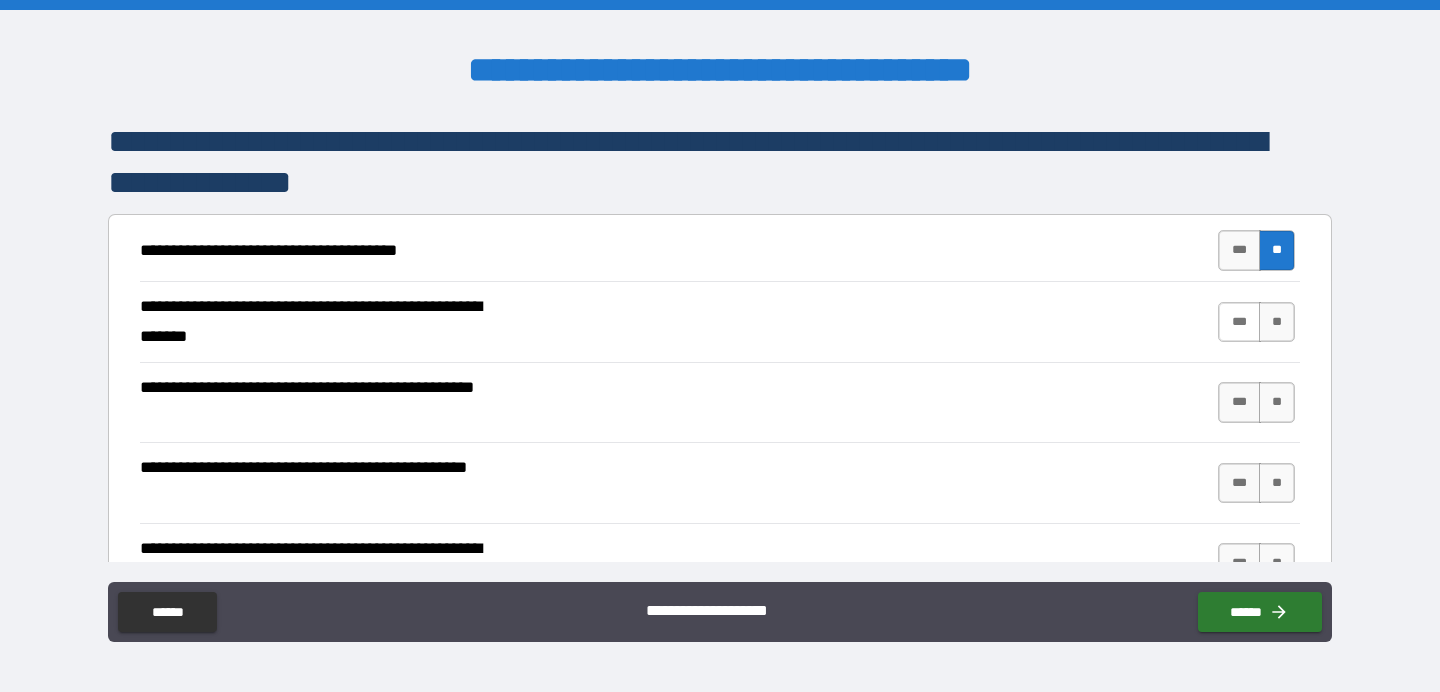 click on "***" at bounding box center [1239, 322] 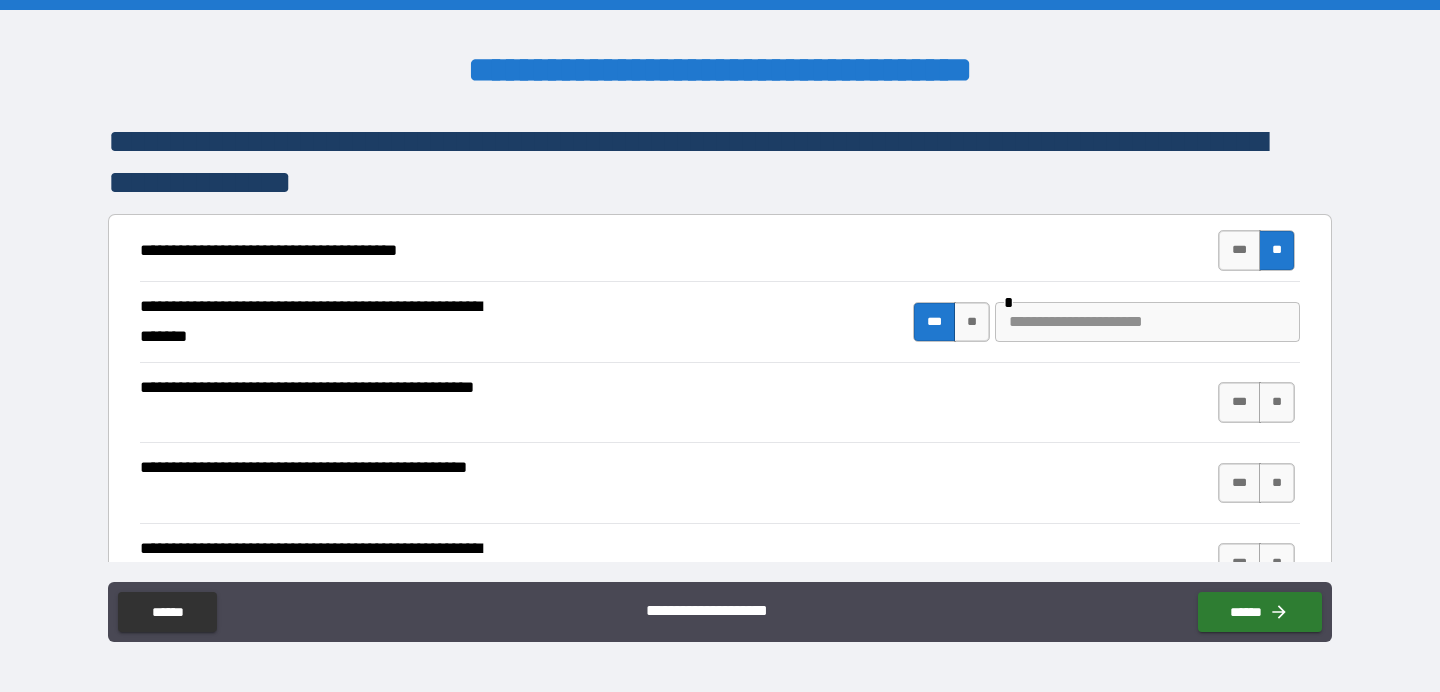 click at bounding box center (1147, 322) 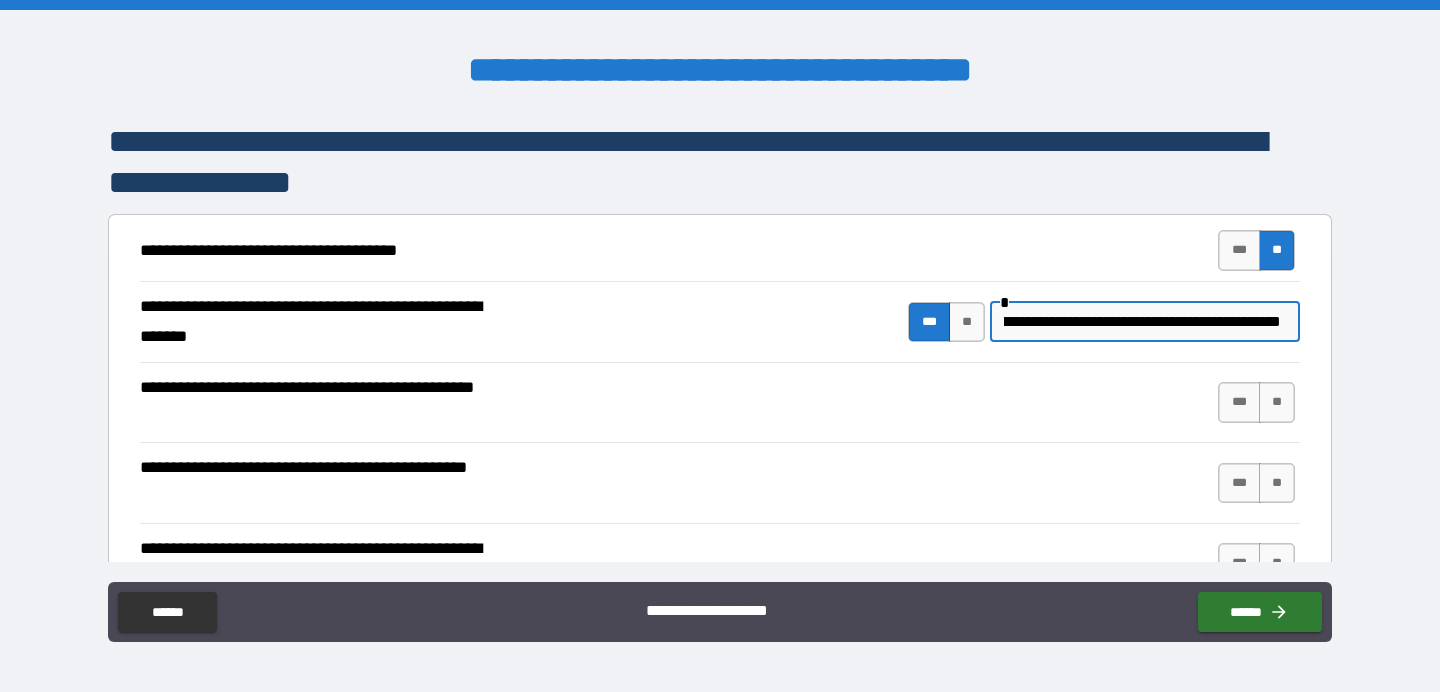 scroll, scrollTop: 0, scrollLeft: 295, axis: horizontal 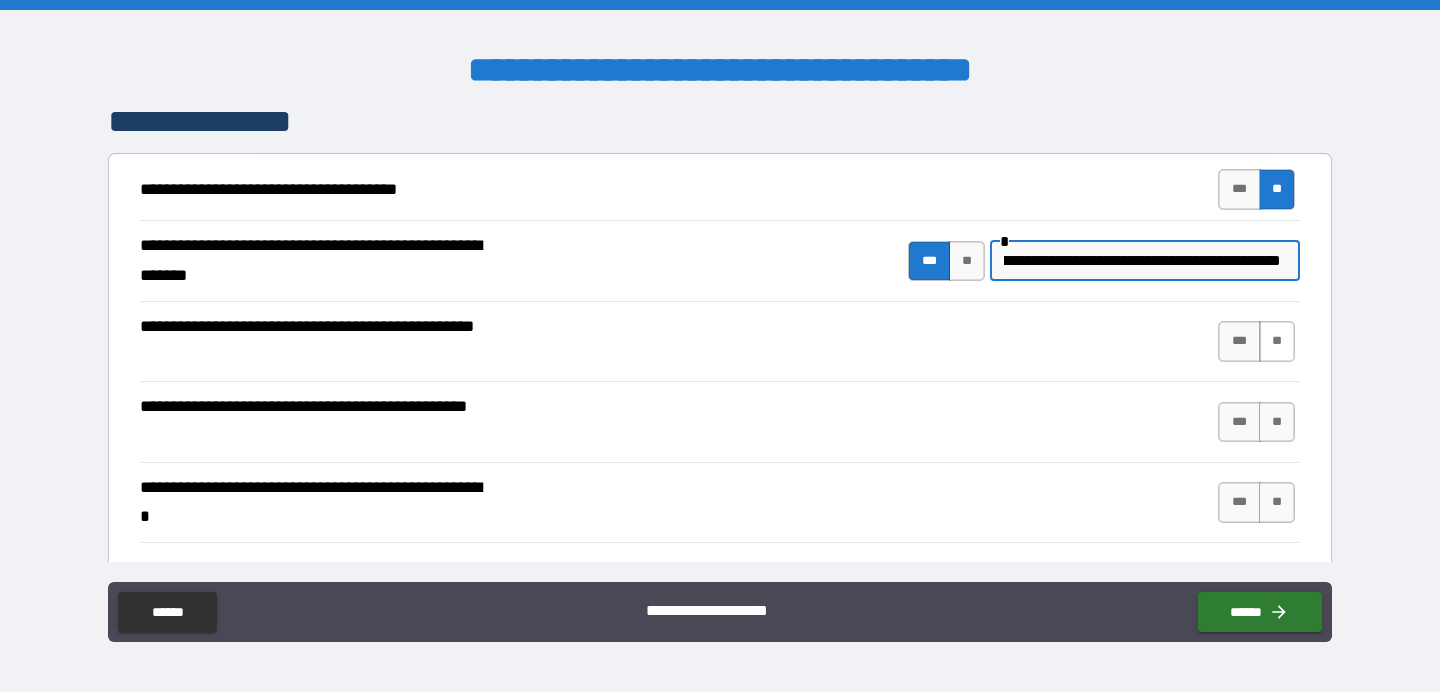 type on "**********" 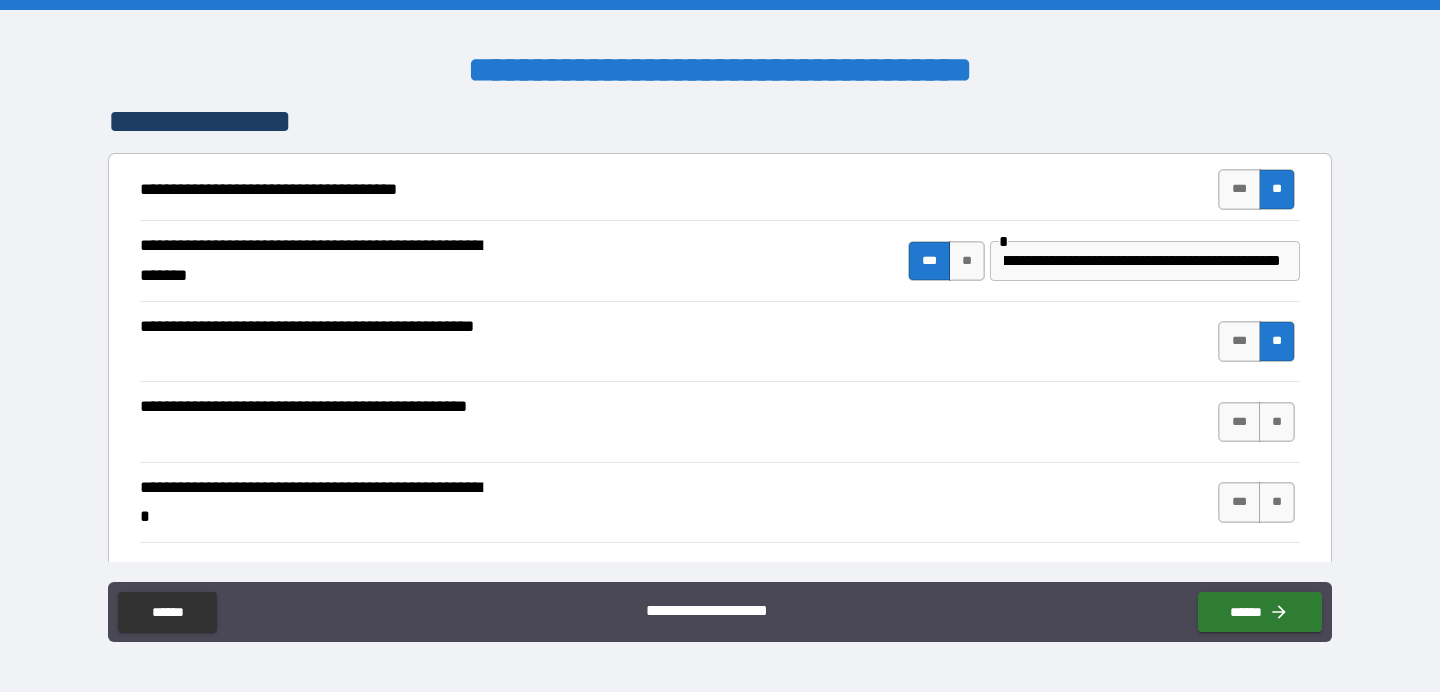 scroll, scrollTop: 0, scrollLeft: 0, axis: both 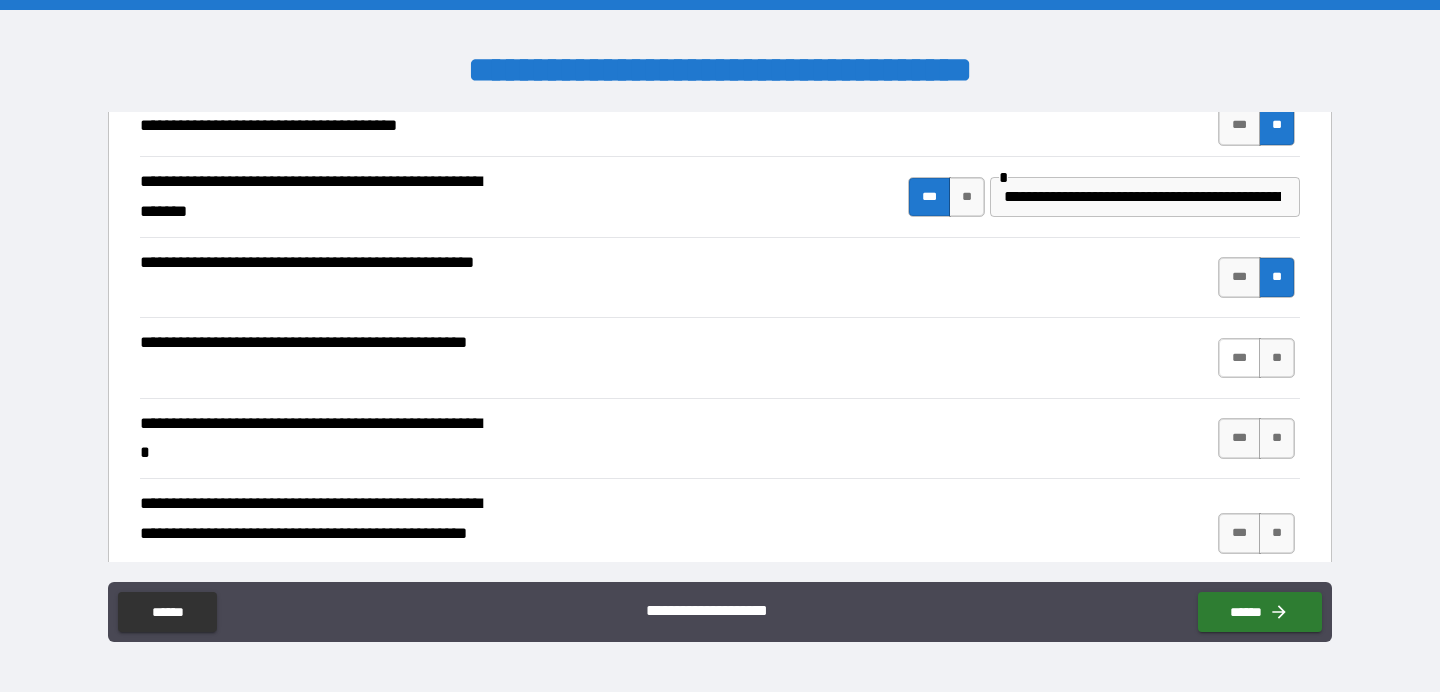 click on "***" at bounding box center [1239, 358] 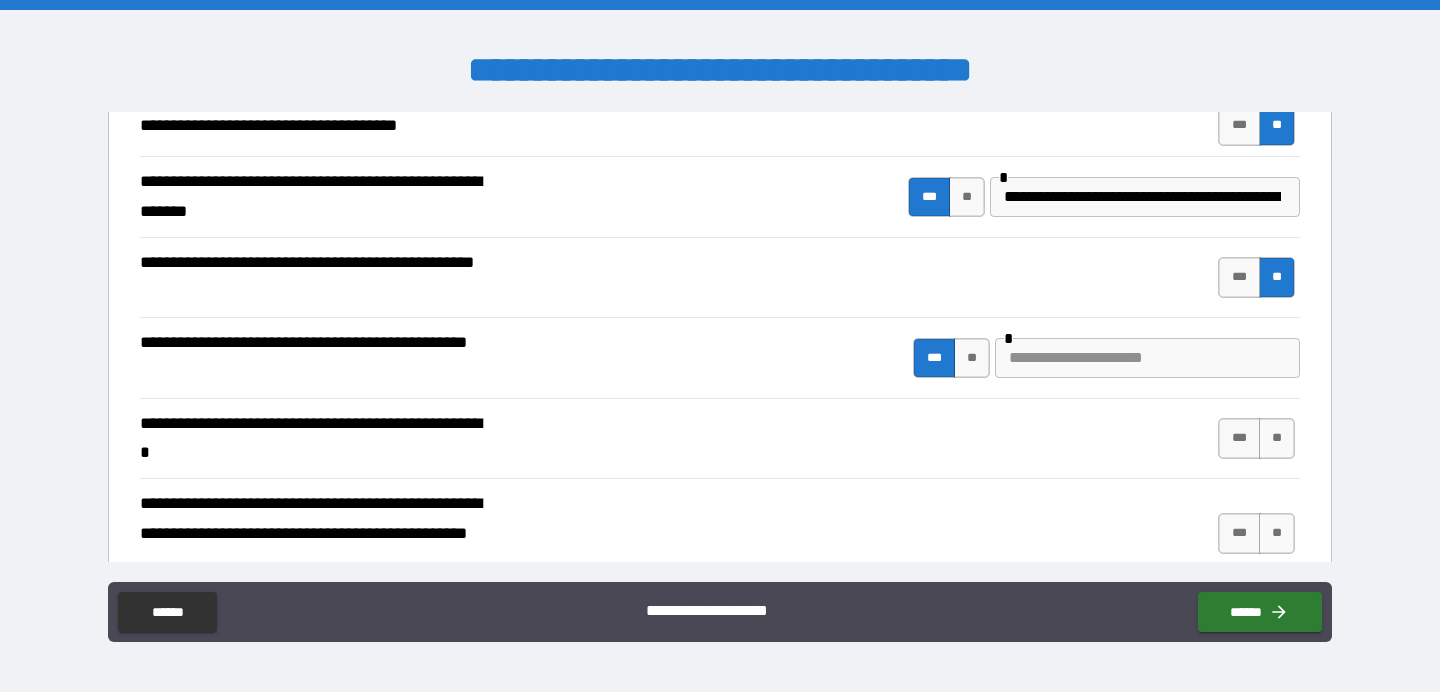 click at bounding box center (1147, 358) 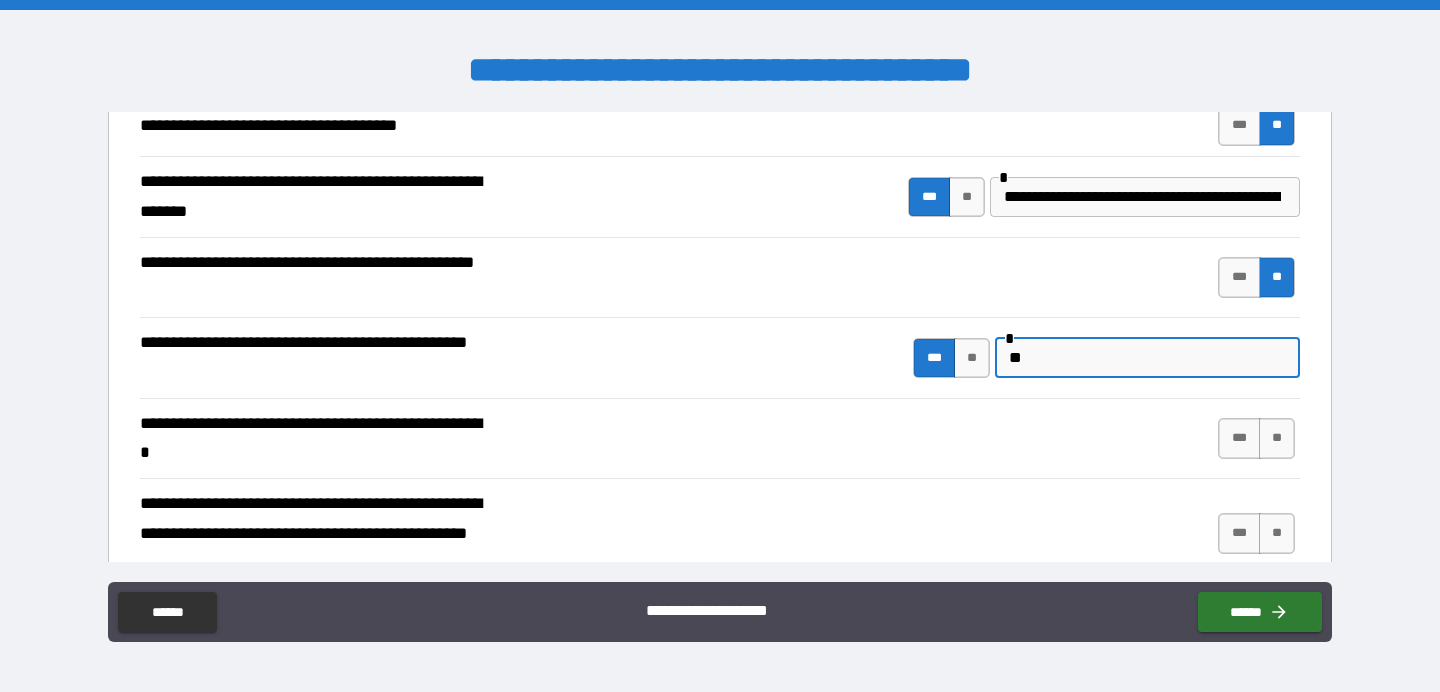 type on "*" 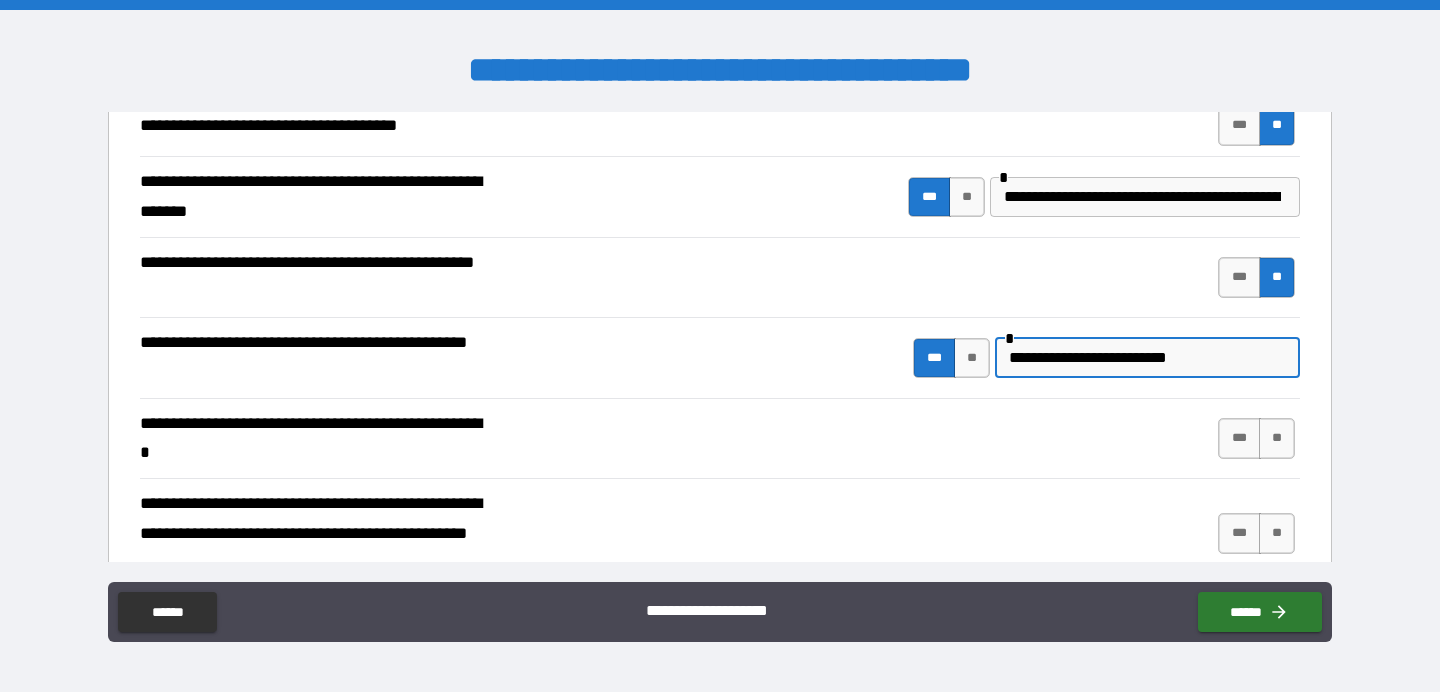 paste 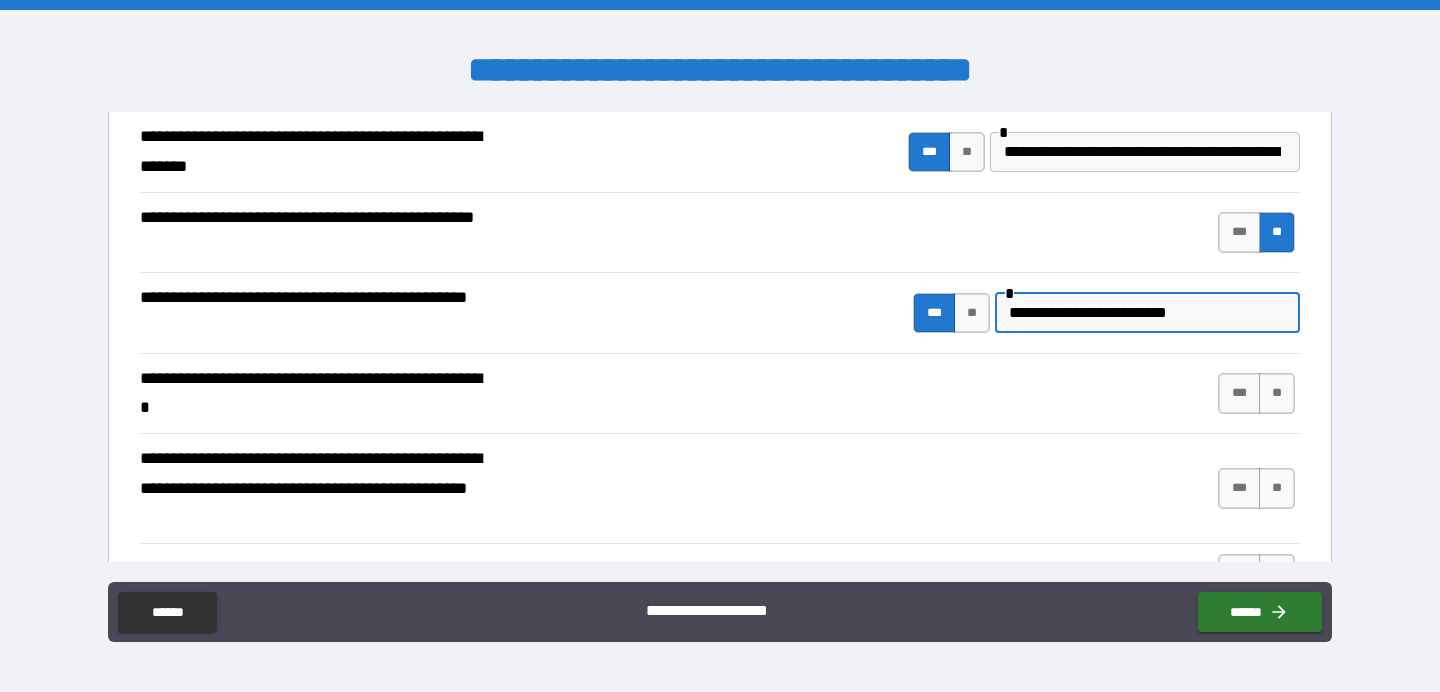 scroll, scrollTop: 342, scrollLeft: 0, axis: vertical 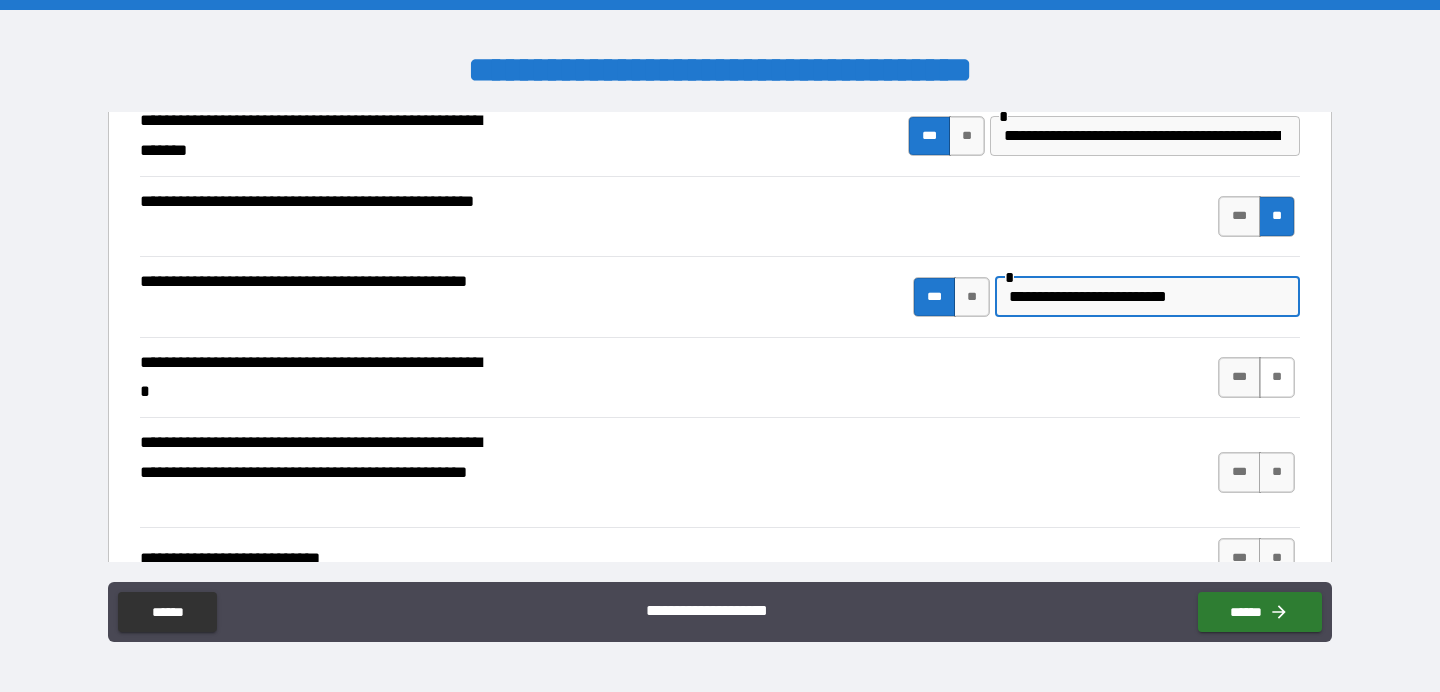 type on "**********" 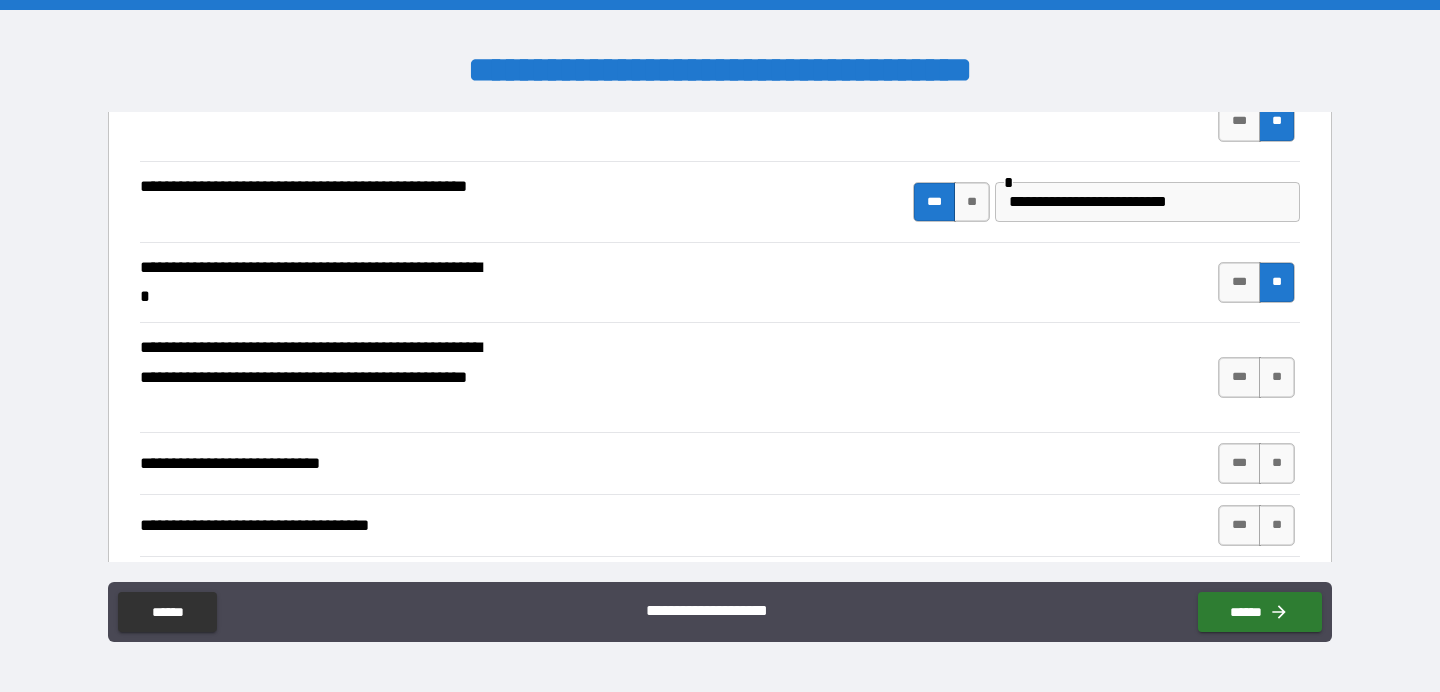 scroll, scrollTop: 444, scrollLeft: 0, axis: vertical 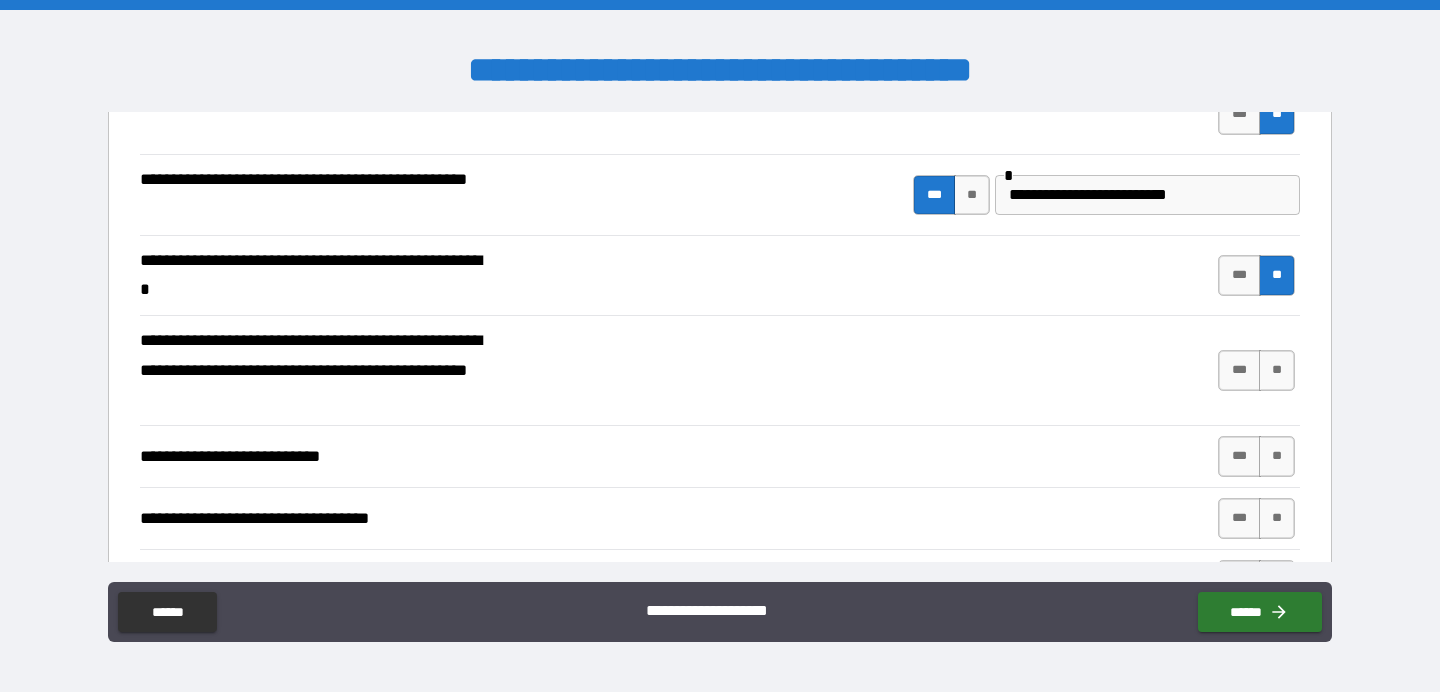 click on "**" at bounding box center [1277, 370] 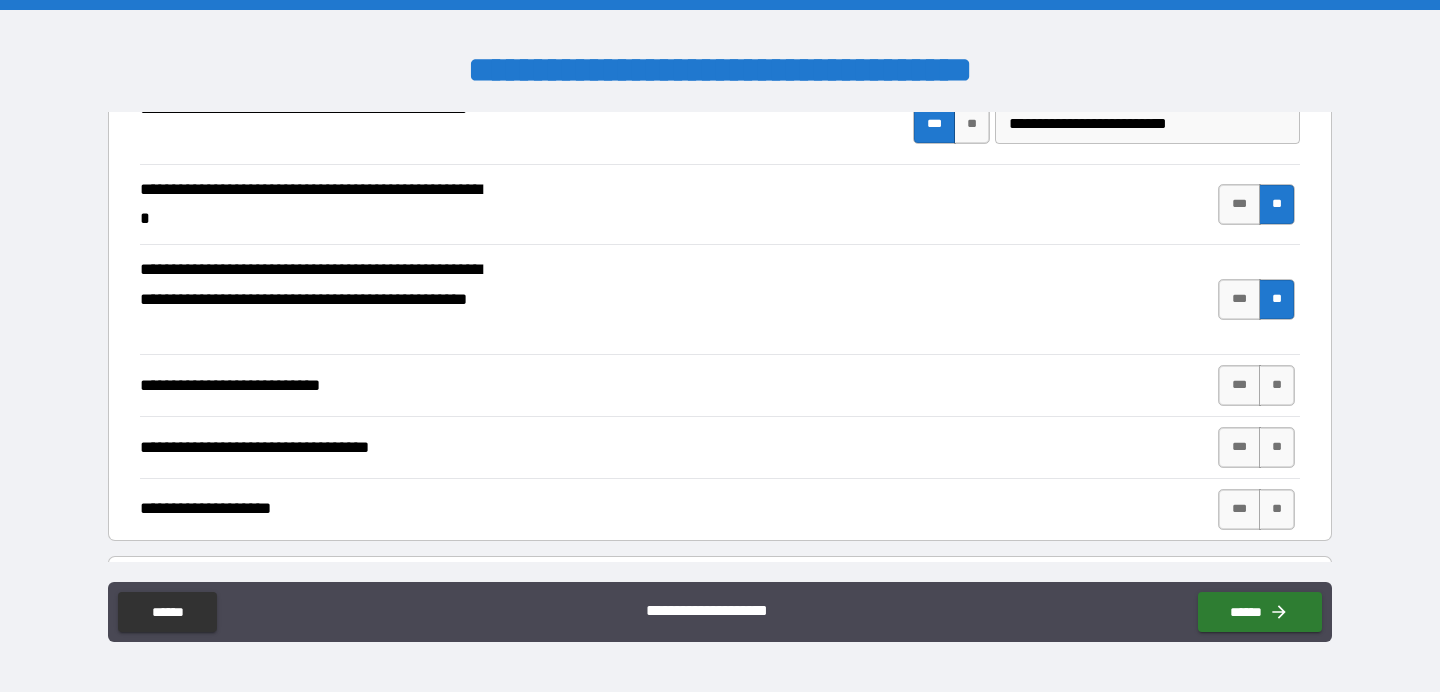 scroll, scrollTop: 529, scrollLeft: 0, axis: vertical 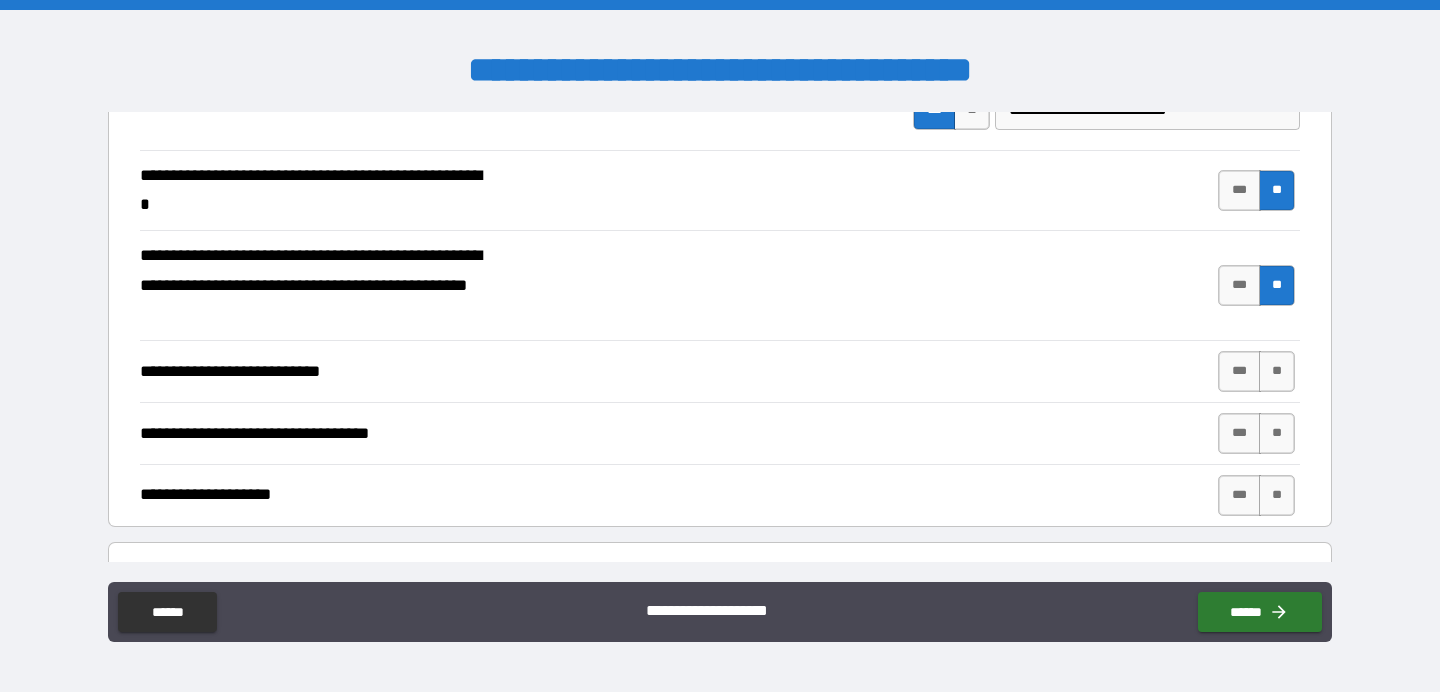 click on "**" at bounding box center (1277, 371) 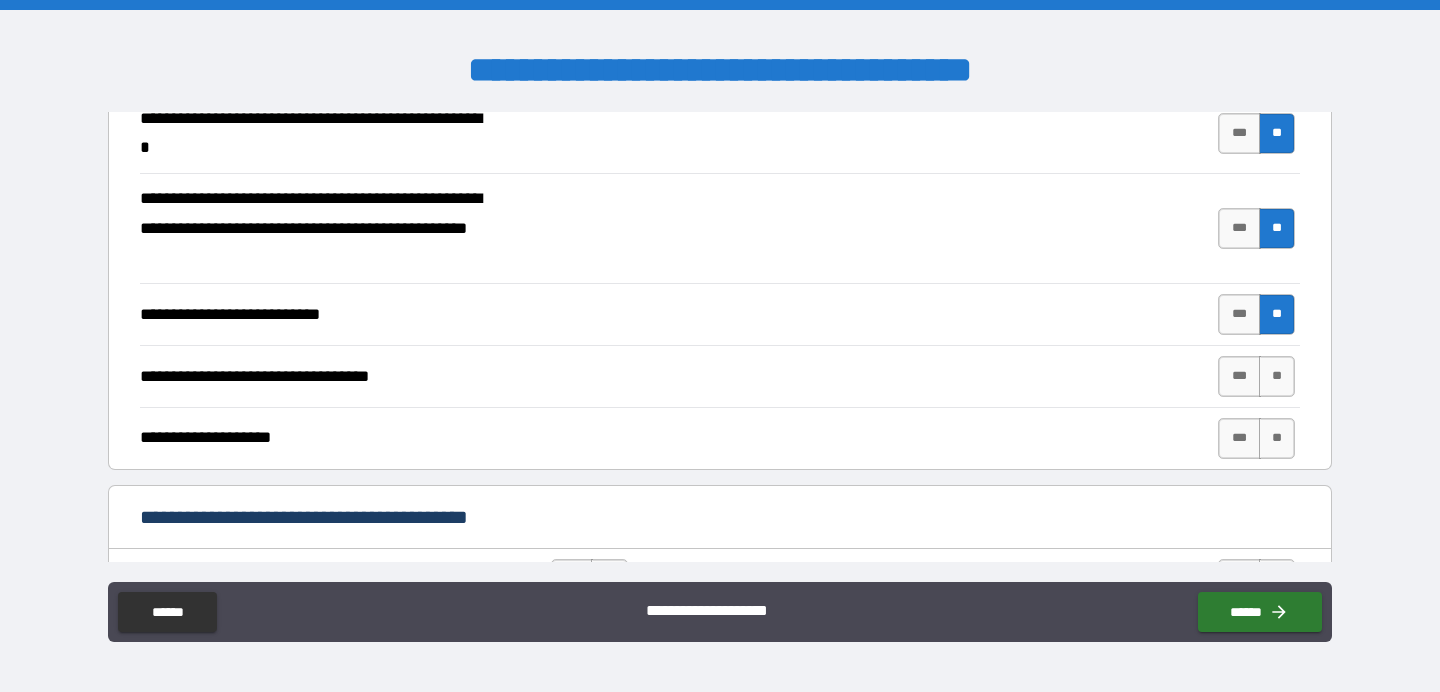 click on "**" at bounding box center (1277, 376) 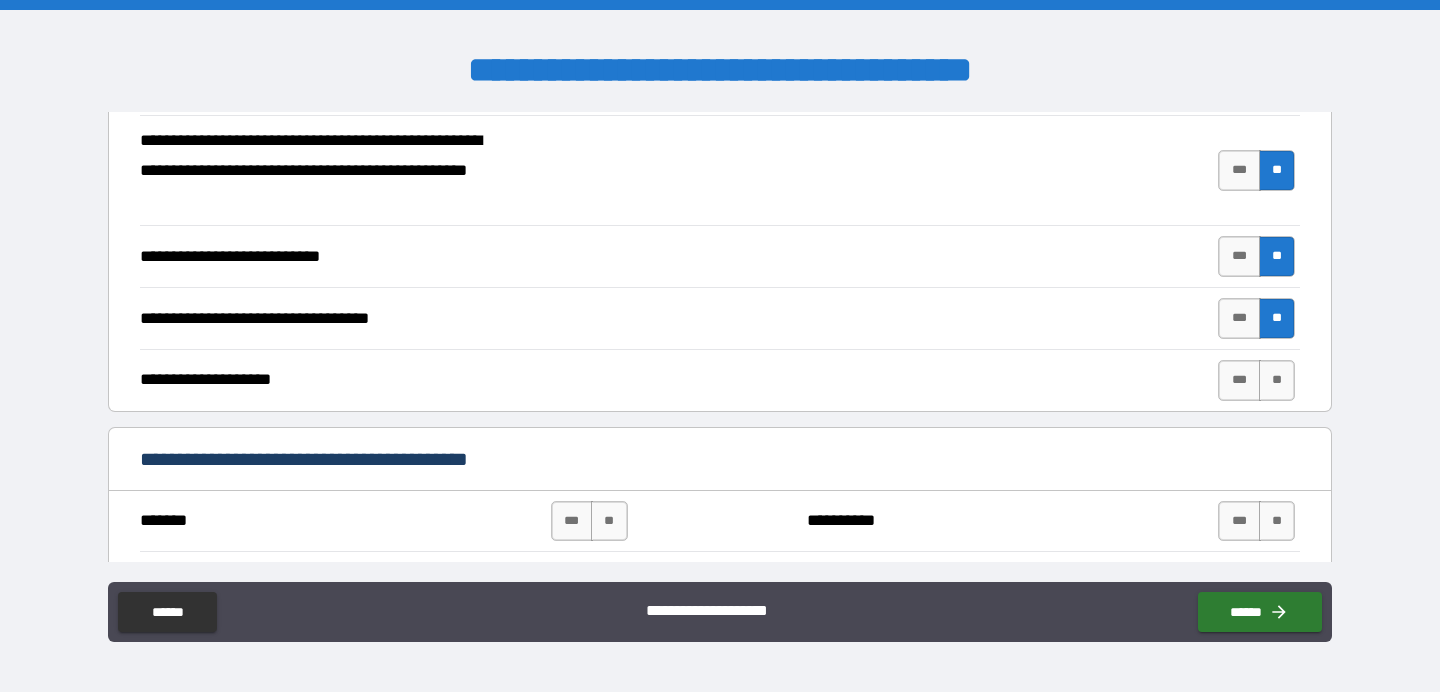scroll, scrollTop: 650, scrollLeft: 0, axis: vertical 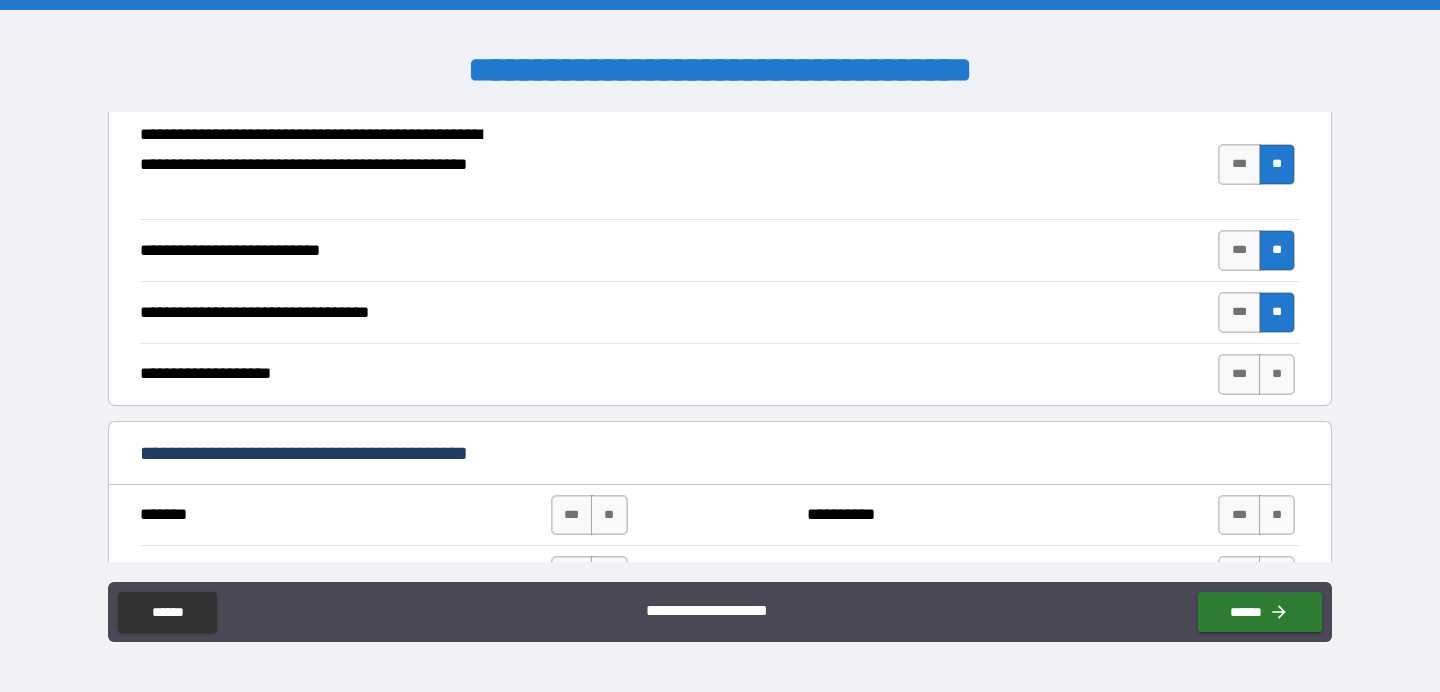 click on "**" at bounding box center [1277, 374] 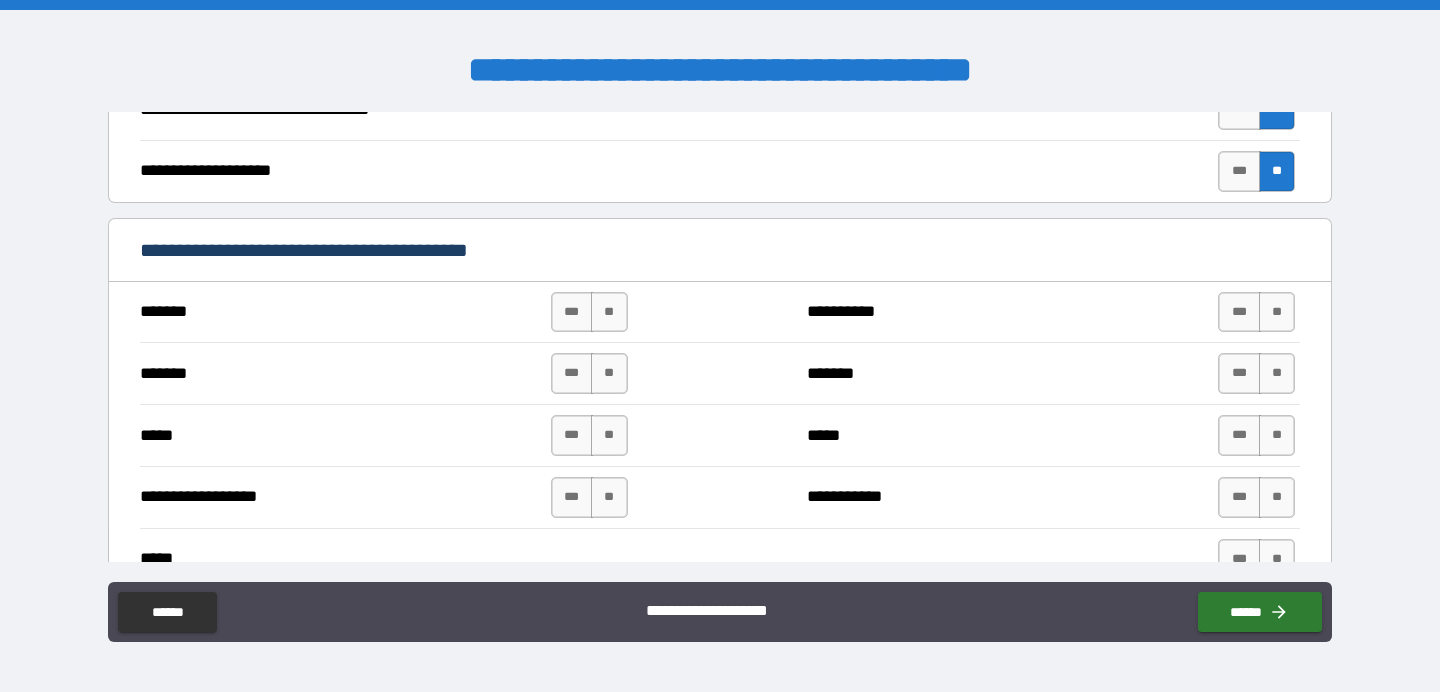 scroll, scrollTop: 854, scrollLeft: 0, axis: vertical 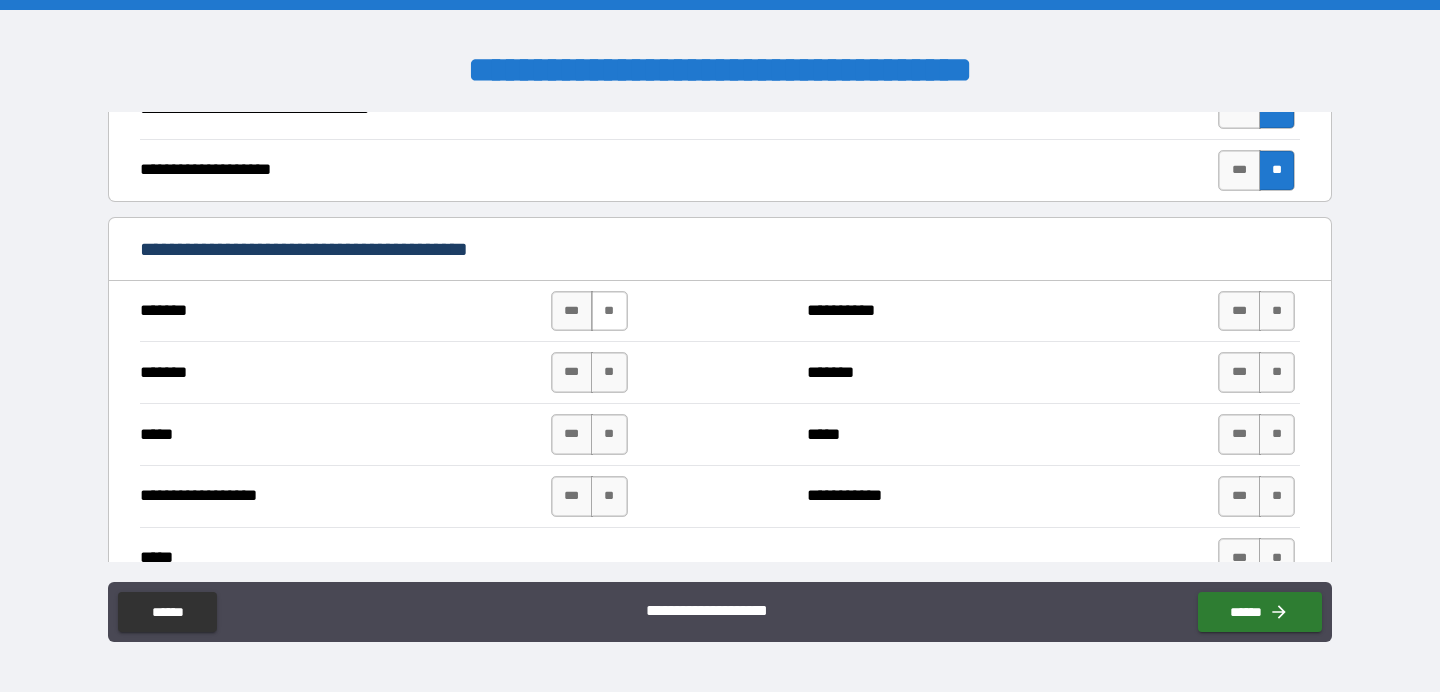 click on "**" at bounding box center (609, 311) 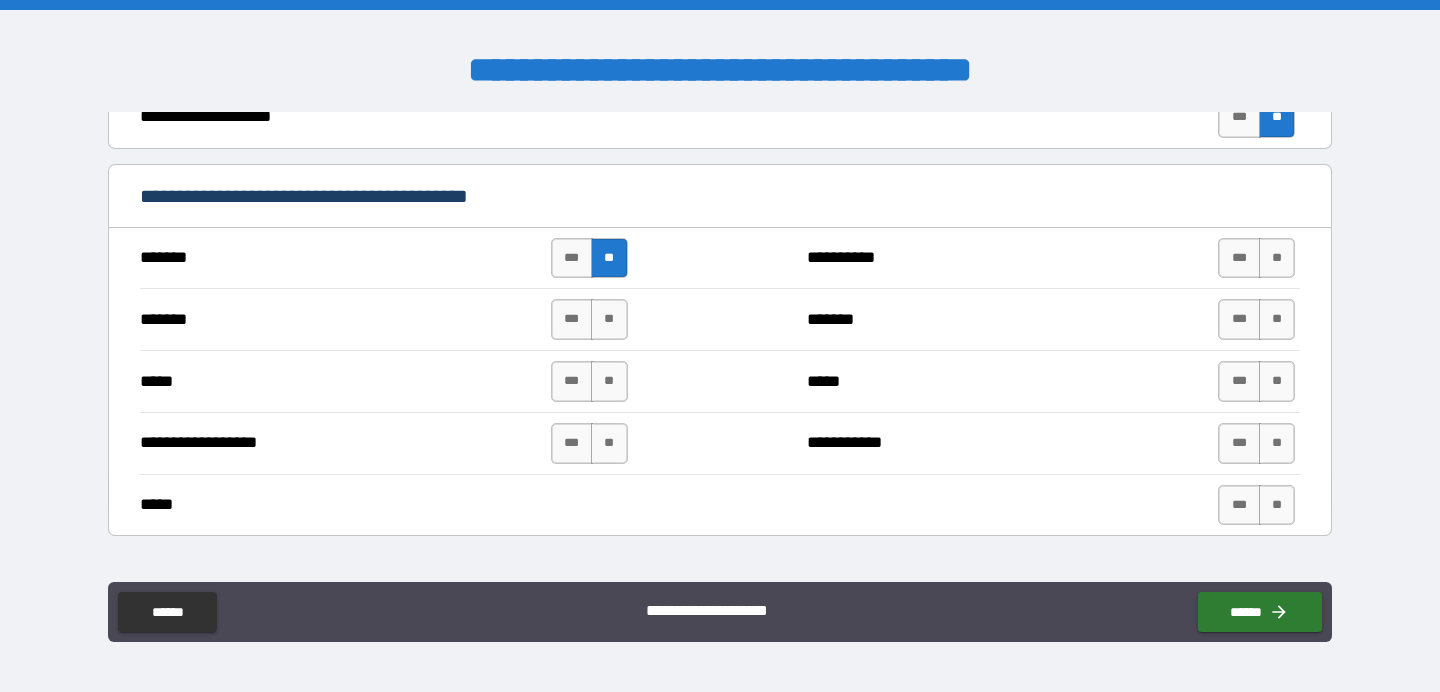 scroll, scrollTop: 912, scrollLeft: 0, axis: vertical 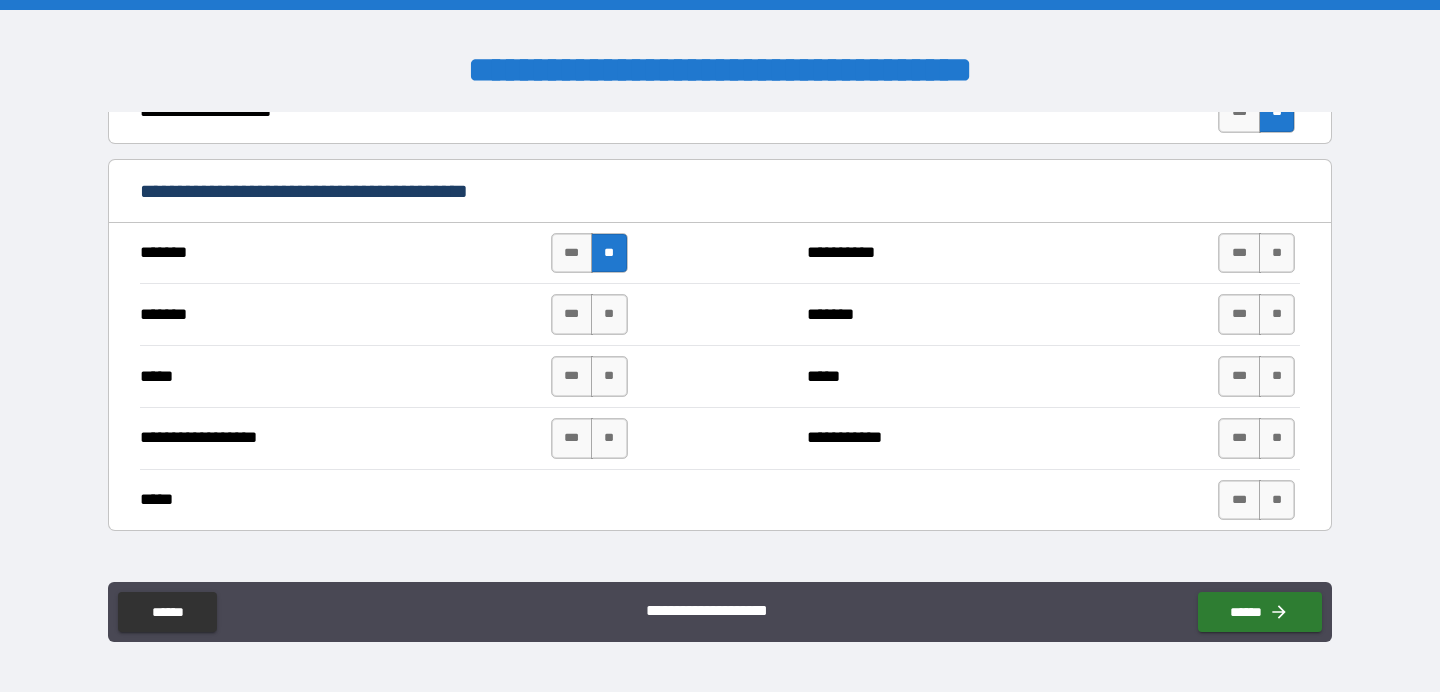 click on "**" at bounding box center [609, 314] 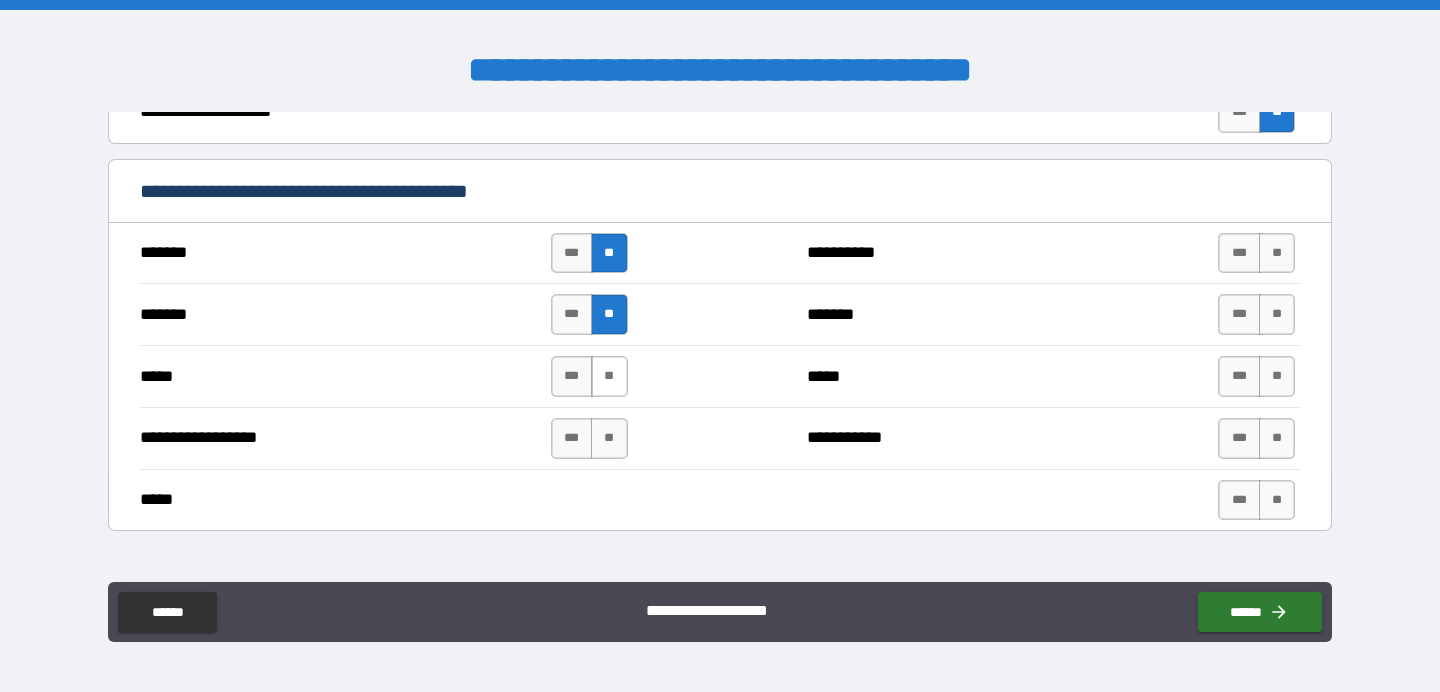 click on "**" at bounding box center [609, 376] 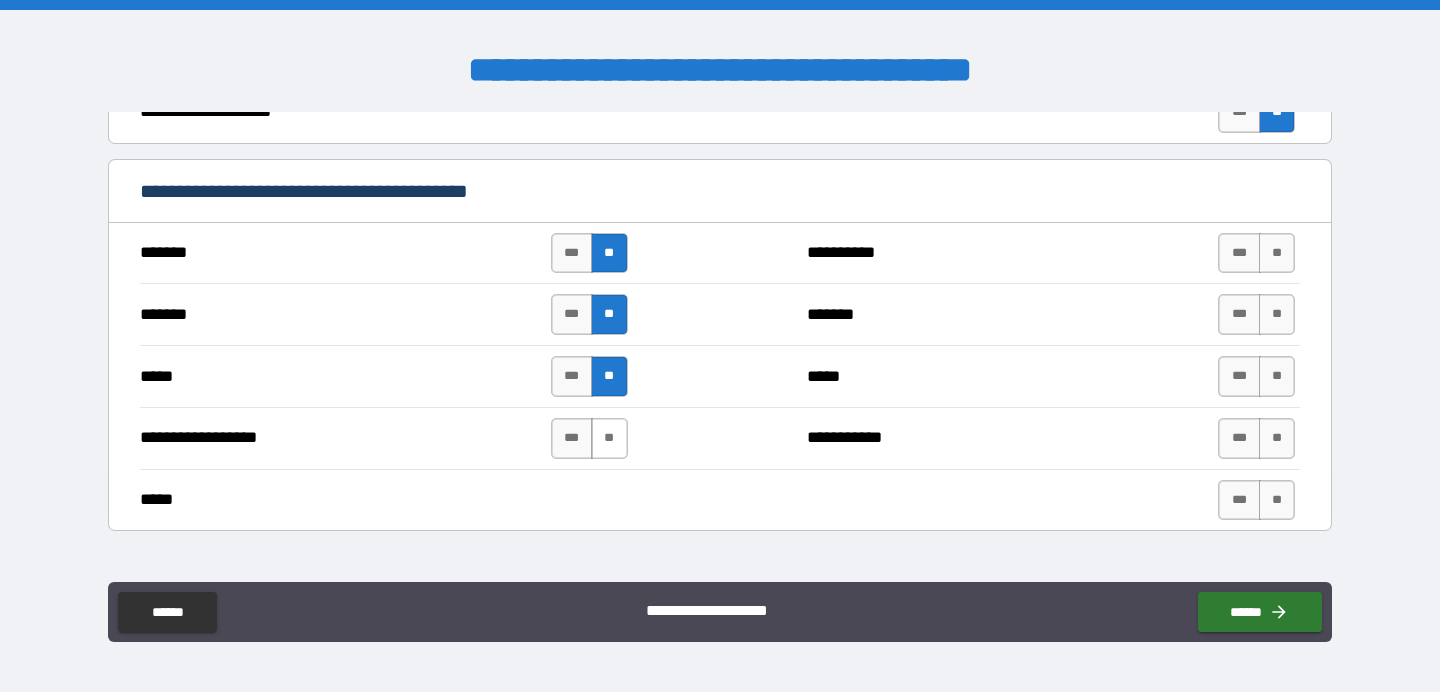 click on "**" at bounding box center (609, 438) 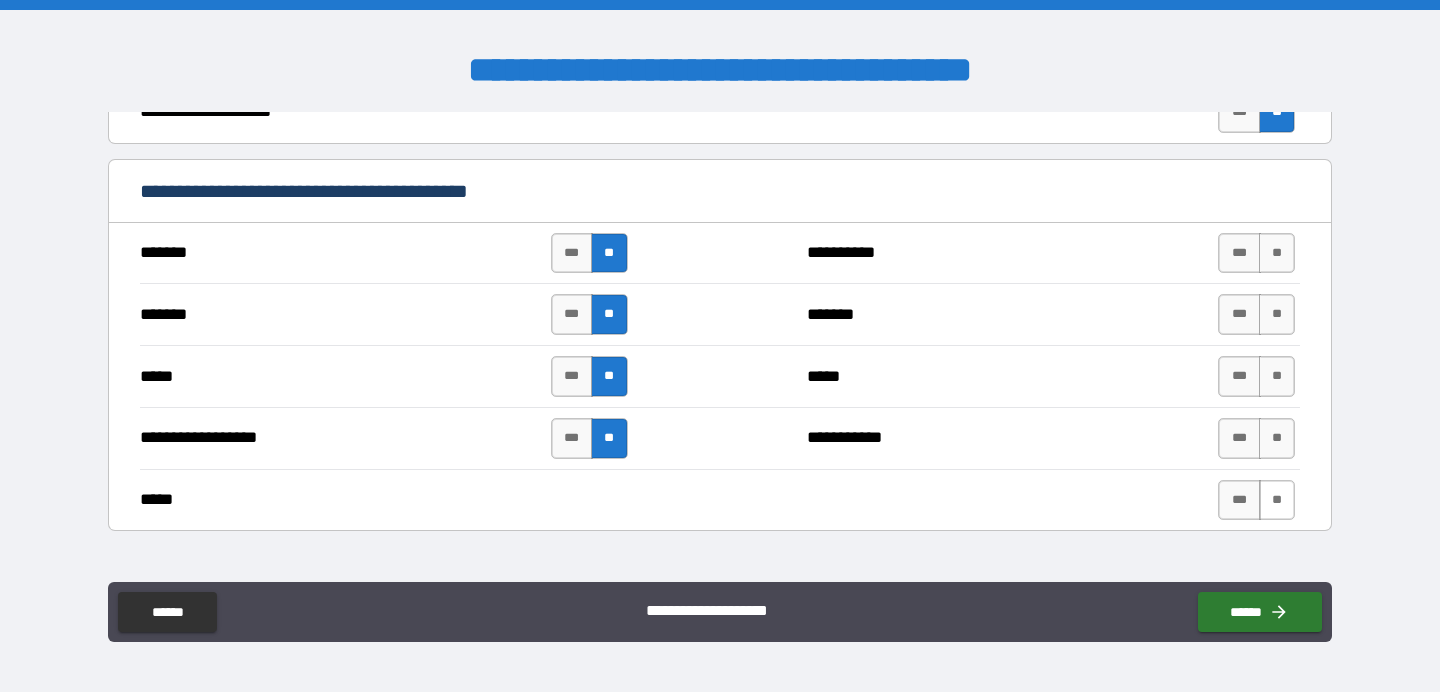 click on "**" at bounding box center [1277, 500] 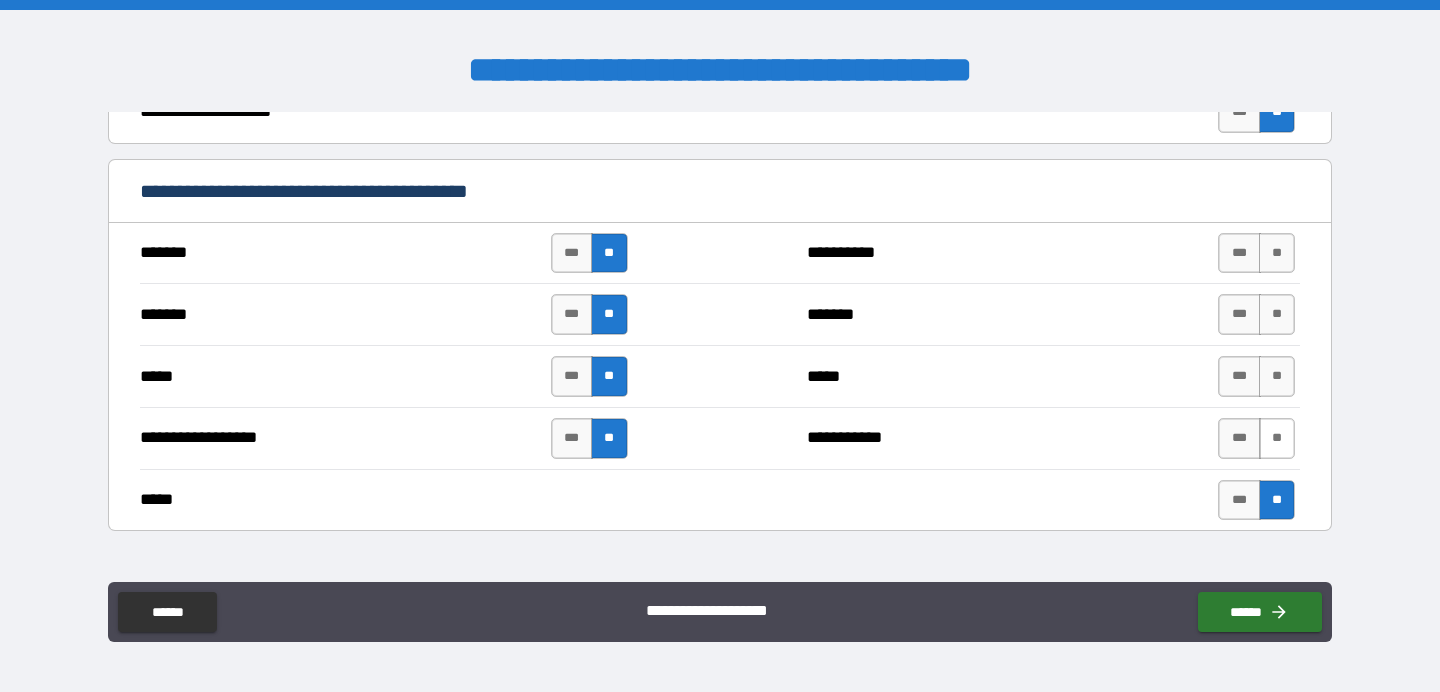 click on "**" at bounding box center (1277, 438) 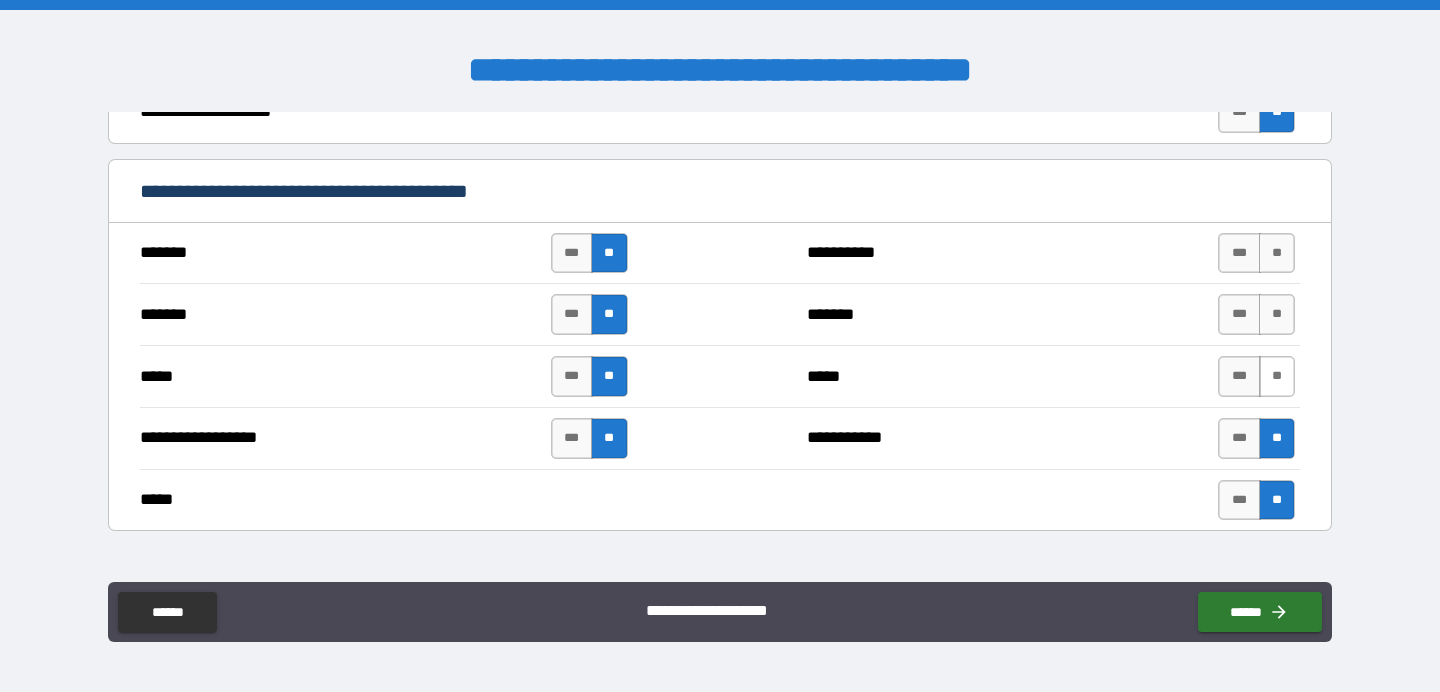 click on "**" at bounding box center (1277, 376) 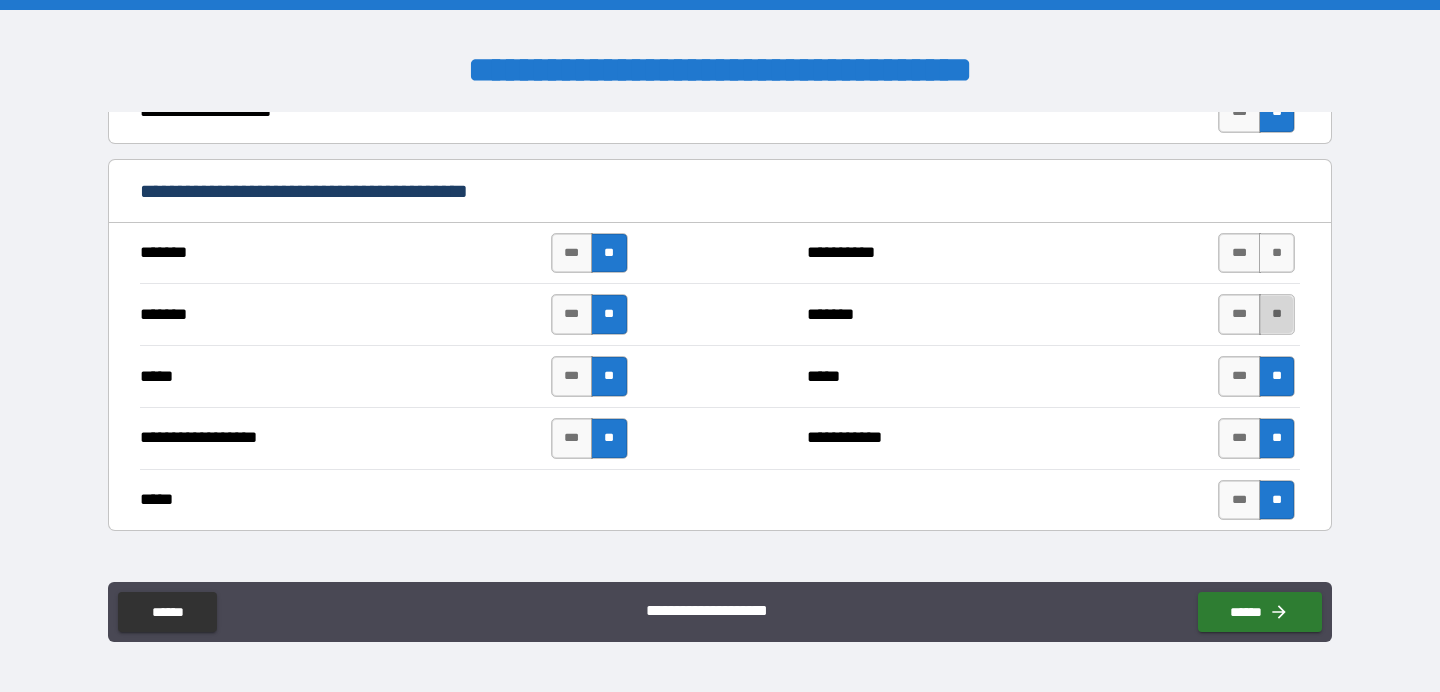 click on "**" at bounding box center (1277, 314) 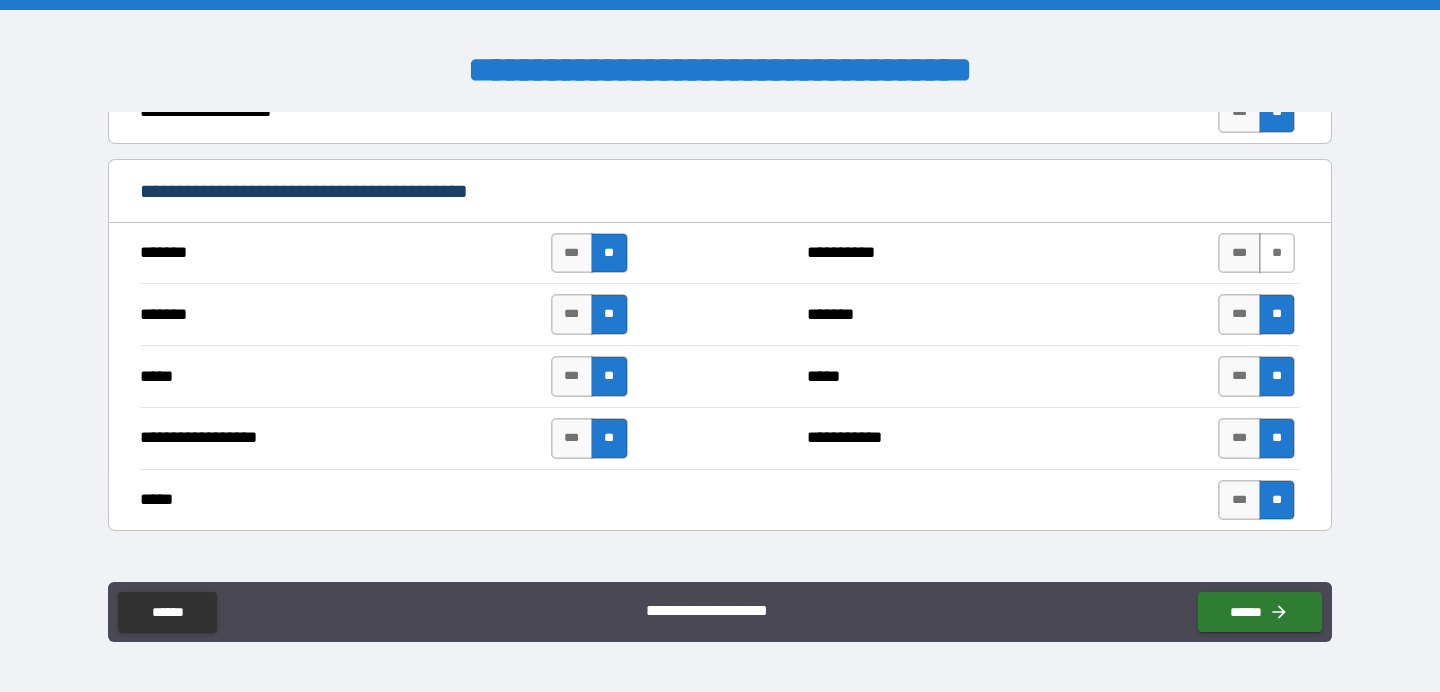 click on "**" at bounding box center [1277, 253] 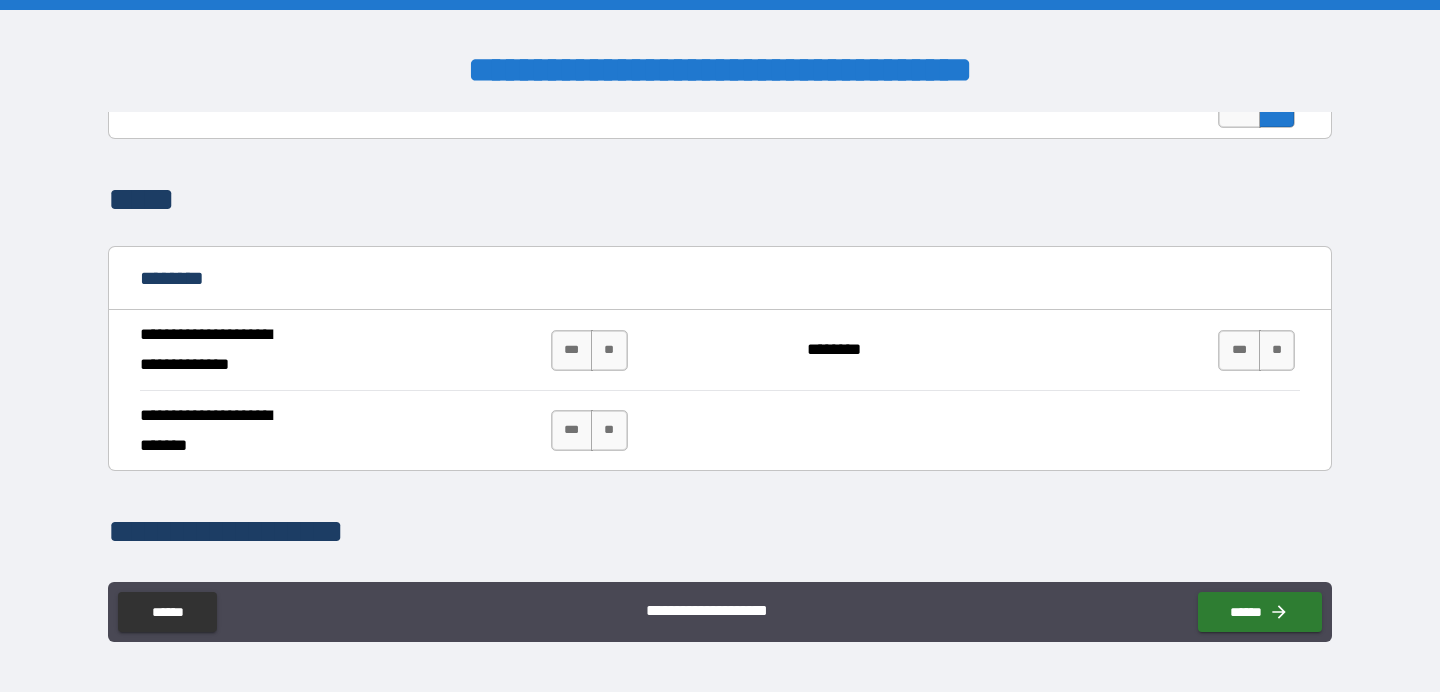 scroll, scrollTop: 1309, scrollLeft: 0, axis: vertical 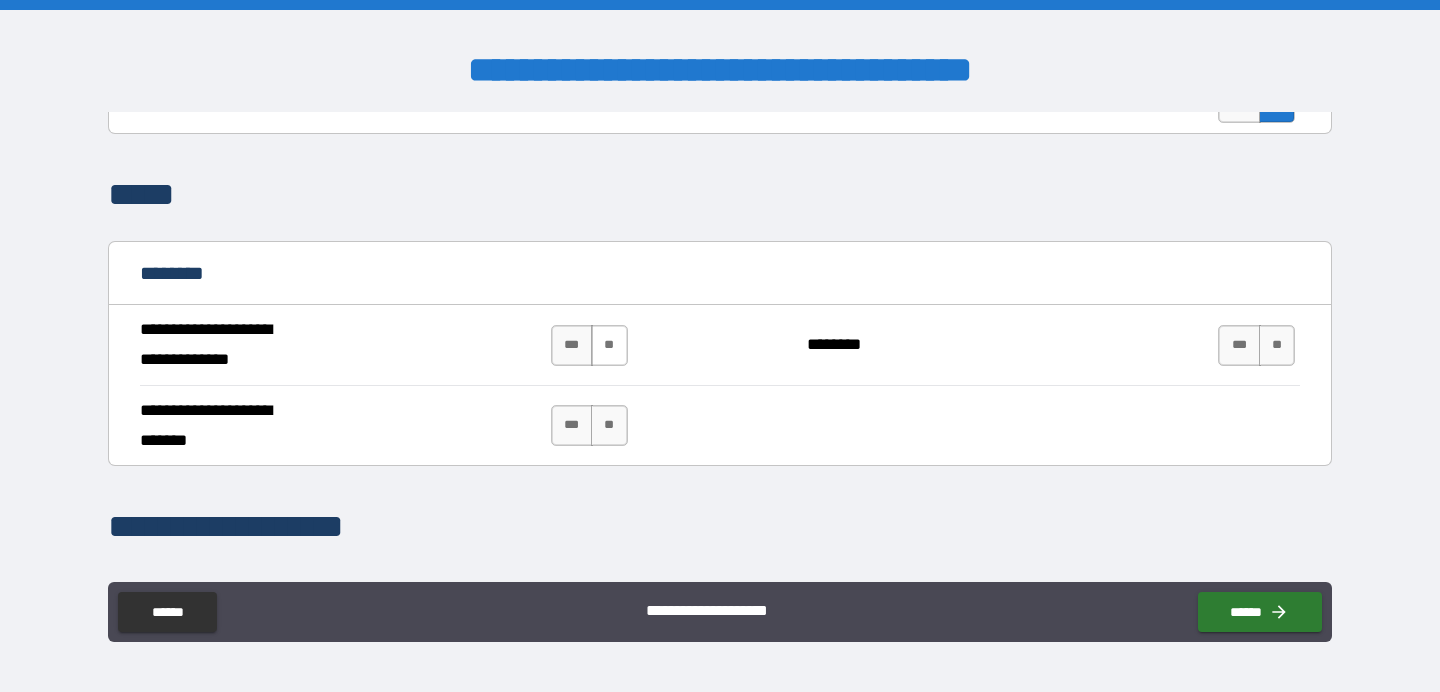 click on "**" at bounding box center (609, 345) 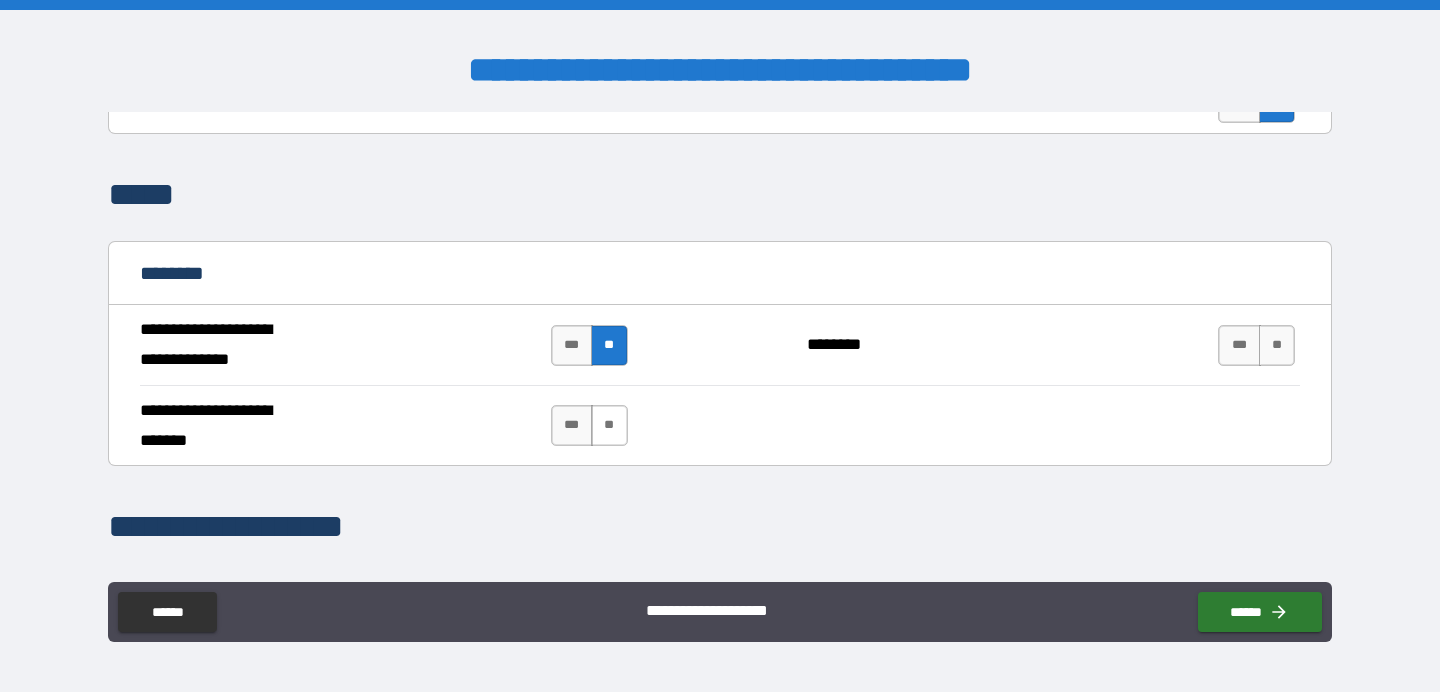 click on "**" at bounding box center [609, 425] 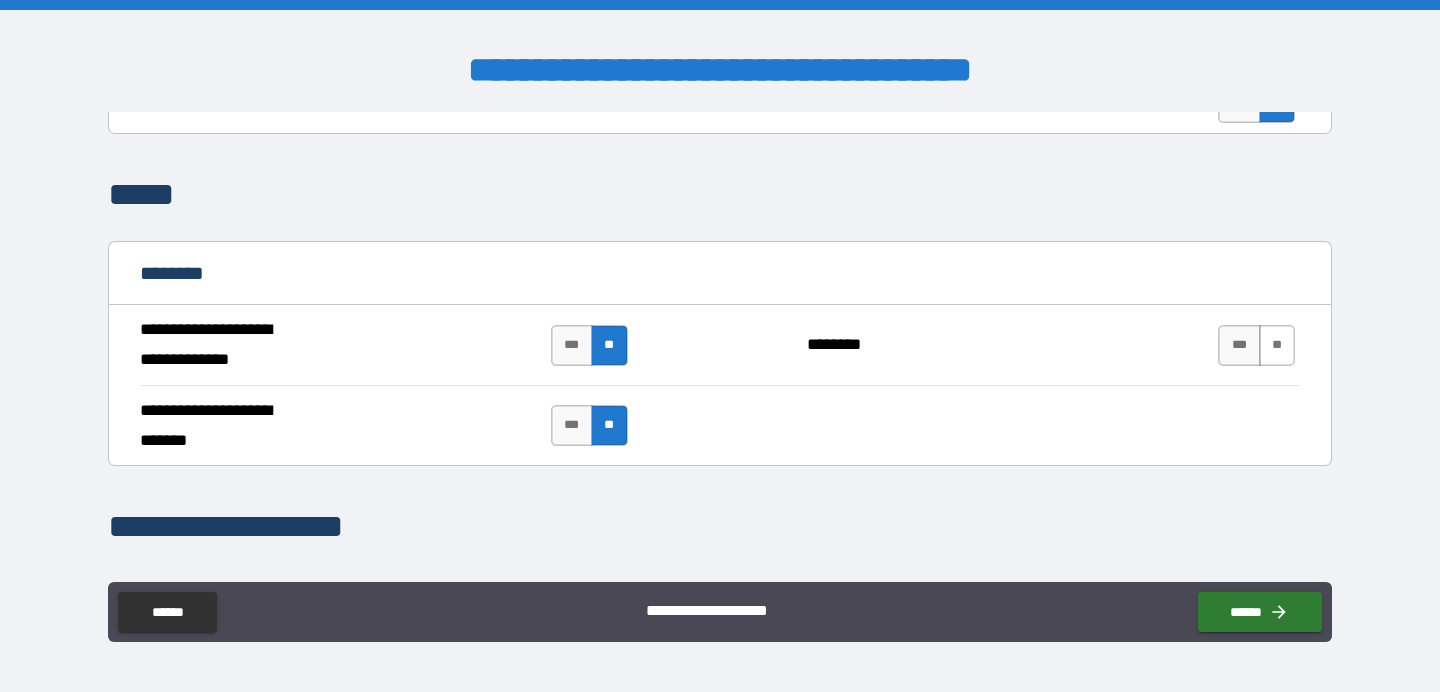 click on "**" at bounding box center [1277, 345] 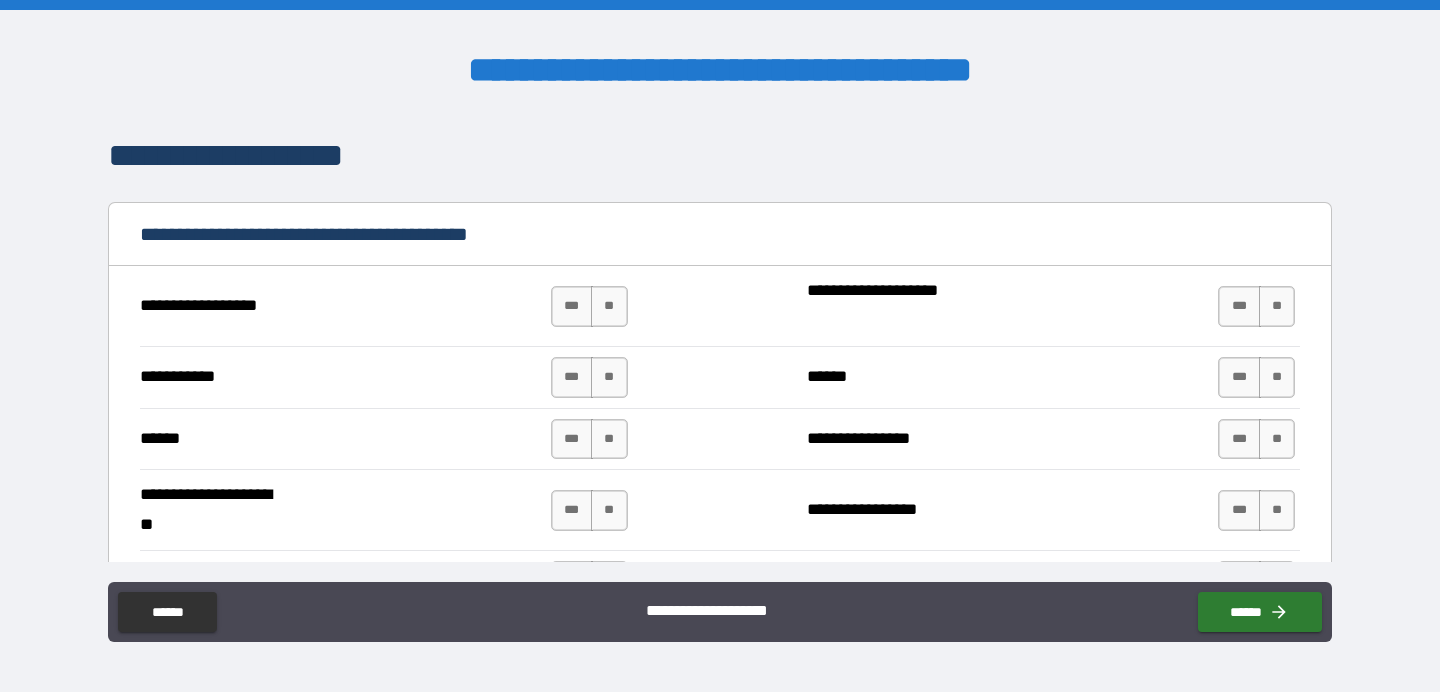 scroll, scrollTop: 1712, scrollLeft: 0, axis: vertical 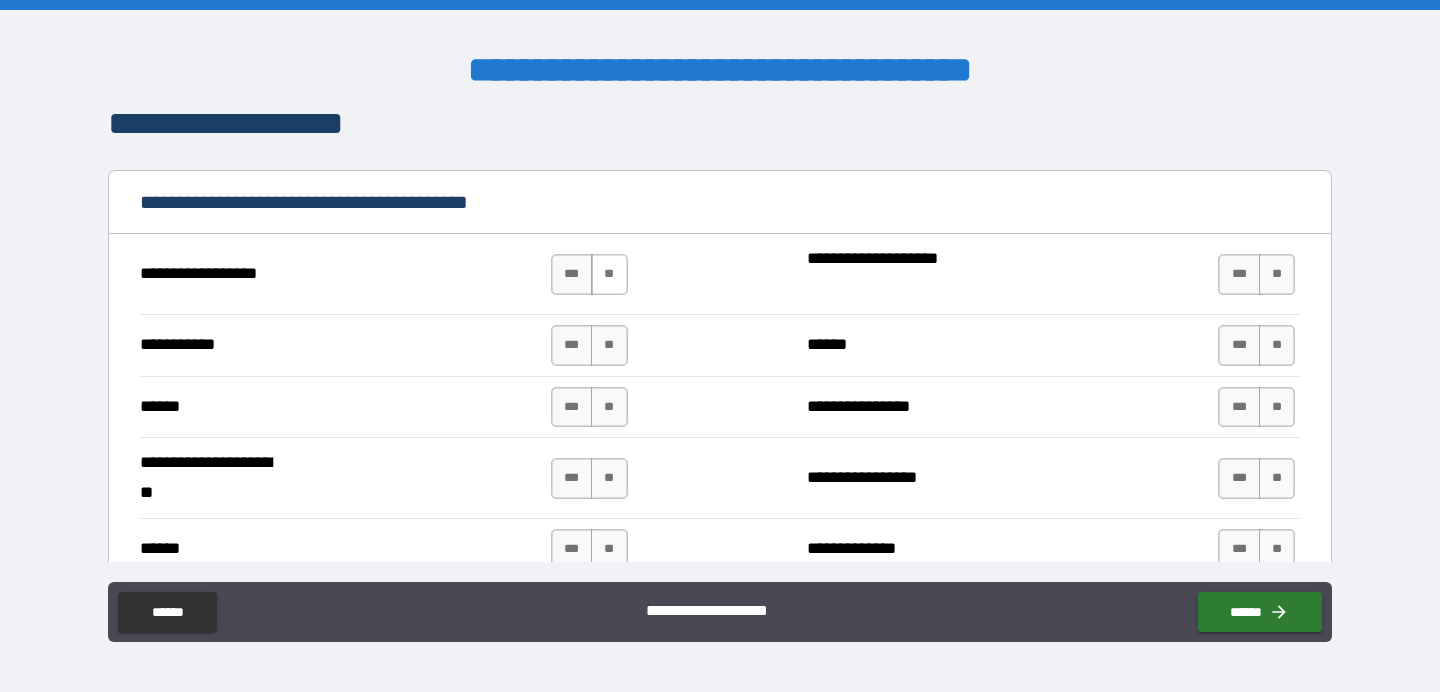 click on "**" at bounding box center (609, 274) 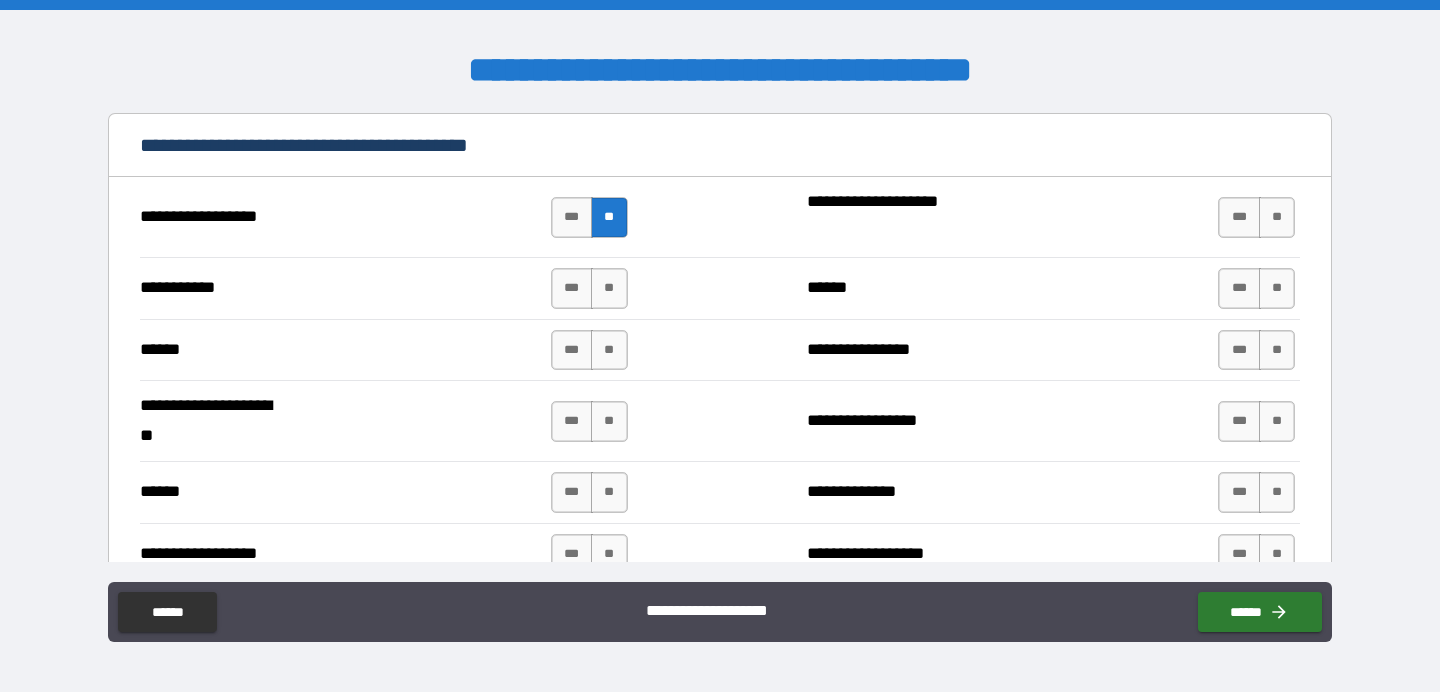 click on "**" at bounding box center (609, 288) 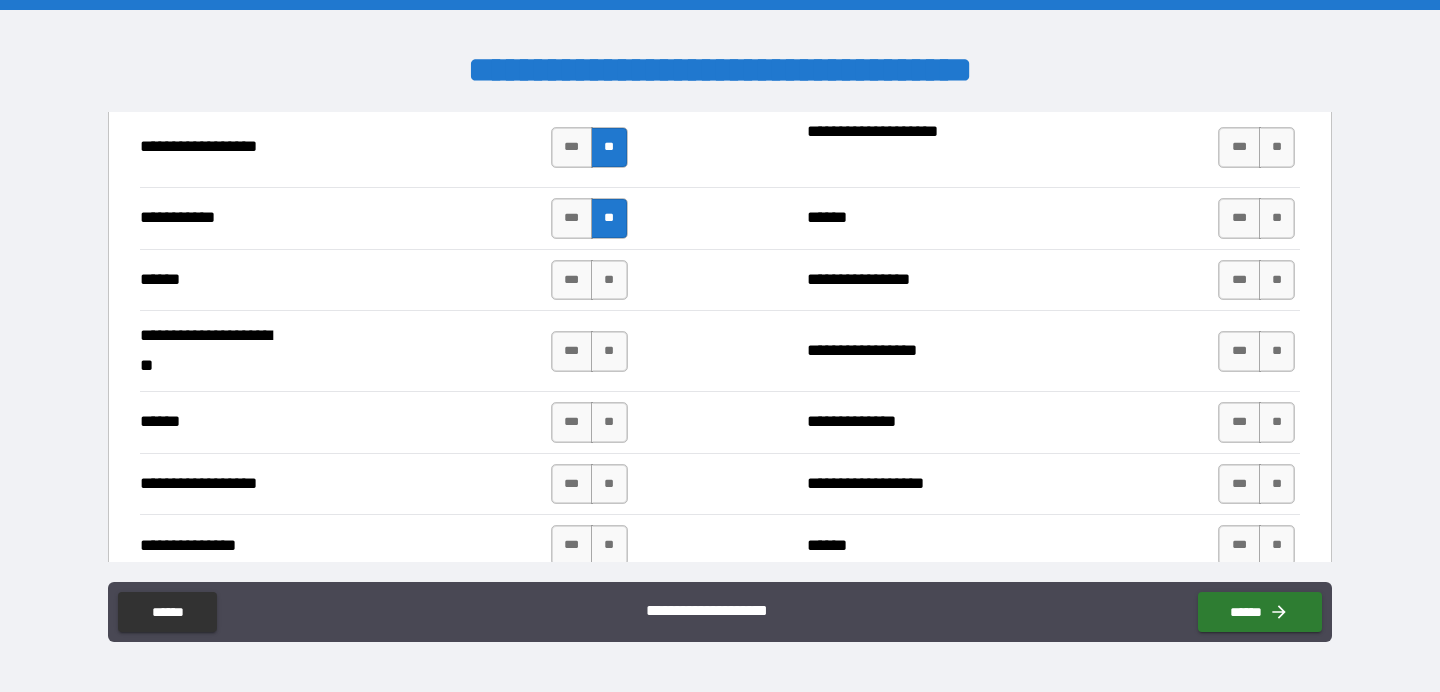 scroll, scrollTop: 1839, scrollLeft: 0, axis: vertical 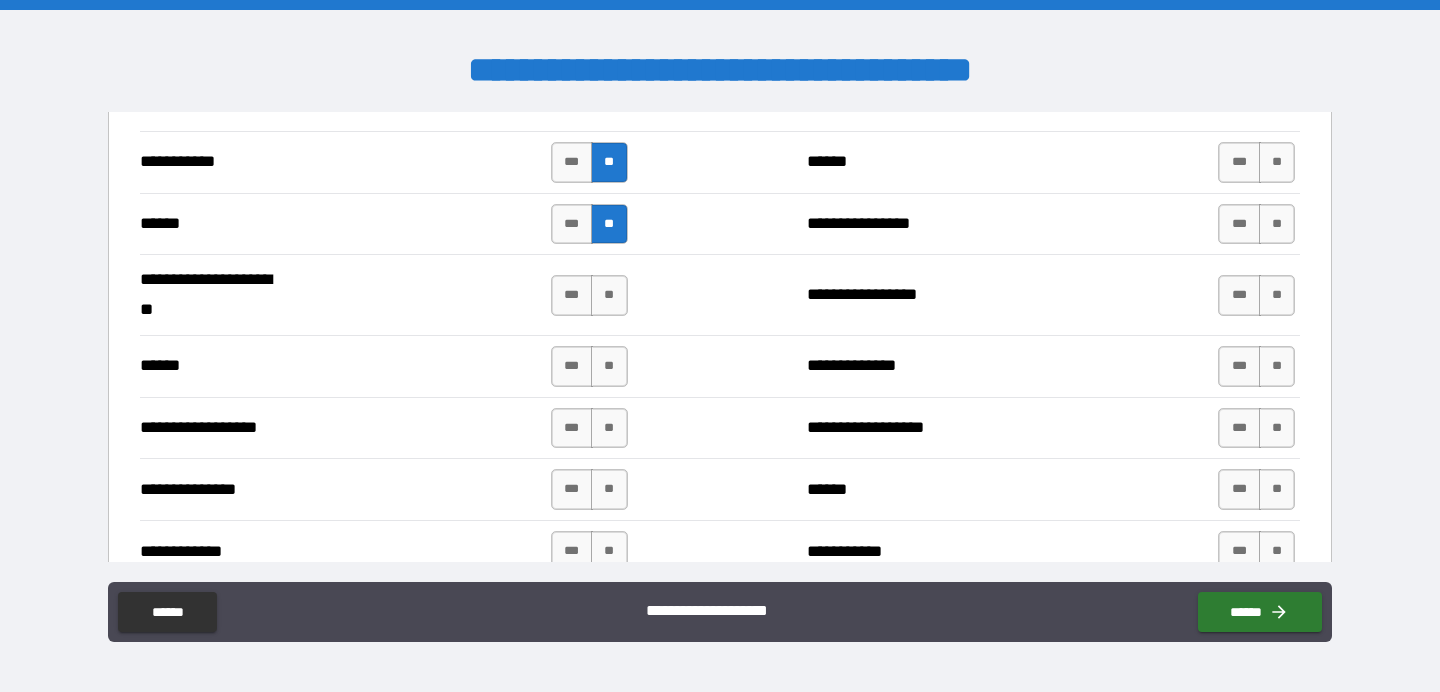 click on "**" at bounding box center (609, 295) 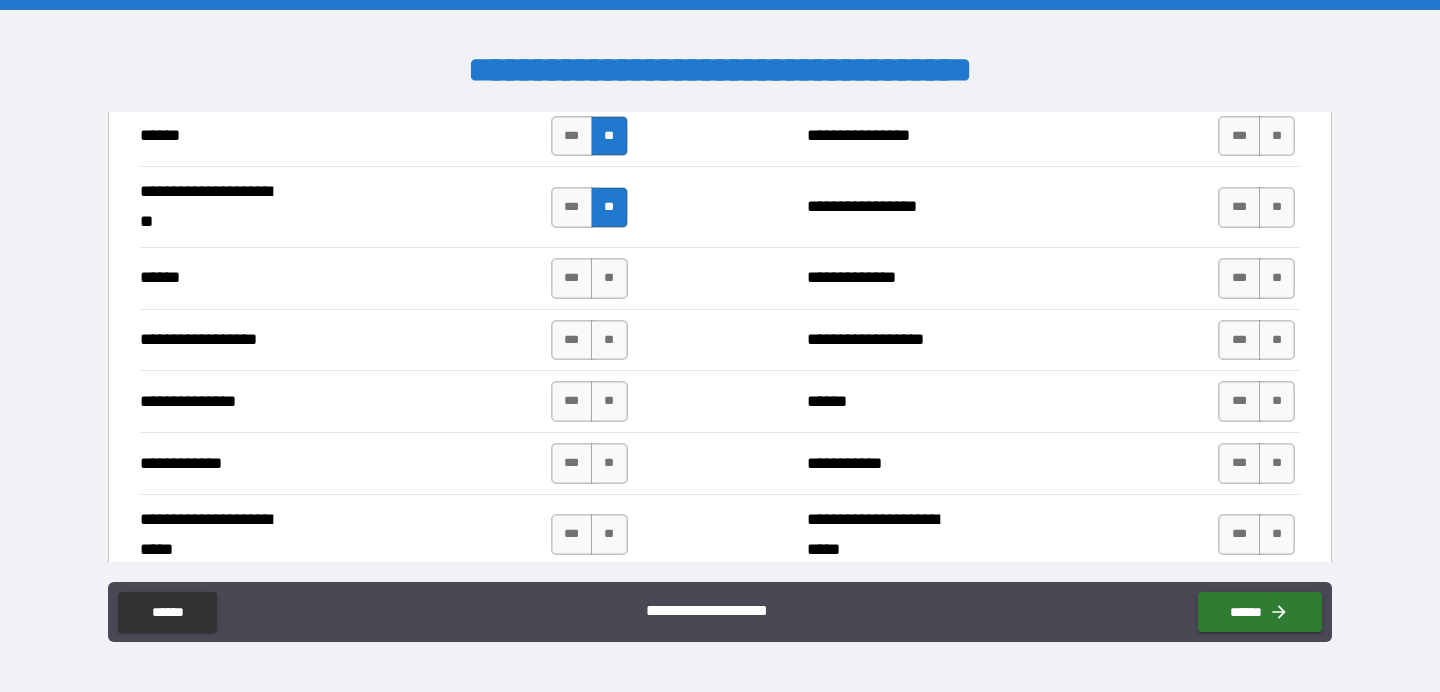click on "**" at bounding box center (609, 278) 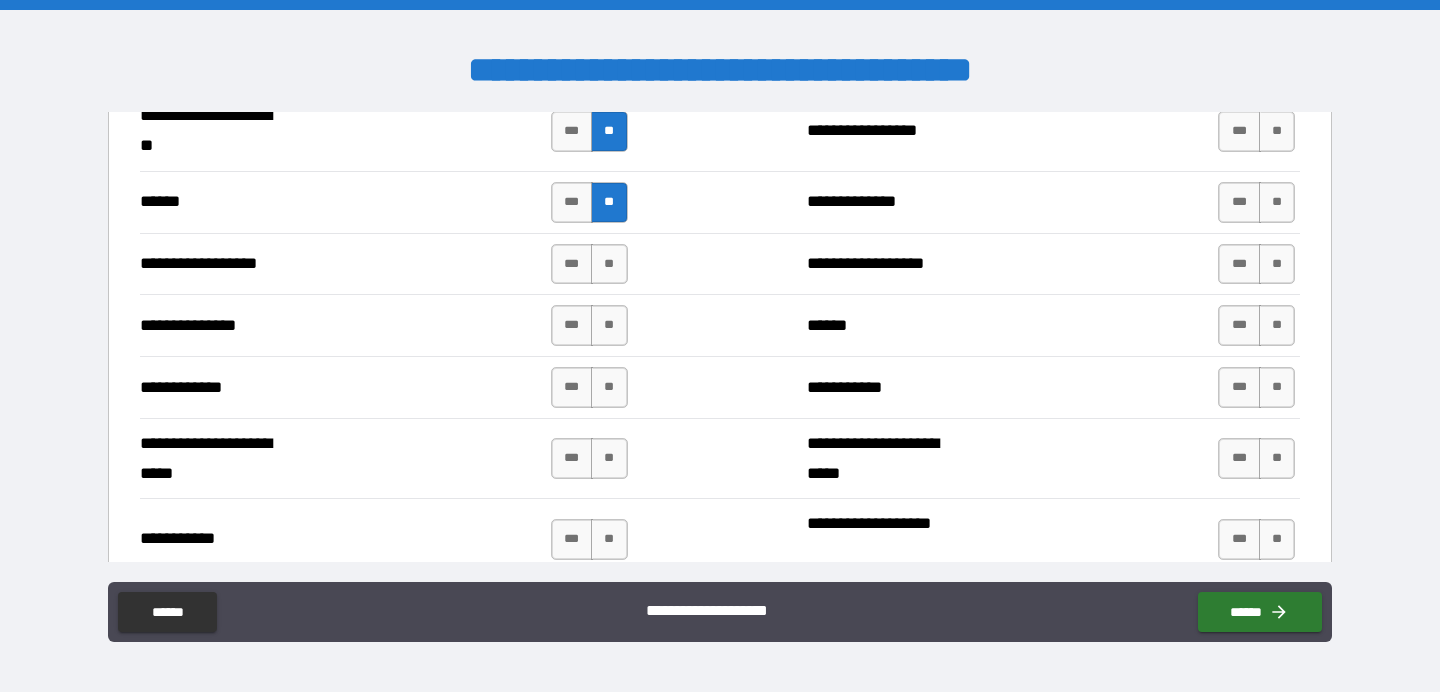 click on "**" at bounding box center (609, 264) 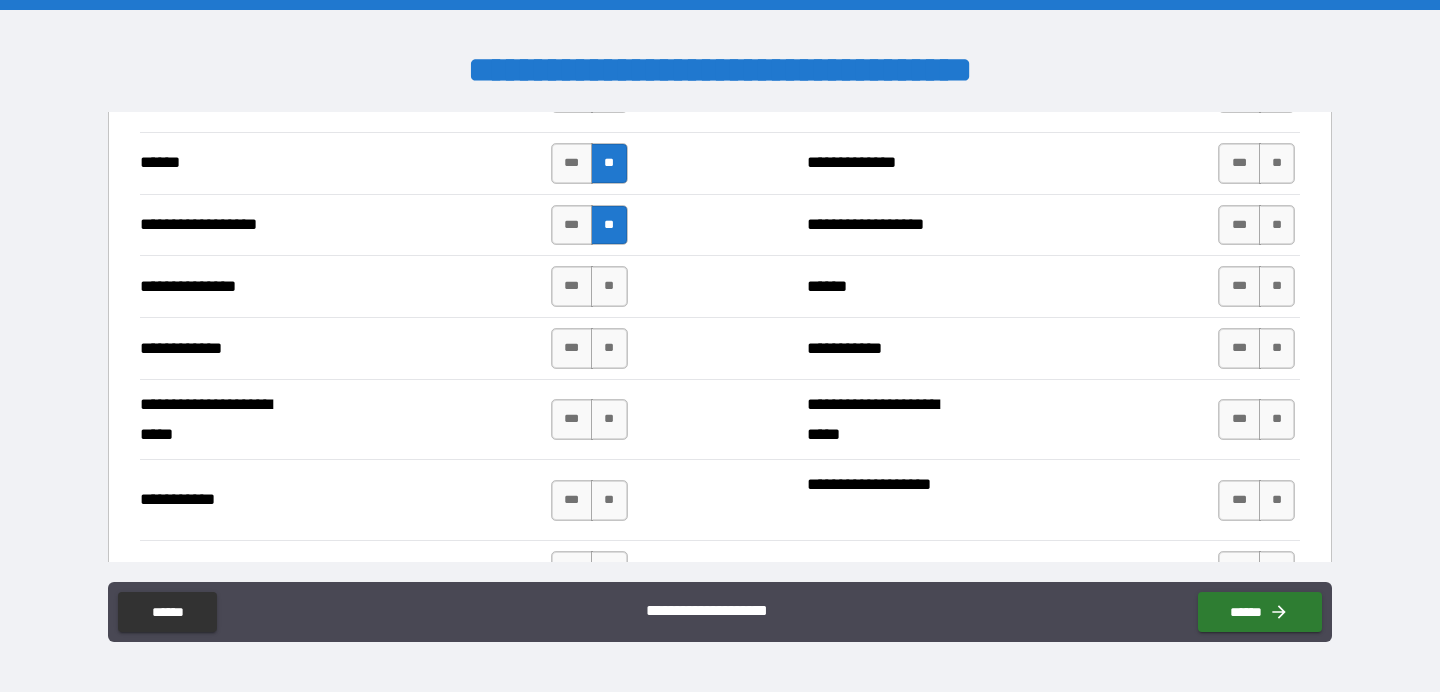 scroll, scrollTop: 2097, scrollLeft: 0, axis: vertical 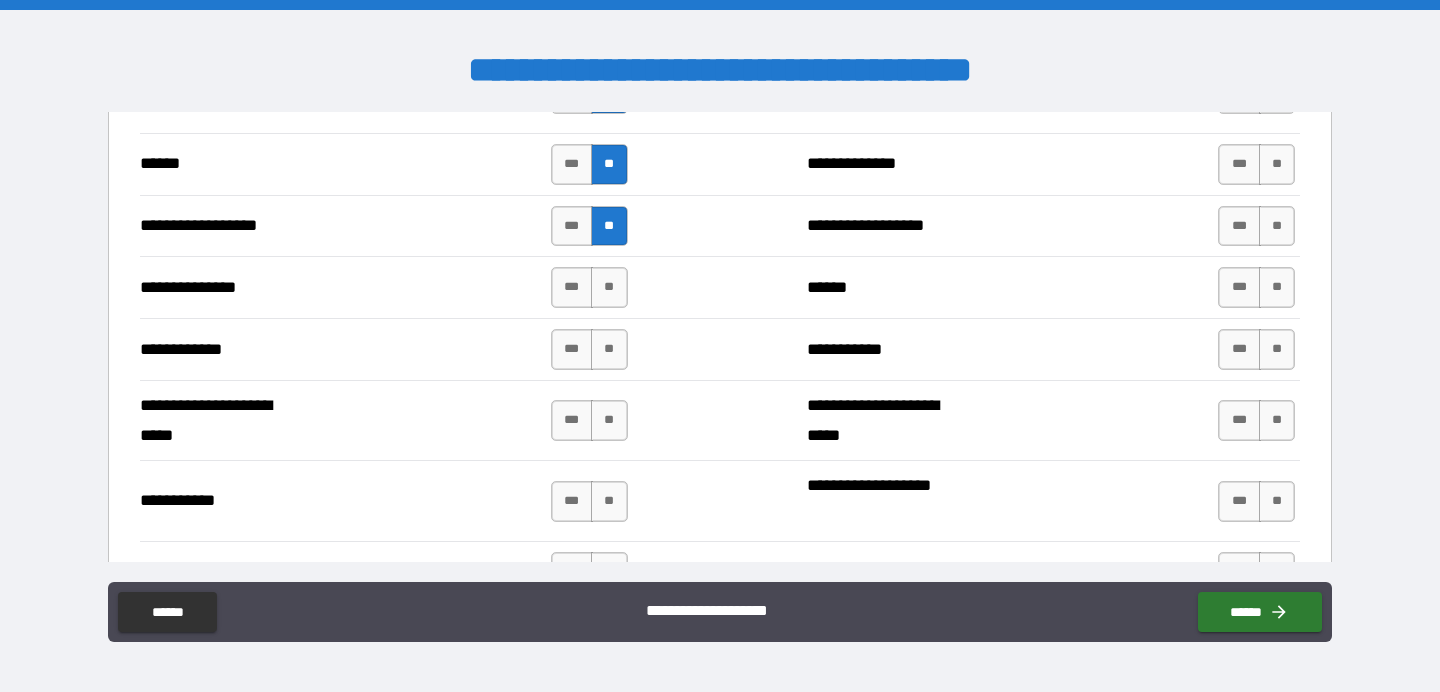 click on "**" at bounding box center (609, 287) 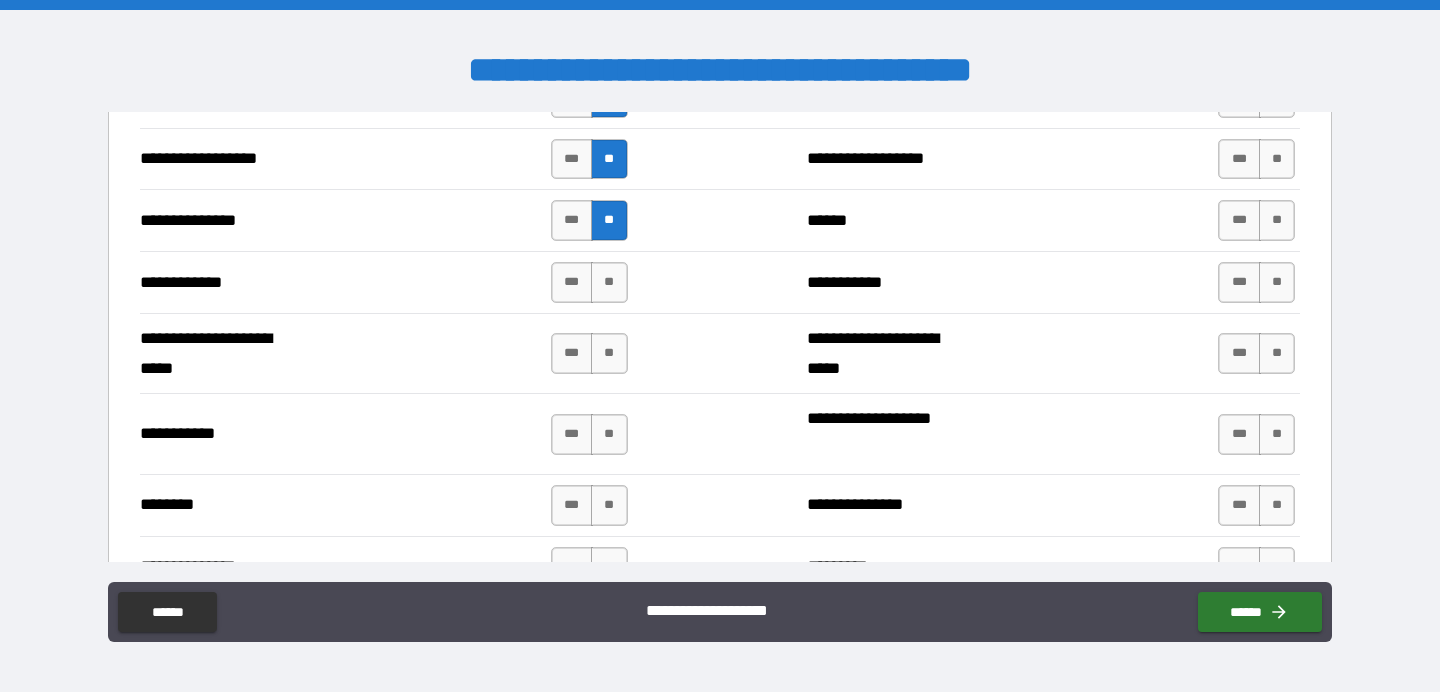 click on "**" at bounding box center [609, 282] 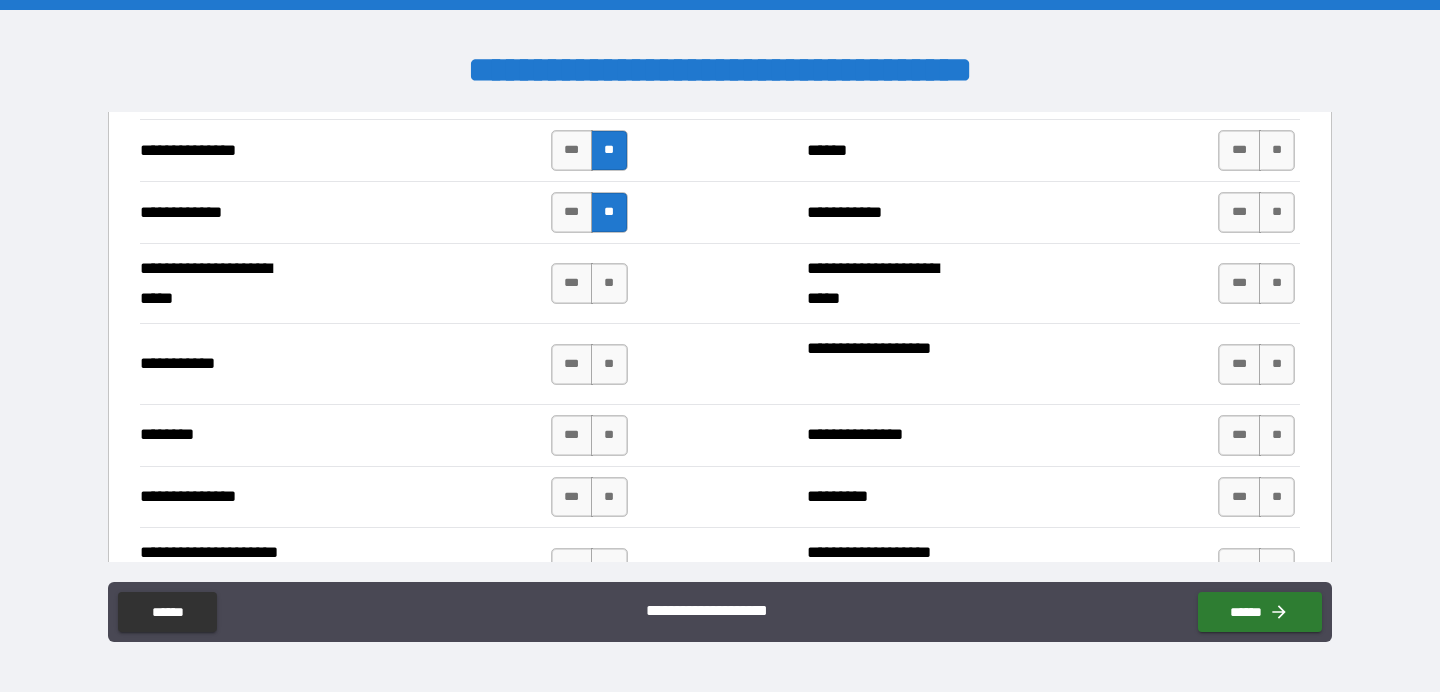 click on "**" at bounding box center (609, 283) 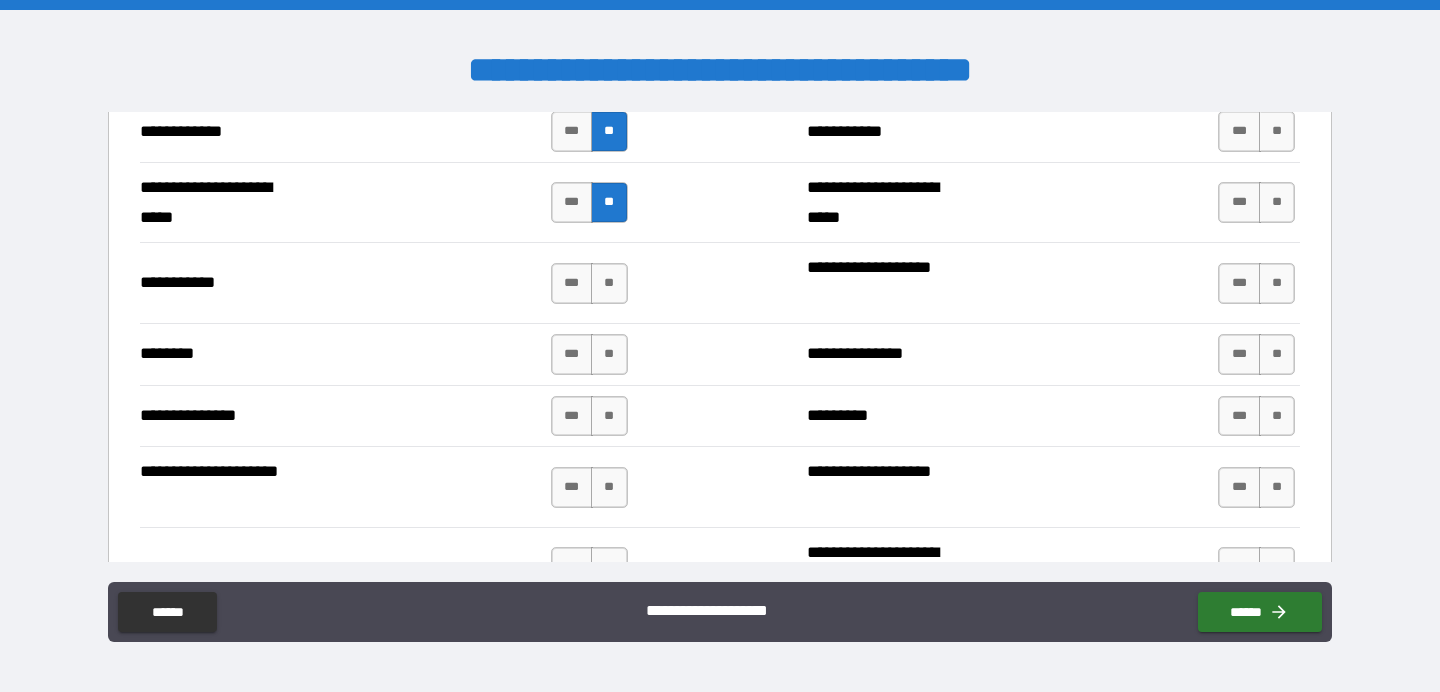 scroll, scrollTop: 2319, scrollLeft: 0, axis: vertical 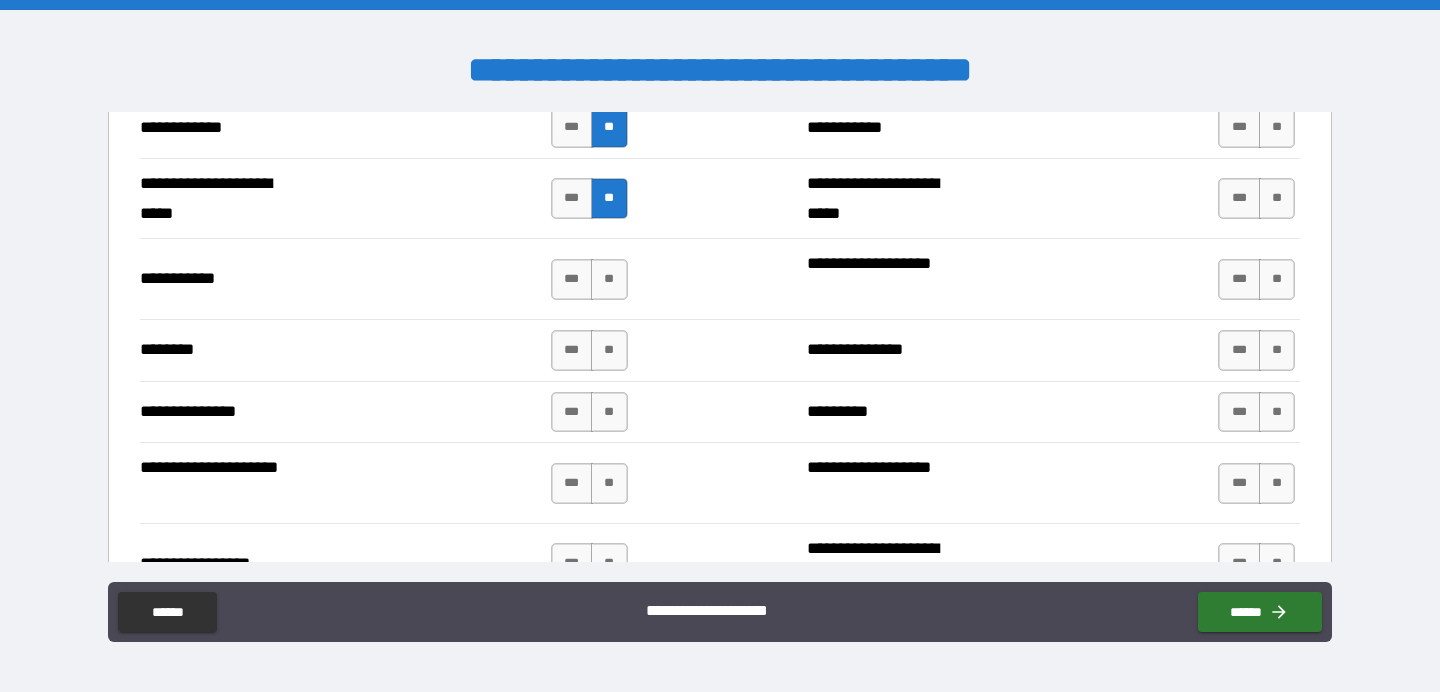 click on "**" at bounding box center (609, 279) 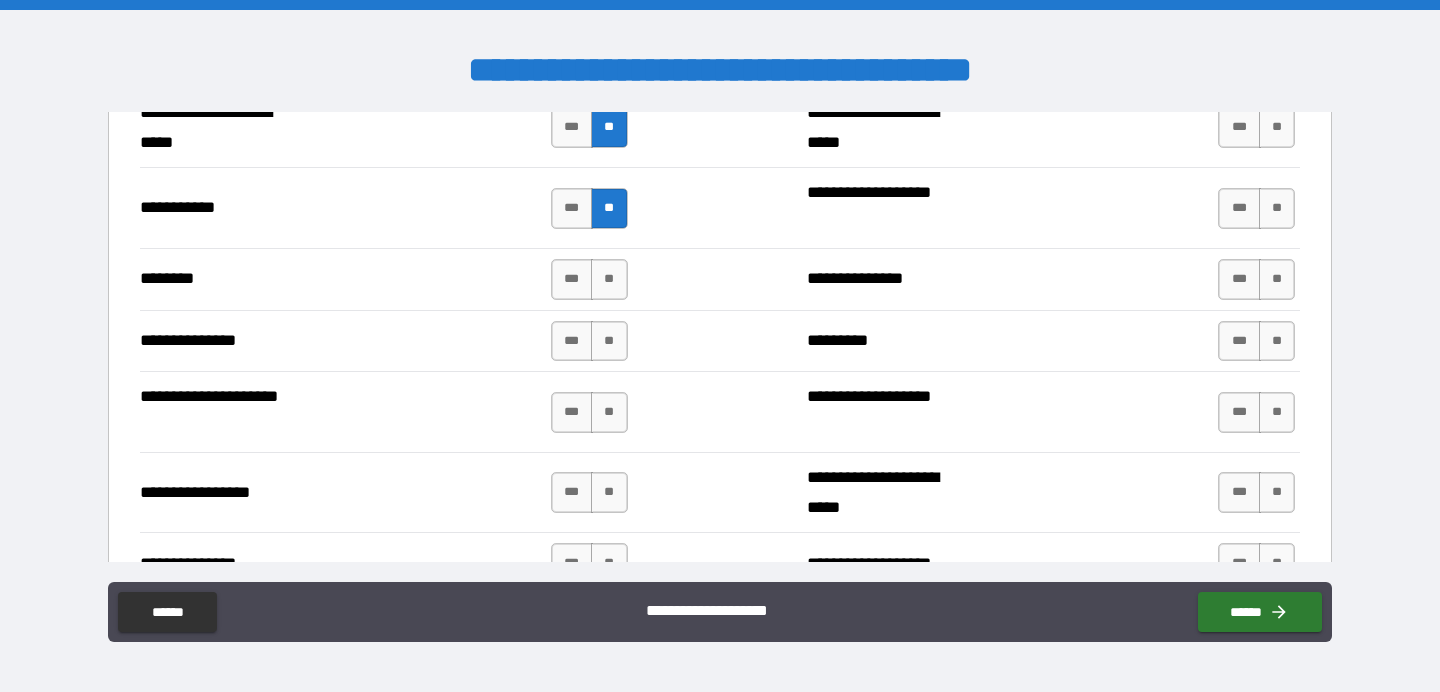 click on "**" at bounding box center [609, 279] 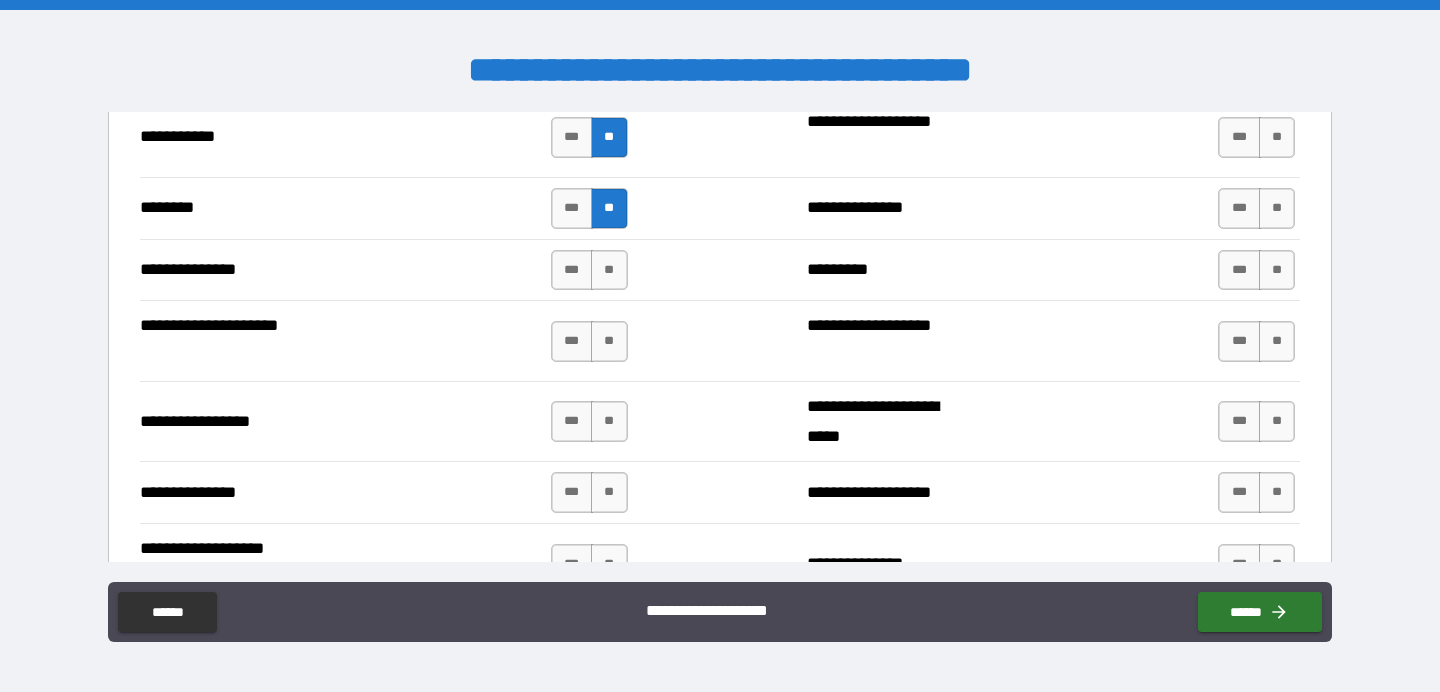 click on "**" at bounding box center (609, 270) 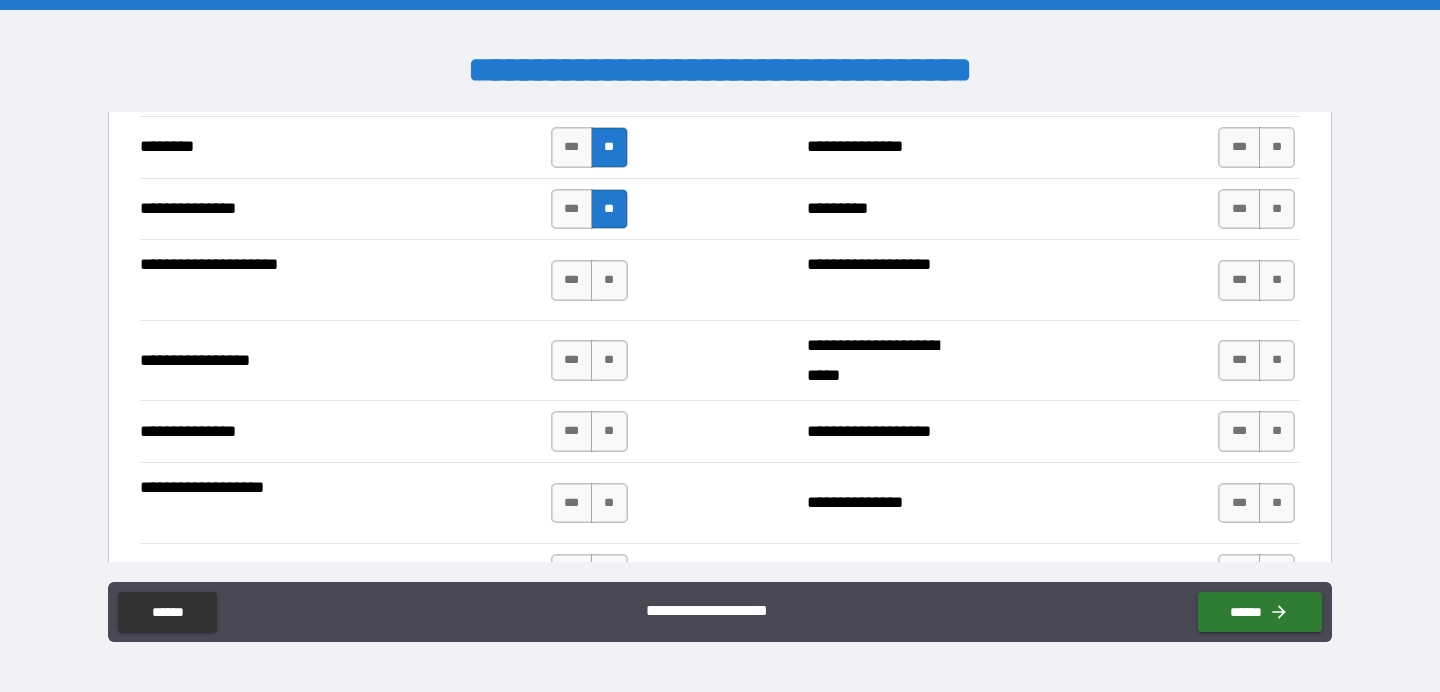 click on "**" at bounding box center (609, 280) 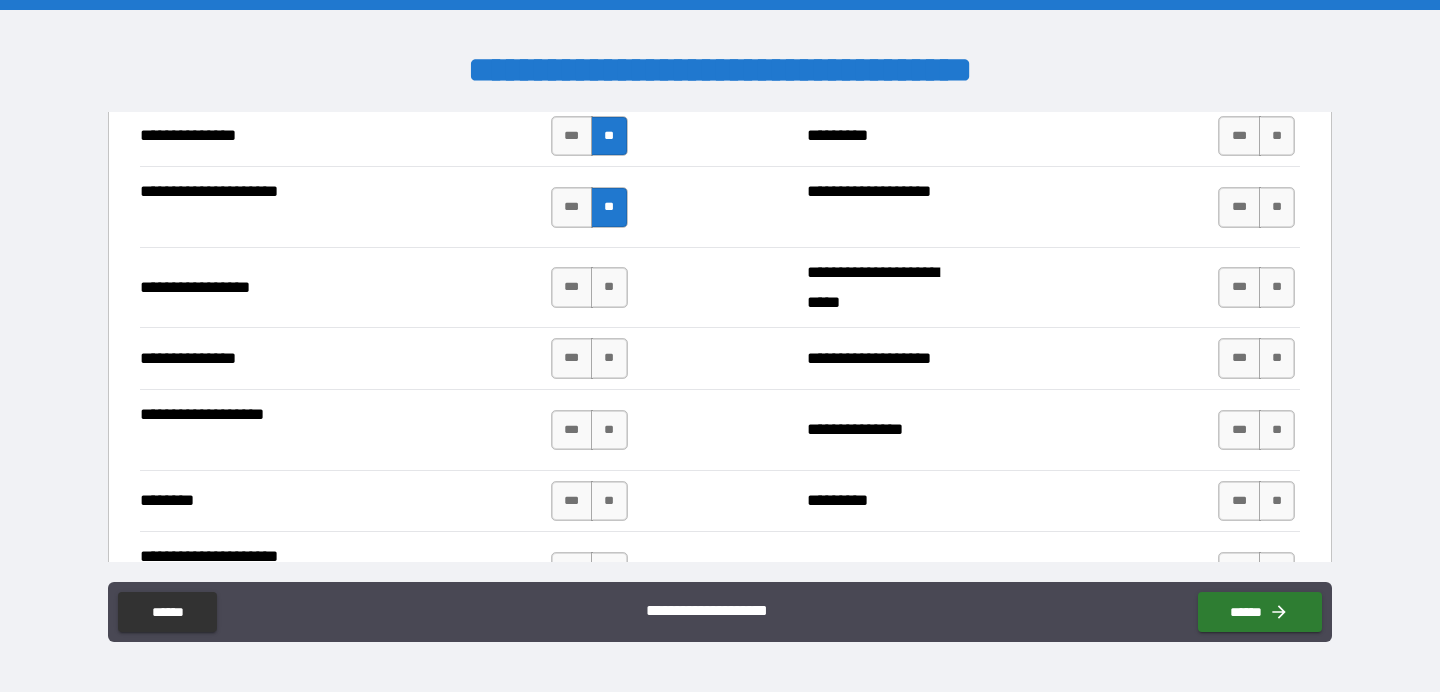 click on "**" at bounding box center [609, 287] 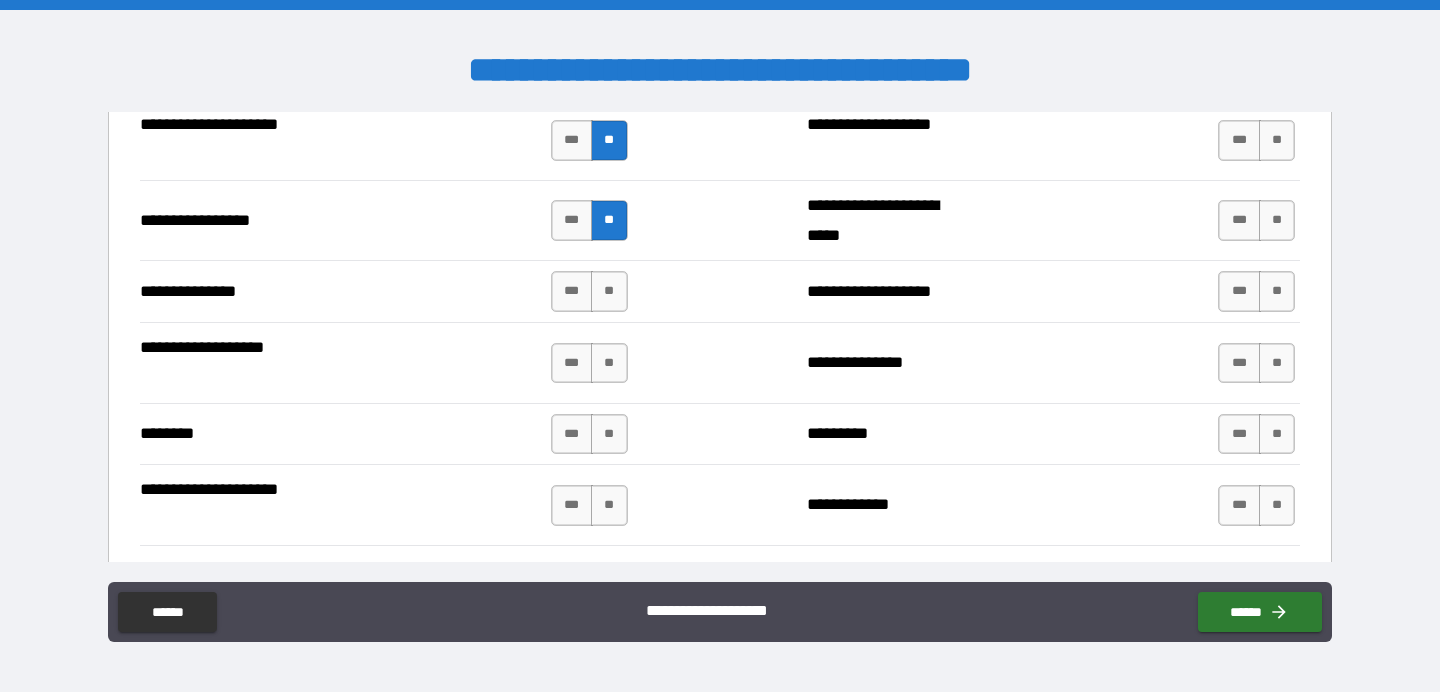 click on "**" at bounding box center (609, 291) 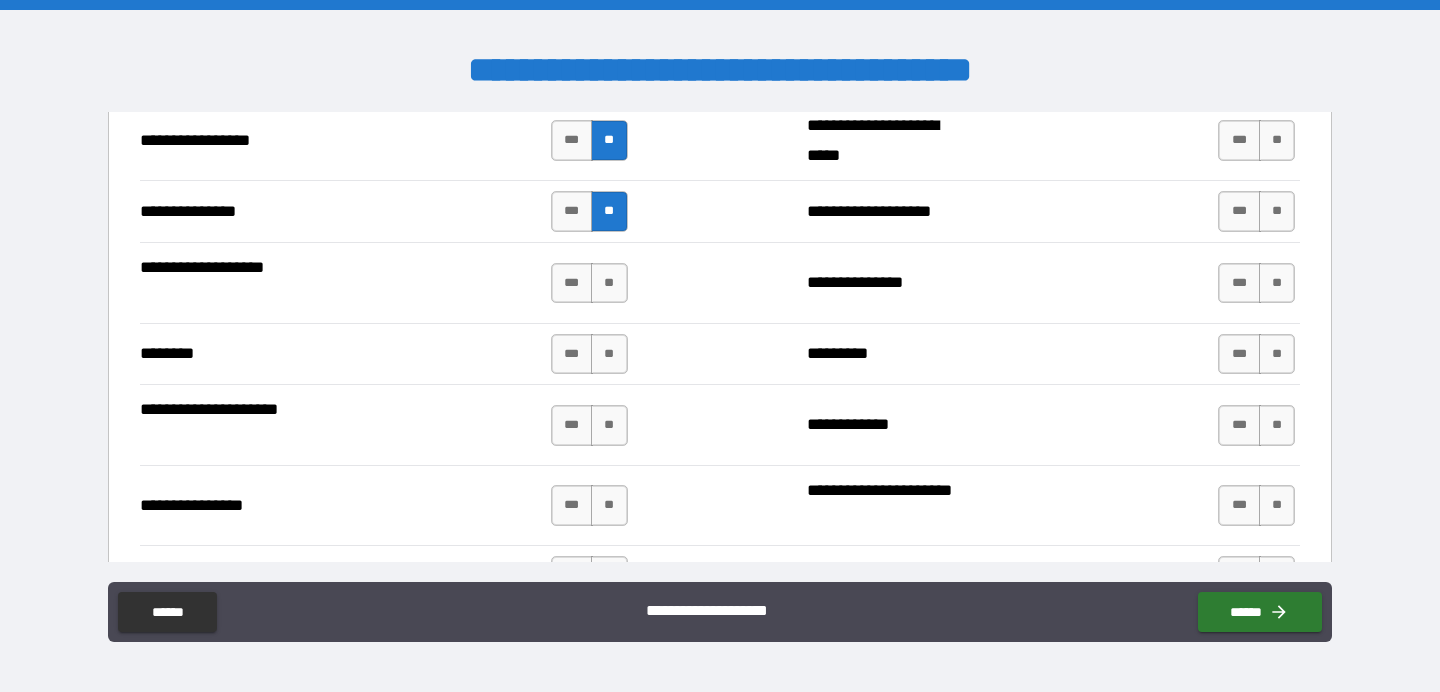 click on "**" at bounding box center (609, 283) 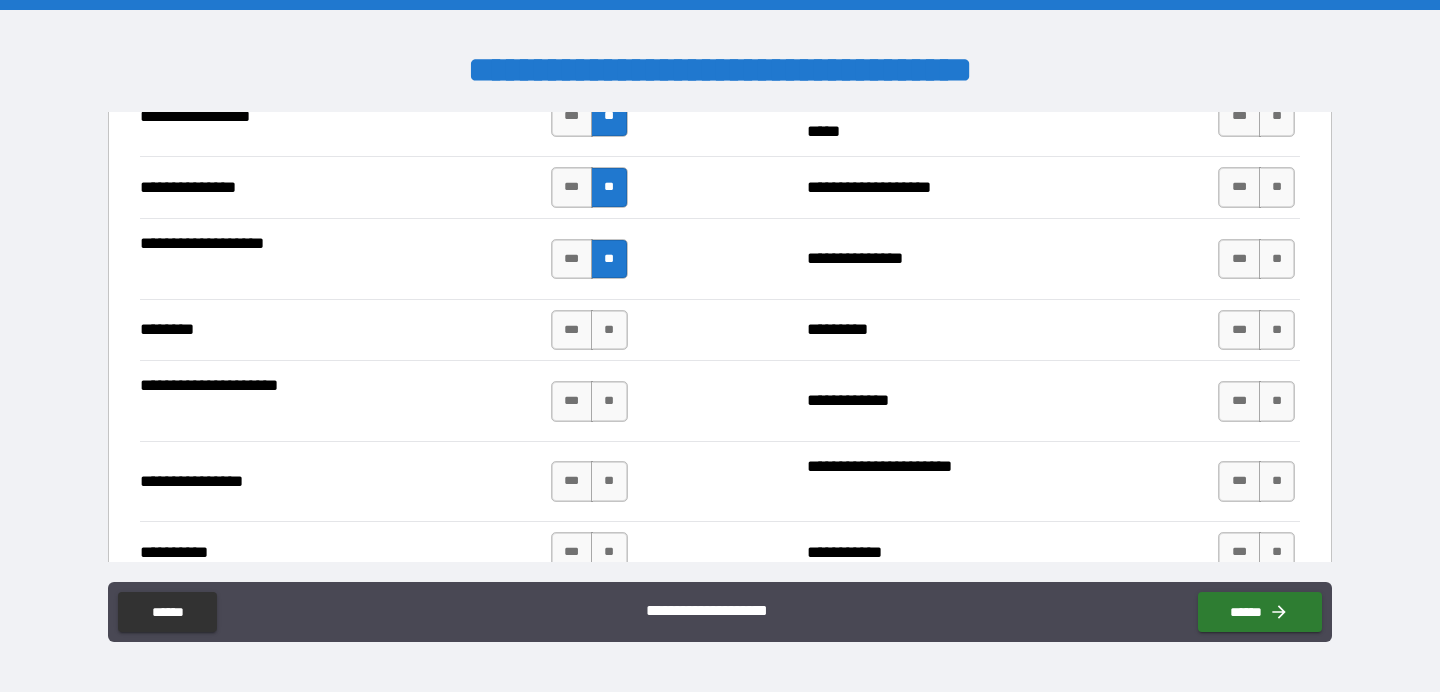 scroll, scrollTop: 2769, scrollLeft: 0, axis: vertical 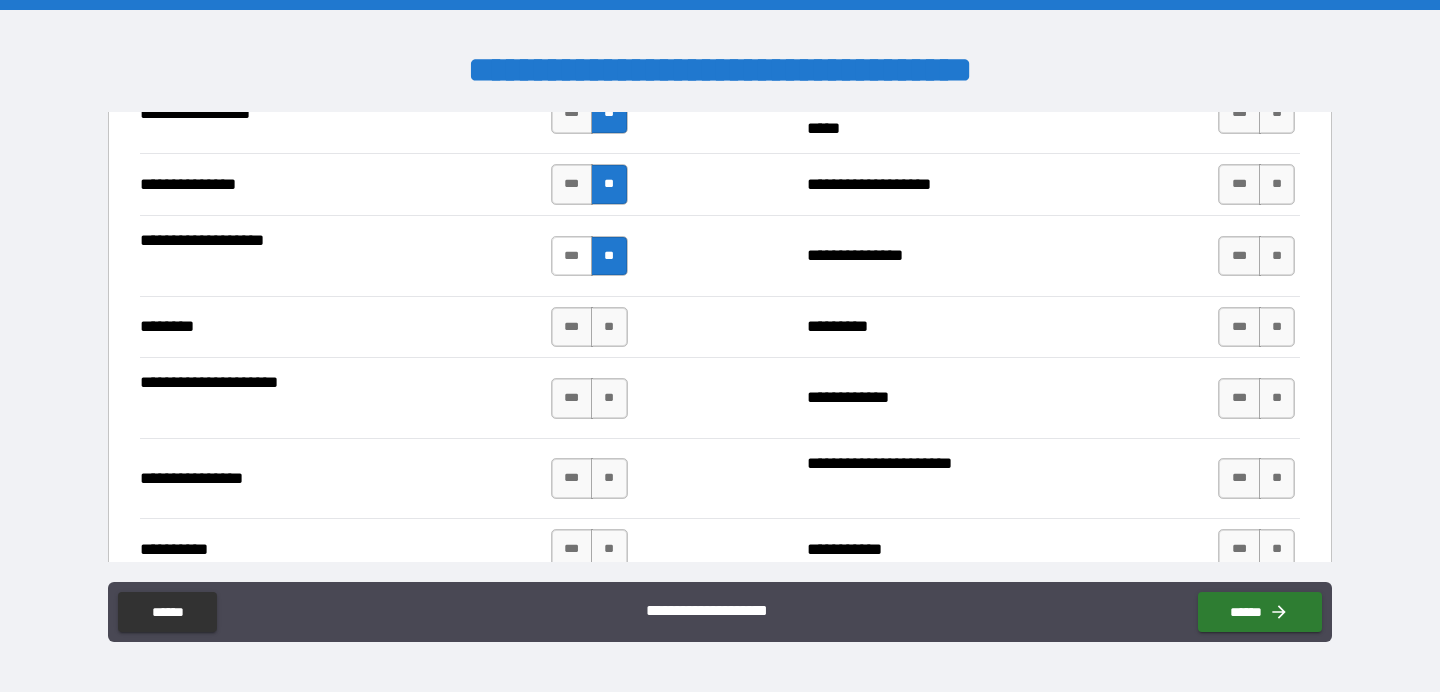 click on "***" at bounding box center [572, 256] 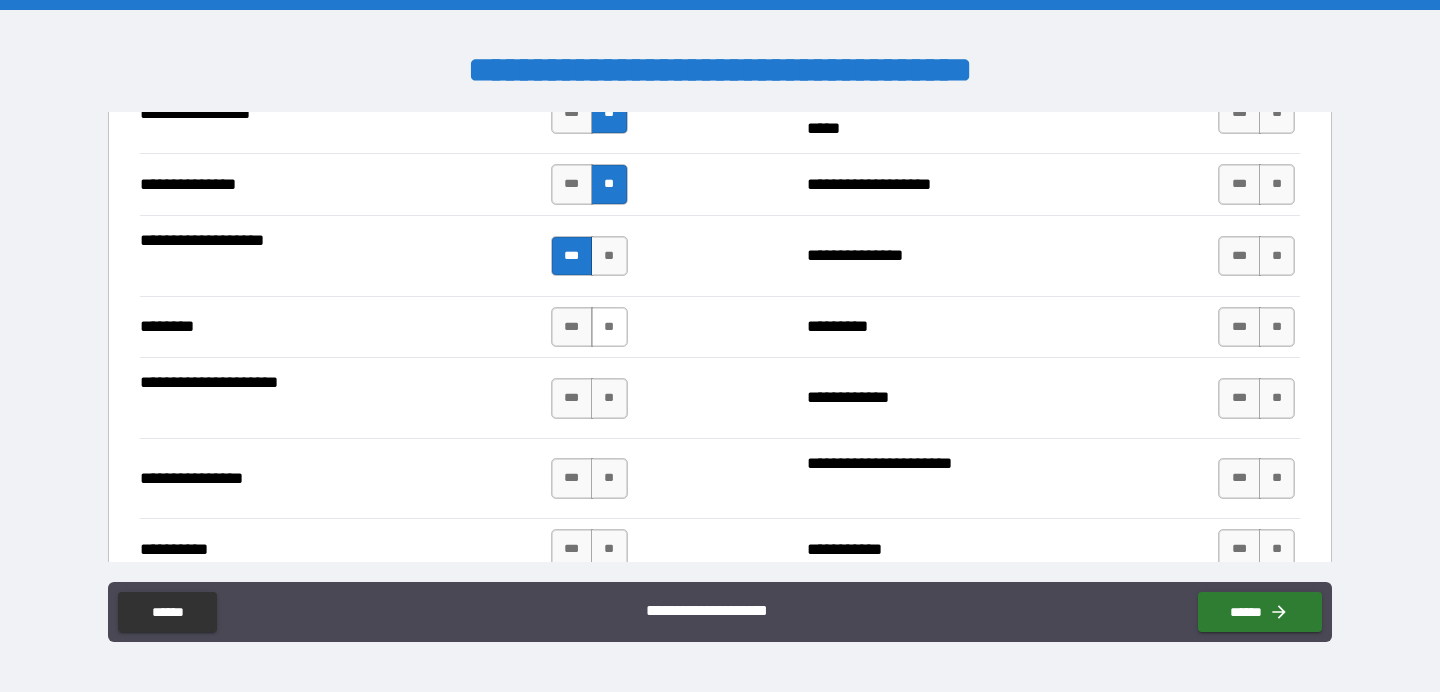 click on "**" at bounding box center [609, 327] 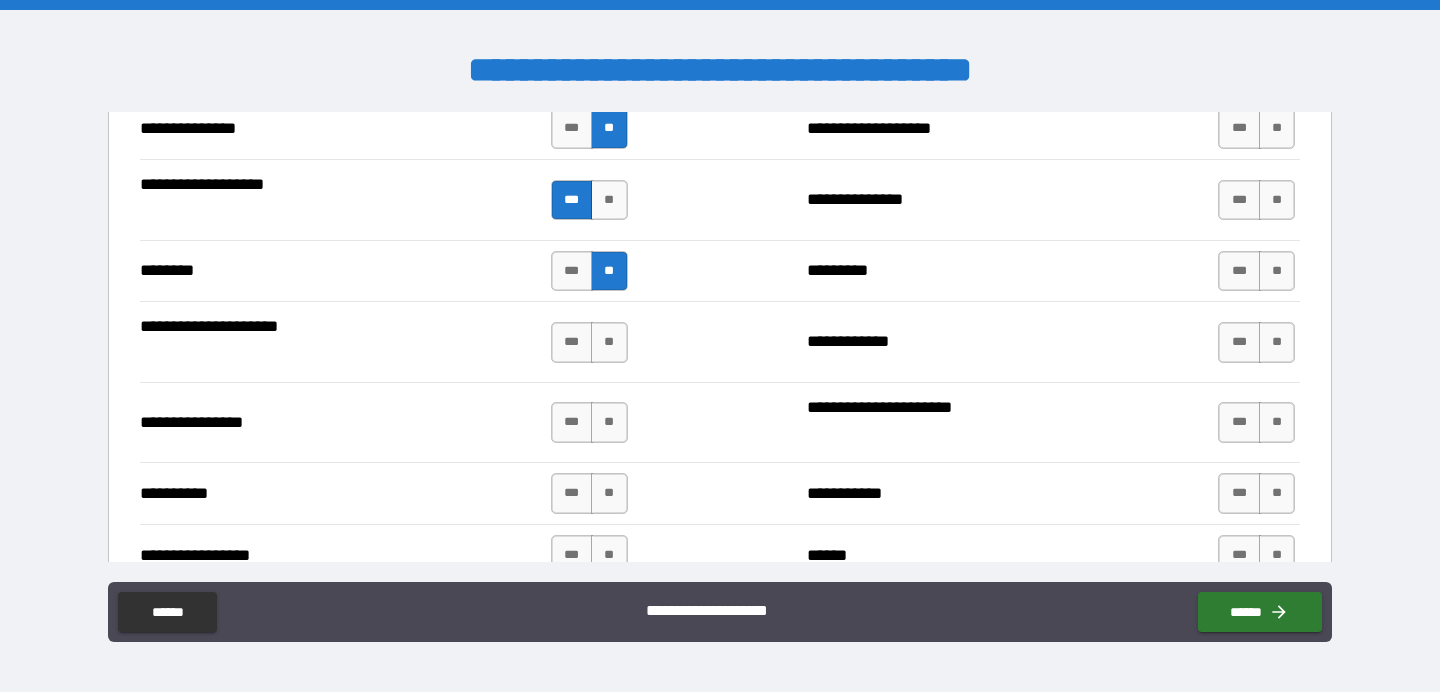 scroll, scrollTop: 2824, scrollLeft: 0, axis: vertical 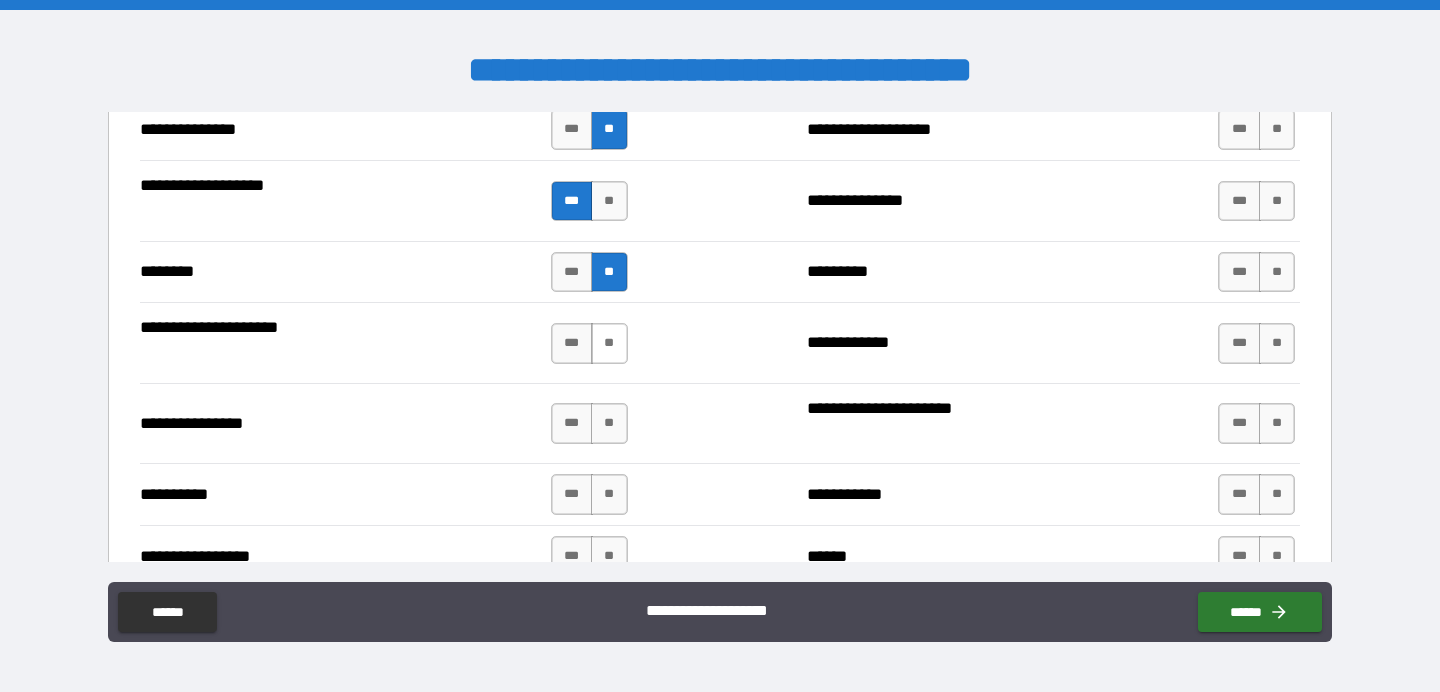 click on "**" at bounding box center (609, 343) 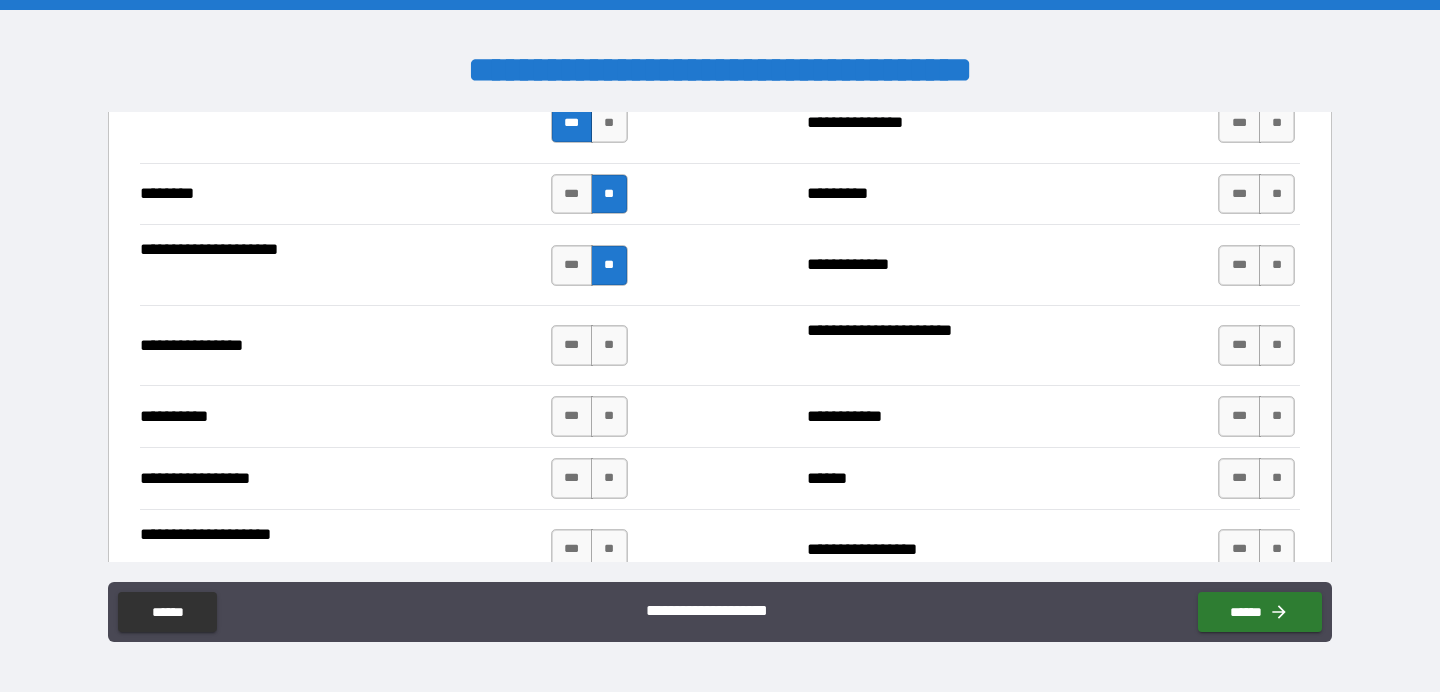 click on "**" at bounding box center [609, 345] 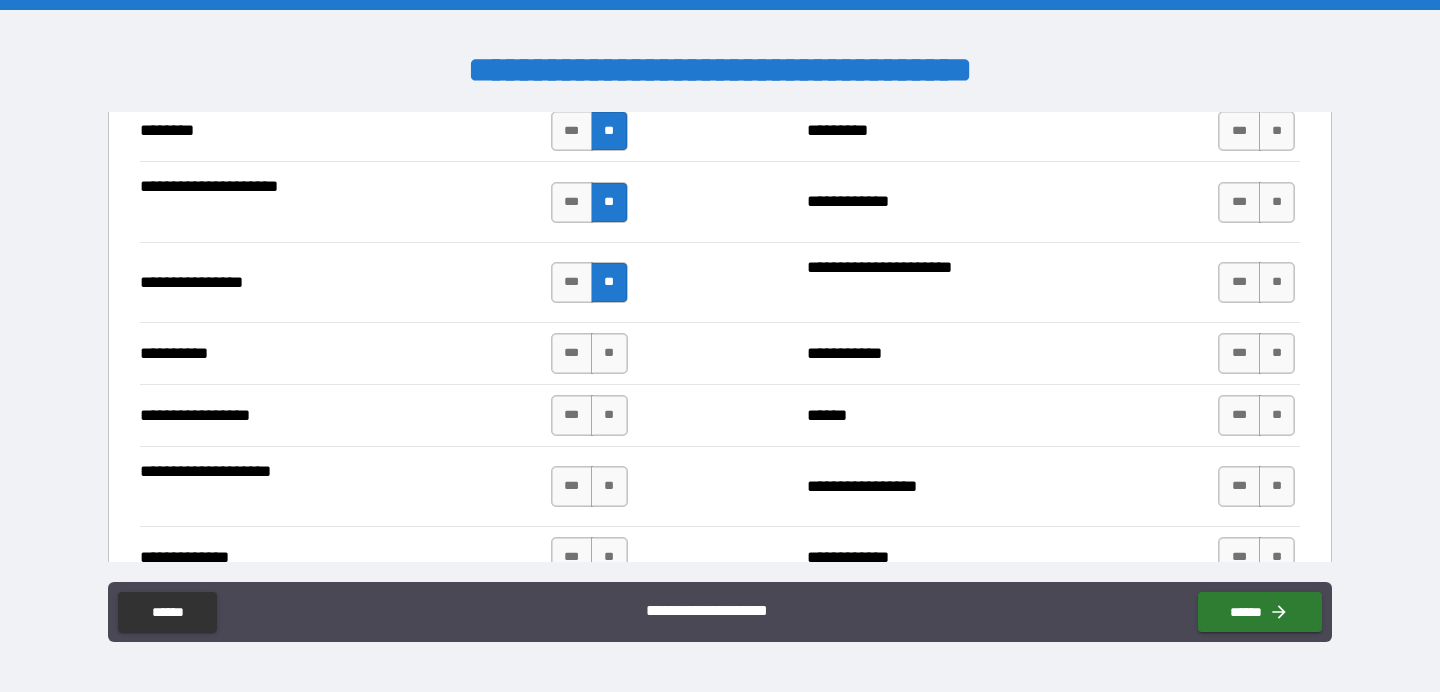 click on "**" at bounding box center [609, 353] 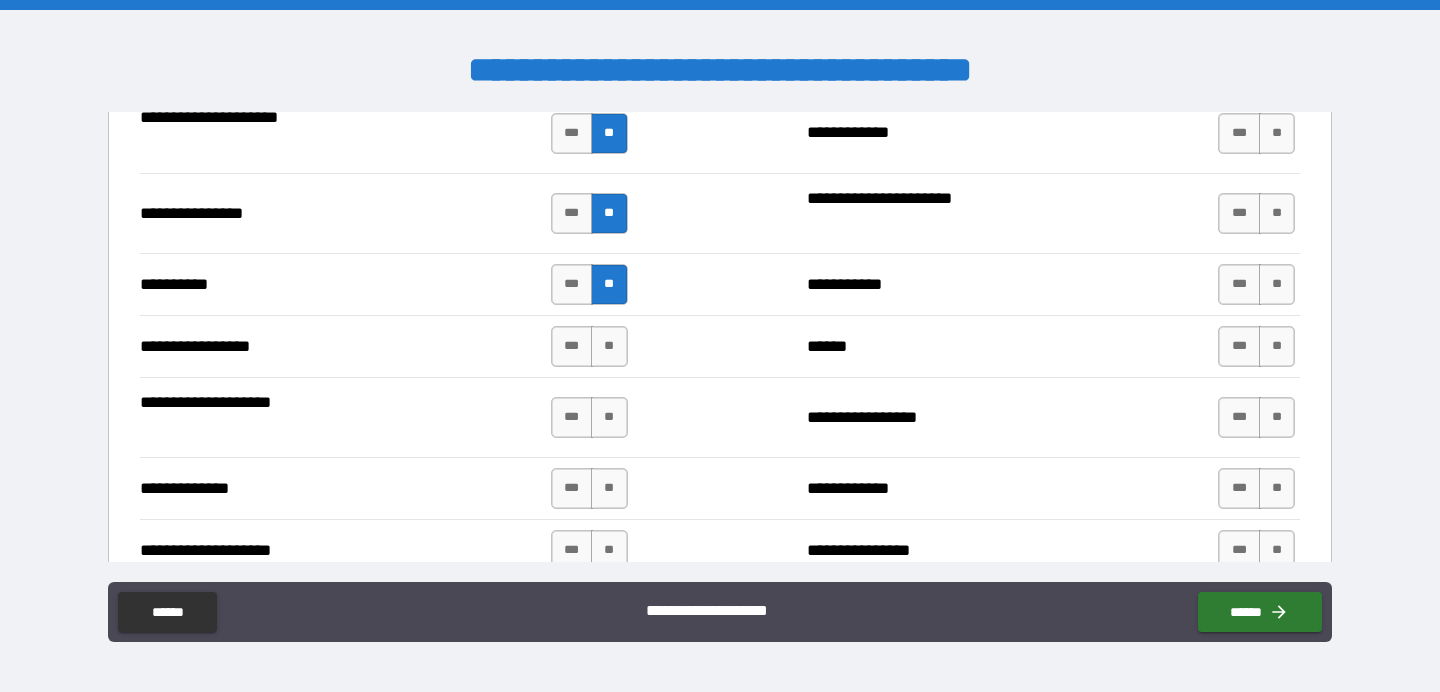 click on "**" at bounding box center (609, 346) 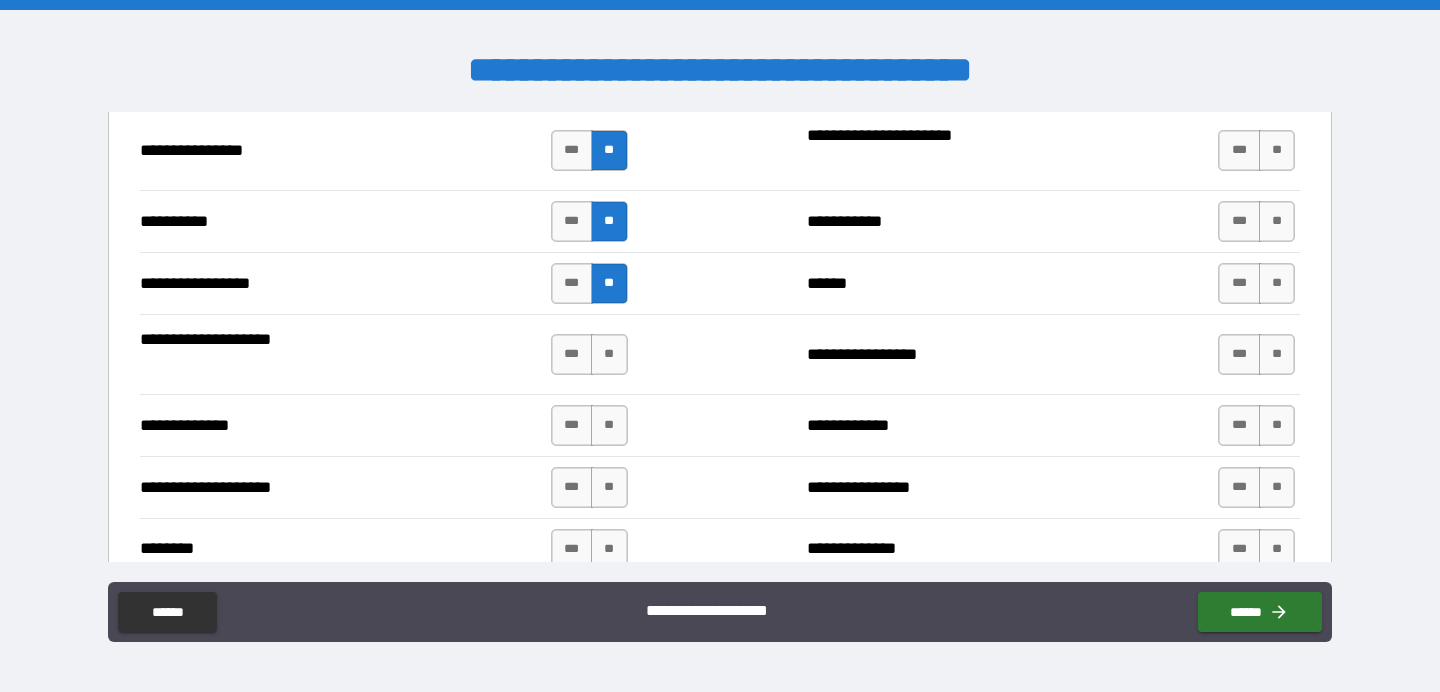 click on "**" at bounding box center [609, 354] 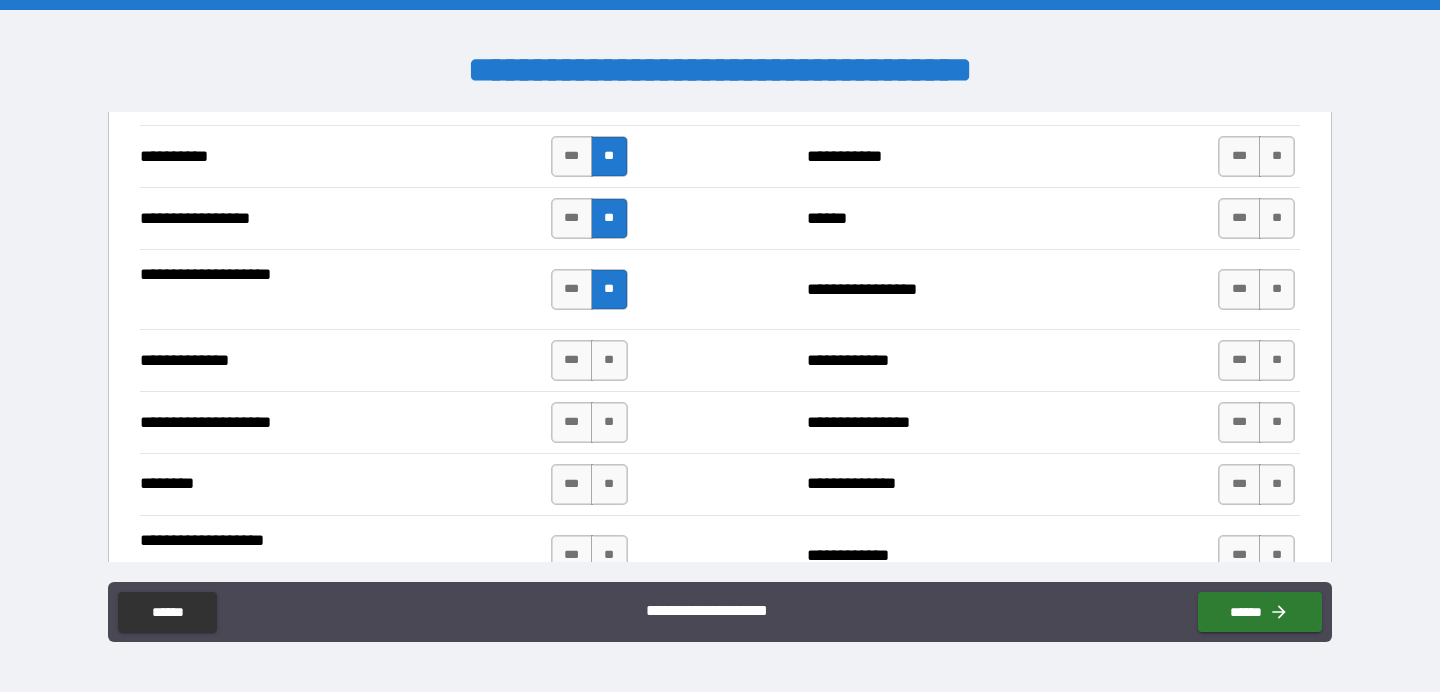click on "**" at bounding box center [609, 360] 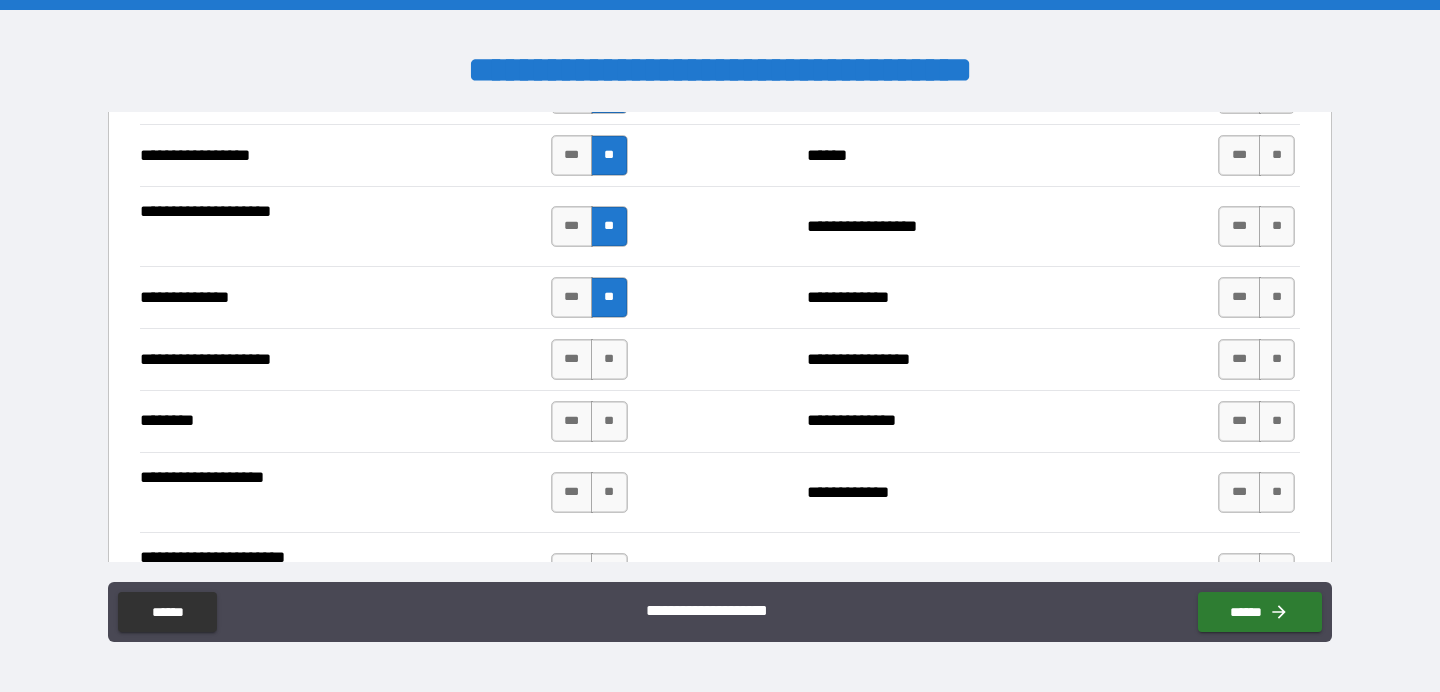 click on "**" at bounding box center (609, 359) 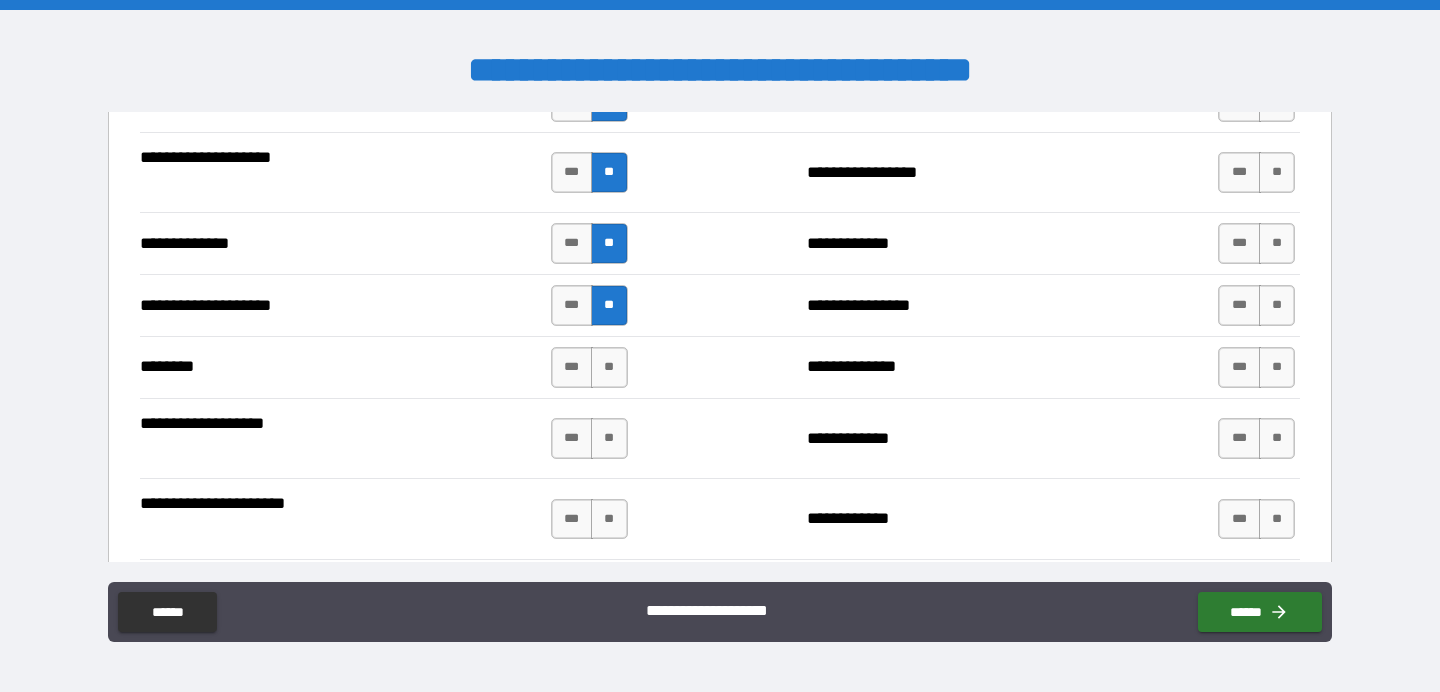 scroll, scrollTop: 3283, scrollLeft: 0, axis: vertical 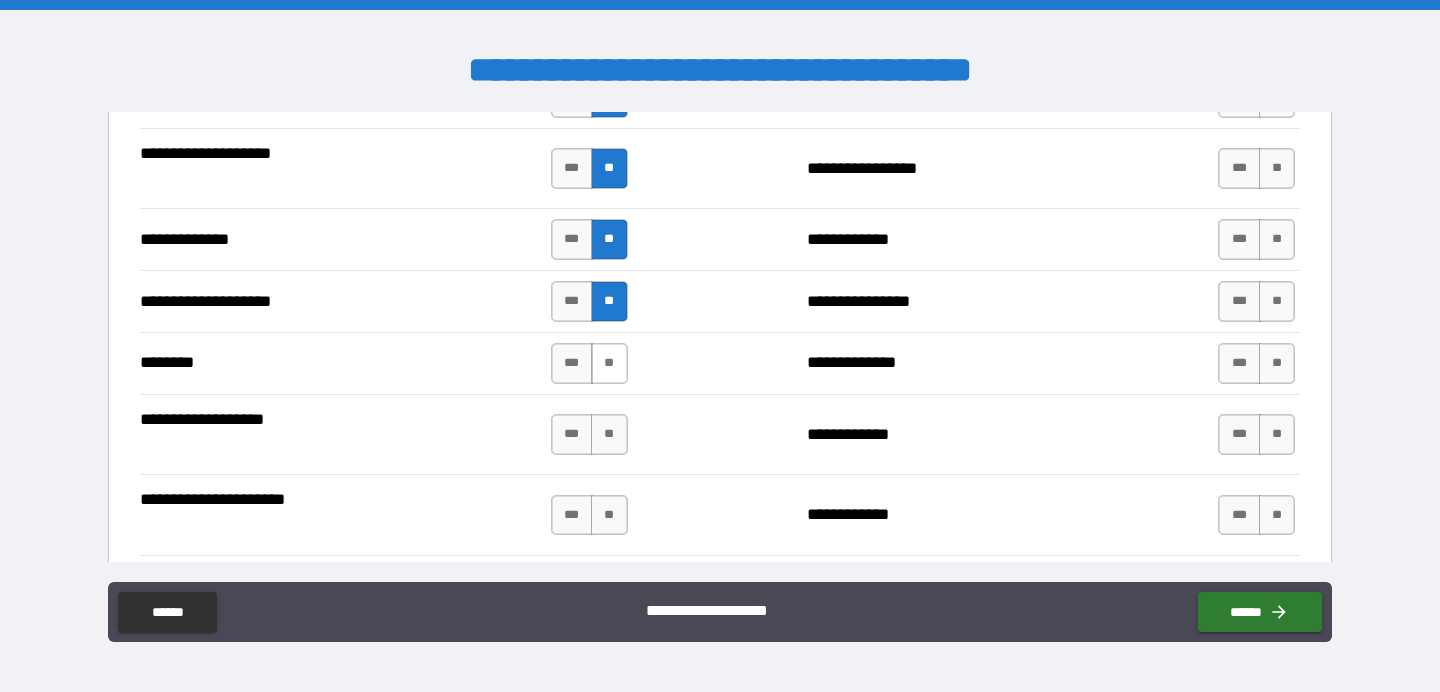 click on "**" at bounding box center [609, 363] 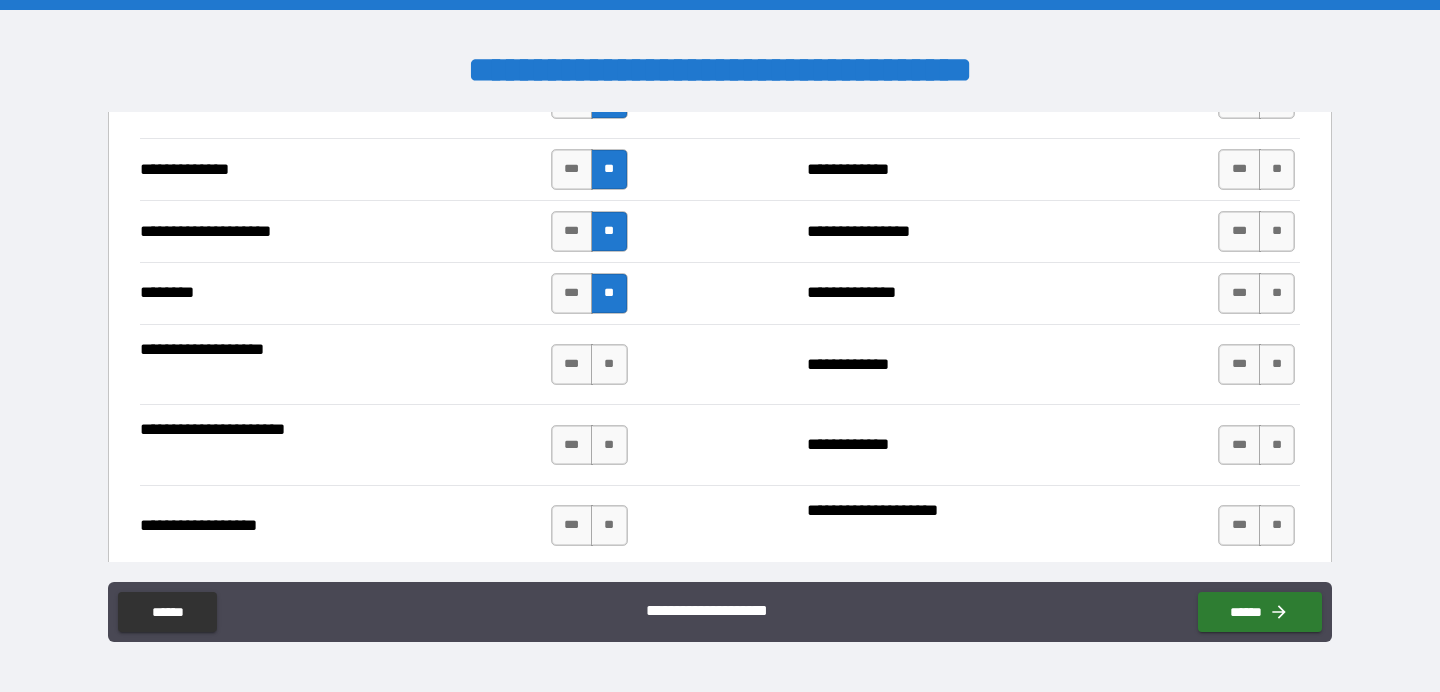 click on "**" at bounding box center (609, 364) 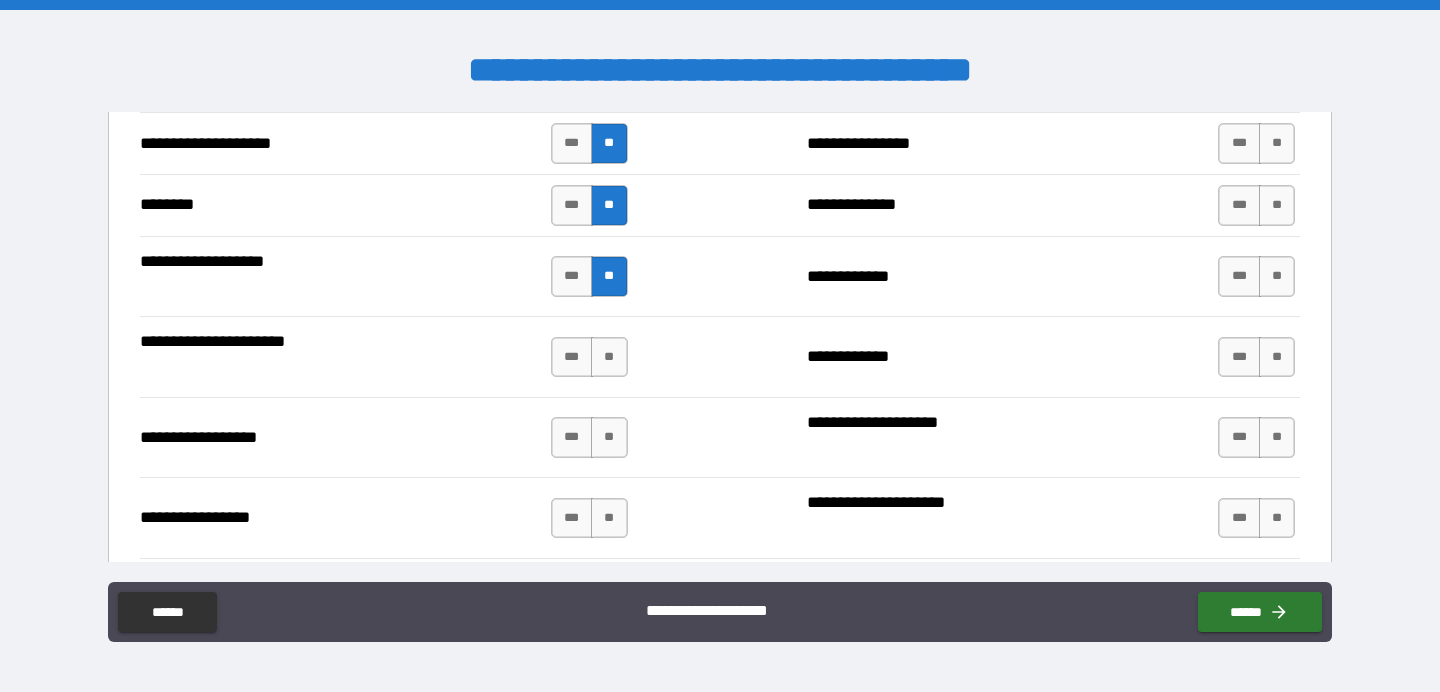 click on "**" at bounding box center [609, 357] 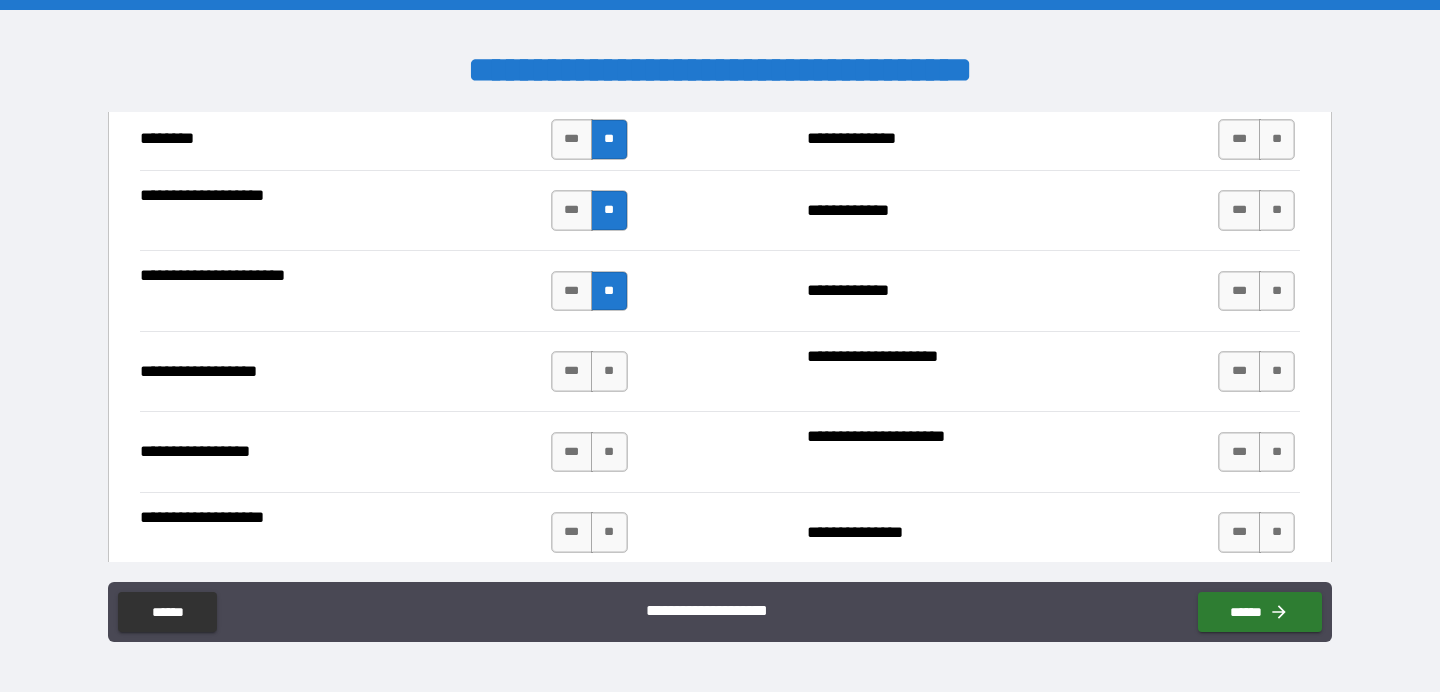 scroll, scrollTop: 3510, scrollLeft: 0, axis: vertical 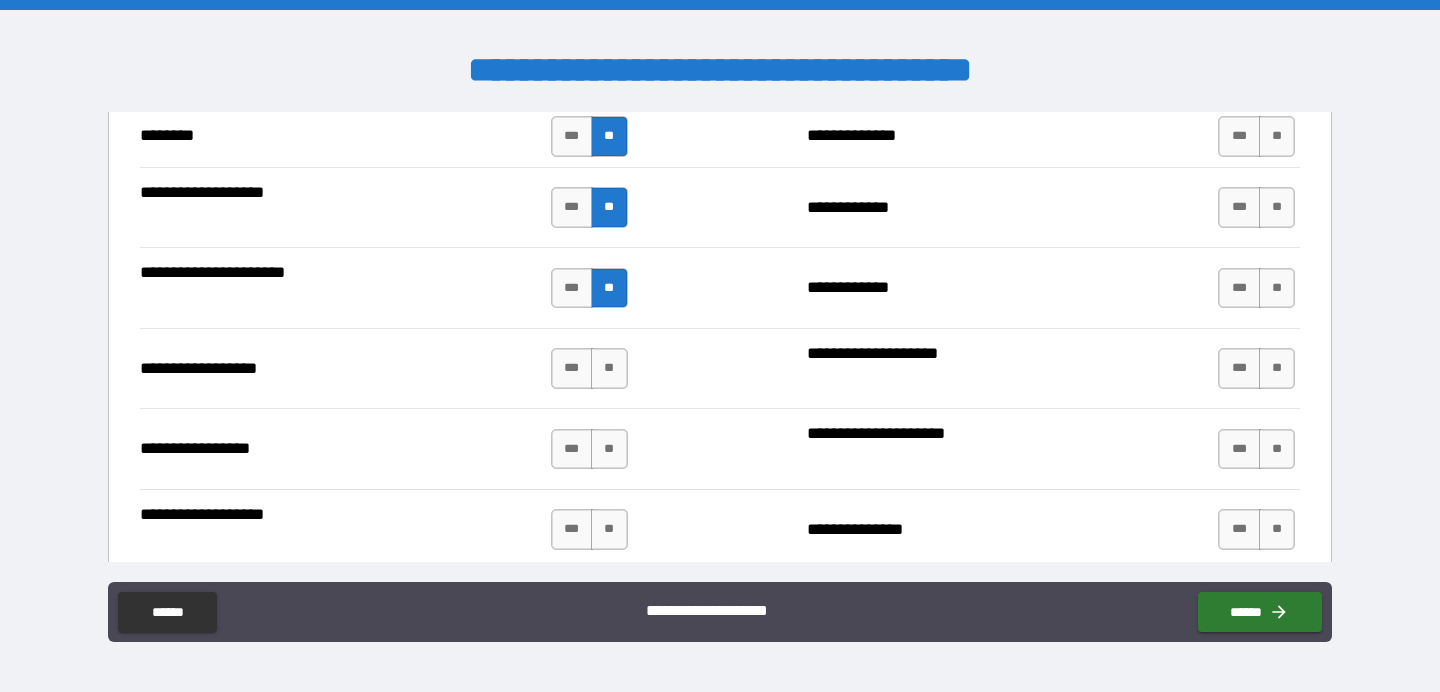 click on "**" at bounding box center [609, 368] 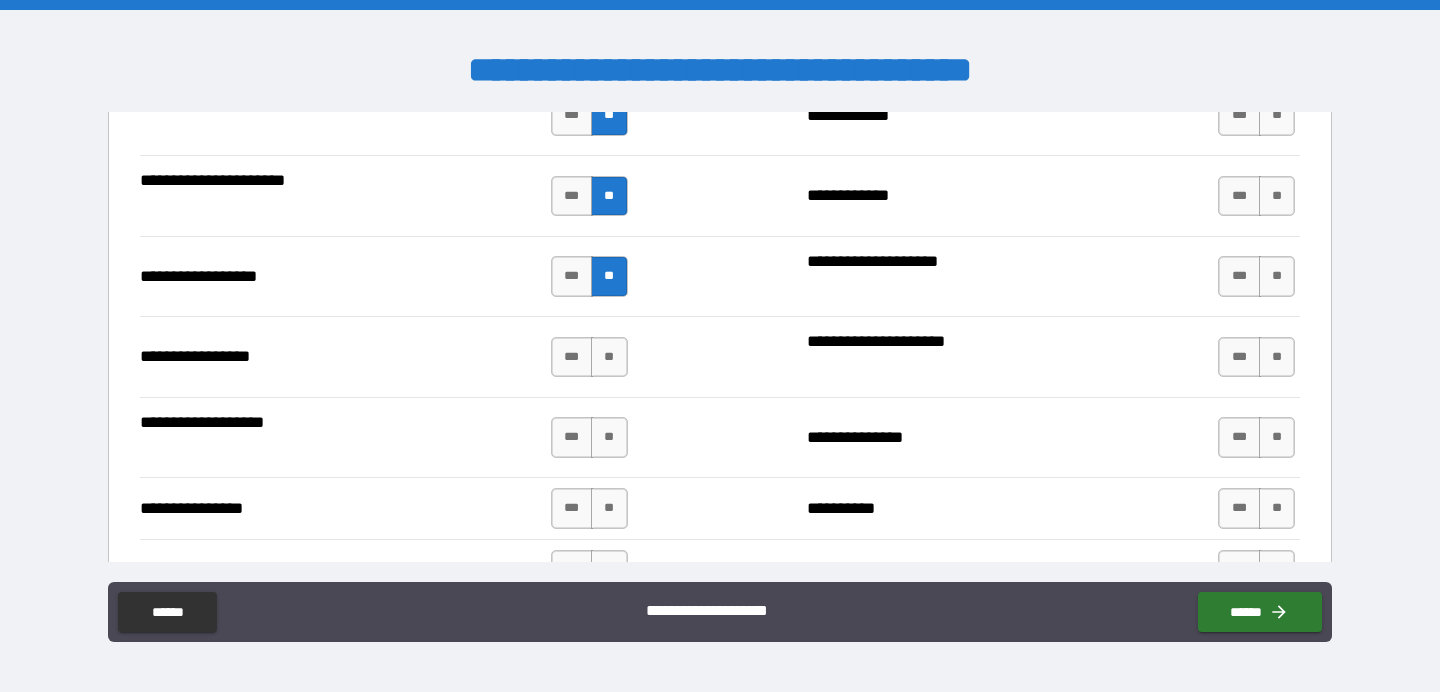 click on "**" at bounding box center [609, 357] 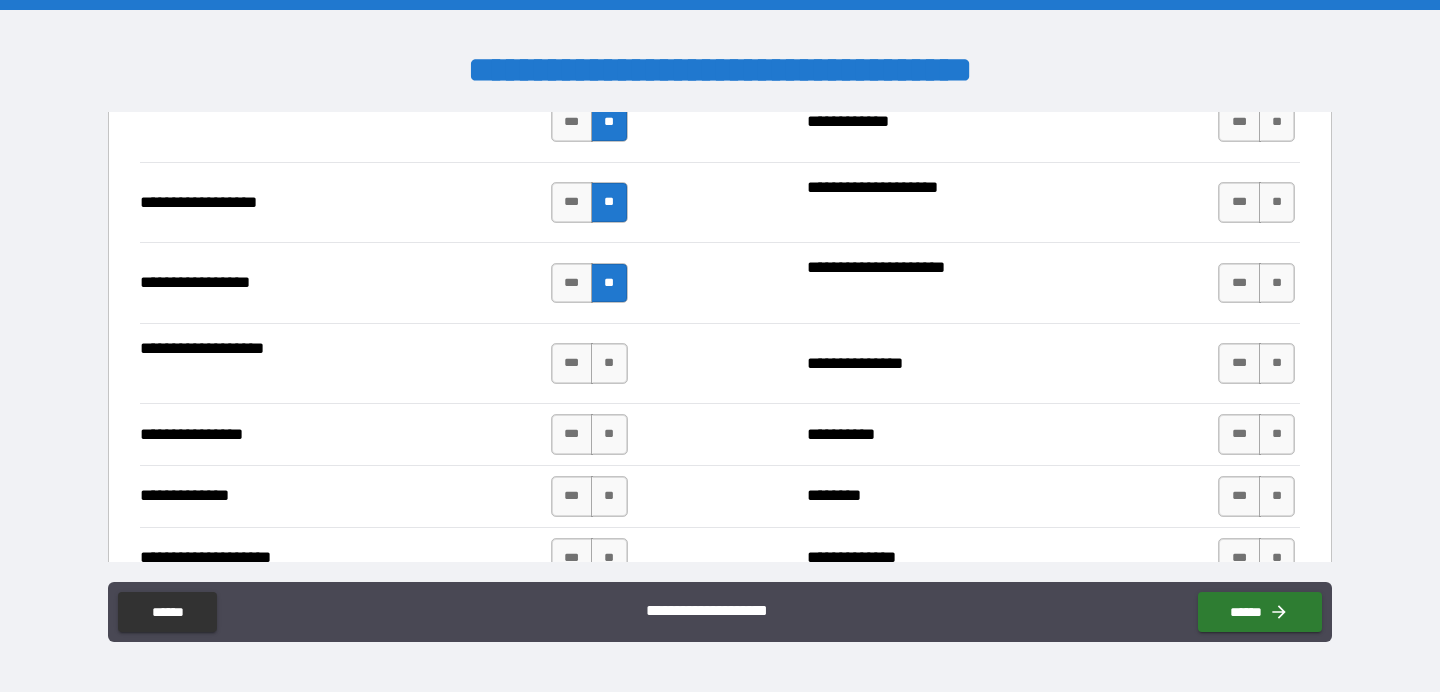 click on "**" at bounding box center (609, 363) 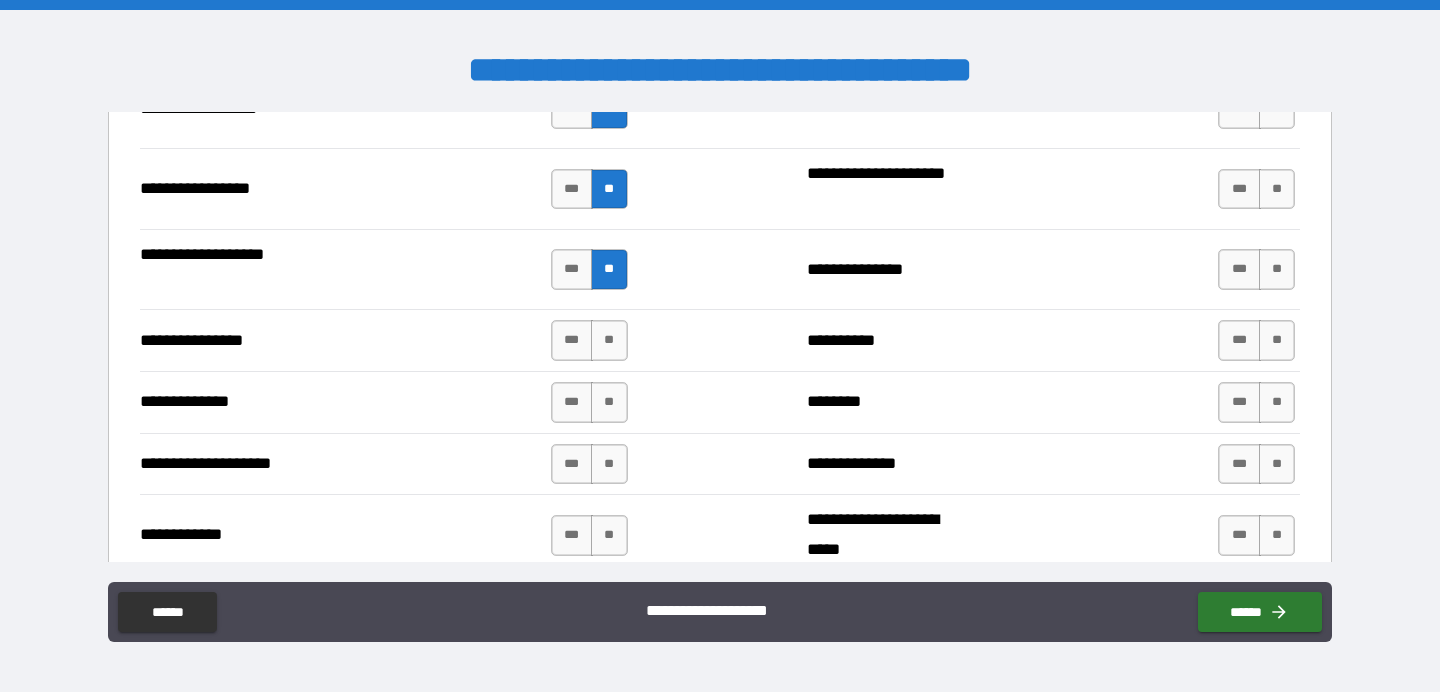 click on "**" at bounding box center [609, 340] 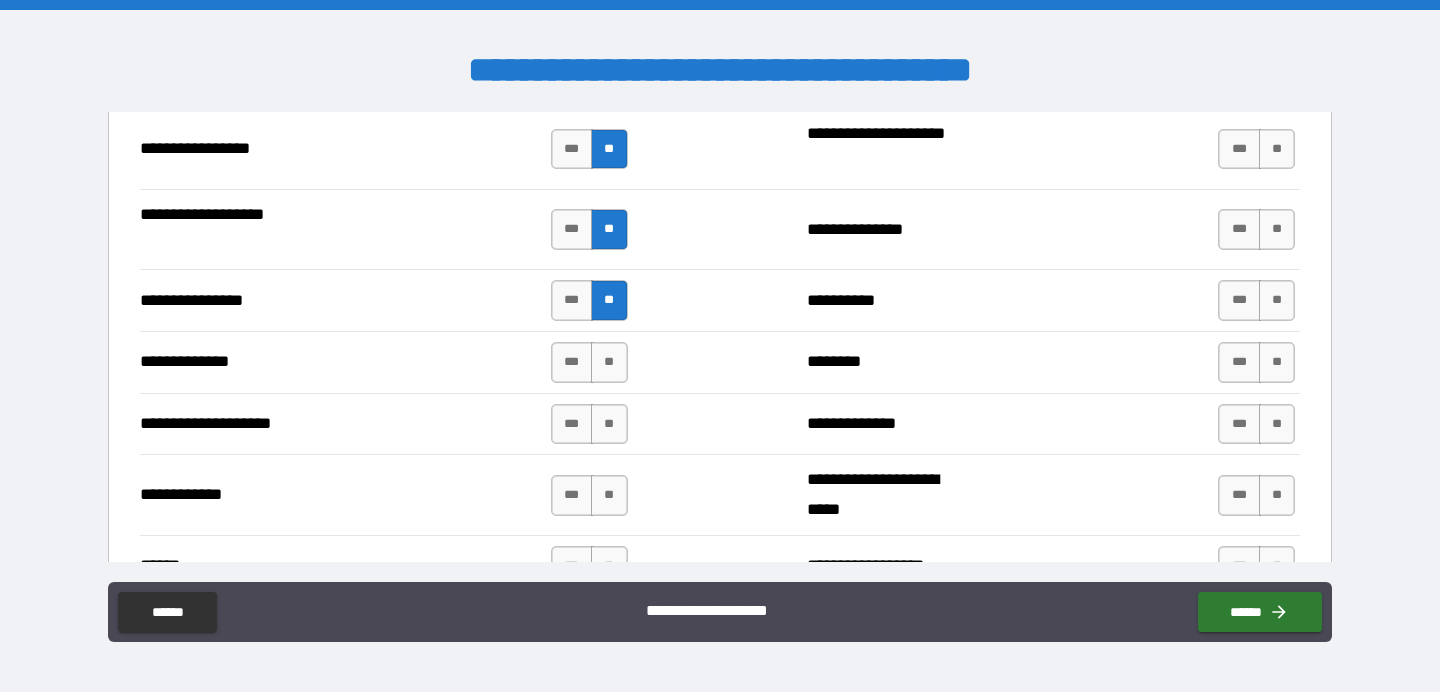 click on "**" at bounding box center [609, 362] 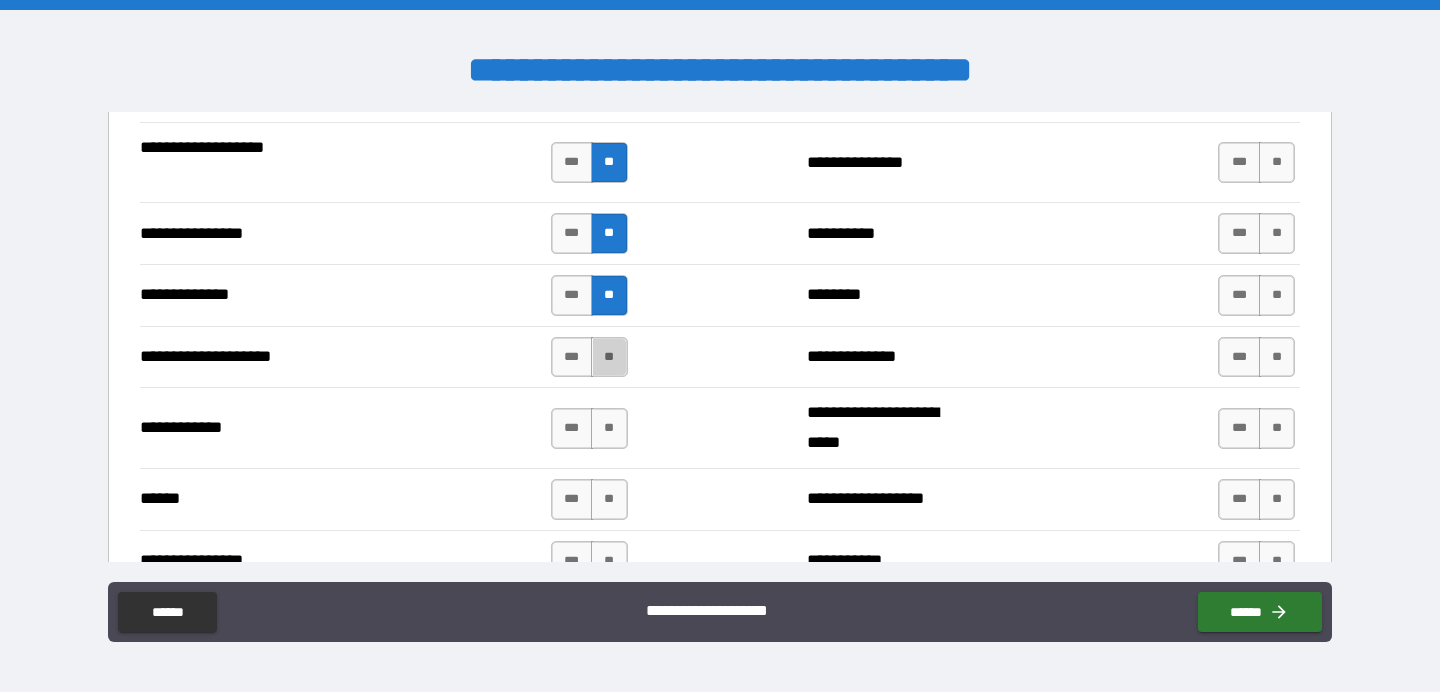 click on "**" at bounding box center [609, 357] 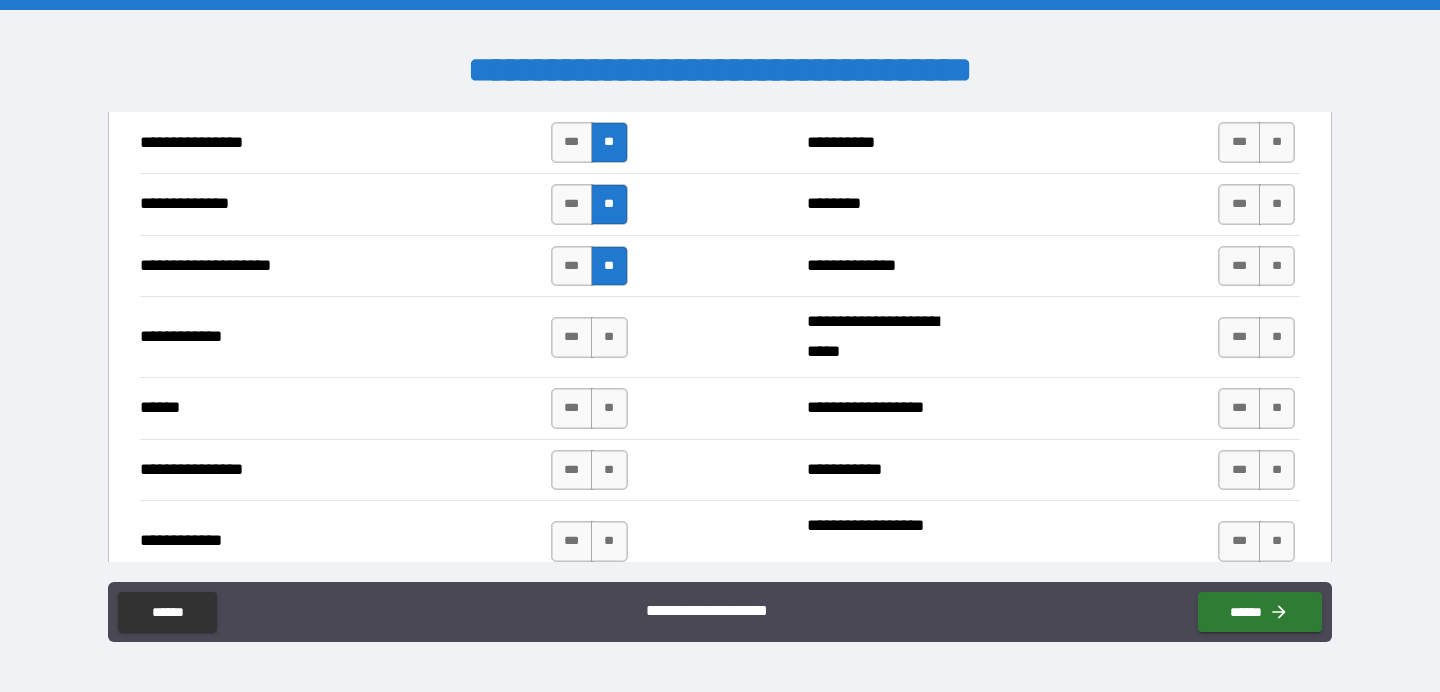 click on "**********" at bounding box center (720, 336) 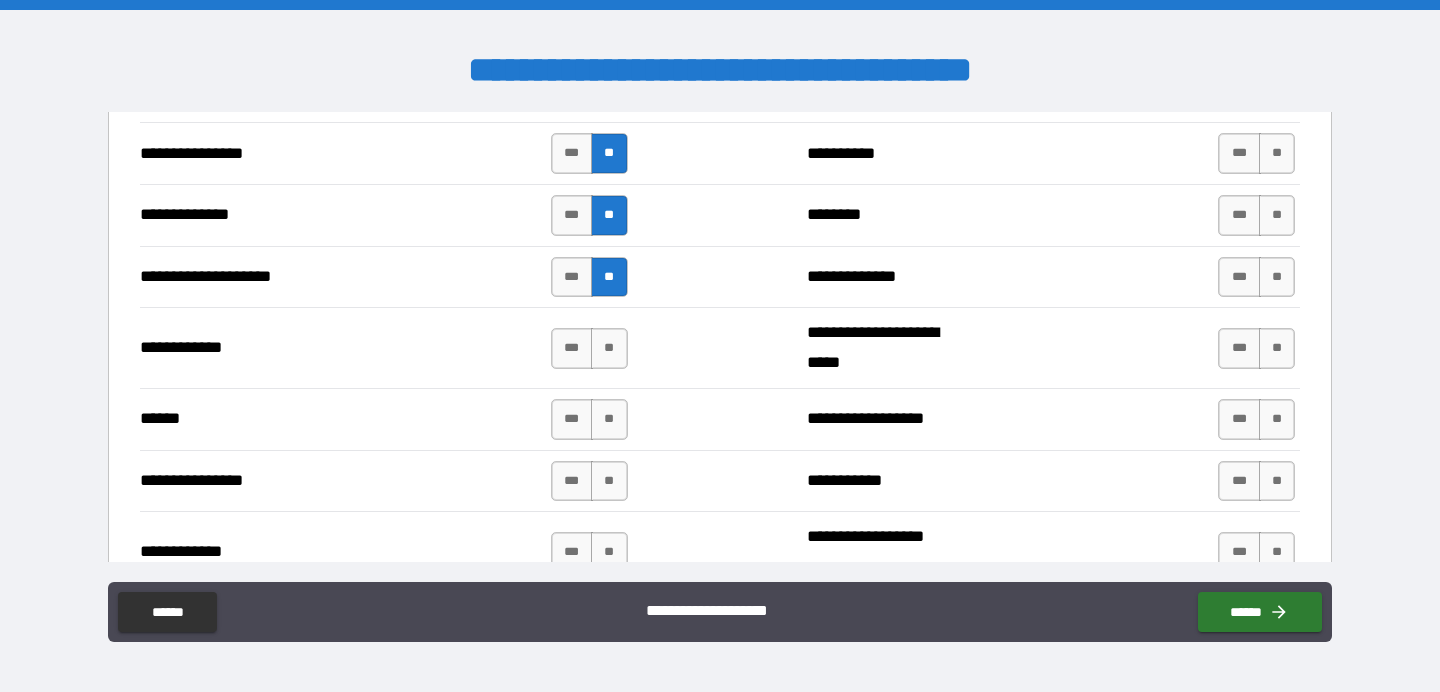 click on "**" at bounding box center [609, 348] 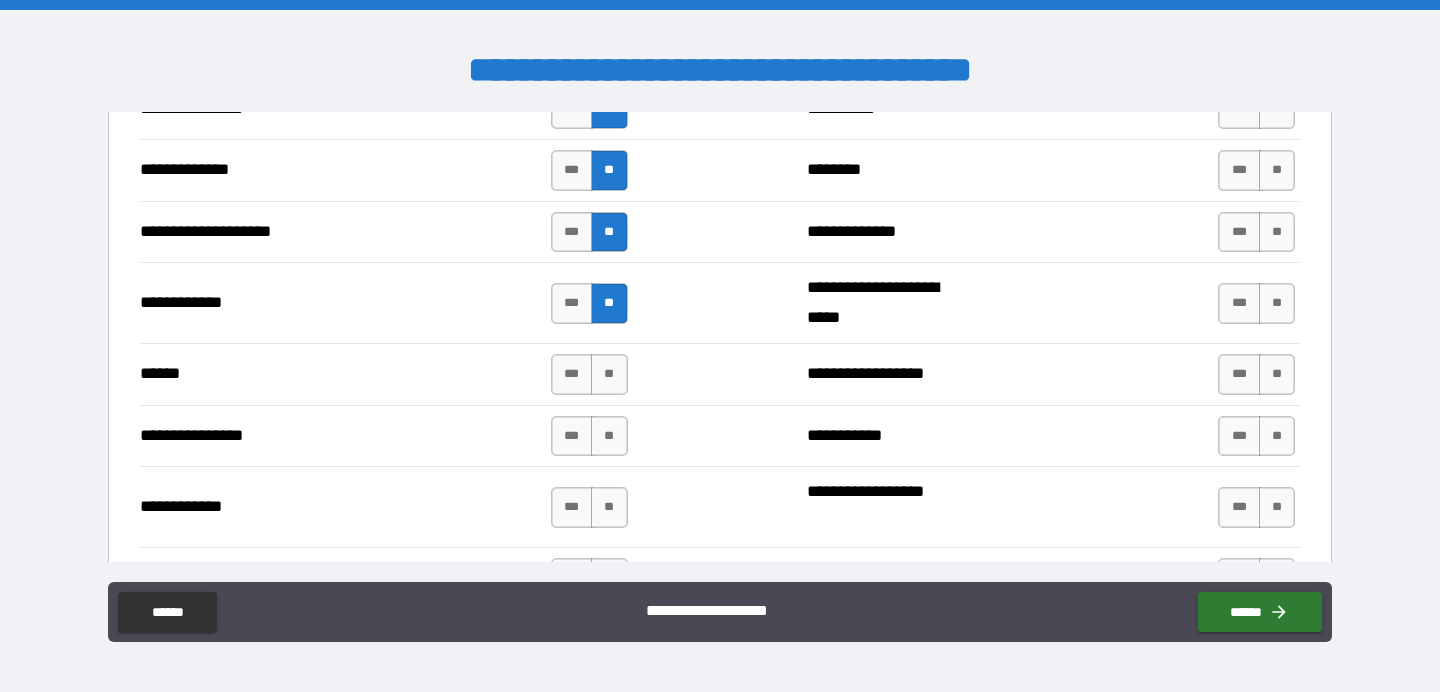 scroll, scrollTop: 4016, scrollLeft: 0, axis: vertical 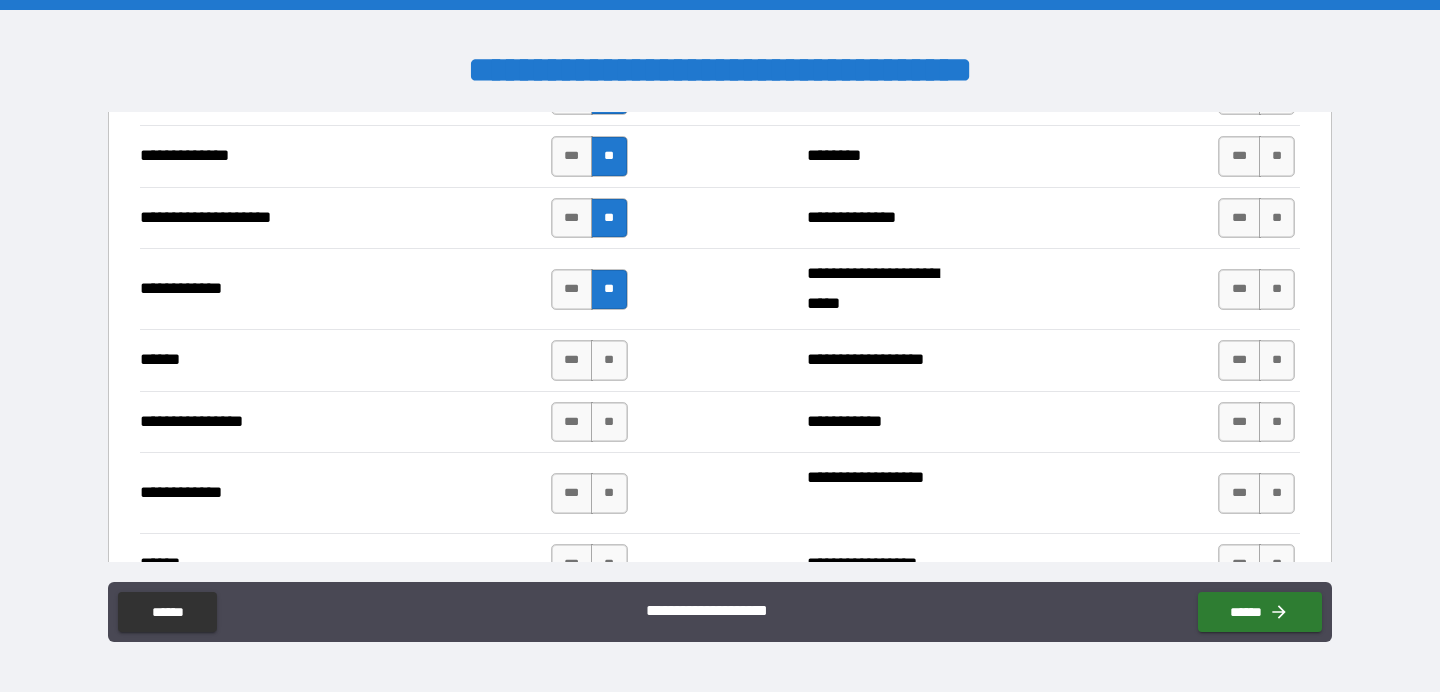 click on "**" at bounding box center [609, 360] 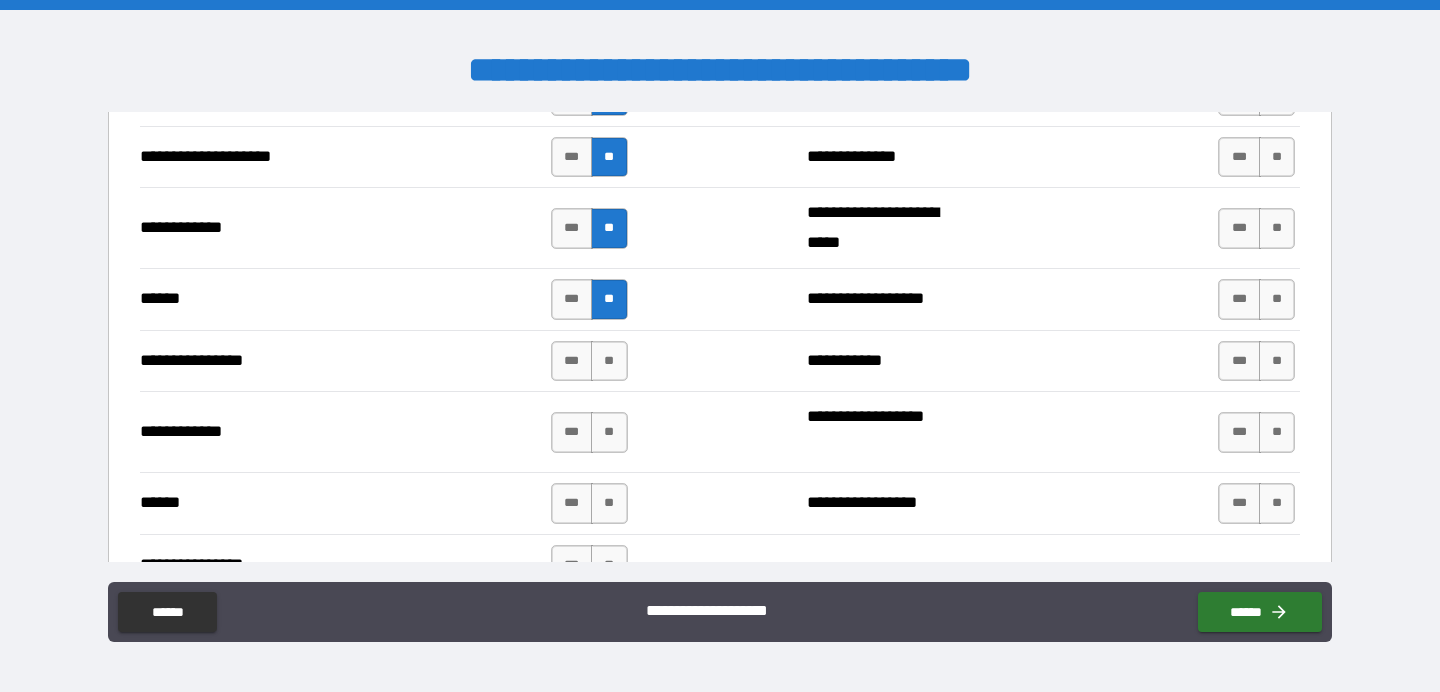 click on "**" at bounding box center (609, 361) 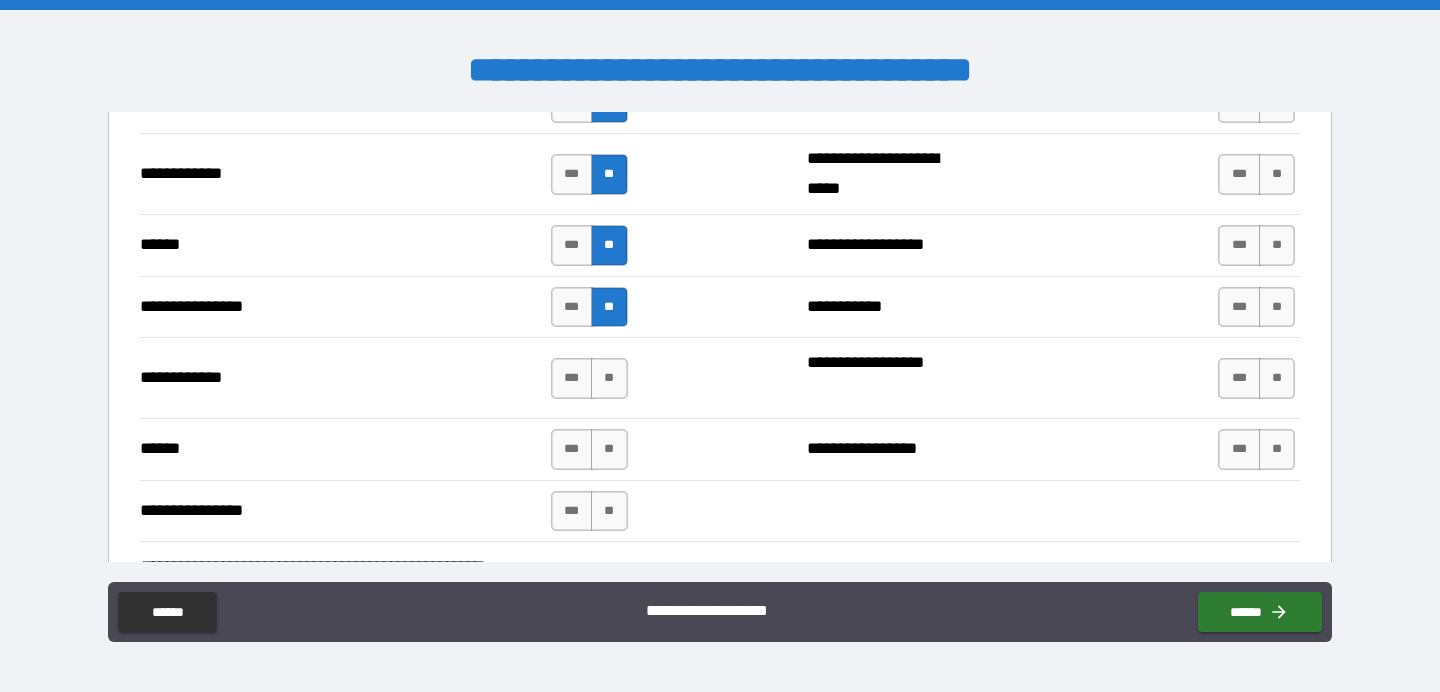 scroll, scrollTop: 4136, scrollLeft: 0, axis: vertical 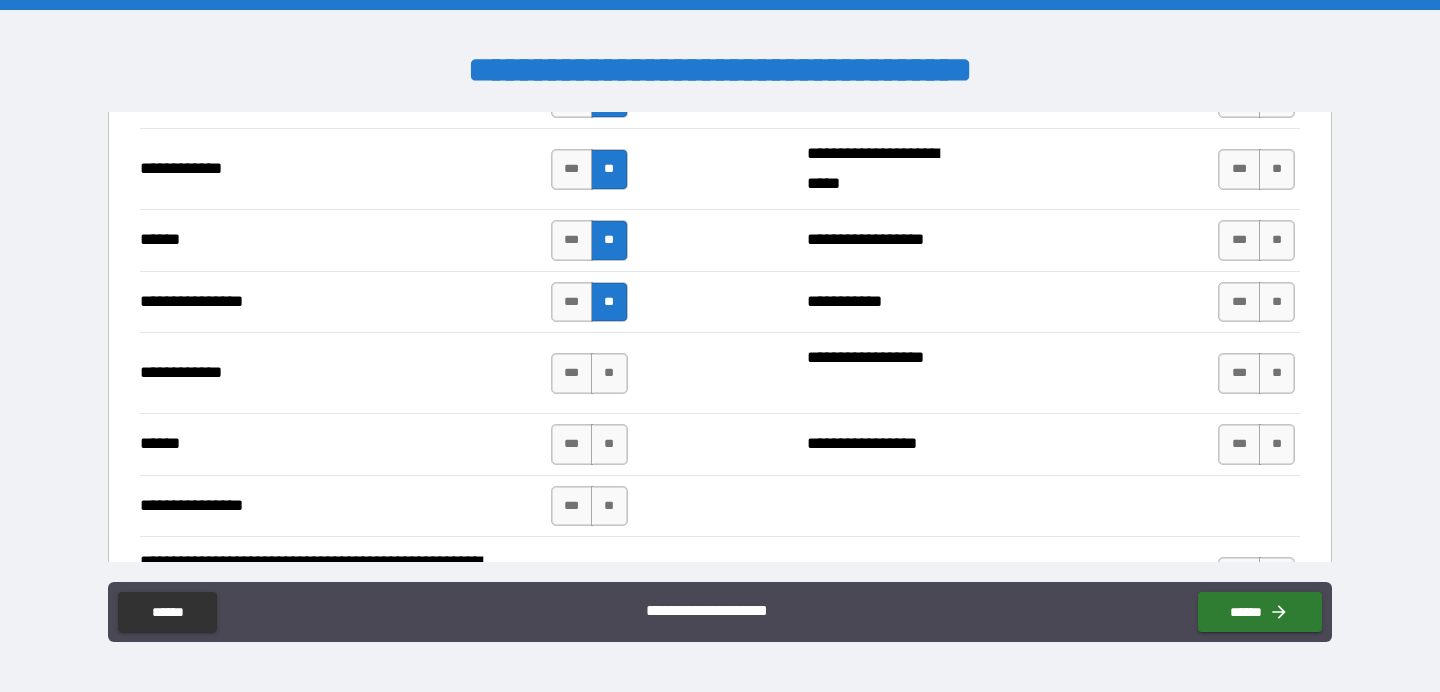 click on "**" at bounding box center (609, 373) 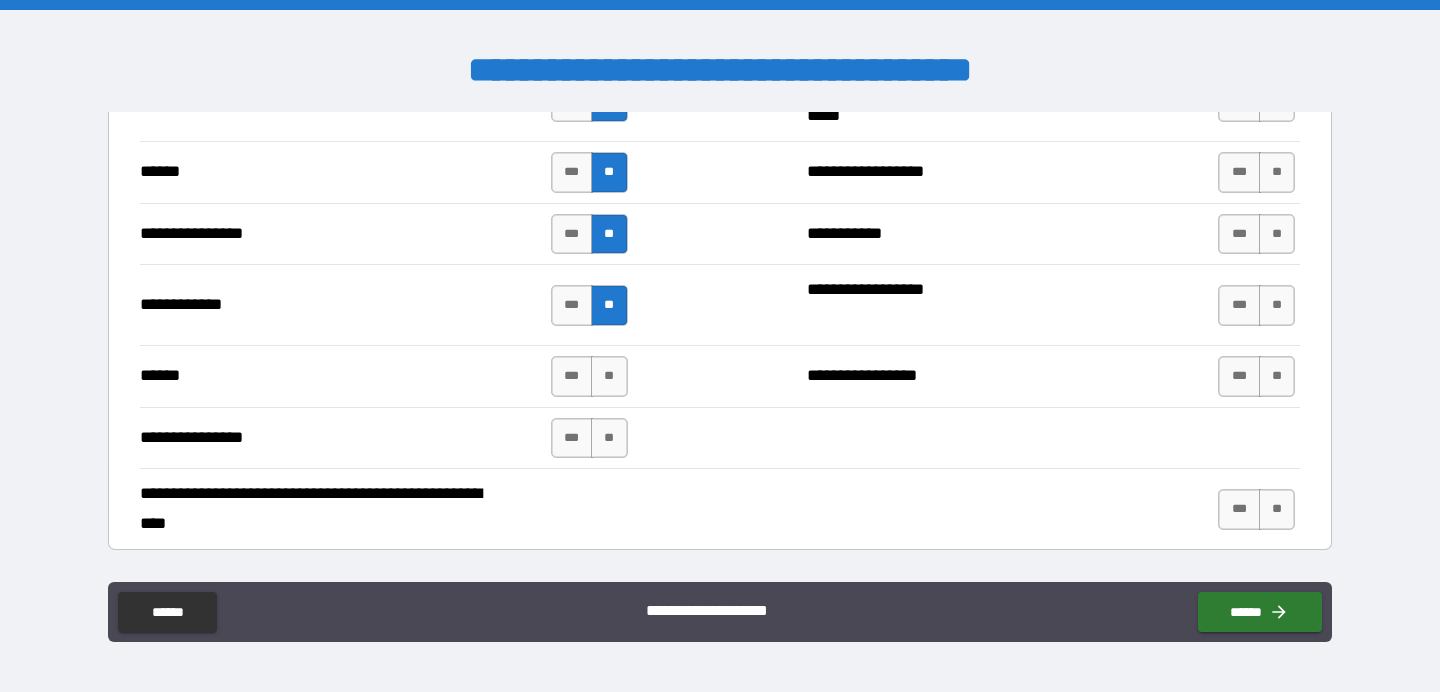 scroll, scrollTop: 4209, scrollLeft: 0, axis: vertical 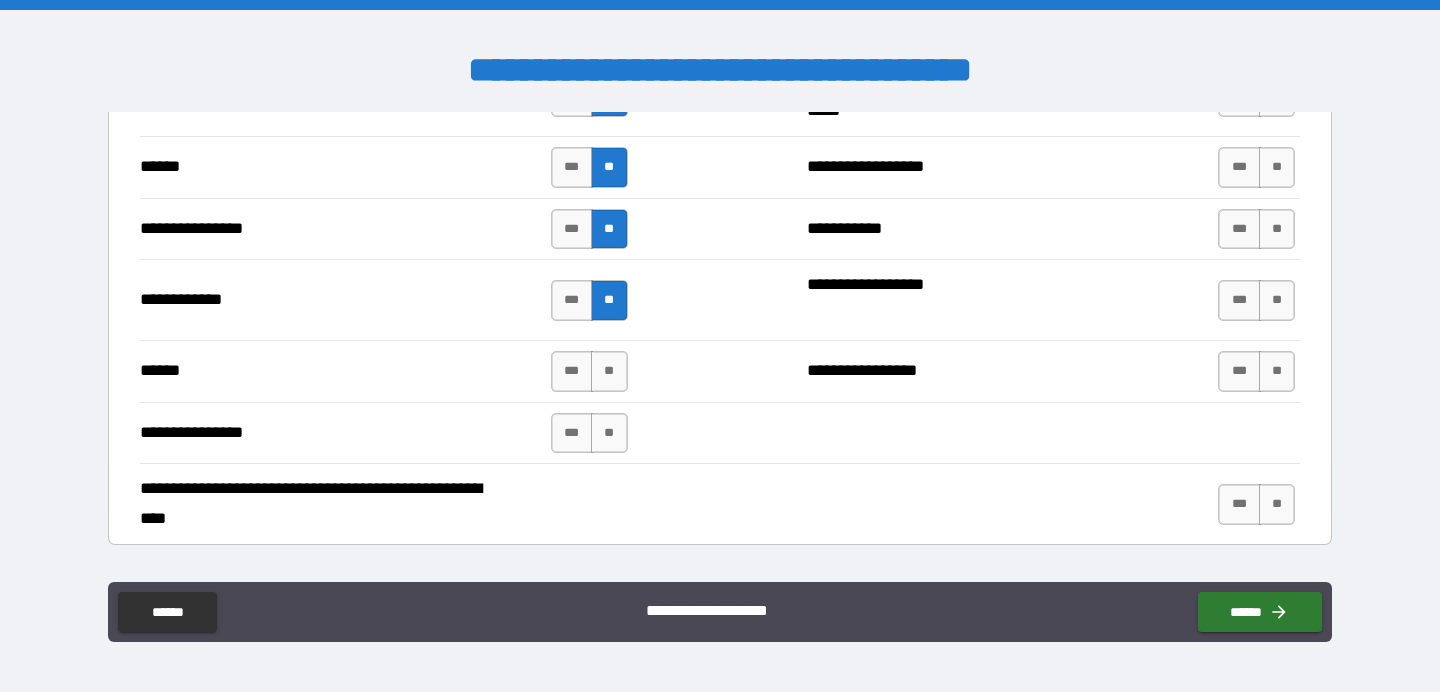 click on "**" at bounding box center [609, 371] 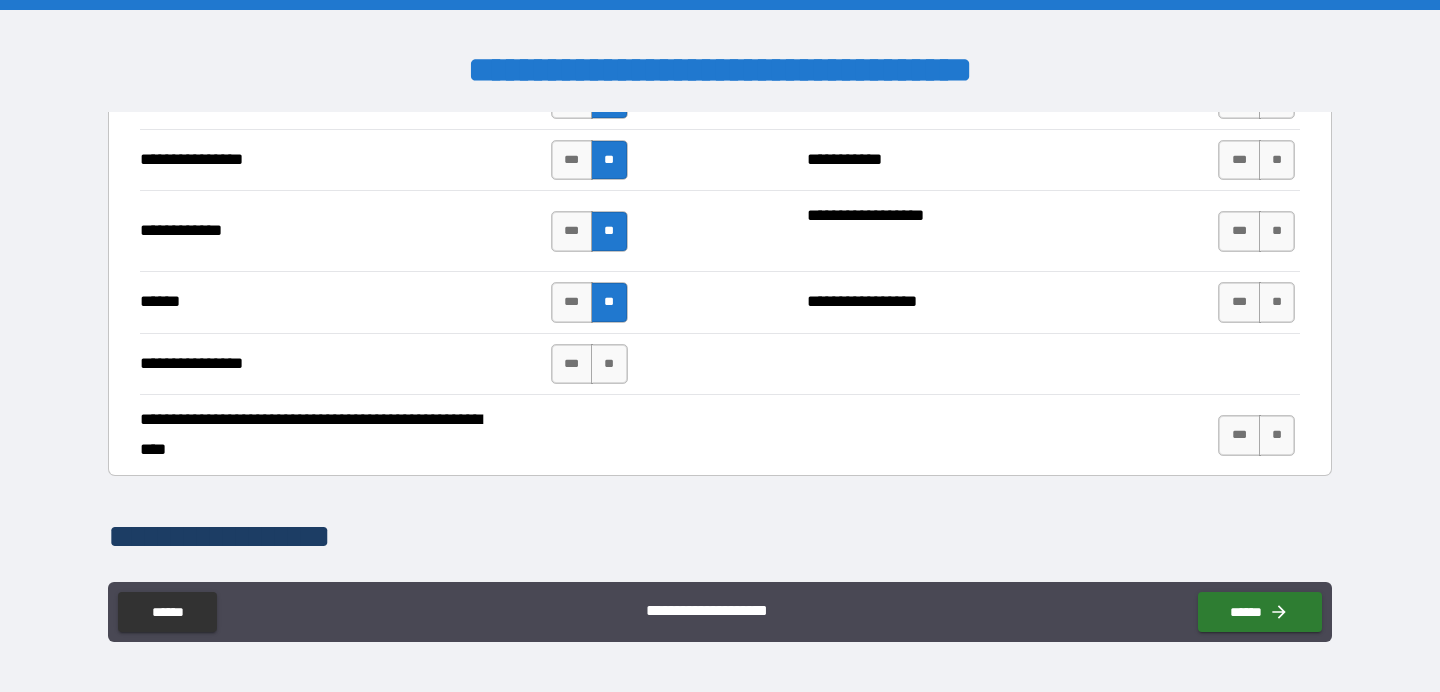 scroll, scrollTop: 4277, scrollLeft: 0, axis: vertical 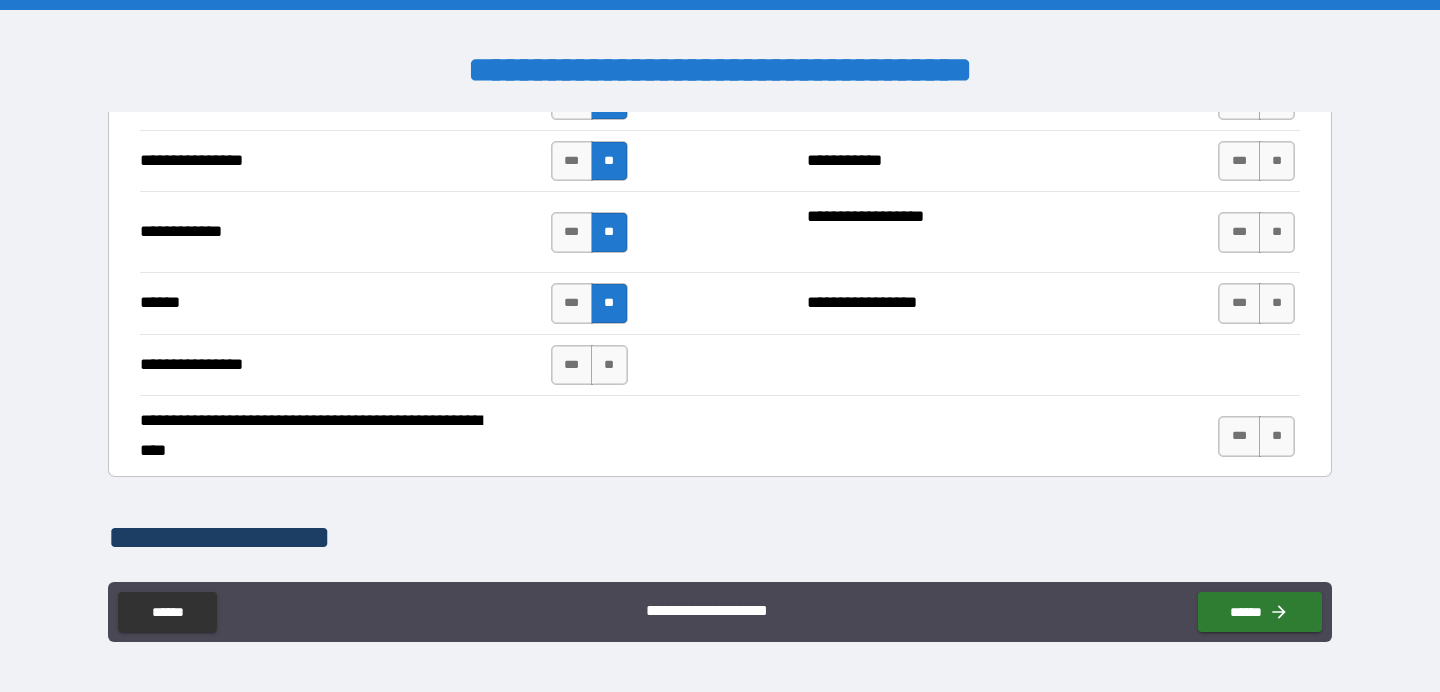 click on "**" at bounding box center (609, 365) 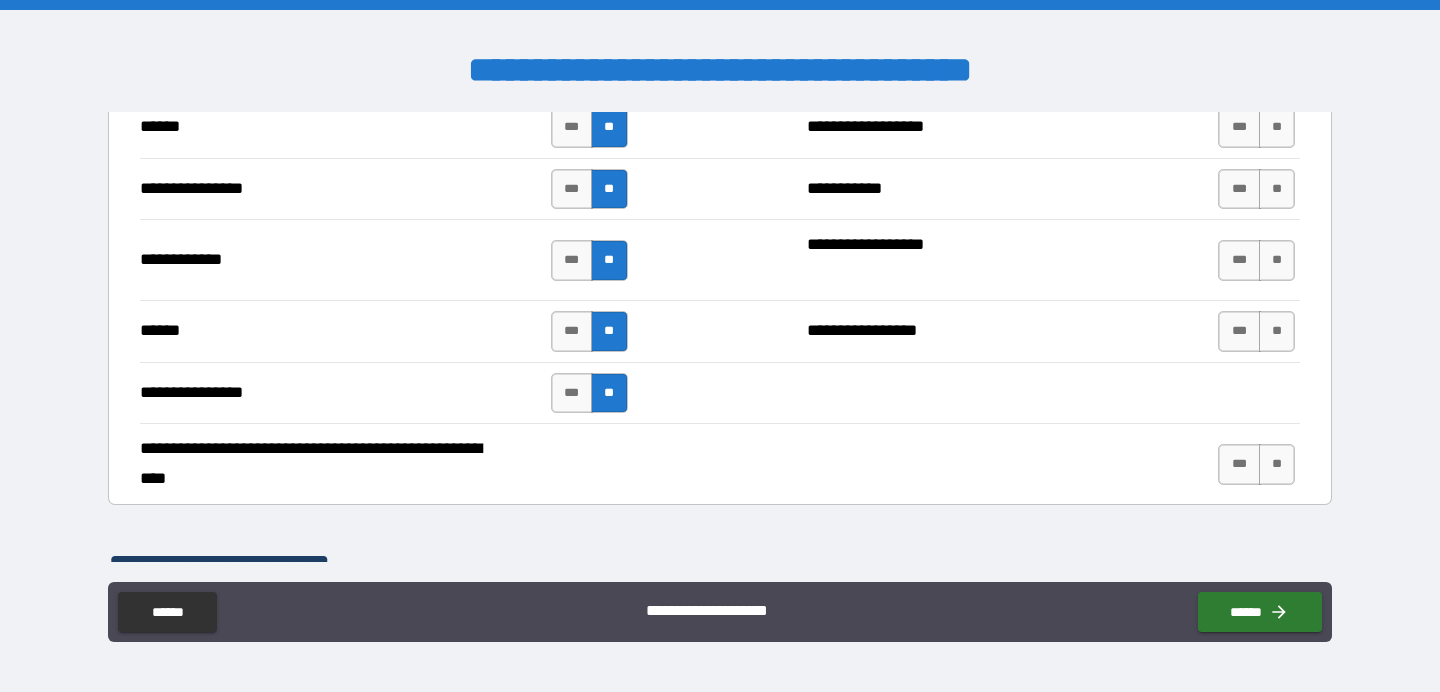 scroll, scrollTop: 4247, scrollLeft: 0, axis: vertical 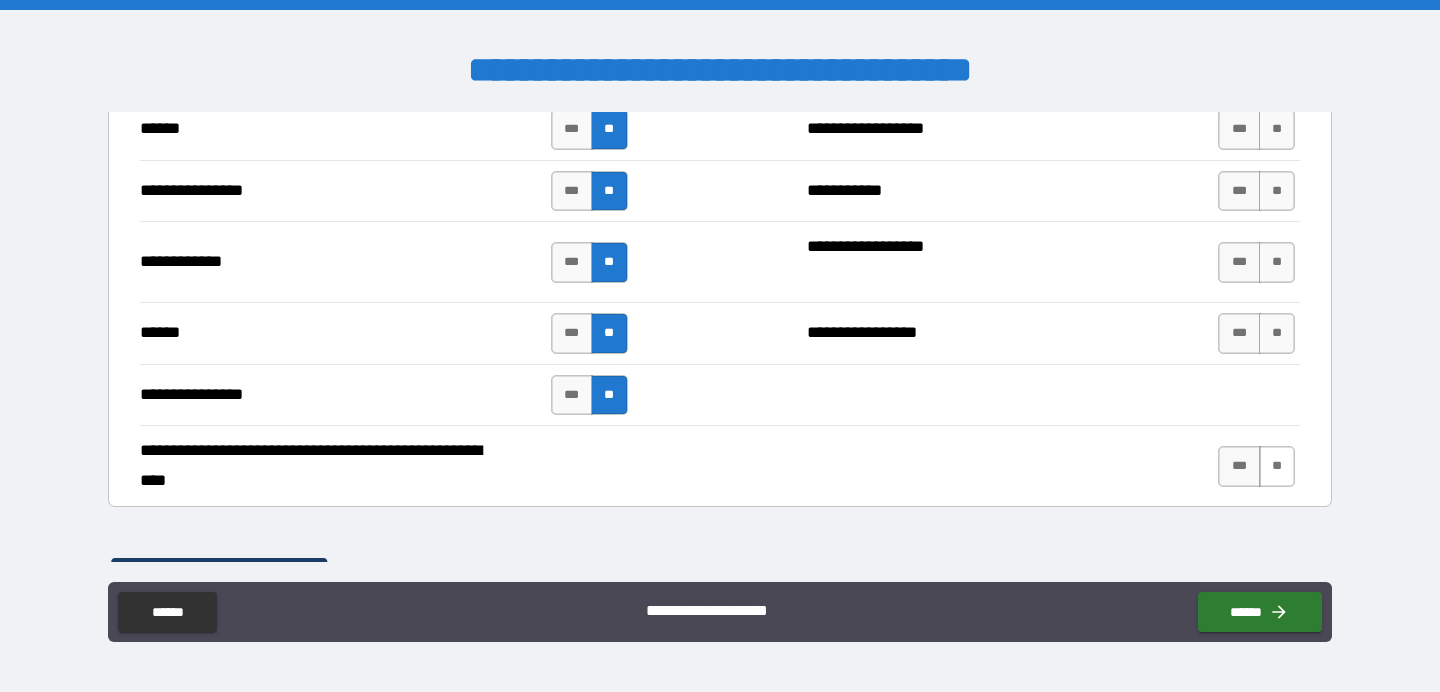click on "**" at bounding box center (1277, 466) 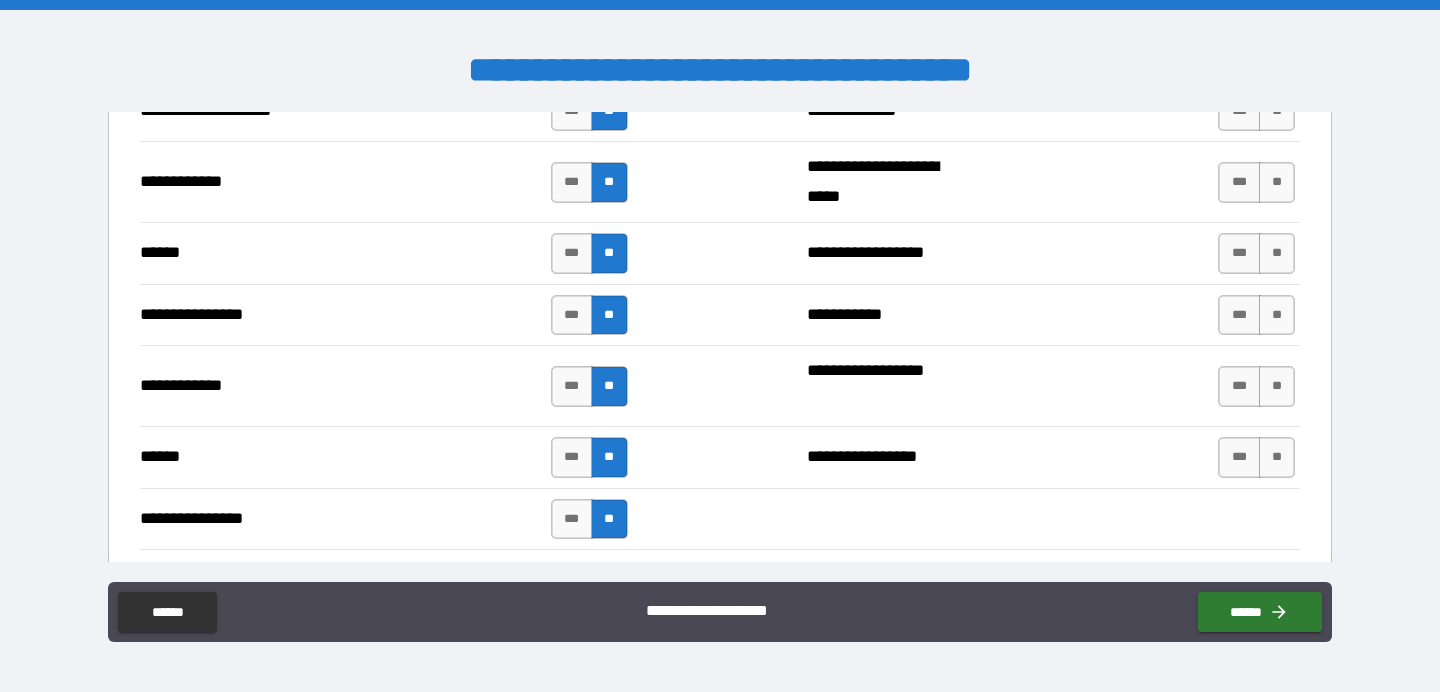 scroll, scrollTop: 4121, scrollLeft: 0, axis: vertical 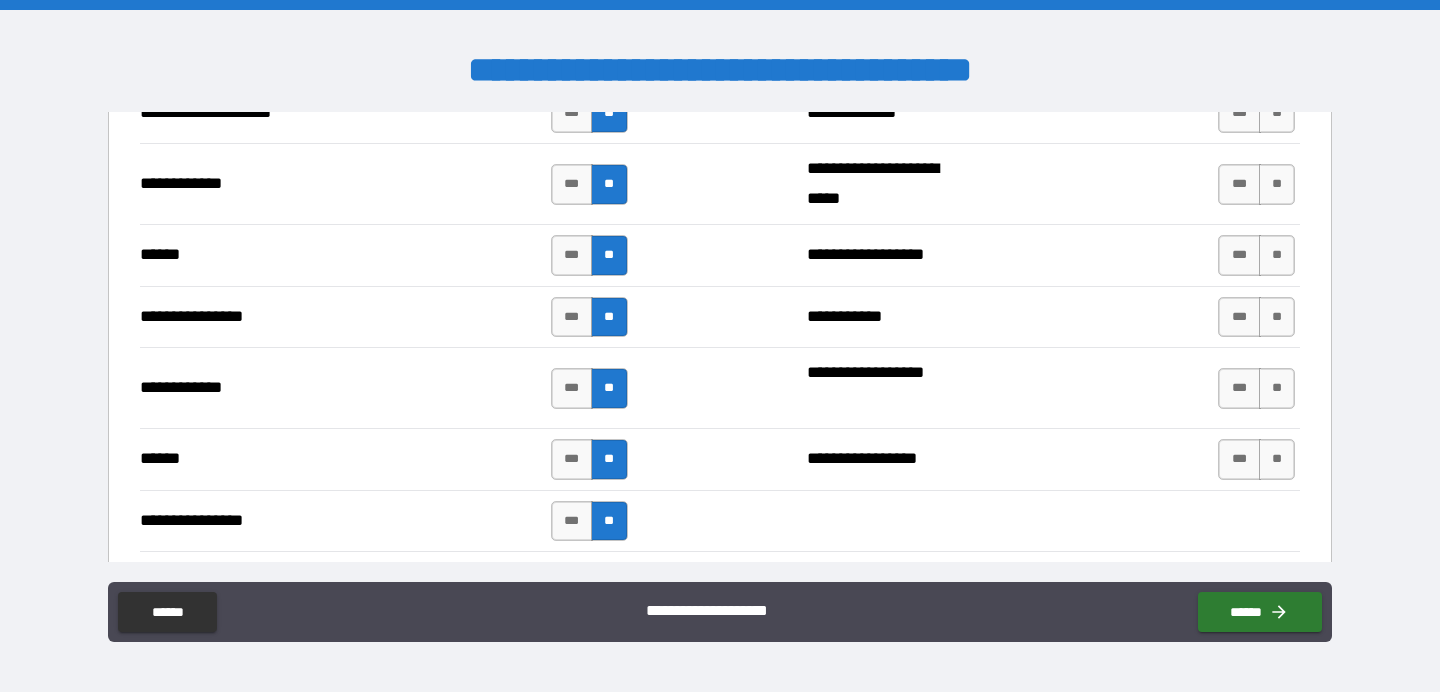 click on "**" at bounding box center [1277, 459] 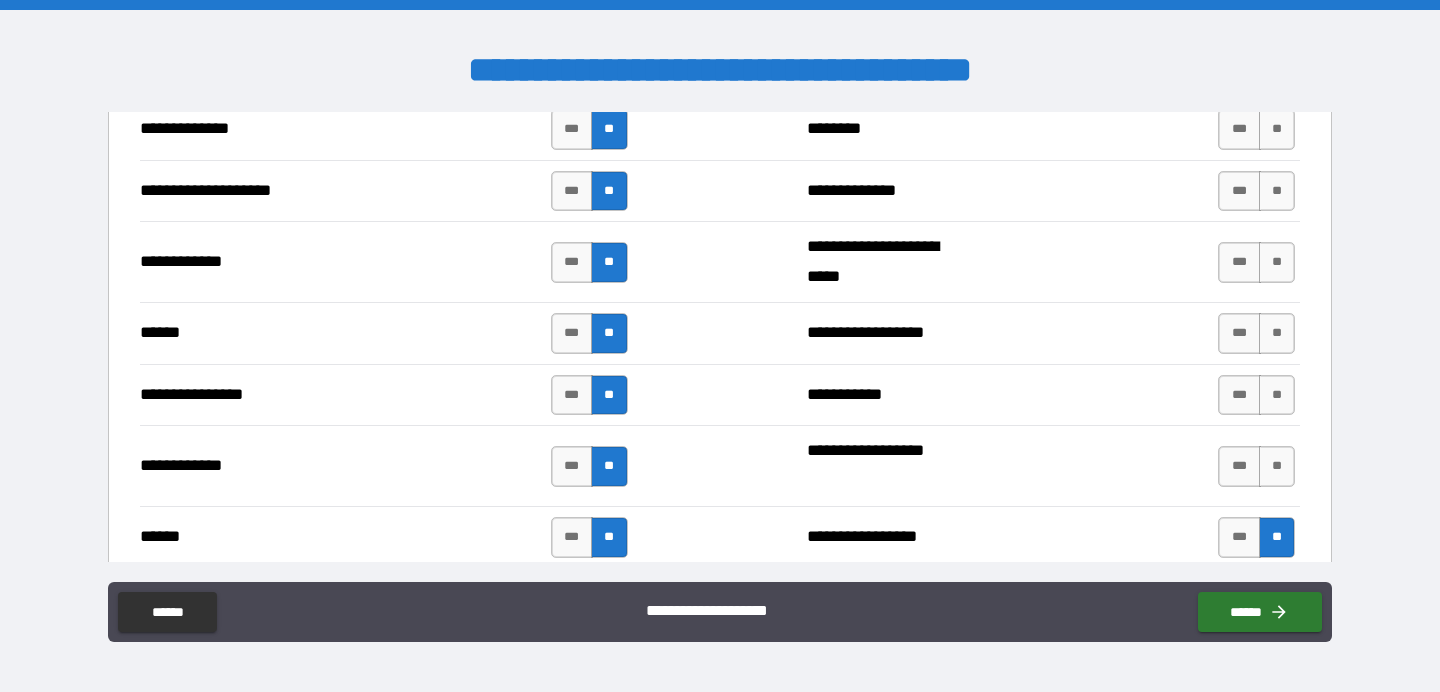 click on "**" at bounding box center (1277, 466) 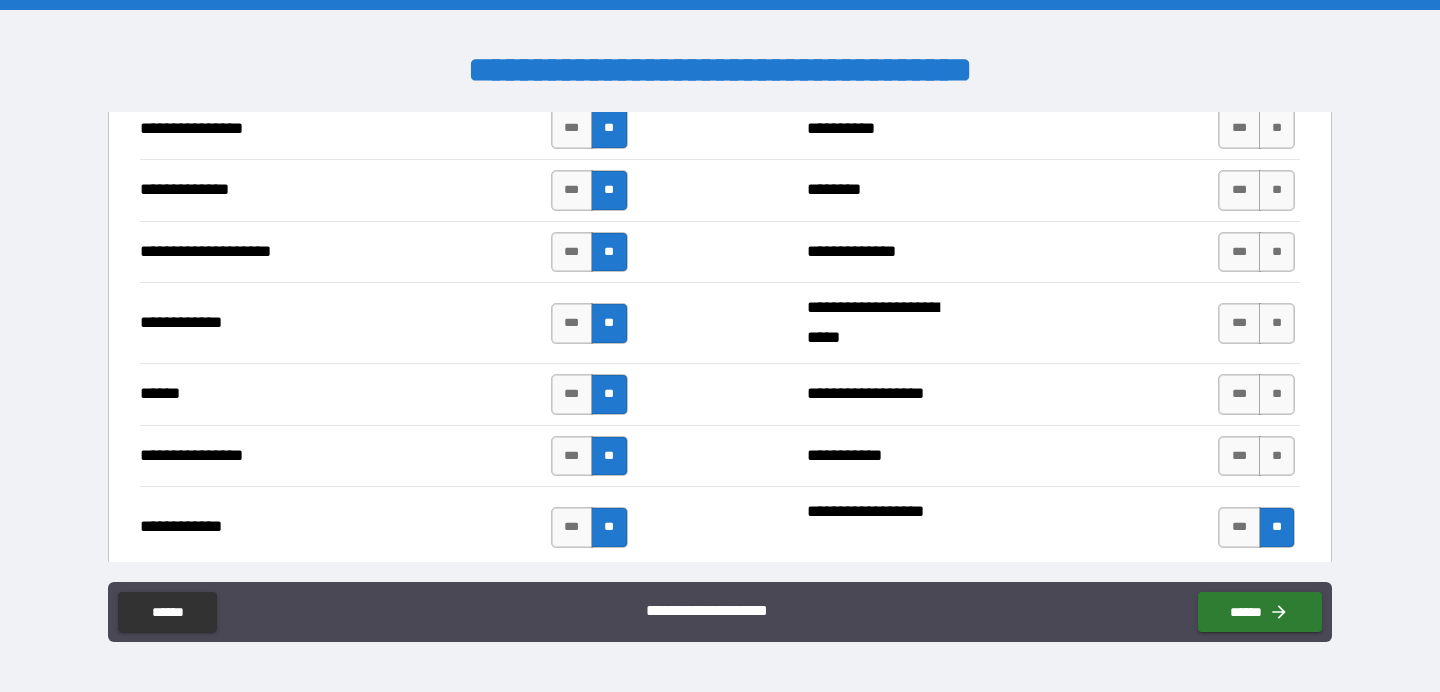 click on "**" at bounding box center [1277, 456] 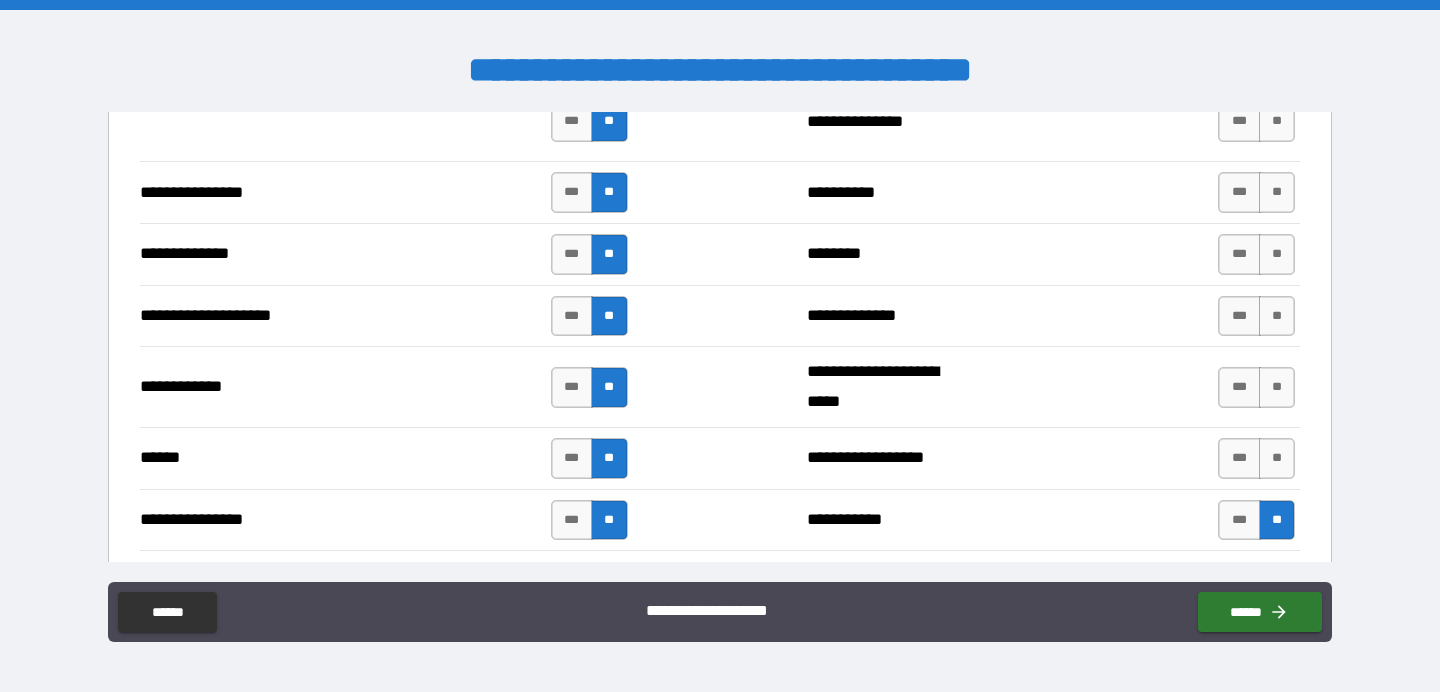 click on "**" at bounding box center (1277, 458) 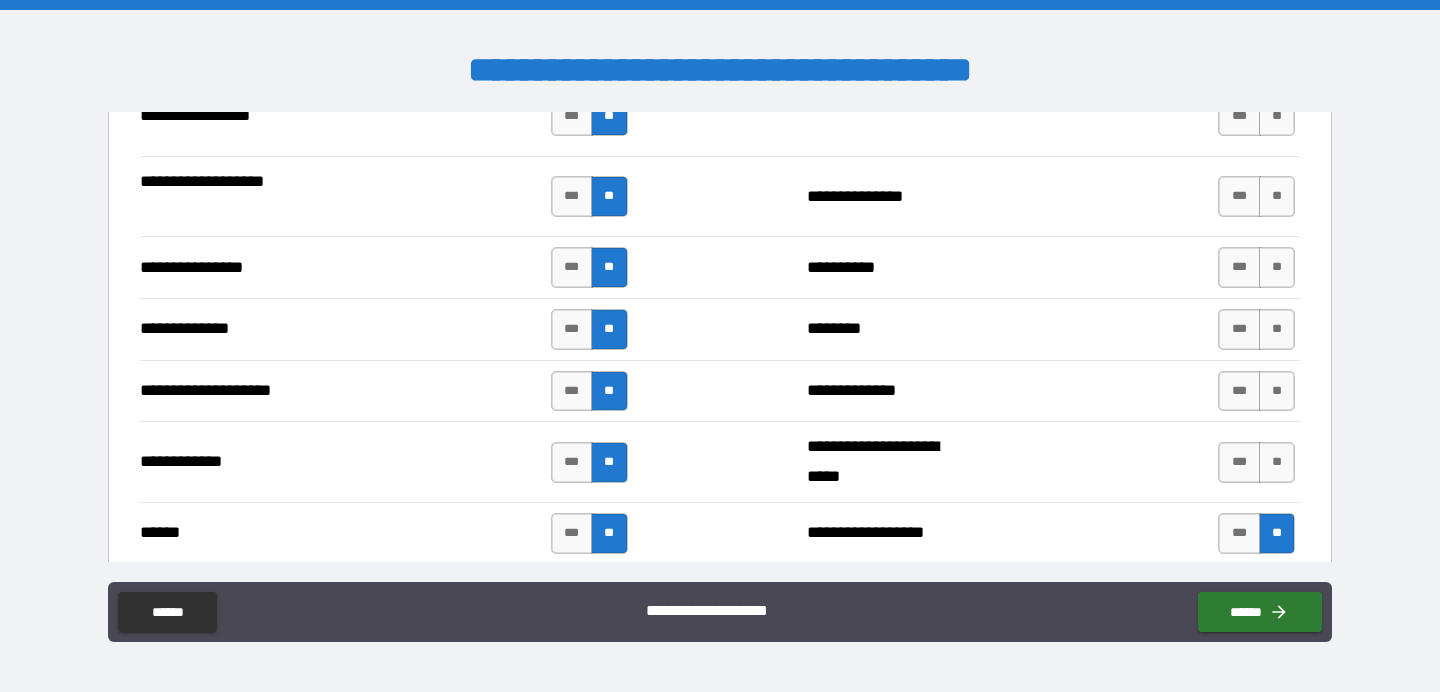 click on "**" at bounding box center (1277, 462) 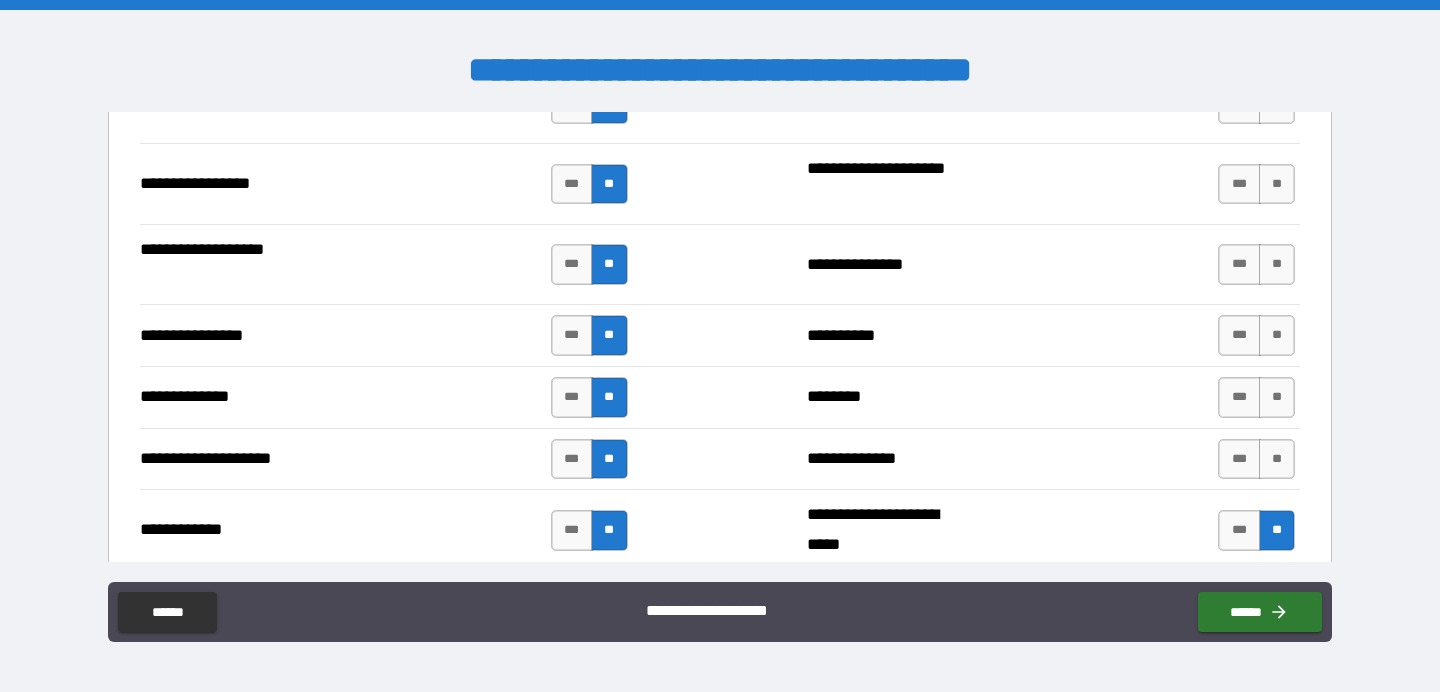 click on "**" at bounding box center [1277, 459] 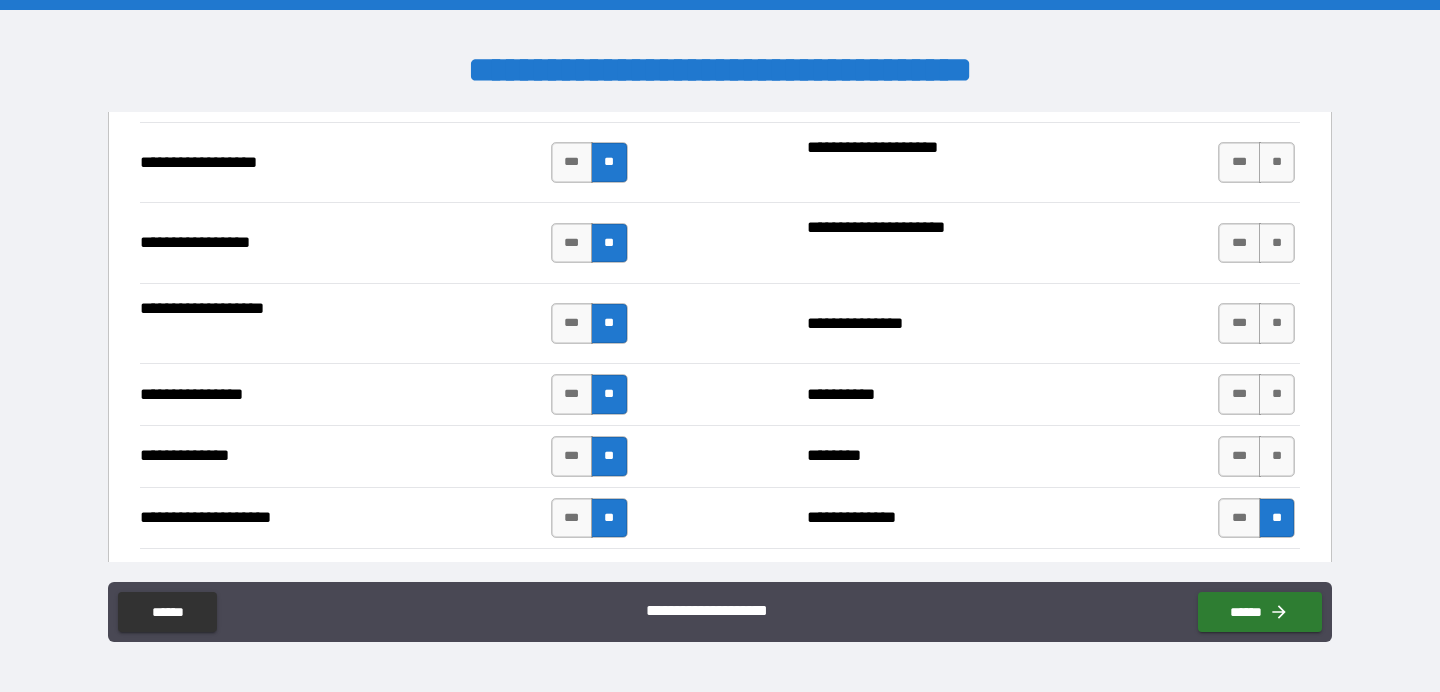 click on "**" at bounding box center [1277, 456] 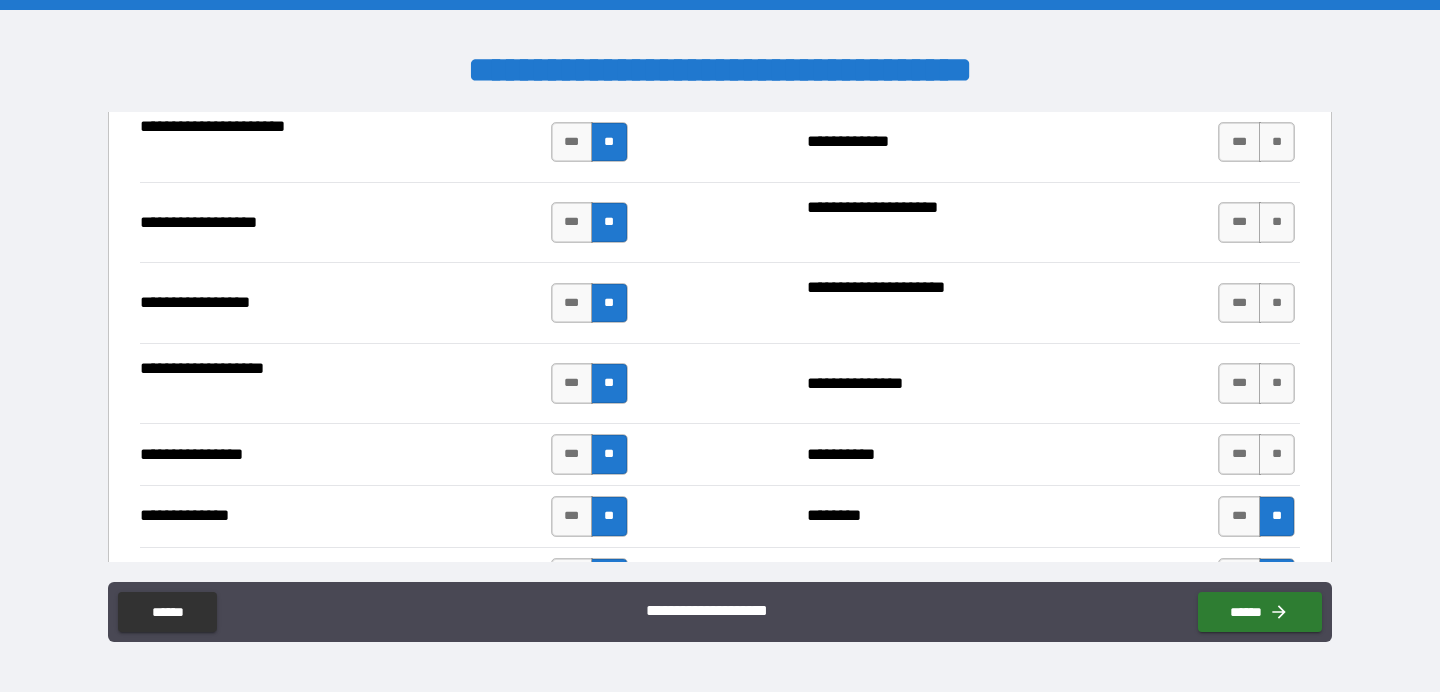 scroll, scrollTop: 3652, scrollLeft: 0, axis: vertical 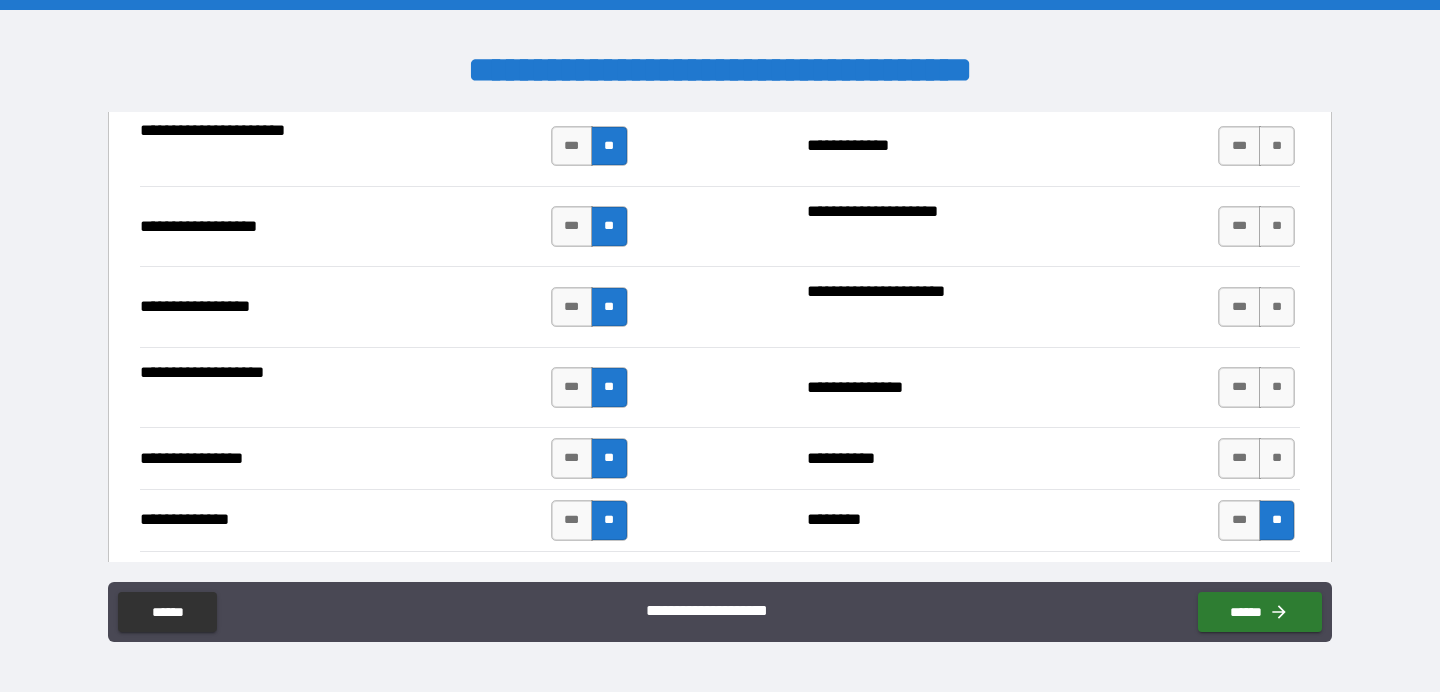 click on "**" at bounding box center [1277, 458] 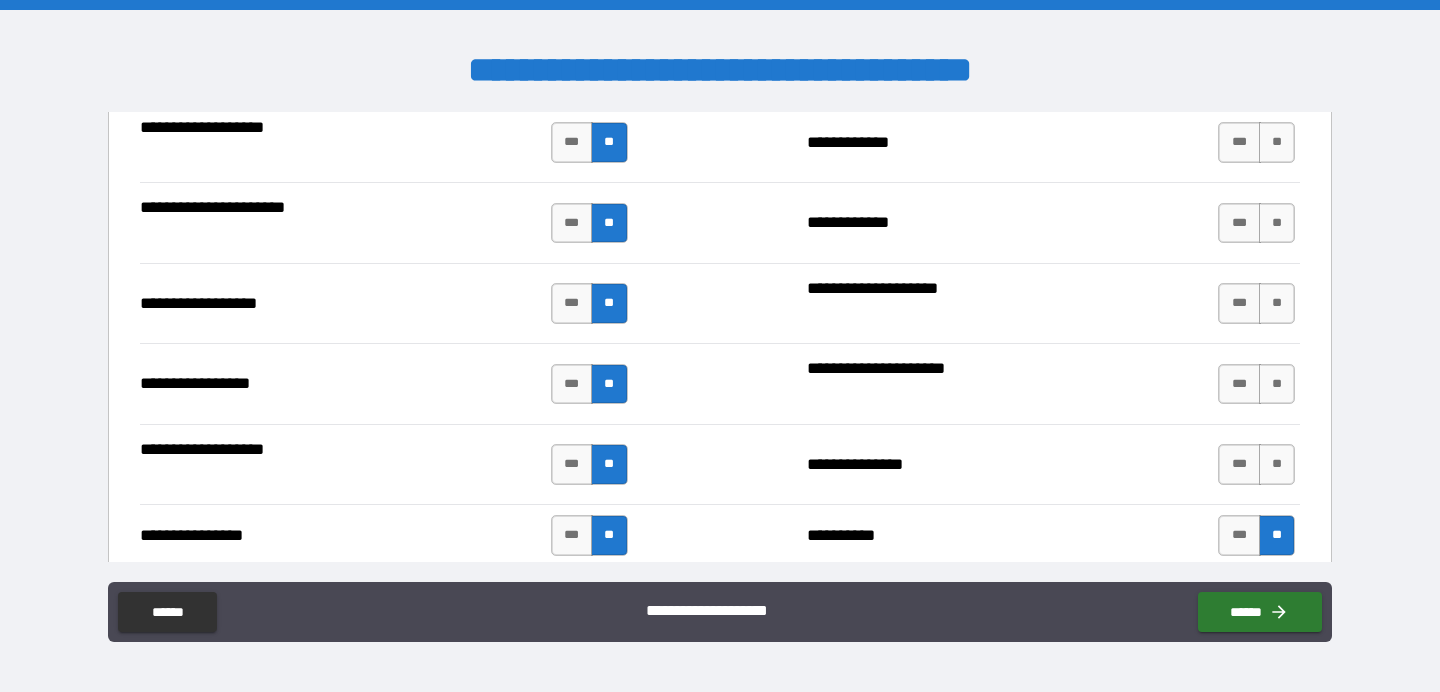click on "**" at bounding box center (1277, 464) 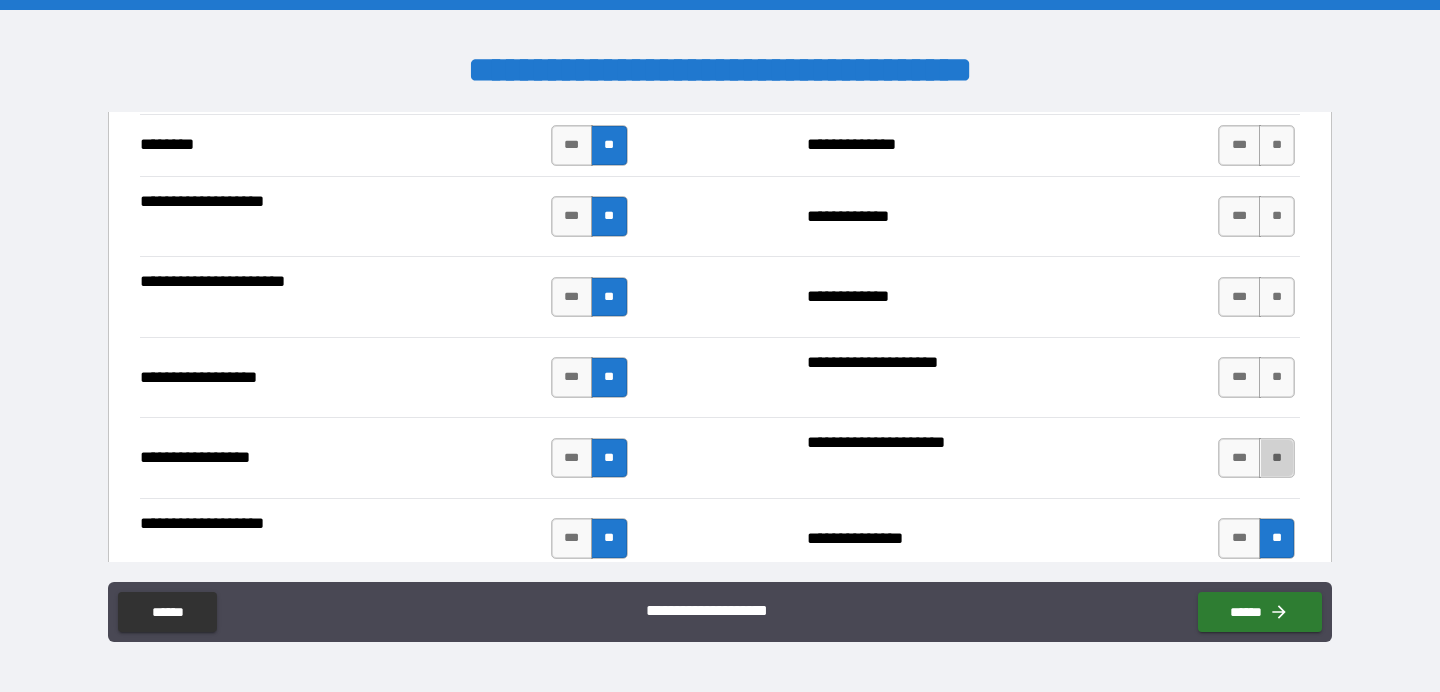 click on "**" at bounding box center (1277, 458) 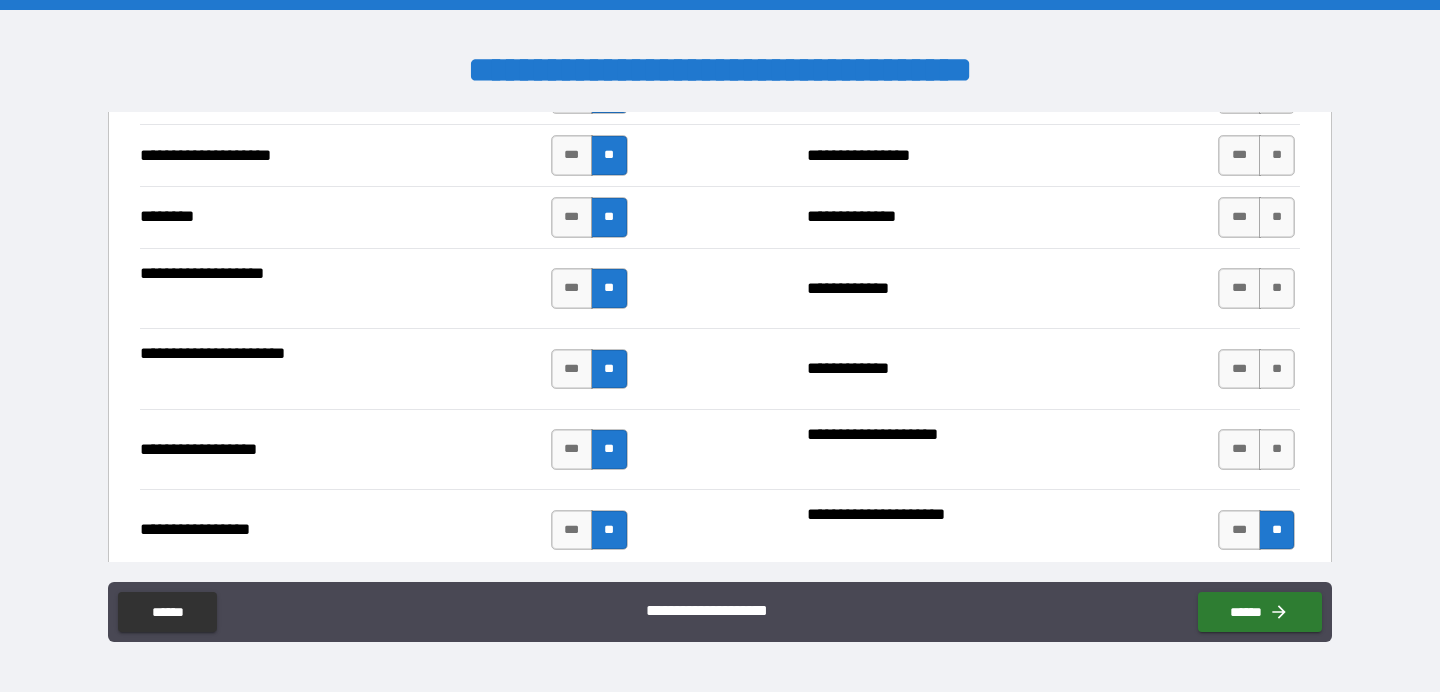 scroll, scrollTop: 3421, scrollLeft: 0, axis: vertical 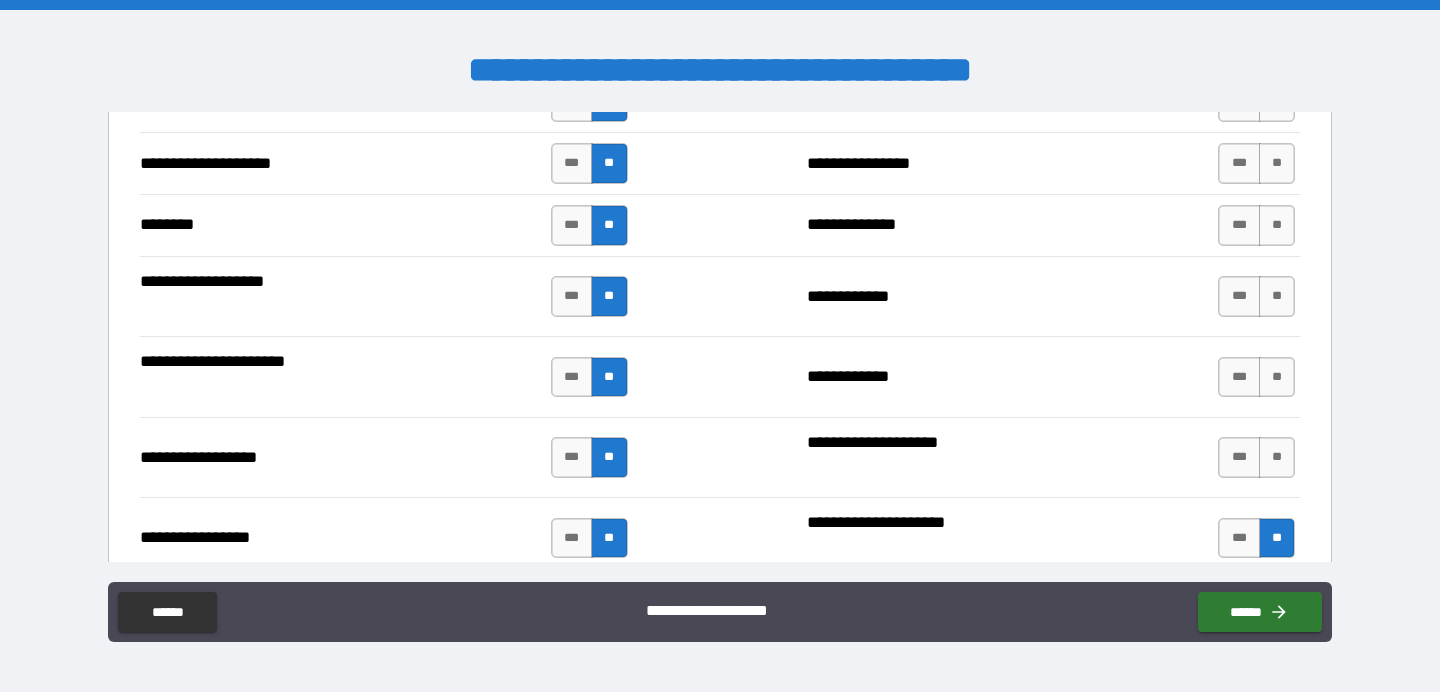 click on "**" at bounding box center [1277, 457] 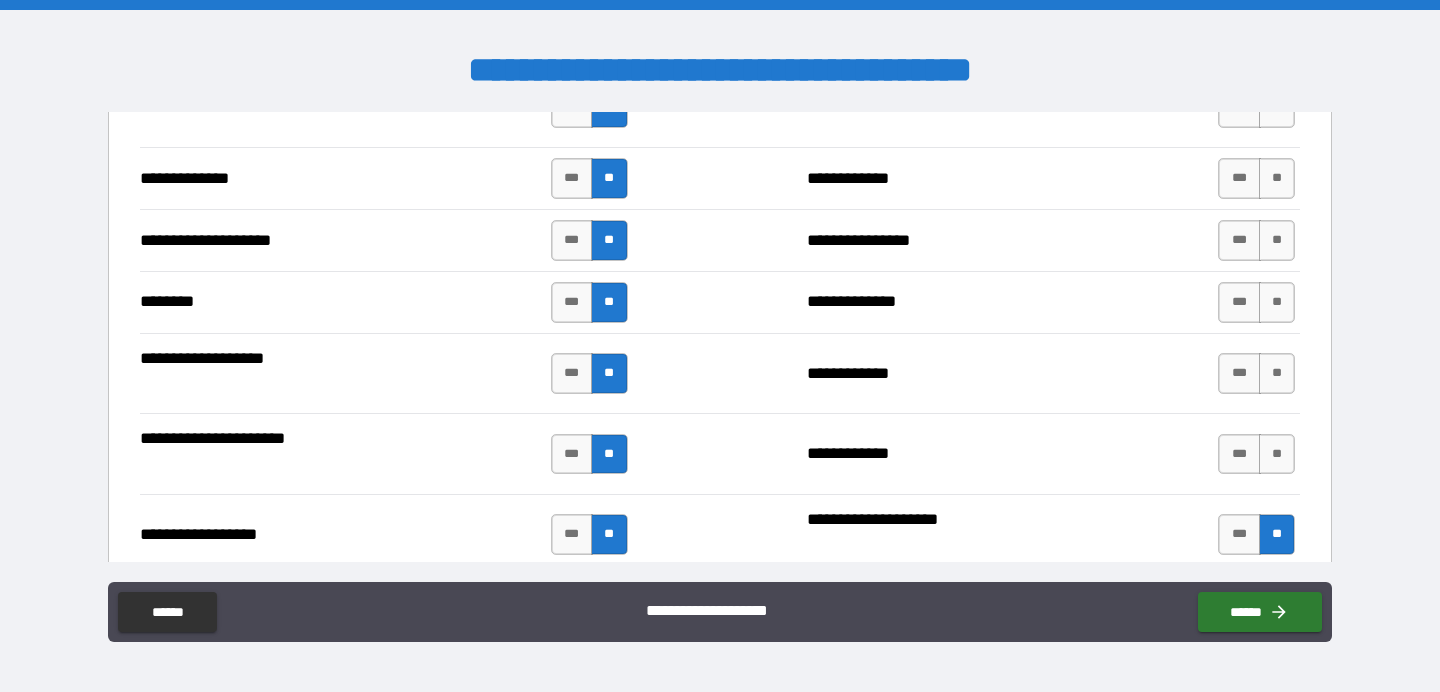 click on "**" at bounding box center (1277, 454) 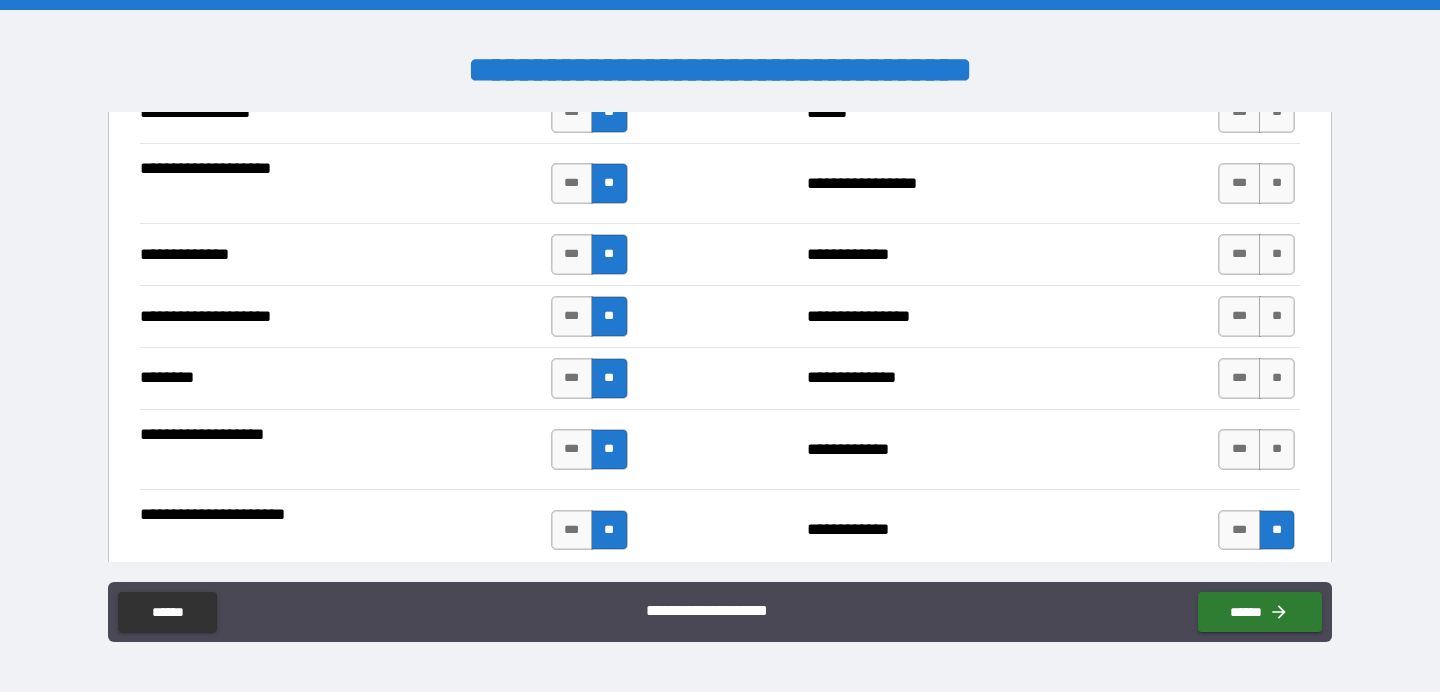 scroll, scrollTop: 3262, scrollLeft: 0, axis: vertical 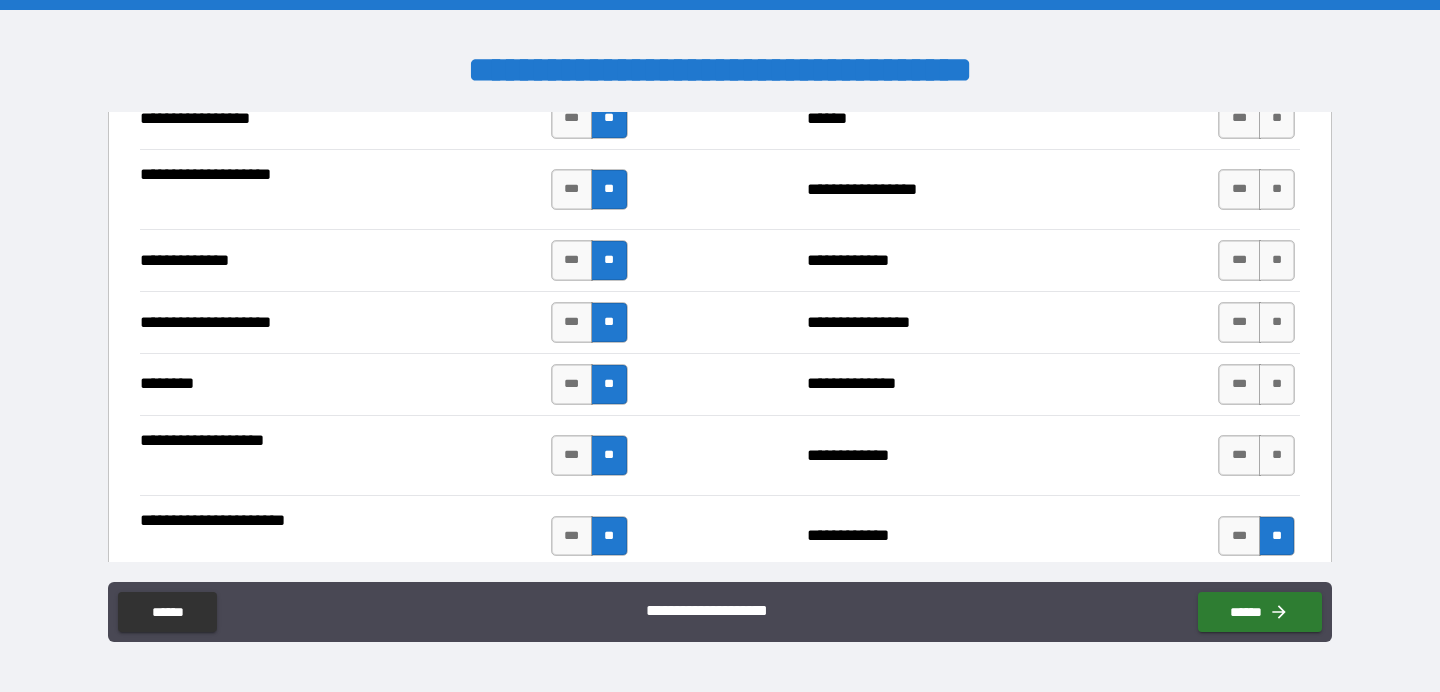 click on "**" at bounding box center (1277, 455) 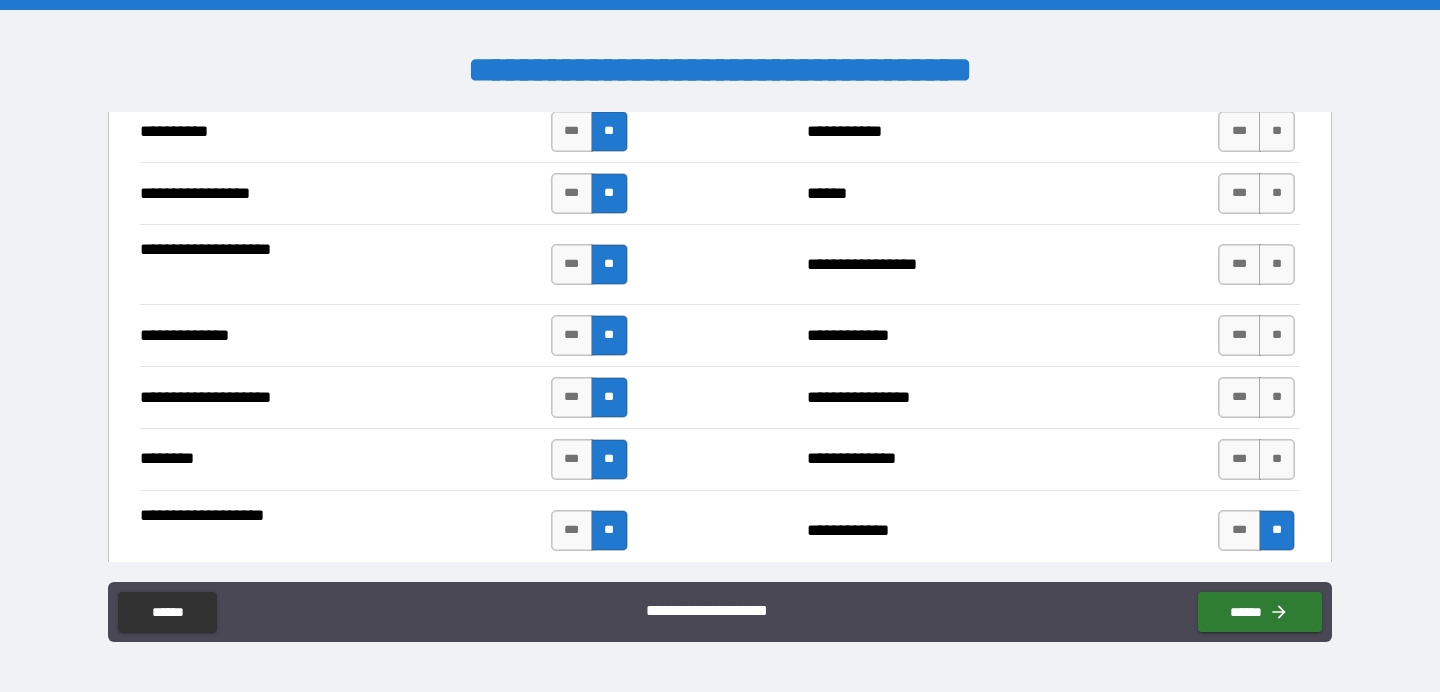 click on "**" at bounding box center (1277, 459) 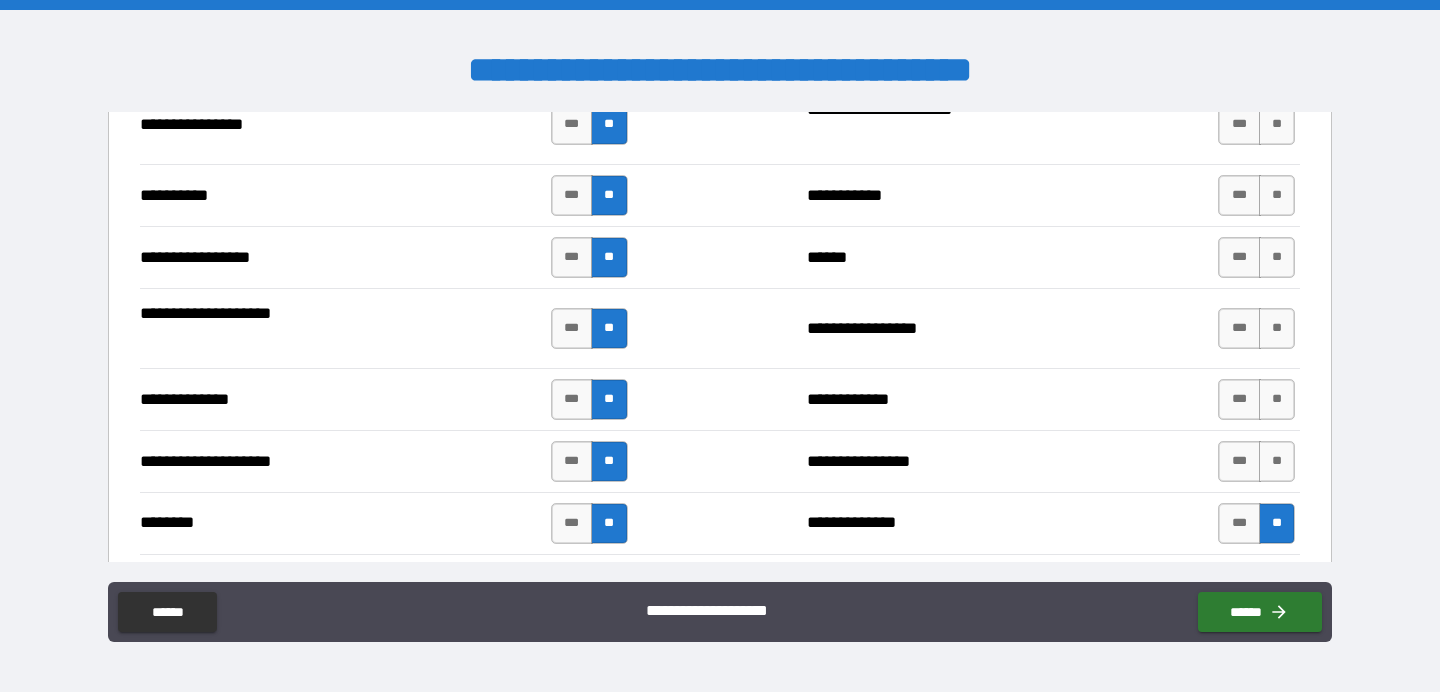 click on "**" at bounding box center (1277, 461) 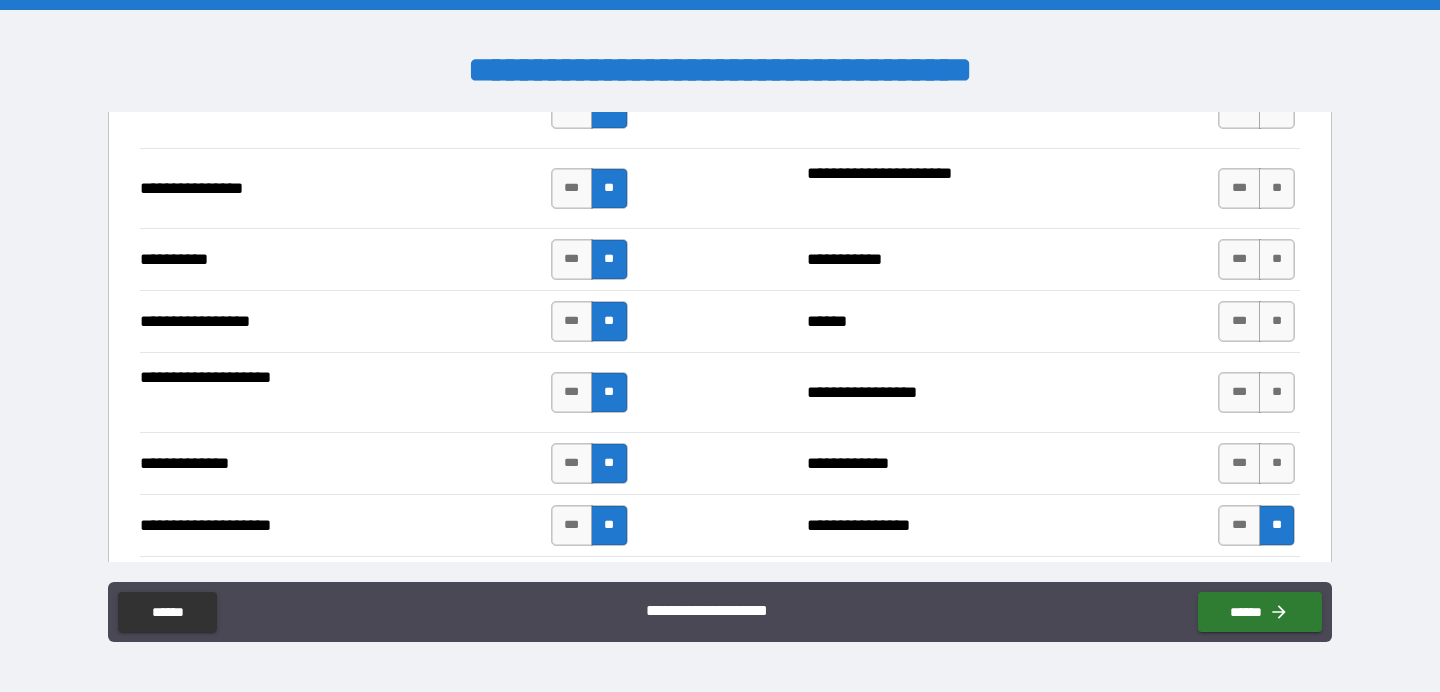 click on "**" at bounding box center [1277, 463] 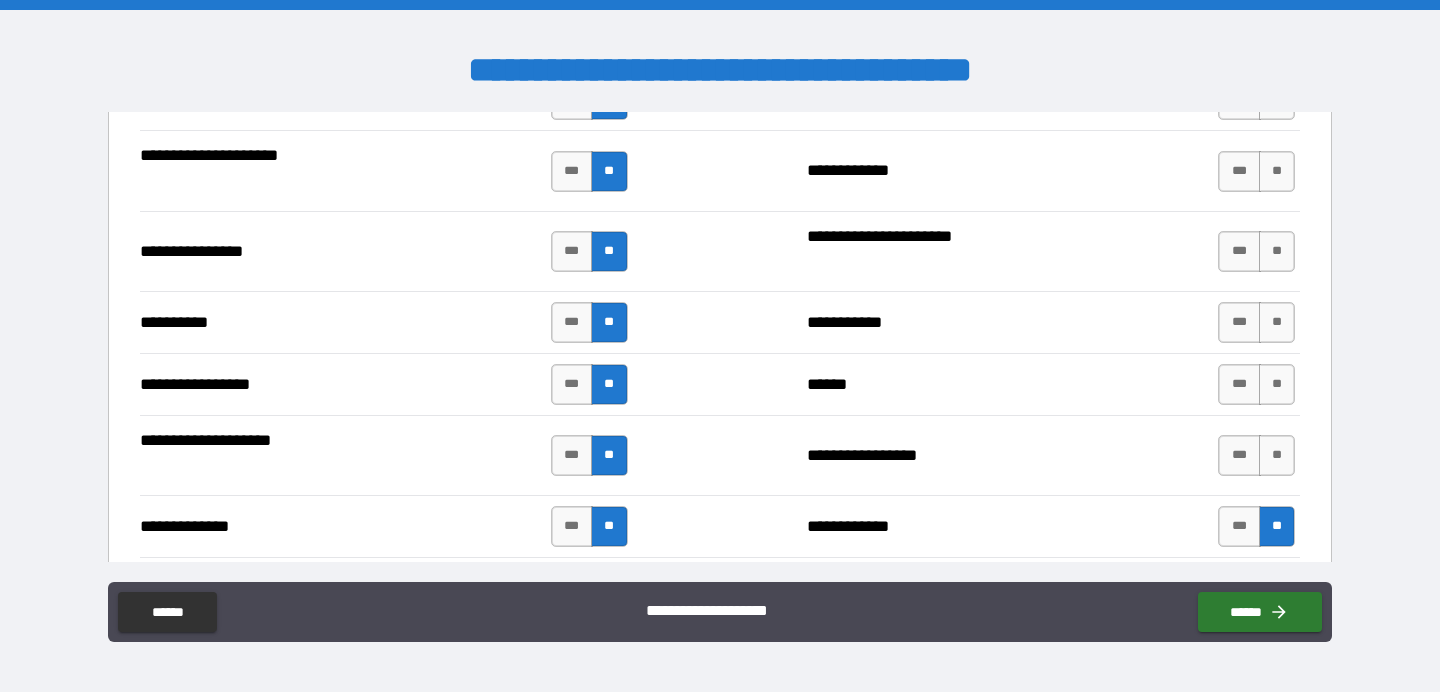 click on "**" at bounding box center (1277, 455) 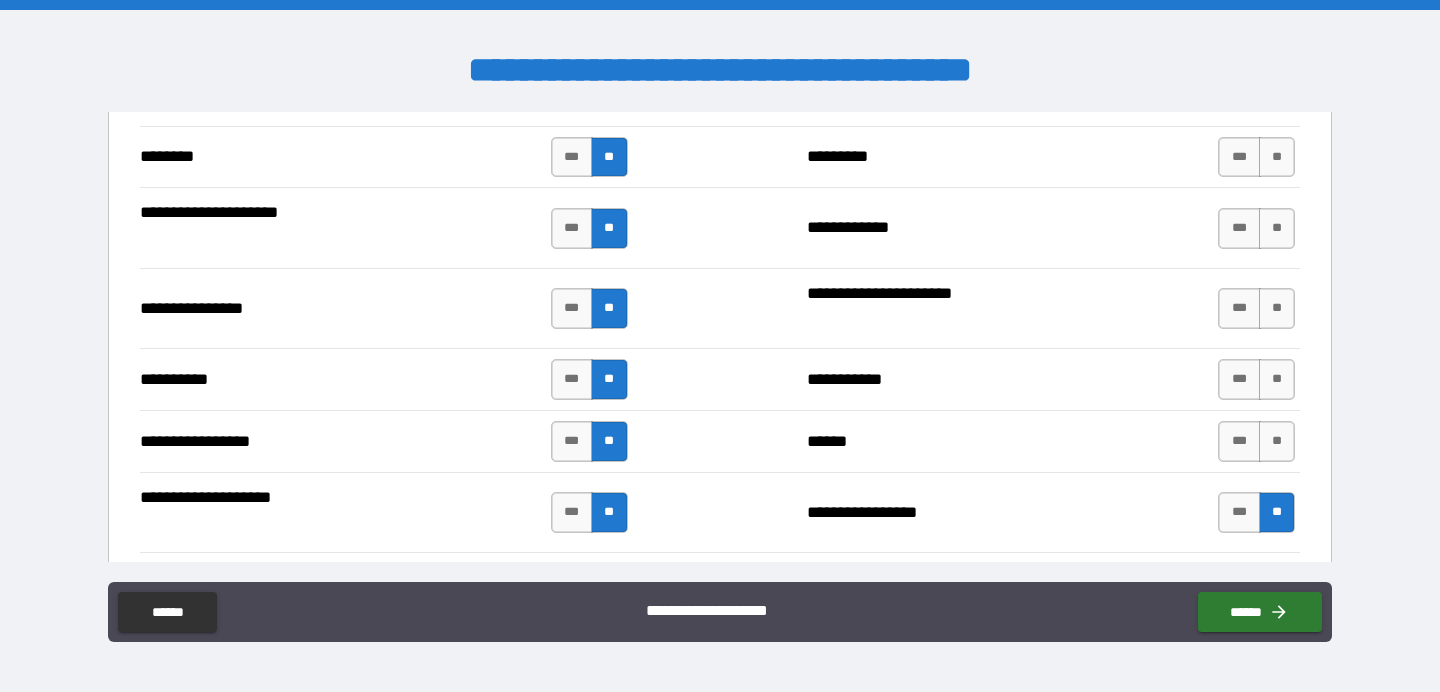 scroll, scrollTop: 2923, scrollLeft: 0, axis: vertical 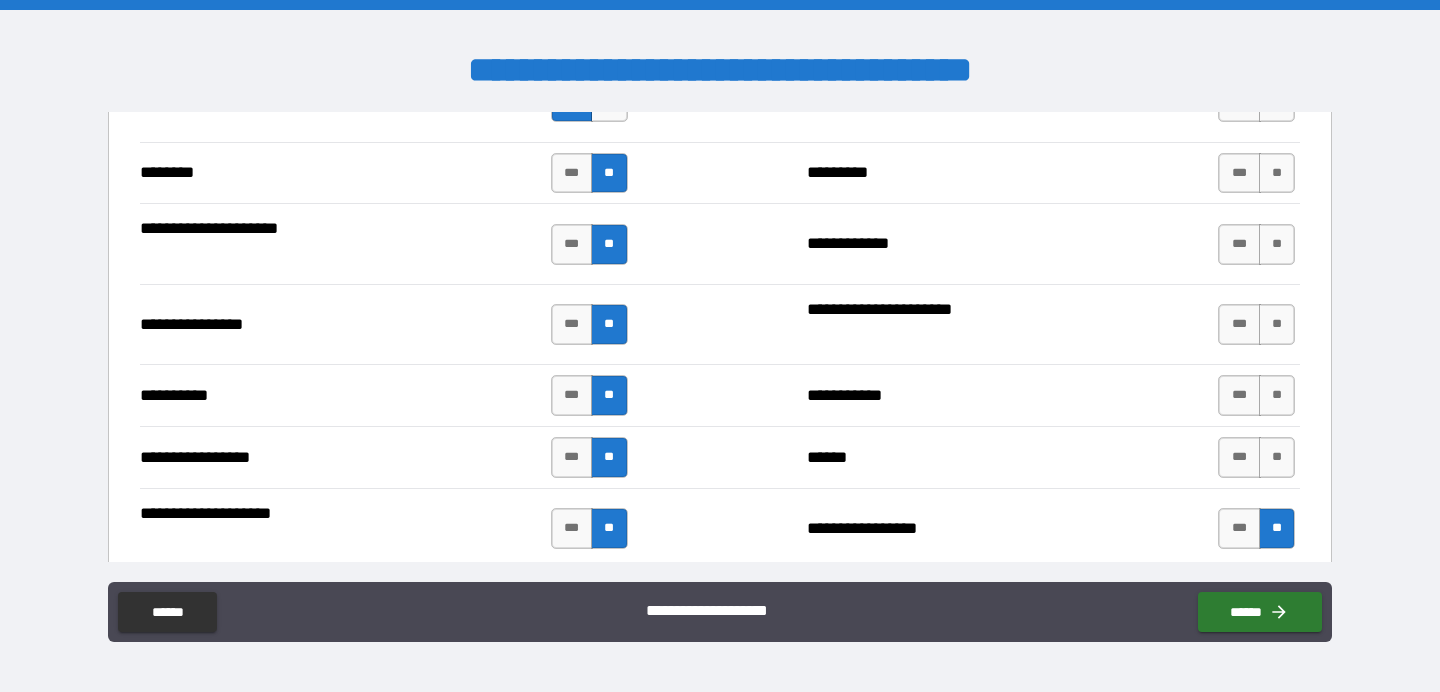 click on "**" at bounding box center (1277, 457) 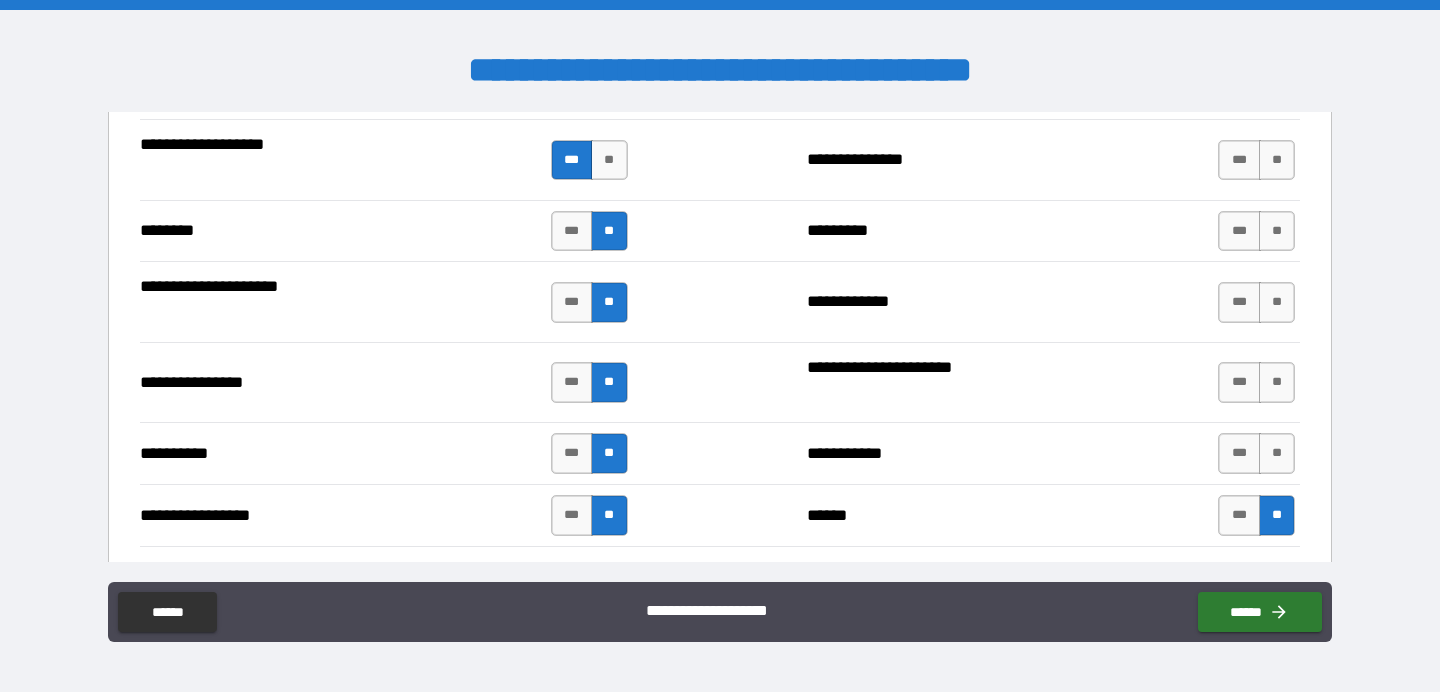 scroll, scrollTop: 2860, scrollLeft: 0, axis: vertical 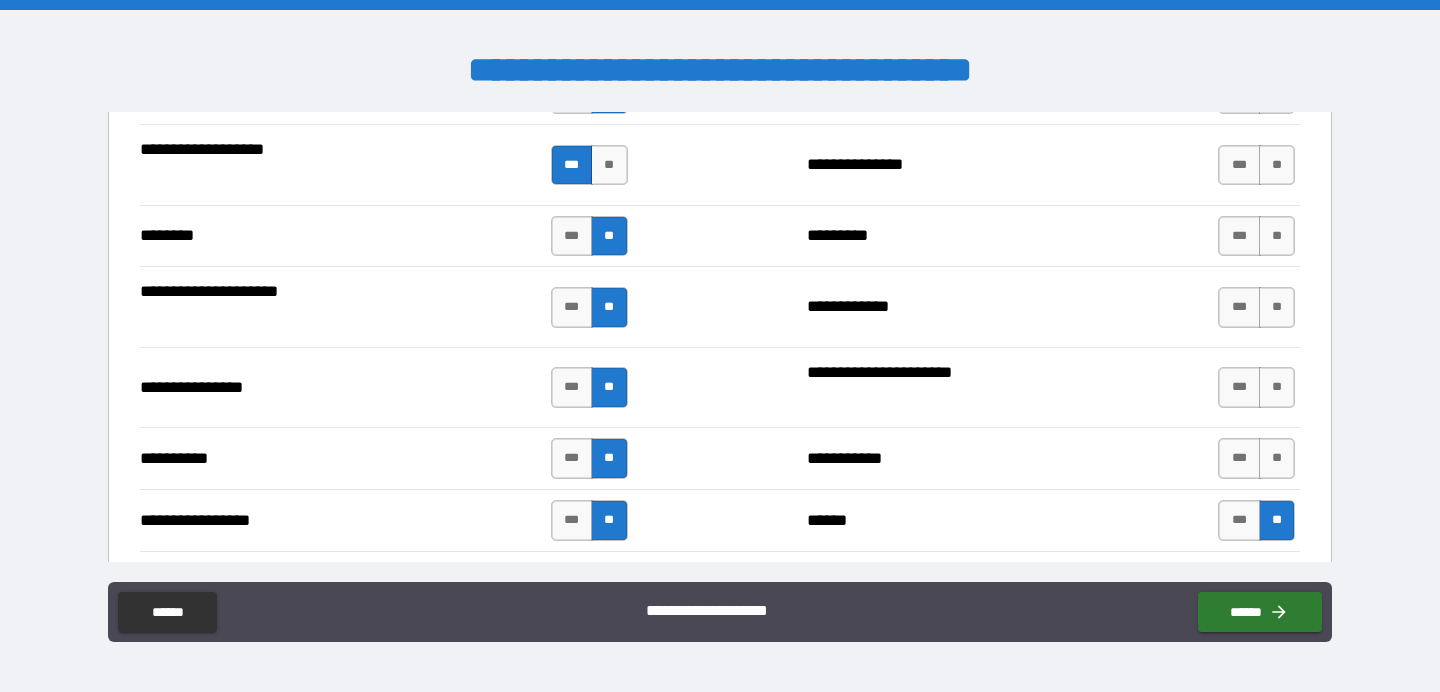 click on "**" at bounding box center [1277, 458] 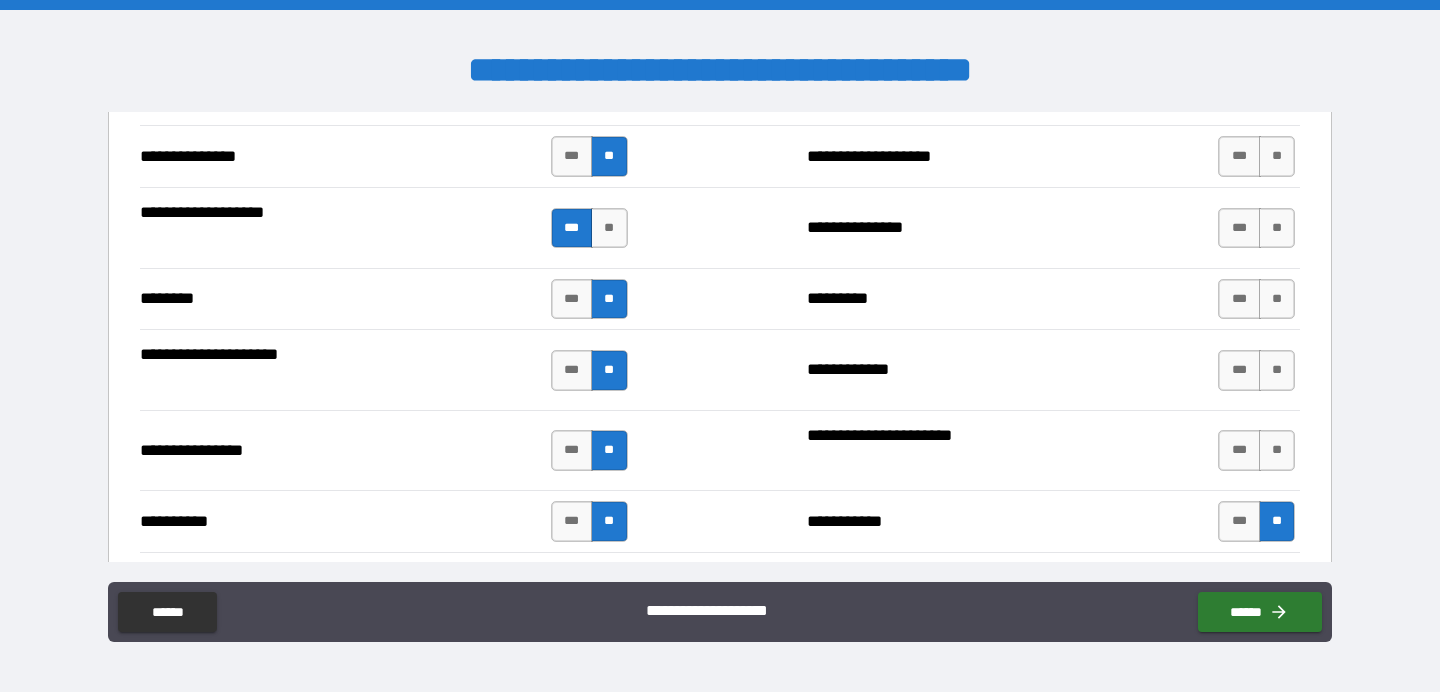 scroll, scrollTop: 2793, scrollLeft: 0, axis: vertical 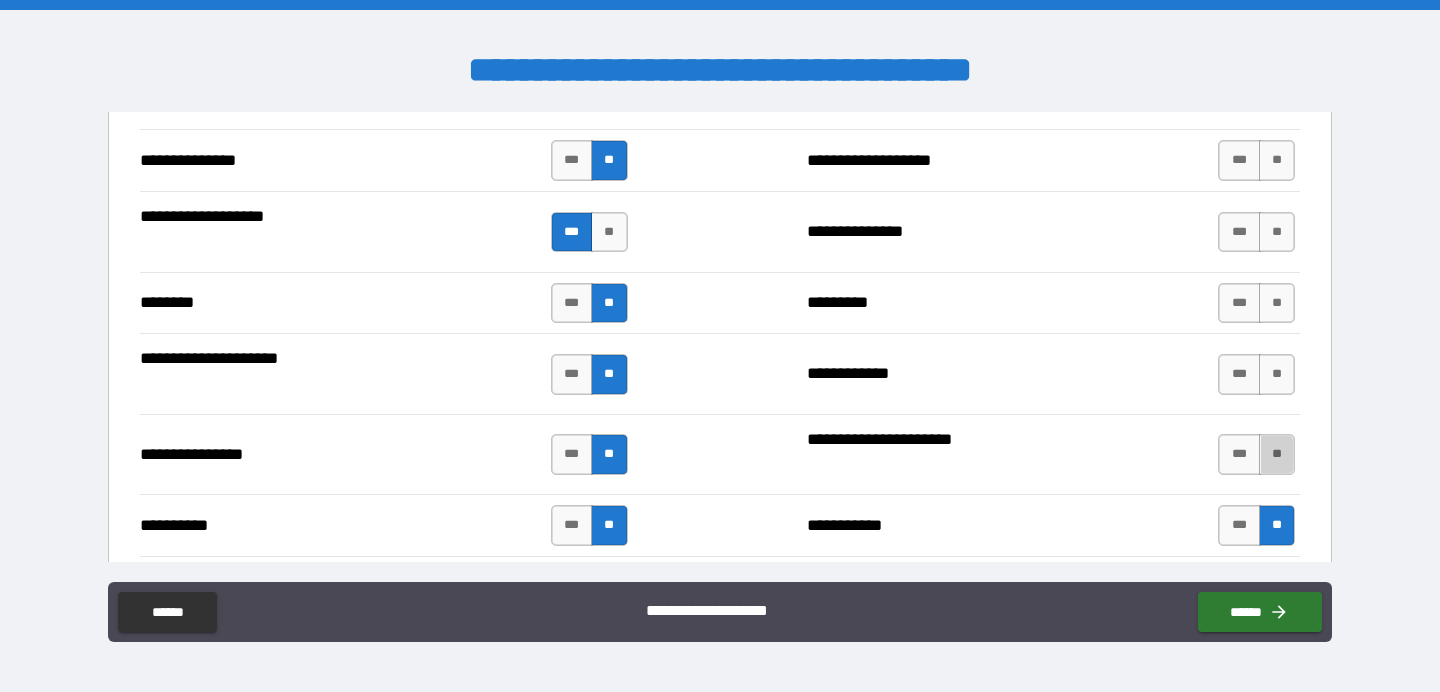 click on "**" at bounding box center (1277, 454) 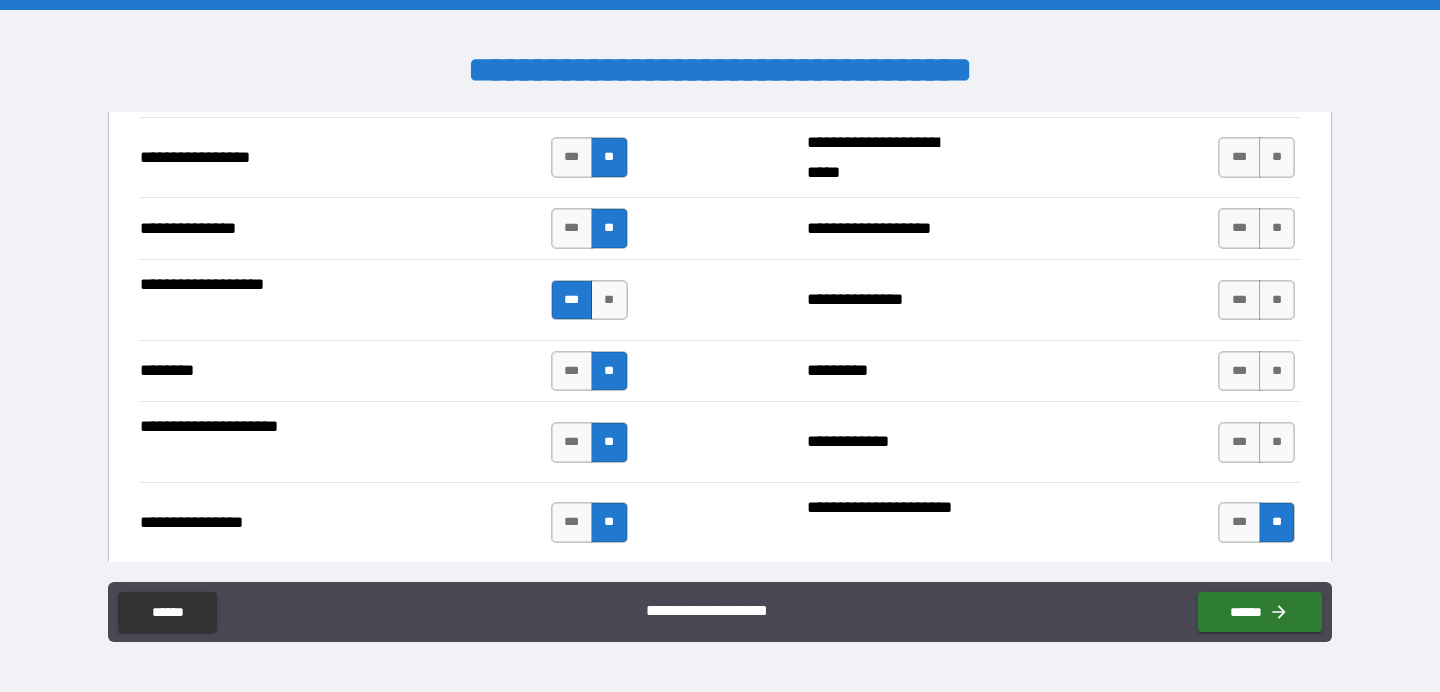 scroll, scrollTop: 2717, scrollLeft: 0, axis: vertical 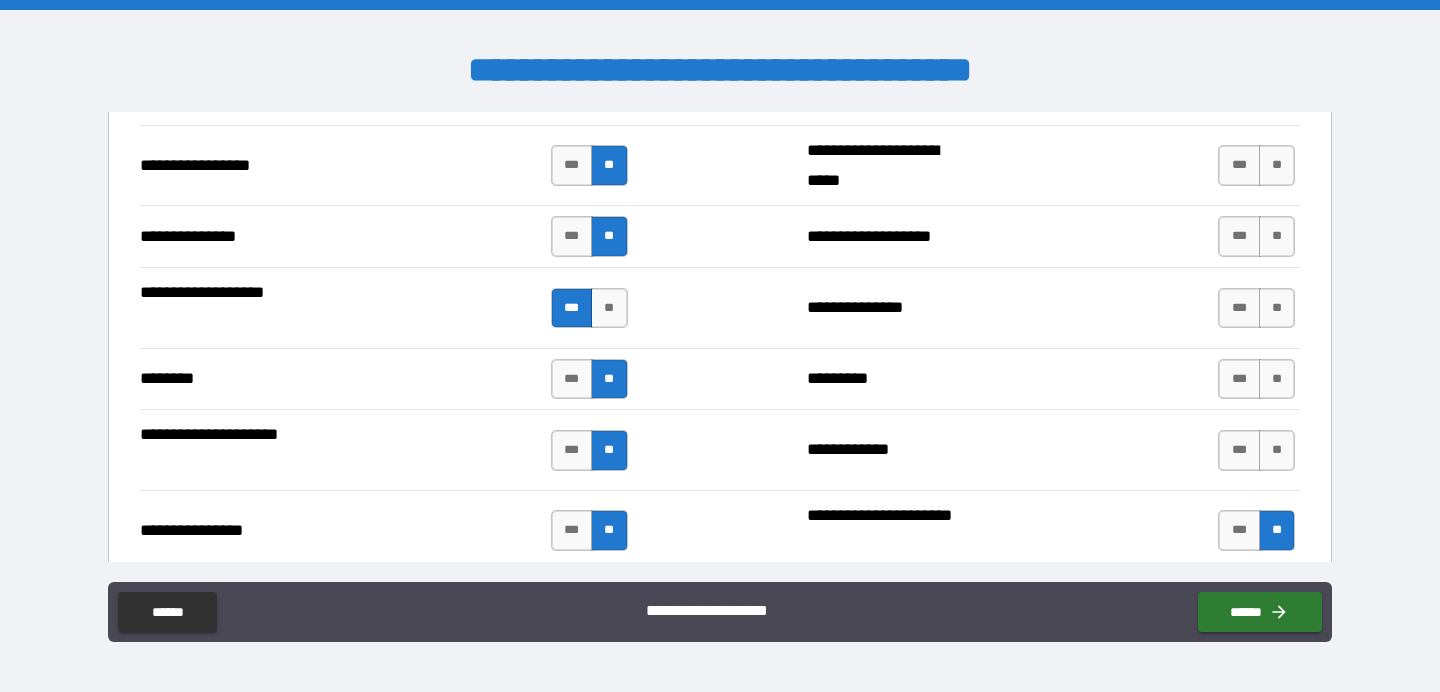 click on "**" at bounding box center [1277, 450] 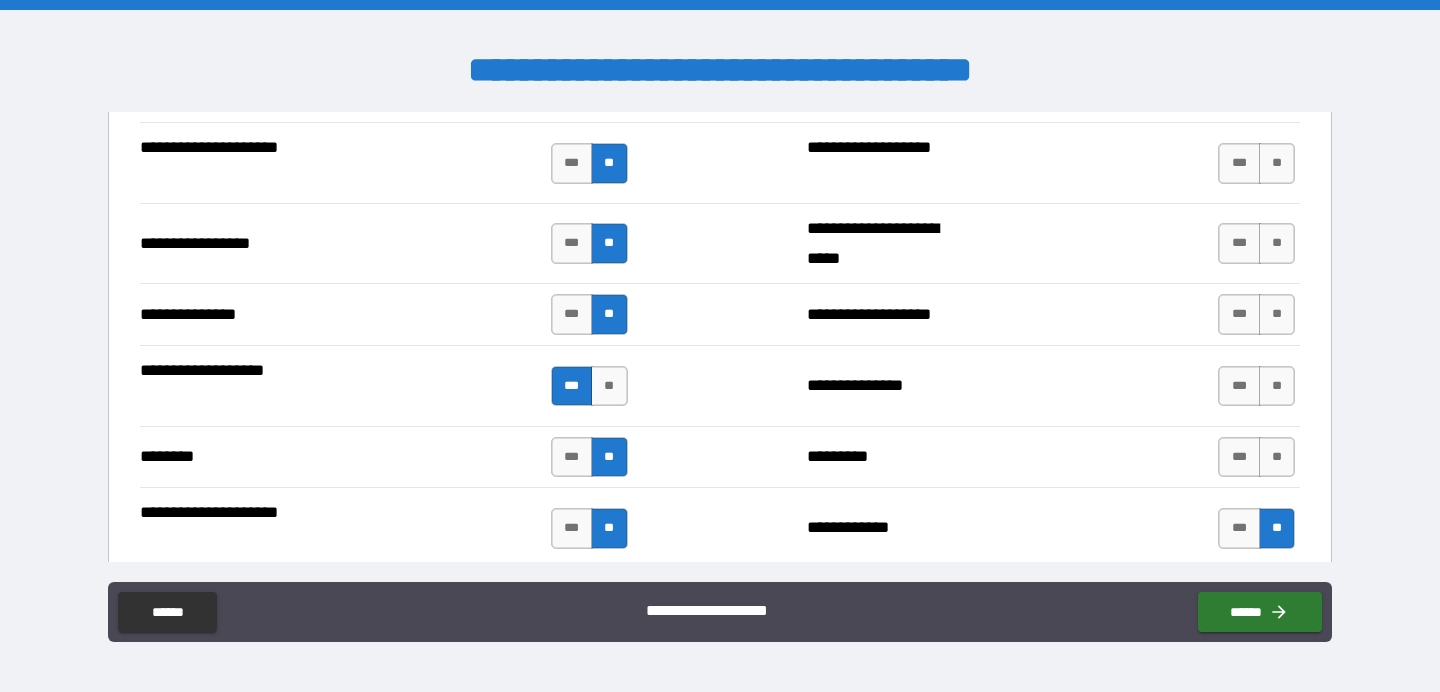 click on "**" at bounding box center [1277, 457] 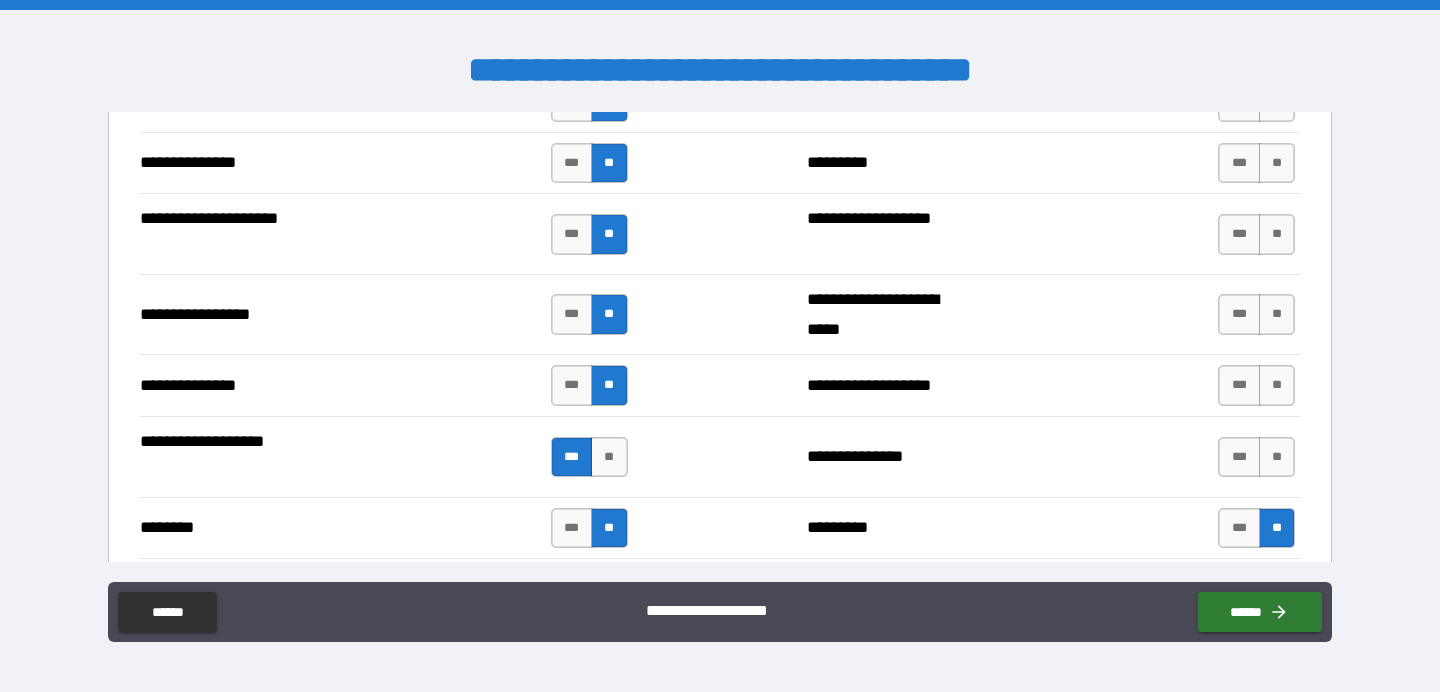 click on "**" at bounding box center [1277, 457] 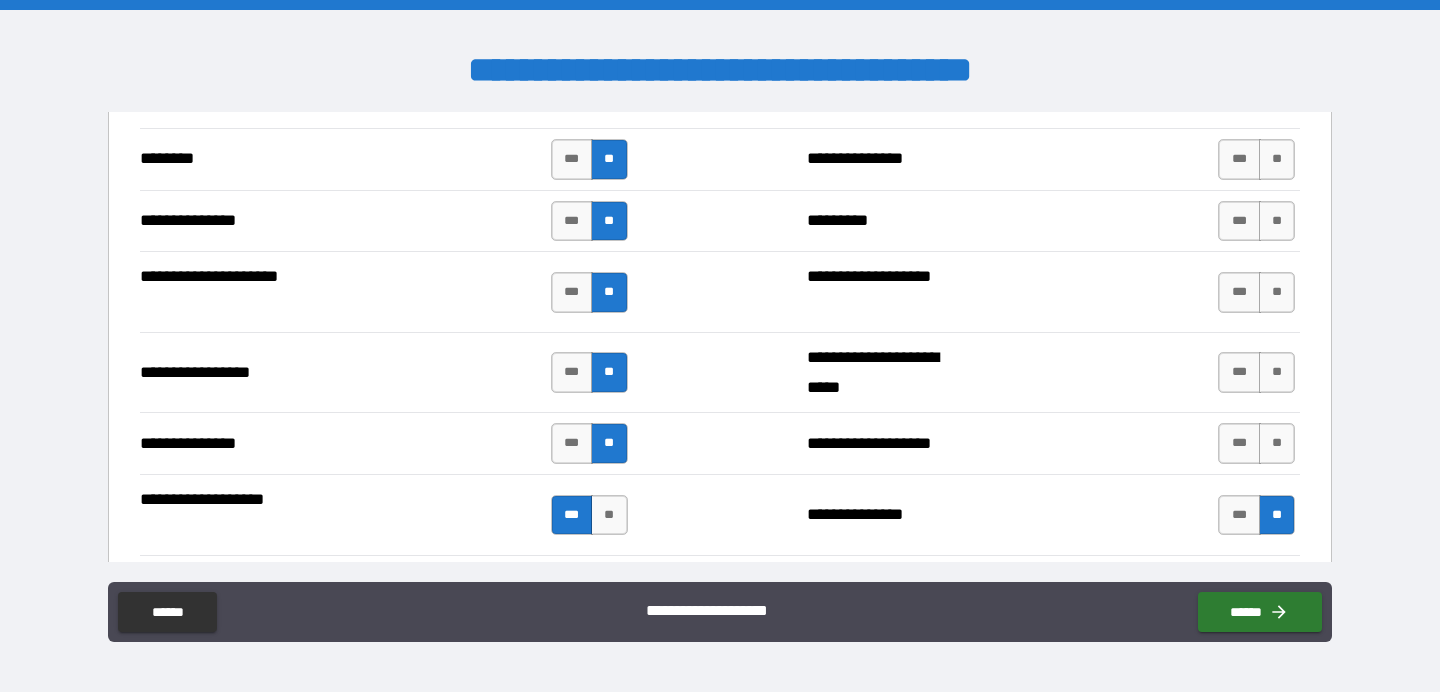 scroll, scrollTop: 2497, scrollLeft: 0, axis: vertical 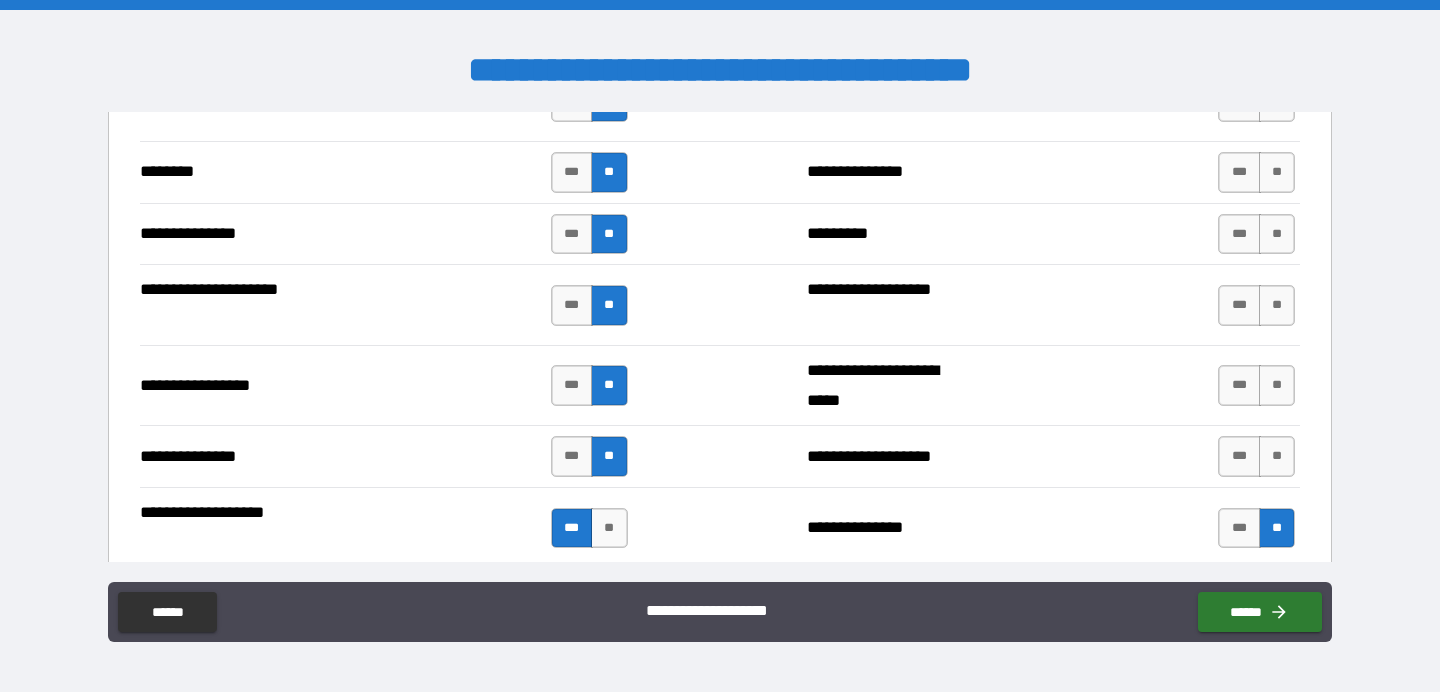 click on "**" at bounding box center (1277, 456) 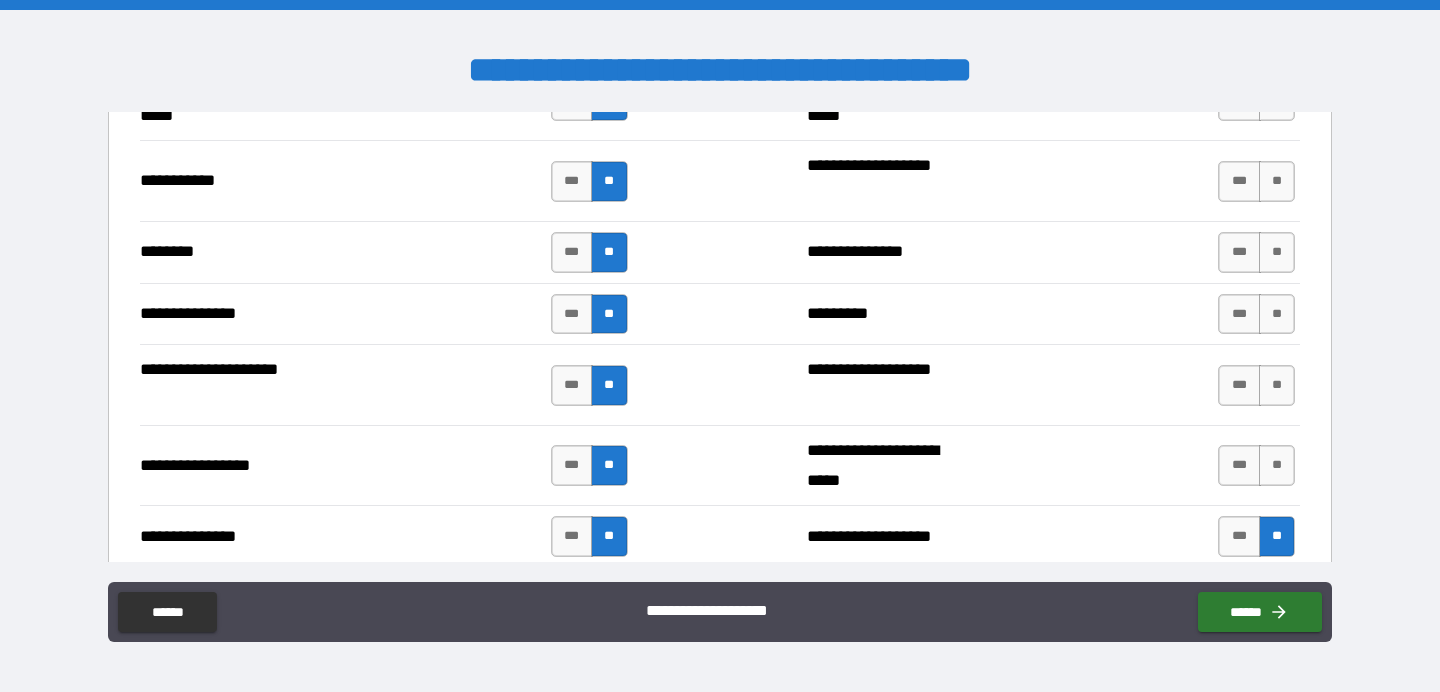 click on "**" at bounding box center (1277, 465) 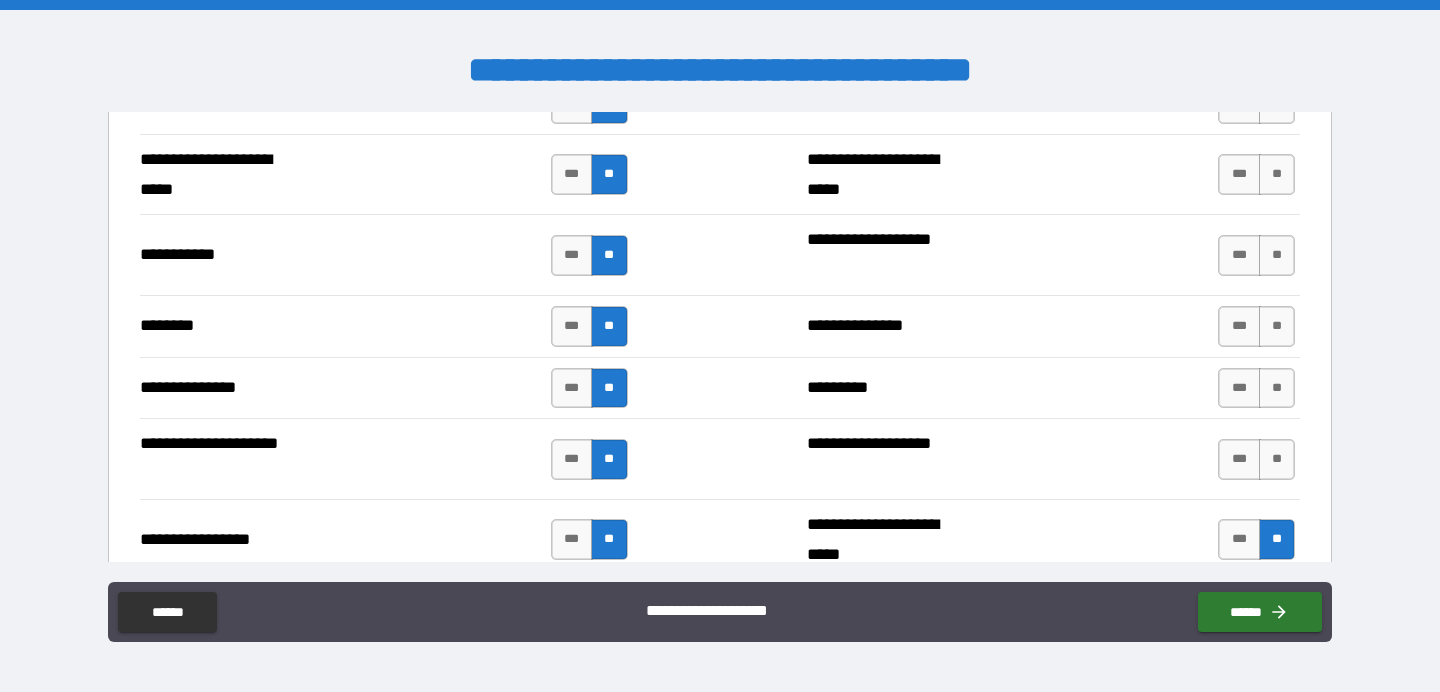 click on "**" at bounding box center (1277, 459) 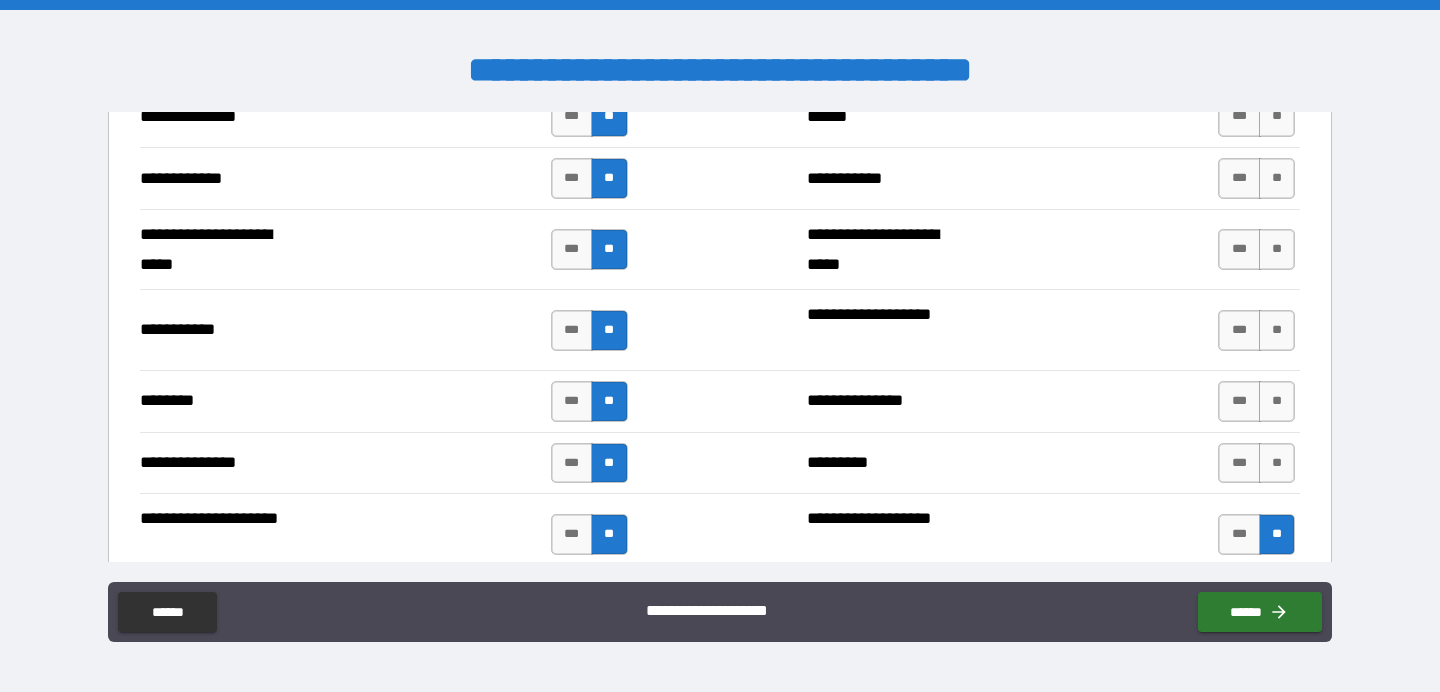 click on "**" at bounding box center (1277, 463) 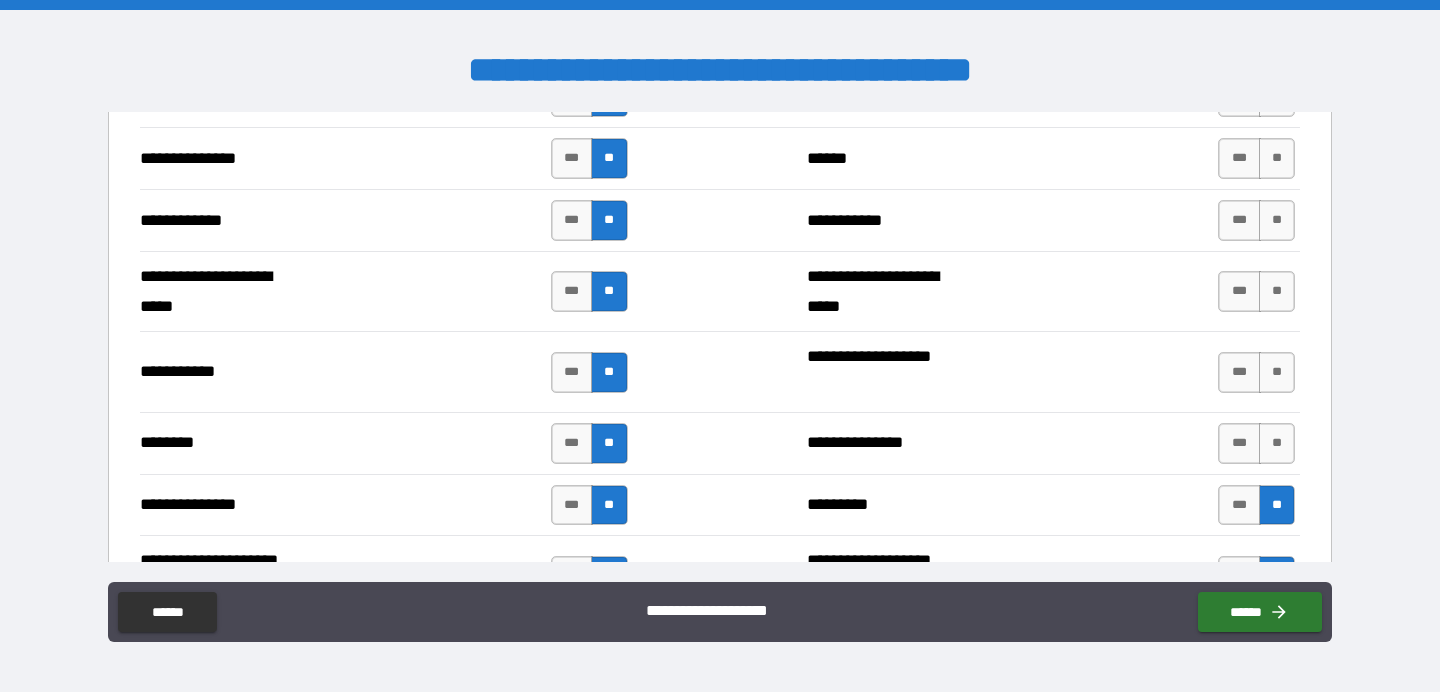 scroll, scrollTop: 2217, scrollLeft: 0, axis: vertical 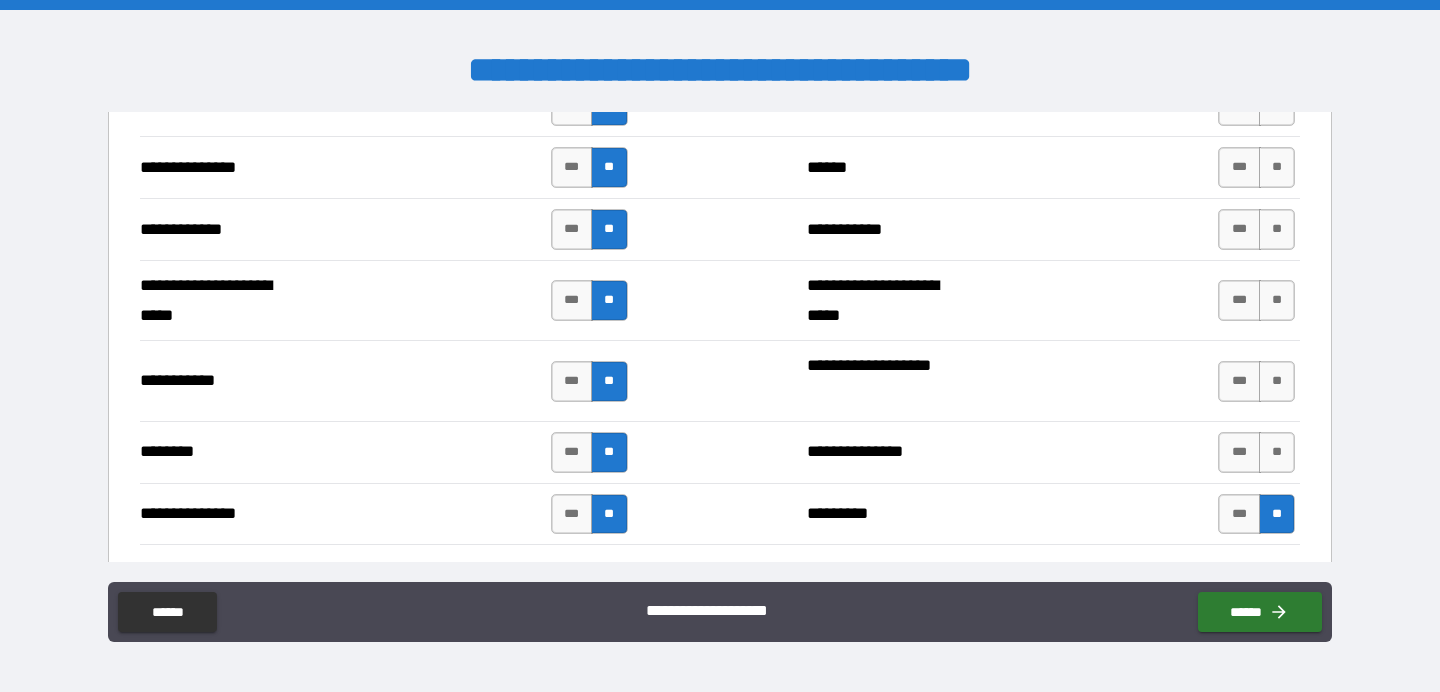 click on "**" at bounding box center [1277, 452] 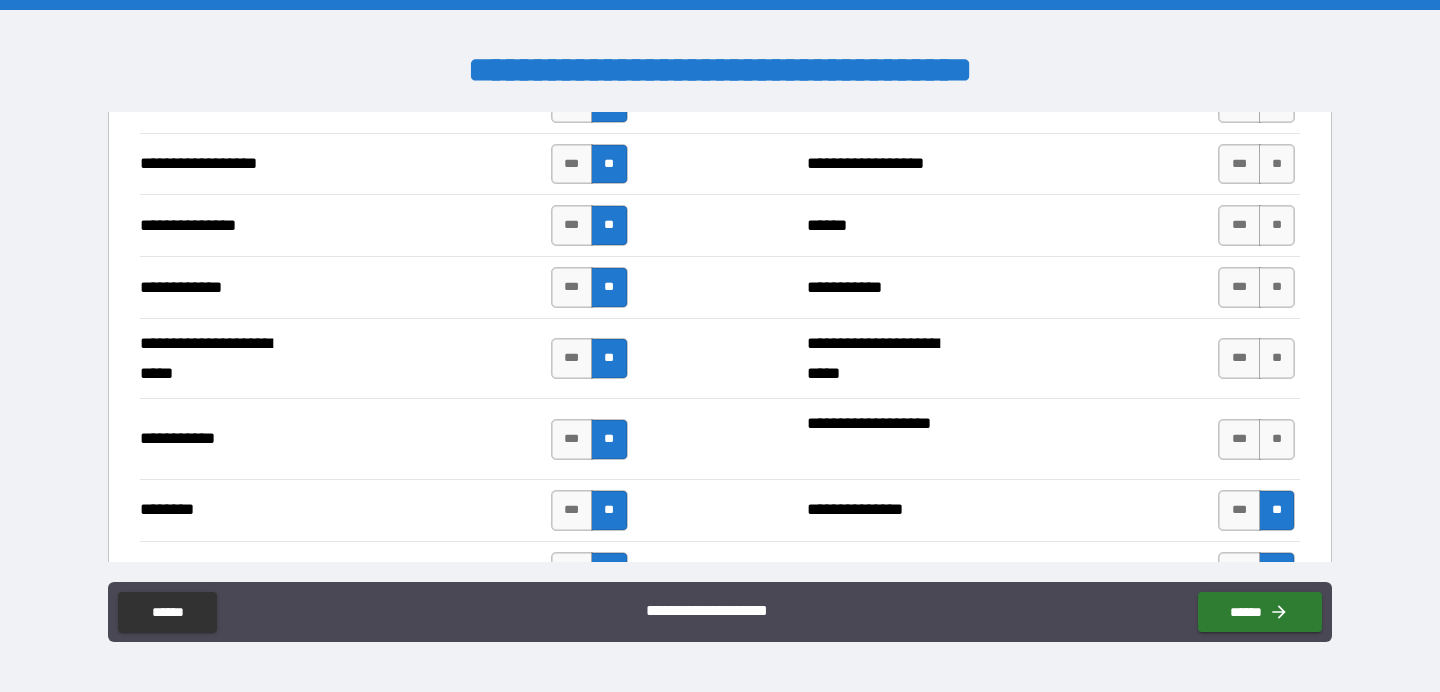 click on "*** **" at bounding box center [1259, 439] 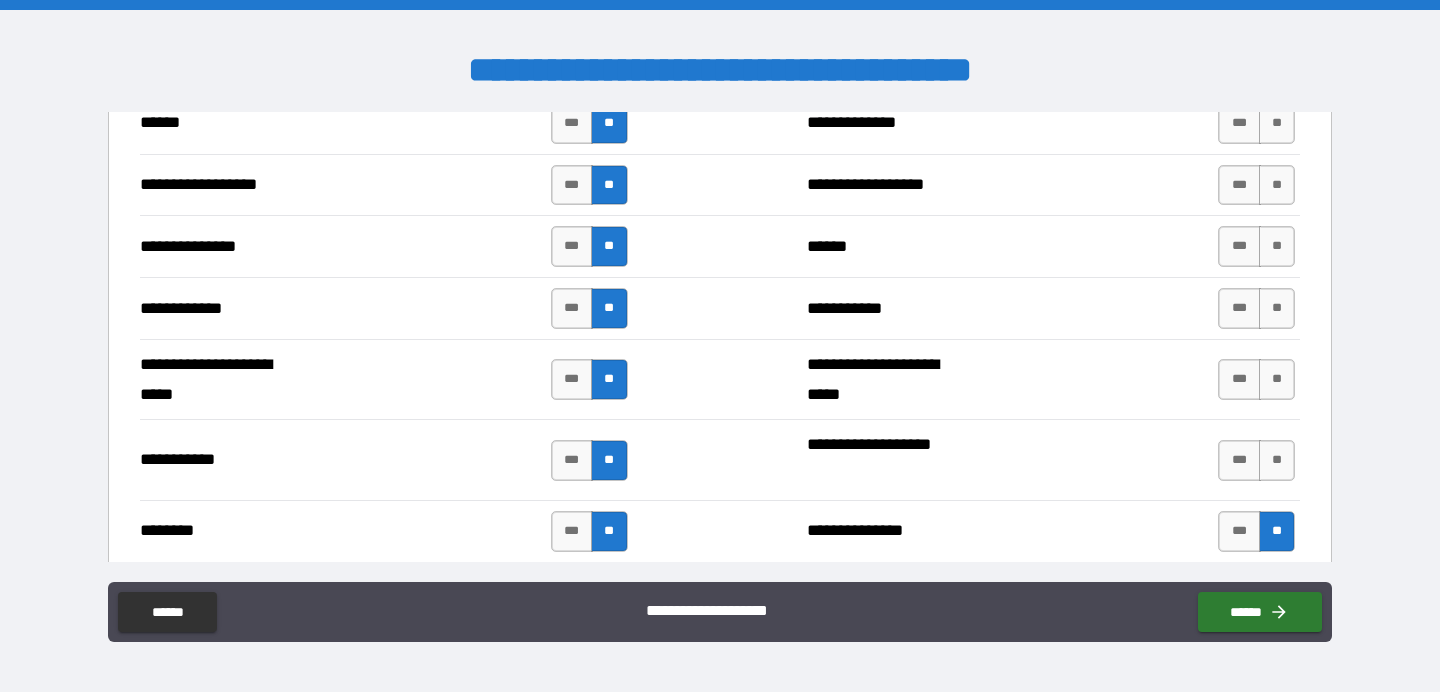click on "**" at bounding box center (1277, 460) 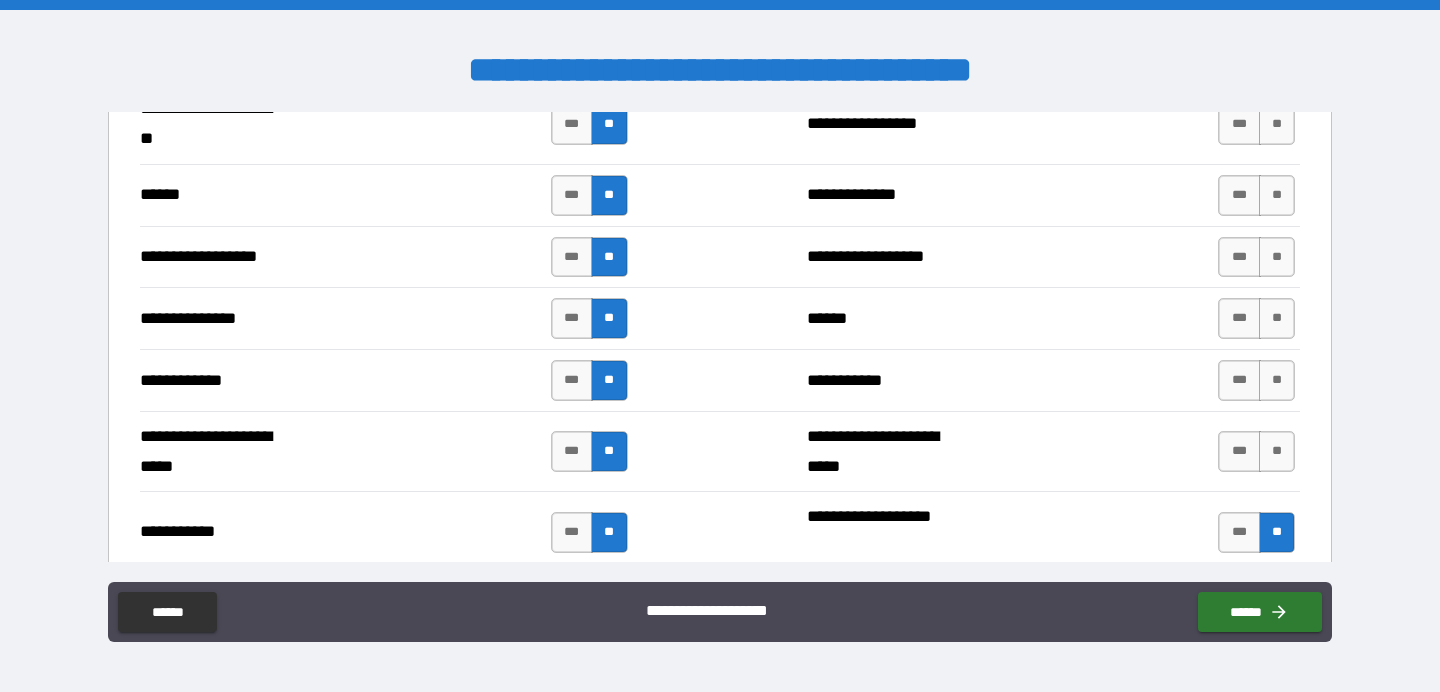 scroll, scrollTop: 2062, scrollLeft: 0, axis: vertical 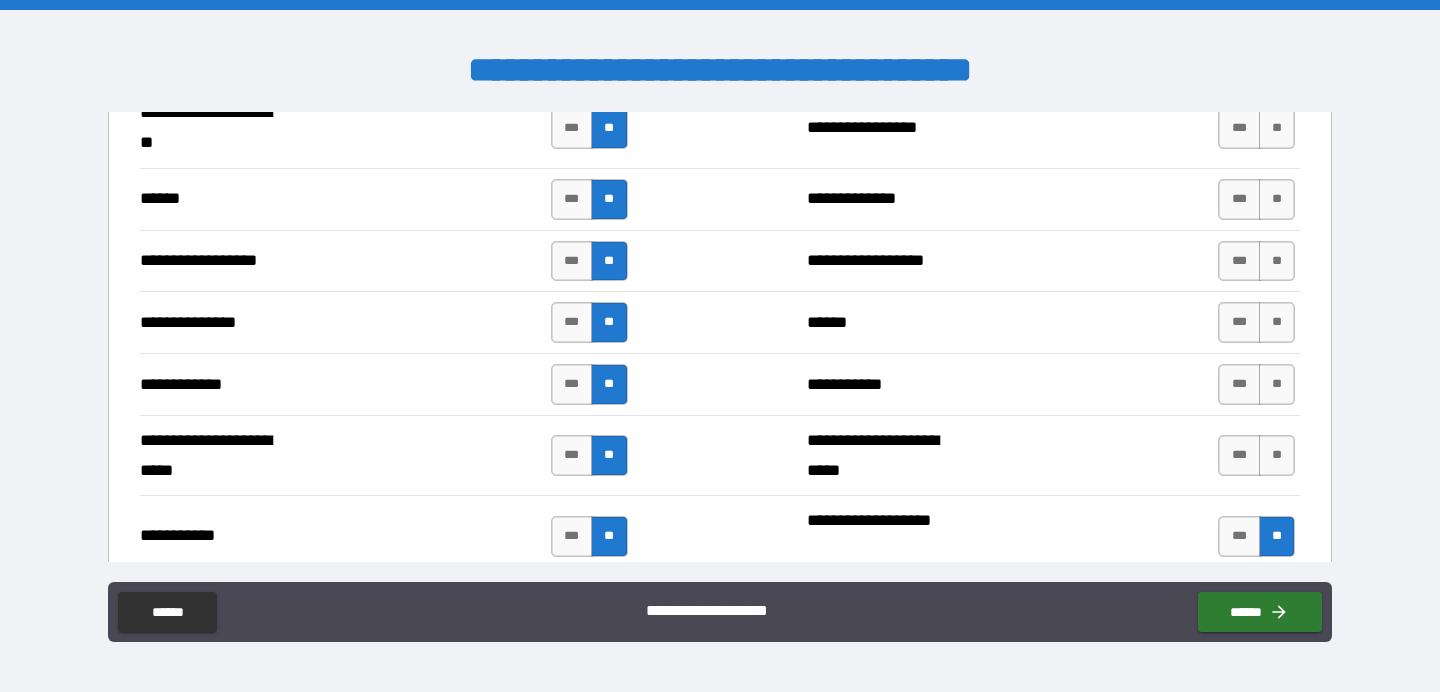 click on "**" at bounding box center [1277, 455] 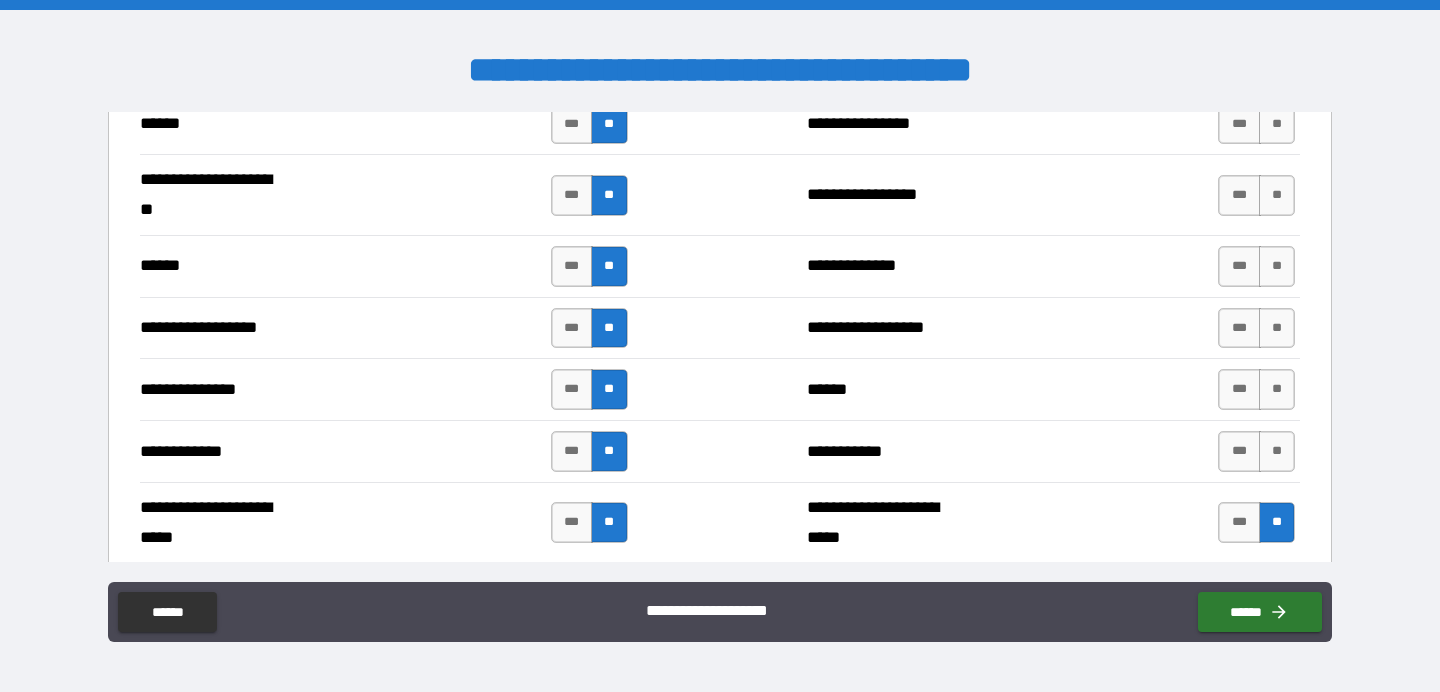click on "**" at bounding box center (1277, 451) 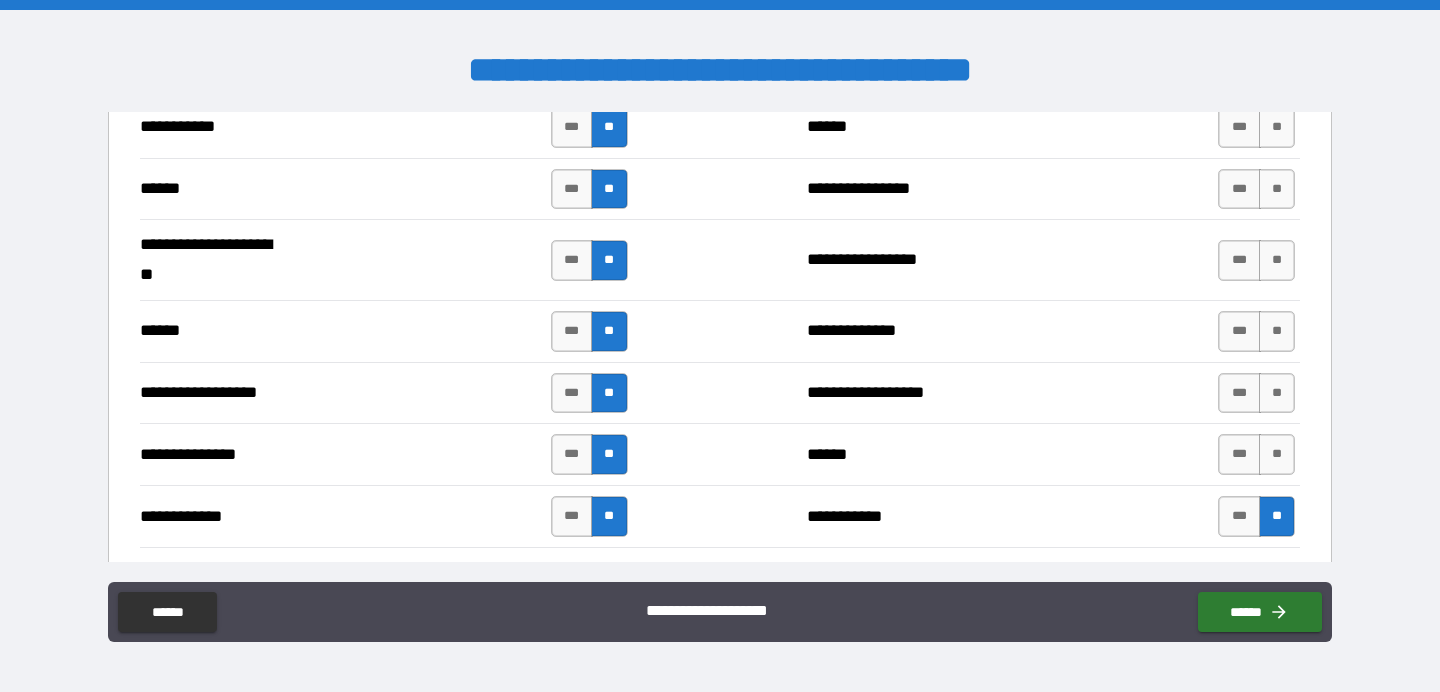 click on "**" at bounding box center (1277, 454) 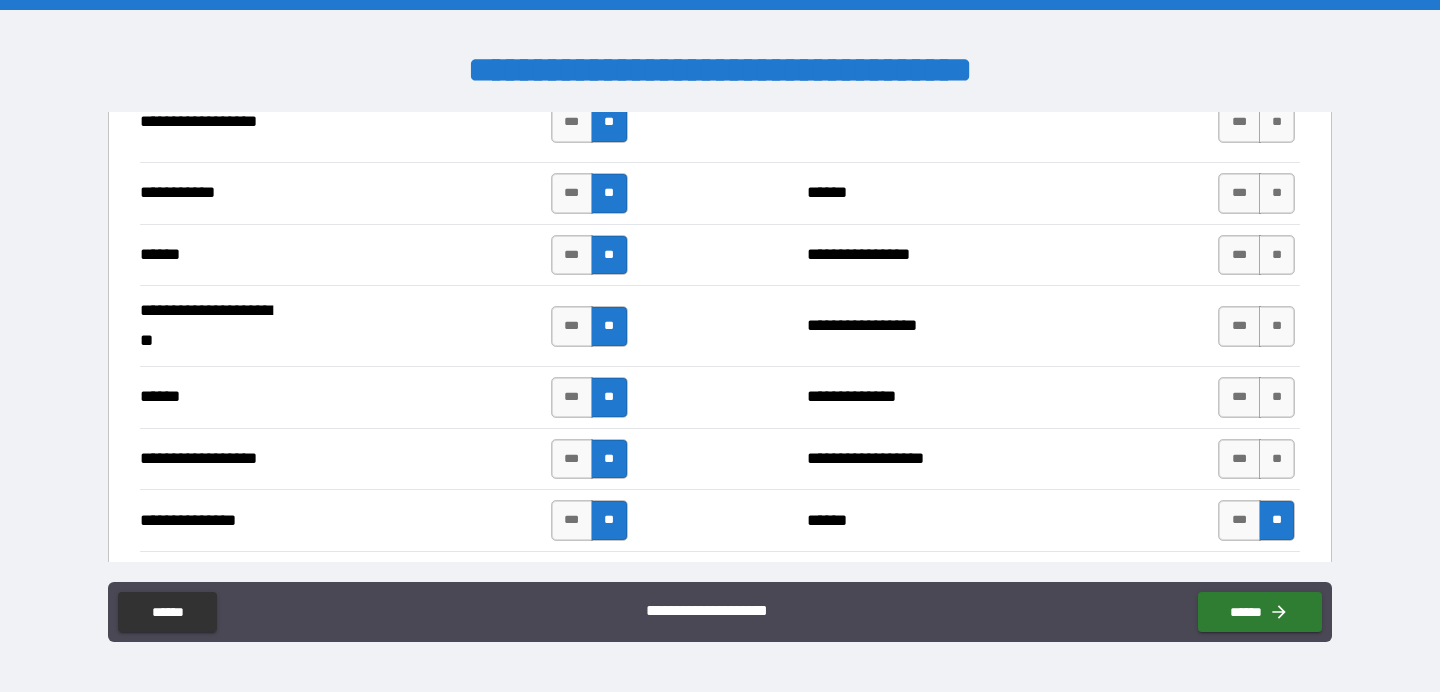 click on "**" at bounding box center (1277, 459) 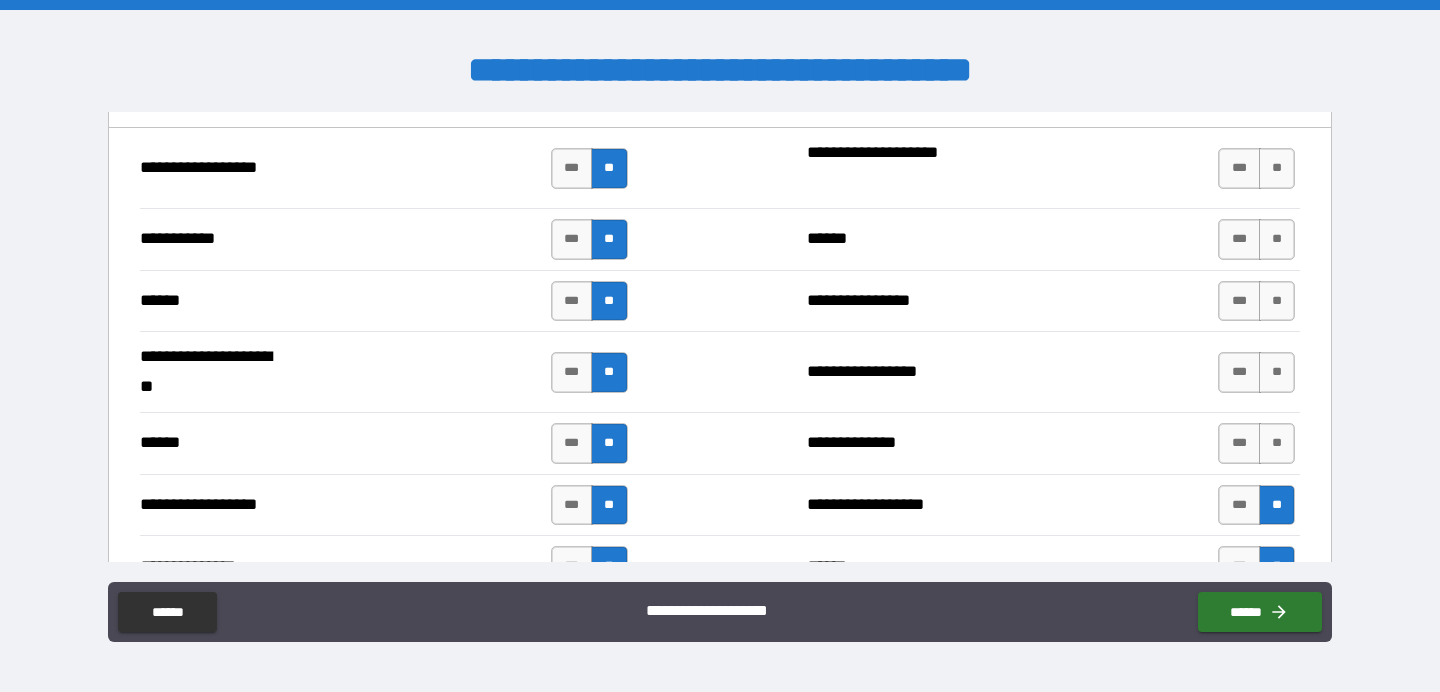 scroll, scrollTop: 1815, scrollLeft: 0, axis: vertical 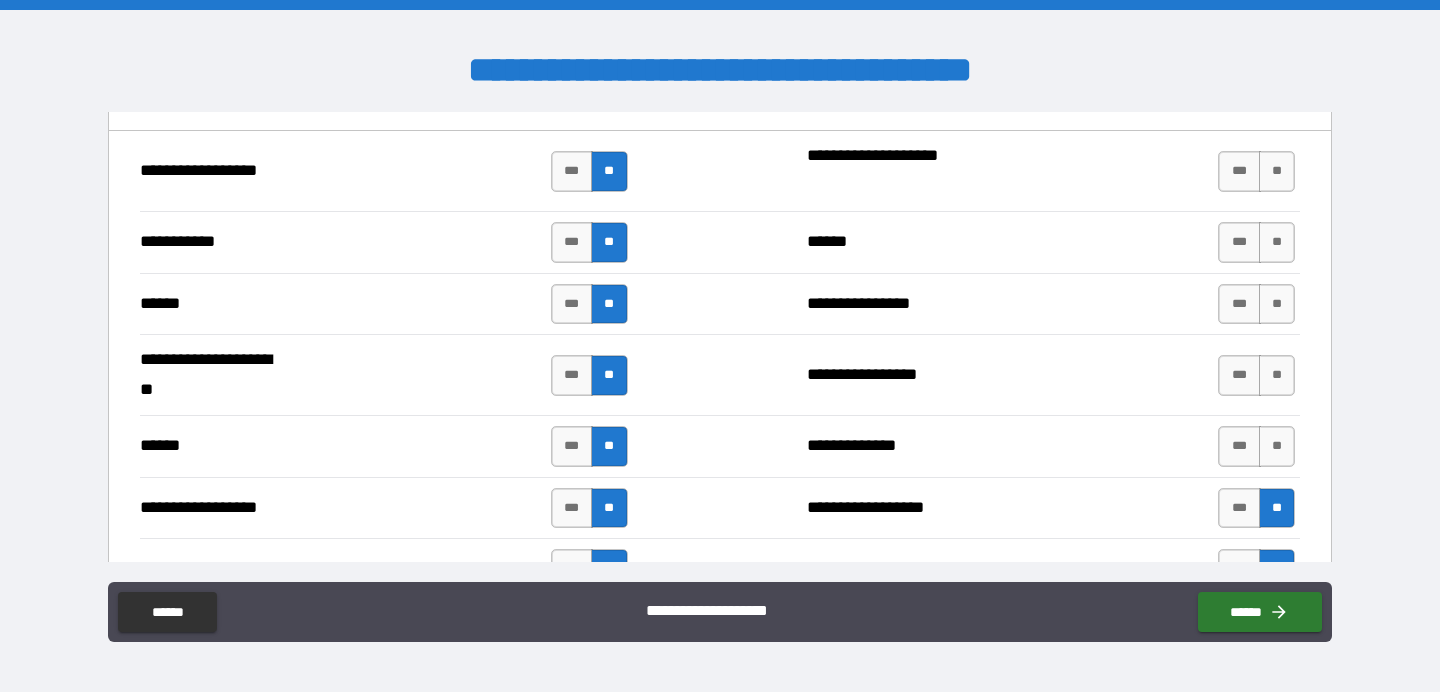type on "*****" 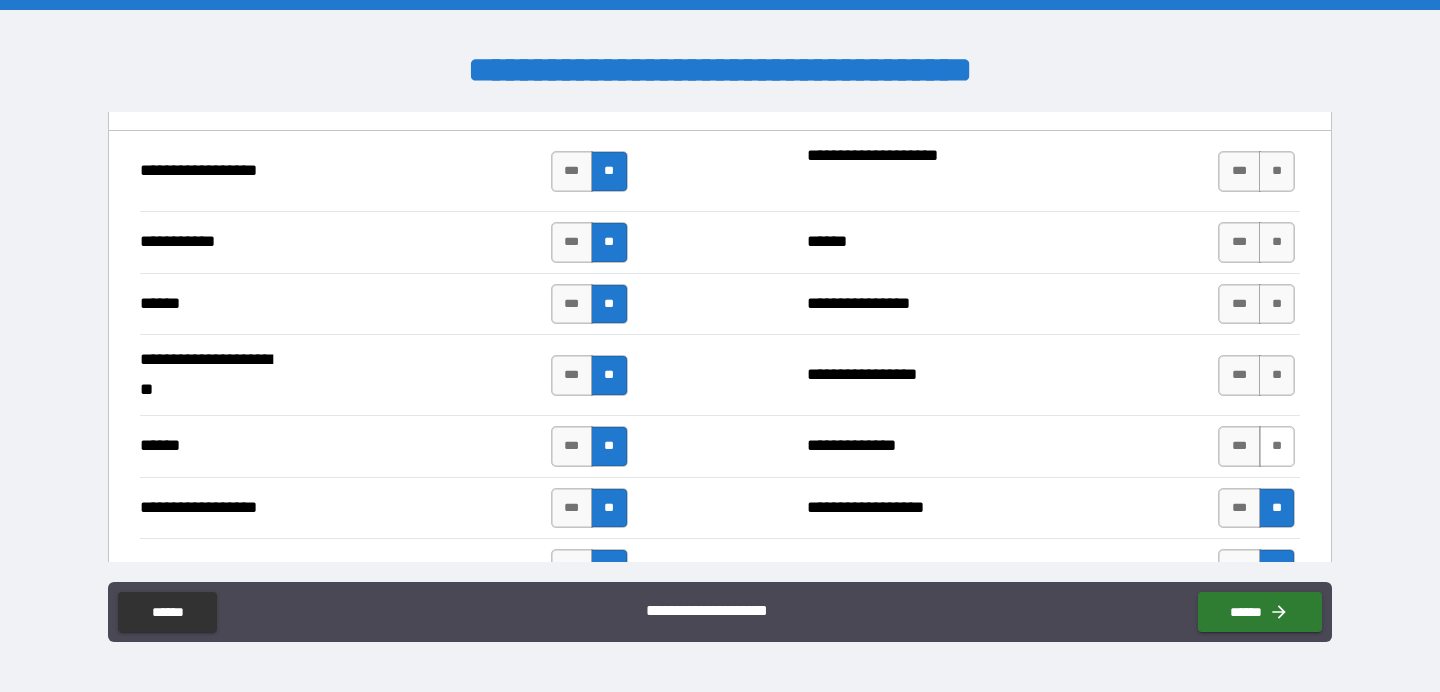 click on "**" at bounding box center [1277, 446] 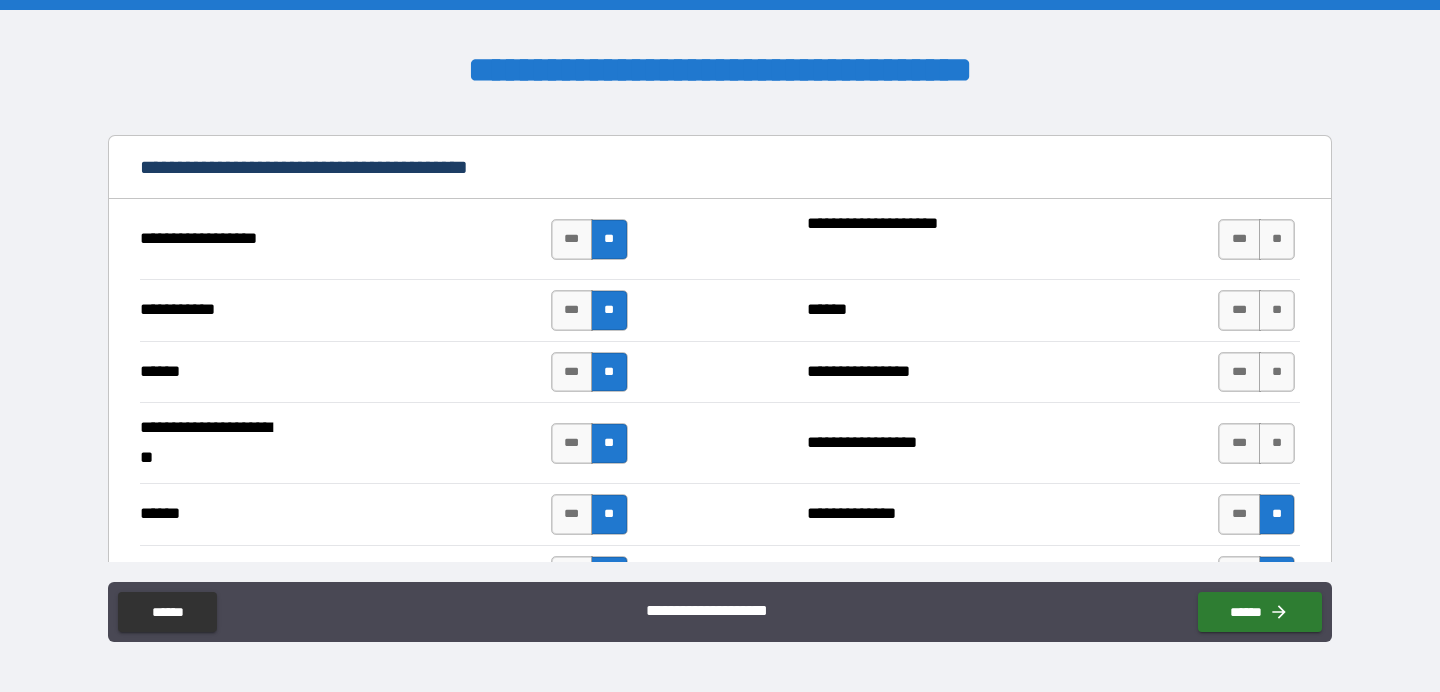 click on "**" at bounding box center [1277, 443] 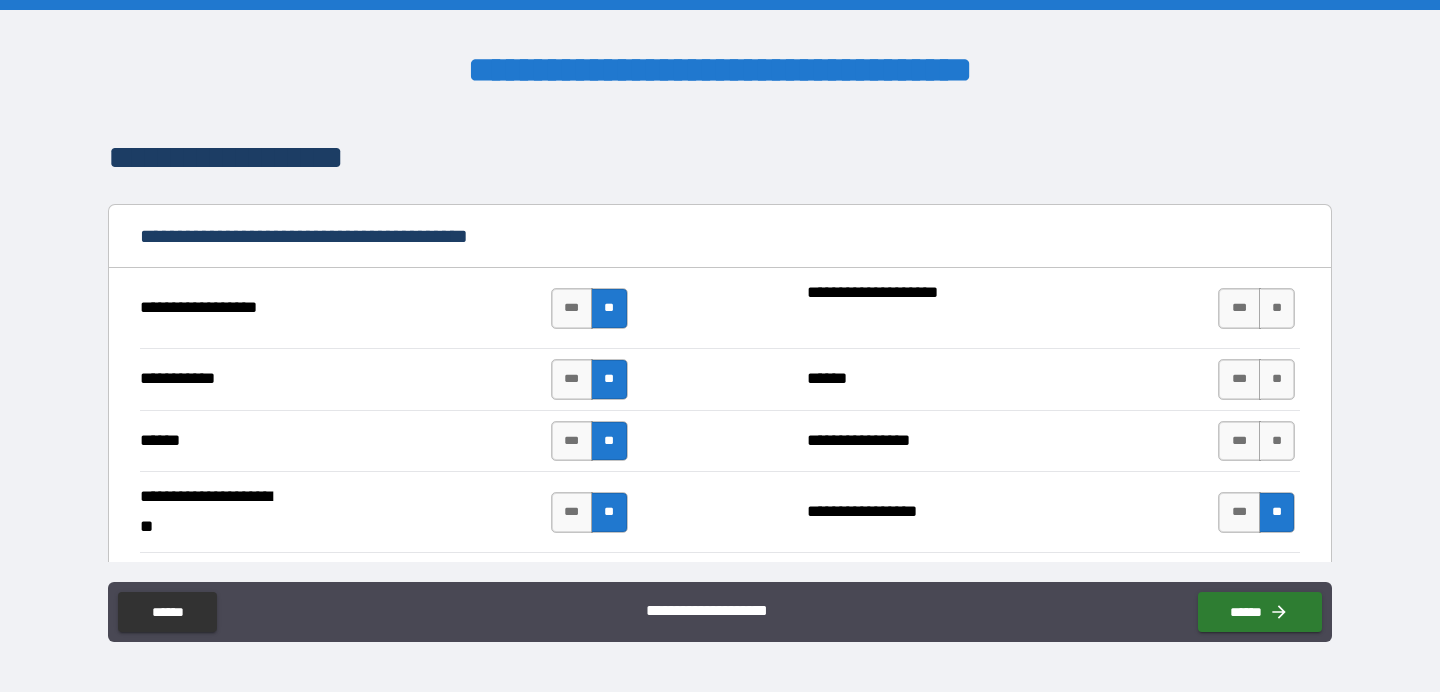click on "**" at bounding box center [1277, 441] 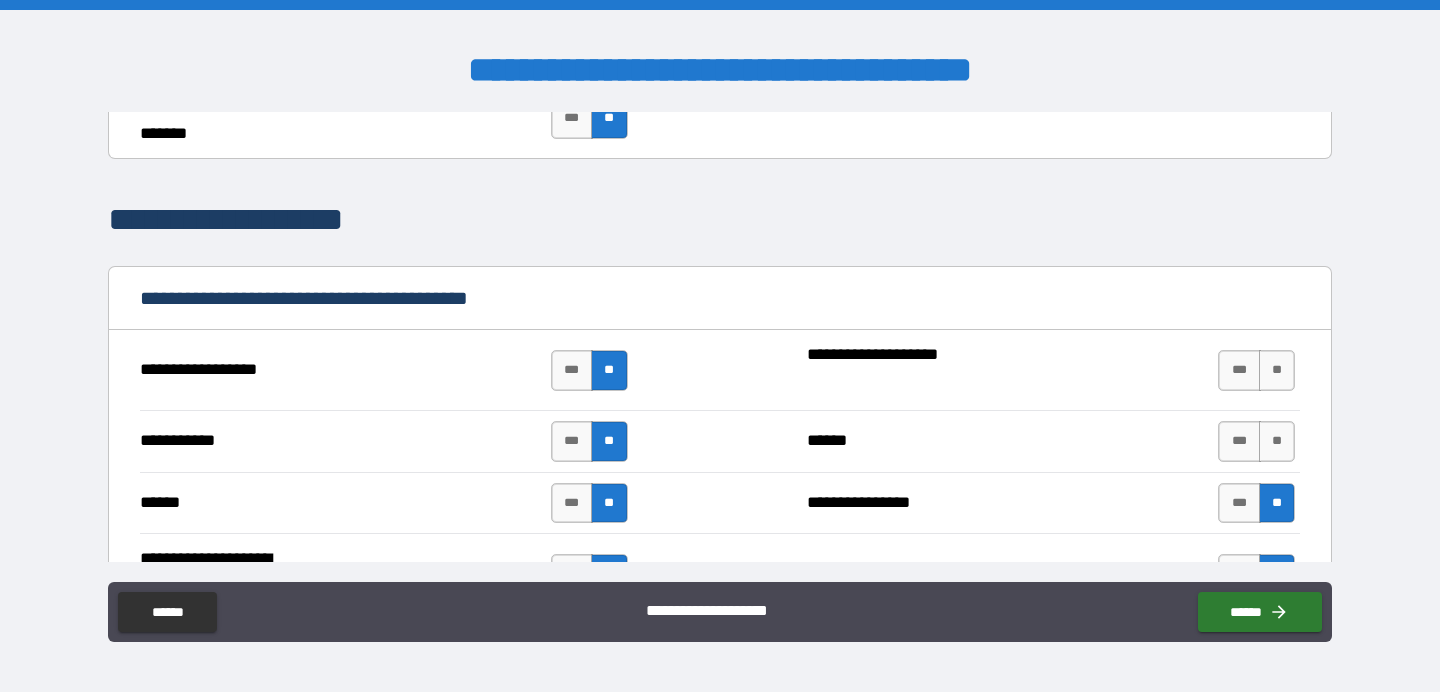 click on "**" at bounding box center [1277, 441] 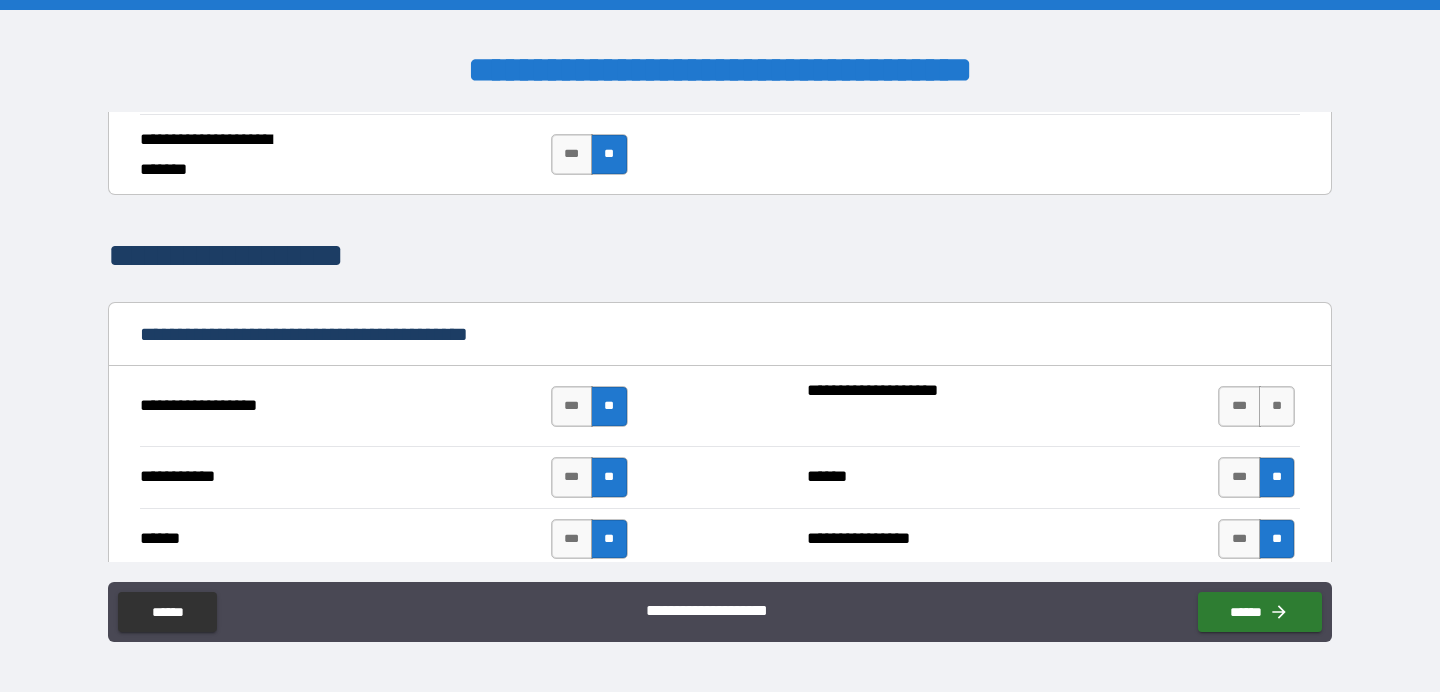 scroll, scrollTop: 1561, scrollLeft: 0, axis: vertical 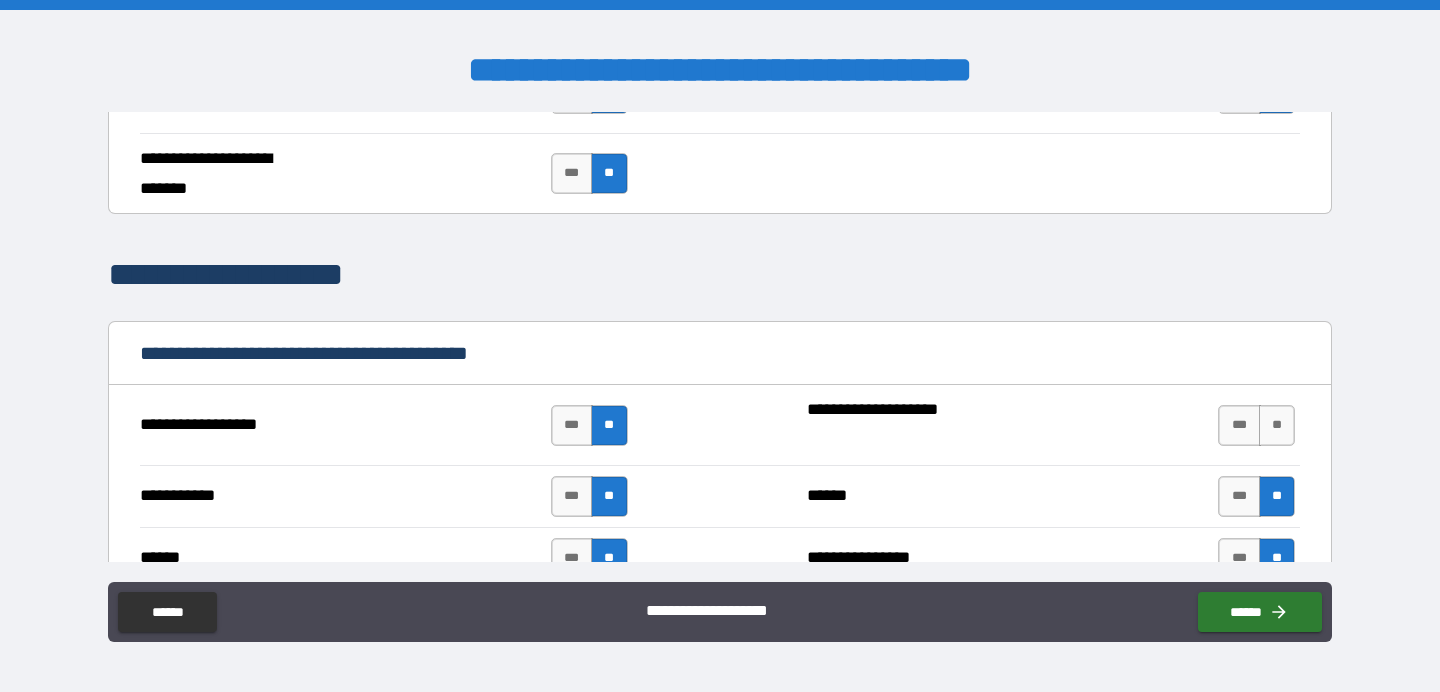 click on "**" at bounding box center (1277, 425) 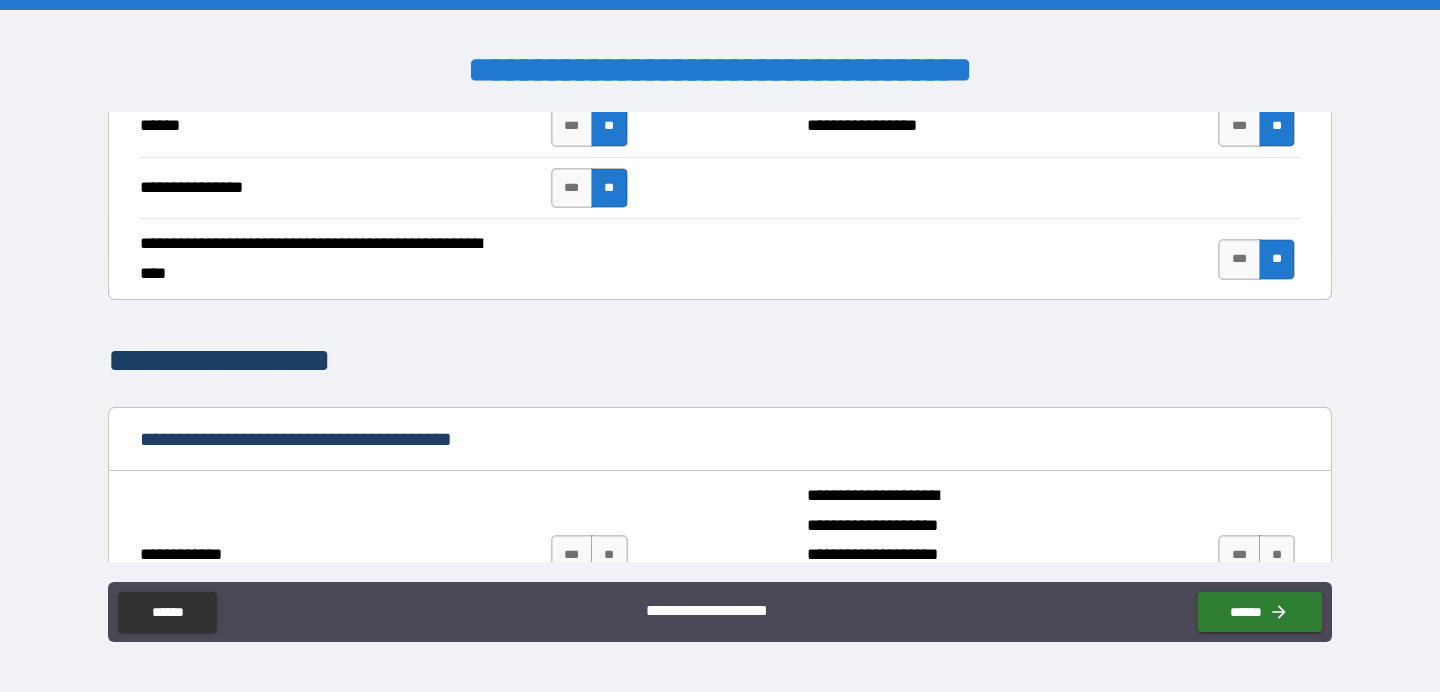 scroll, scrollTop: 4452, scrollLeft: 0, axis: vertical 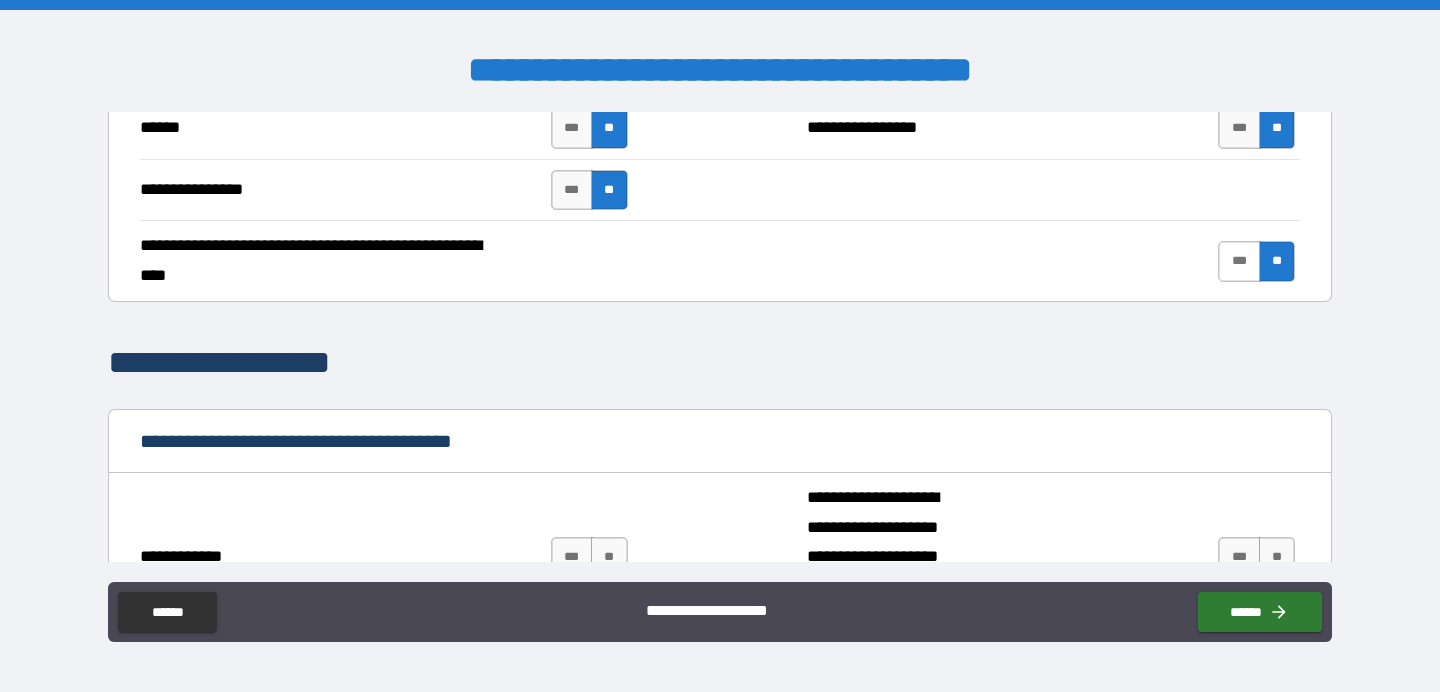 click on "***" at bounding box center [1239, 261] 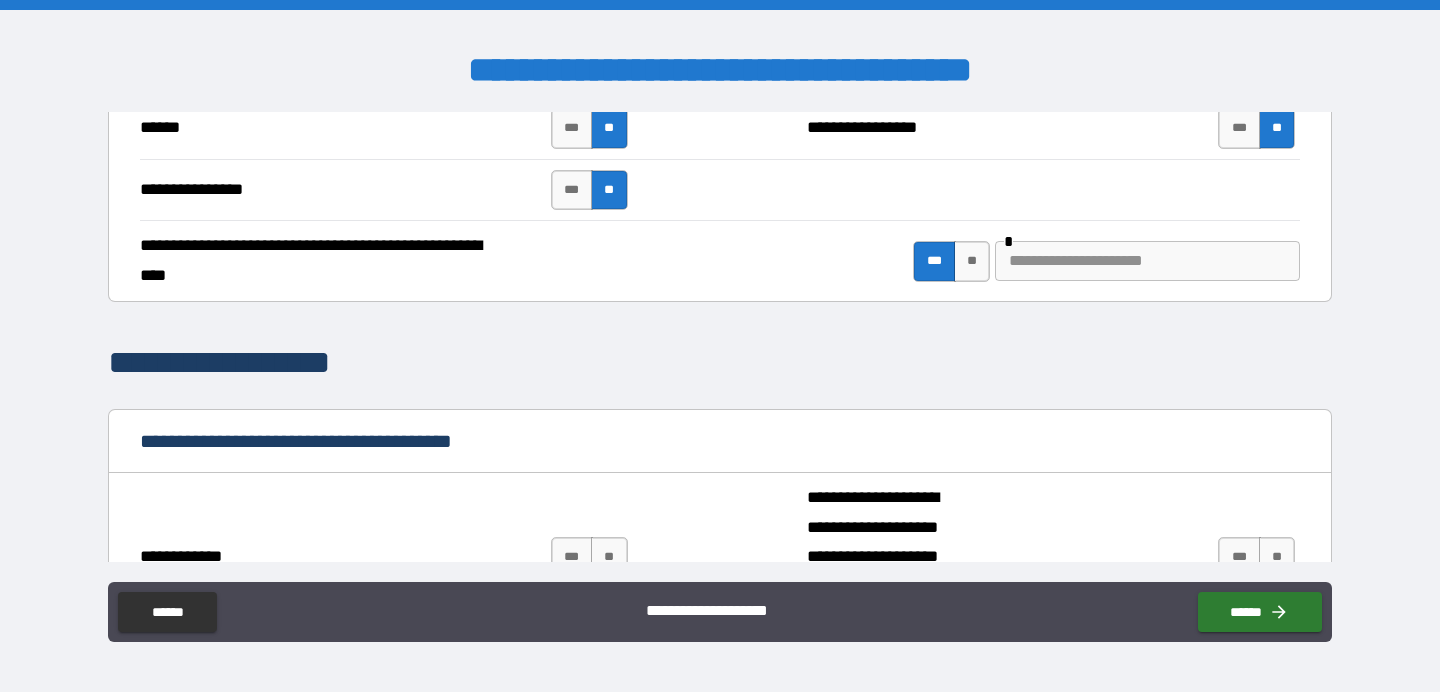 click at bounding box center [1147, 261] 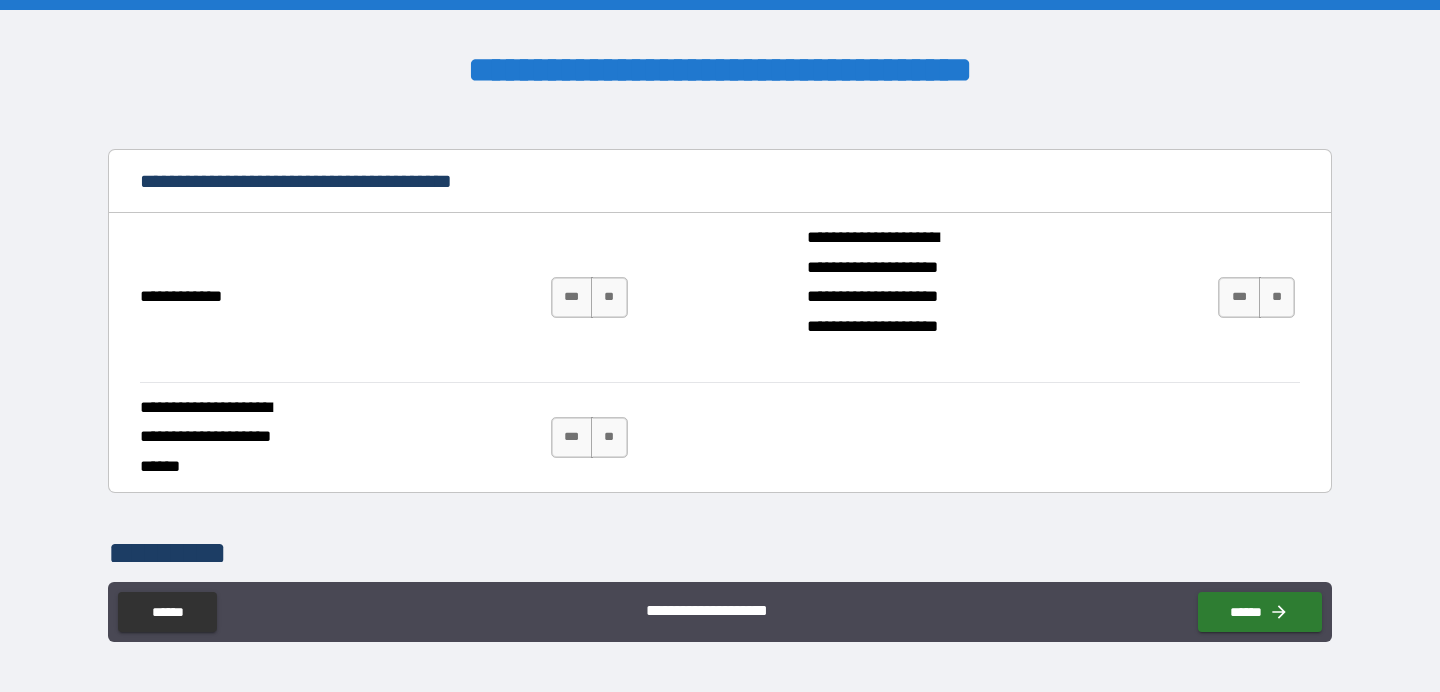scroll, scrollTop: 4714, scrollLeft: 0, axis: vertical 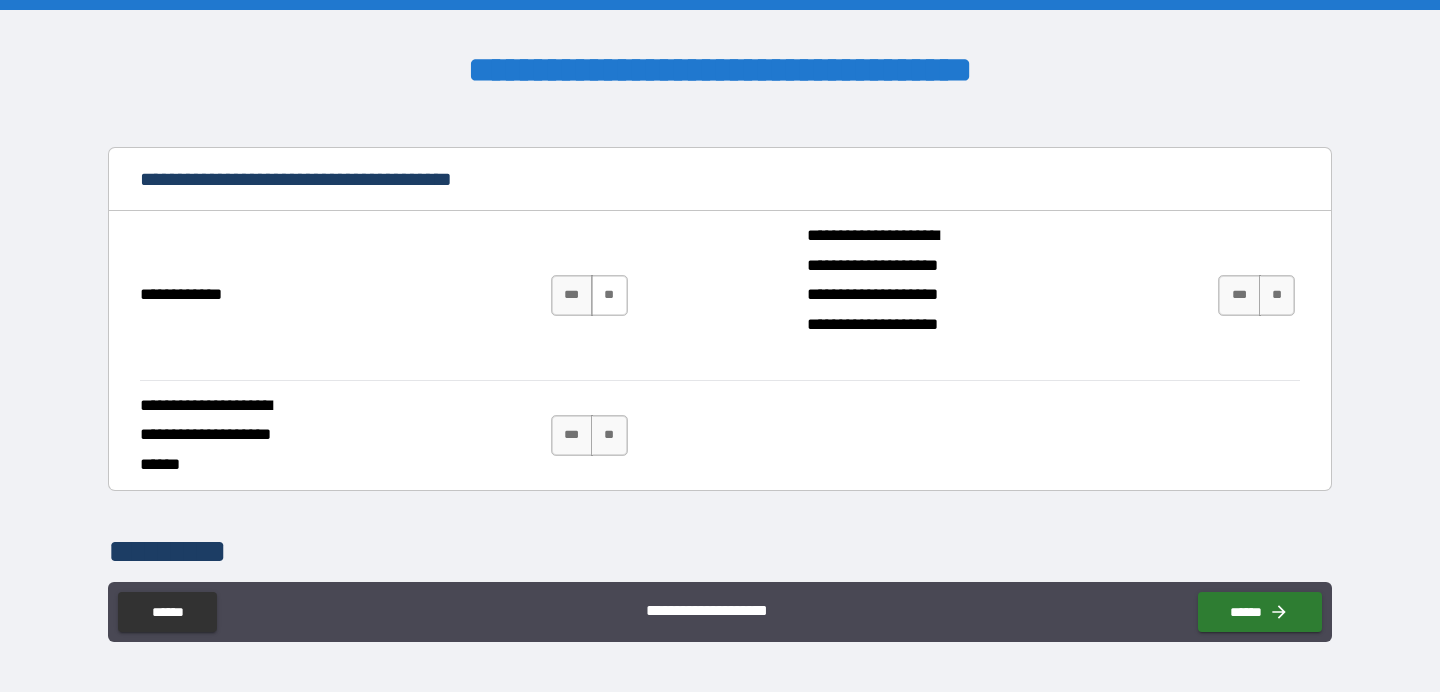 type on "**********" 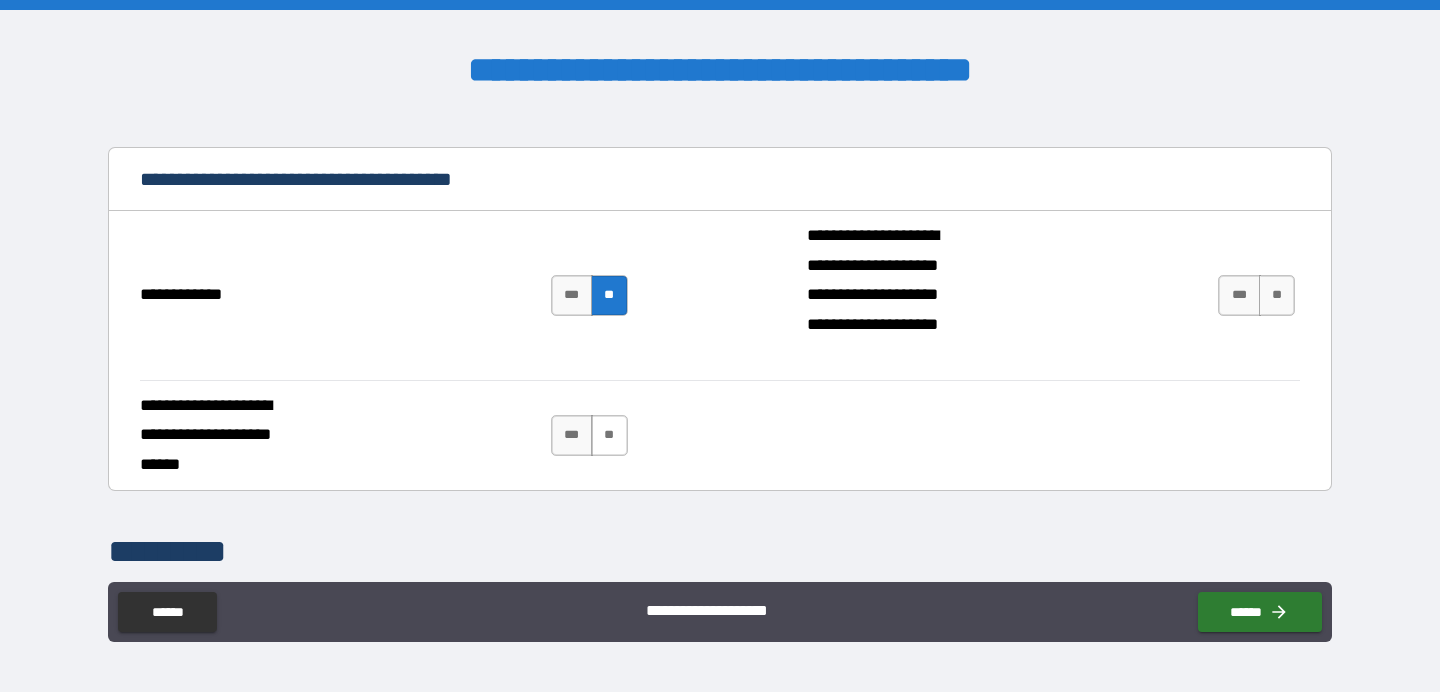 click on "**" at bounding box center (609, 435) 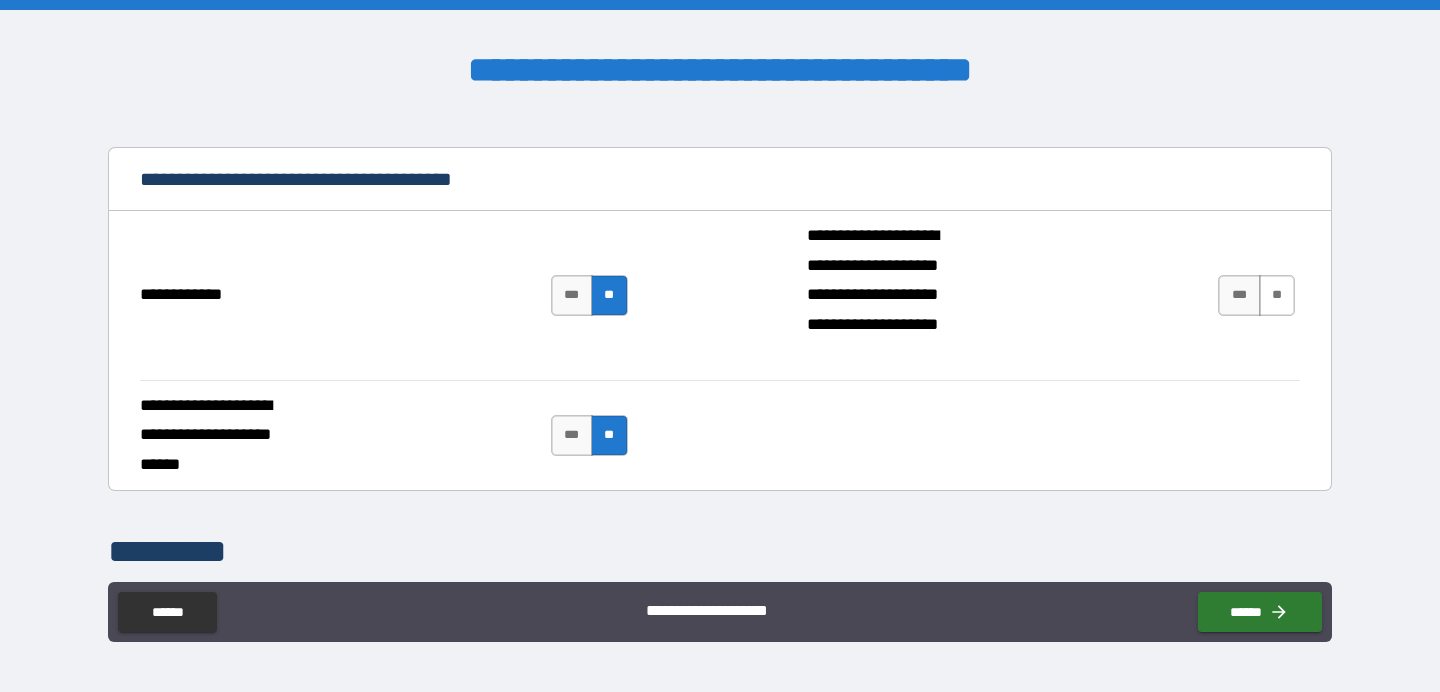 click on "**" at bounding box center (1277, 295) 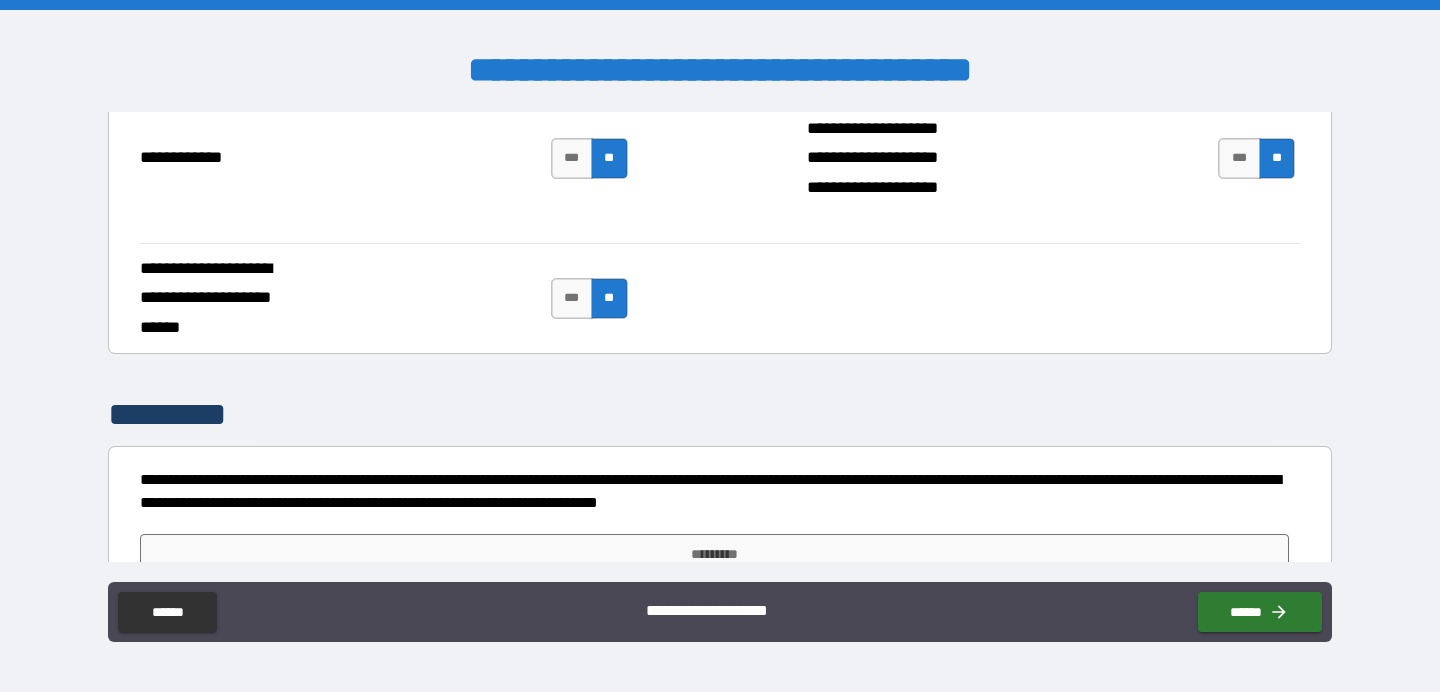 scroll, scrollTop: 4895, scrollLeft: 0, axis: vertical 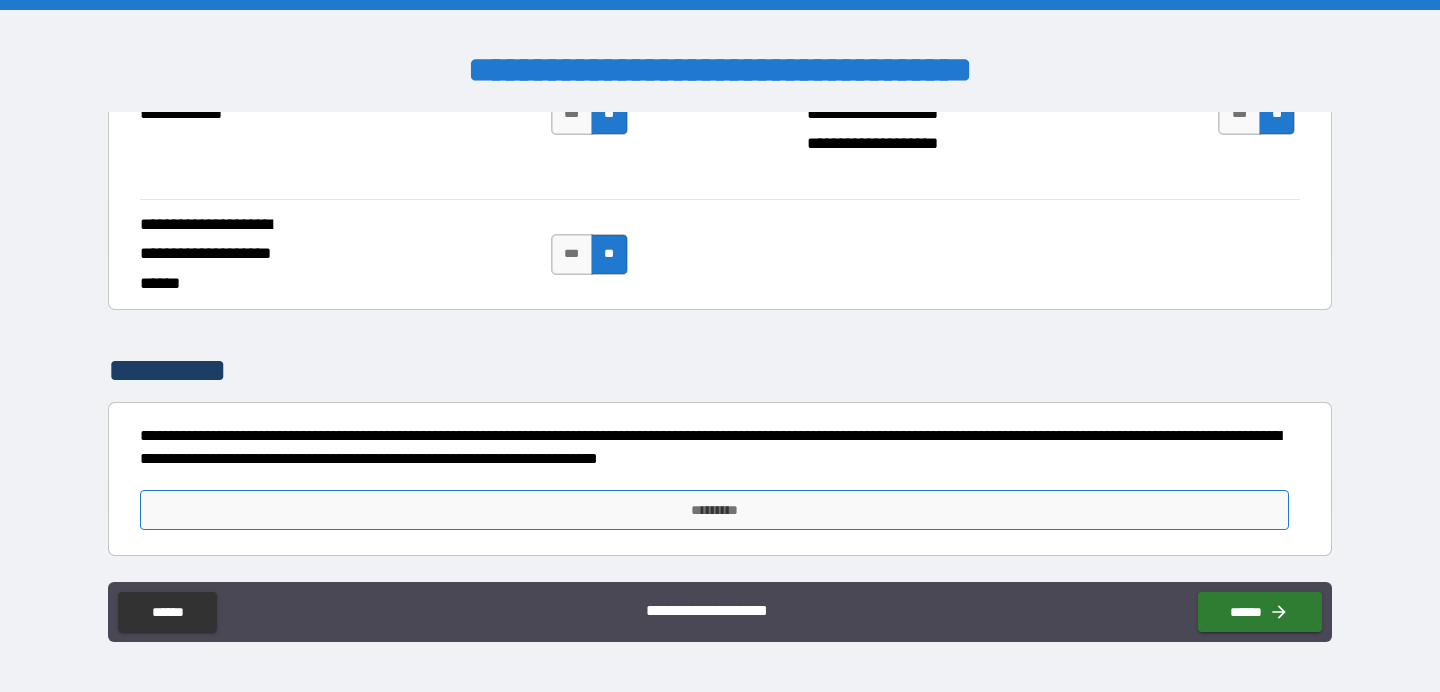 click on "*********" at bounding box center [714, 510] 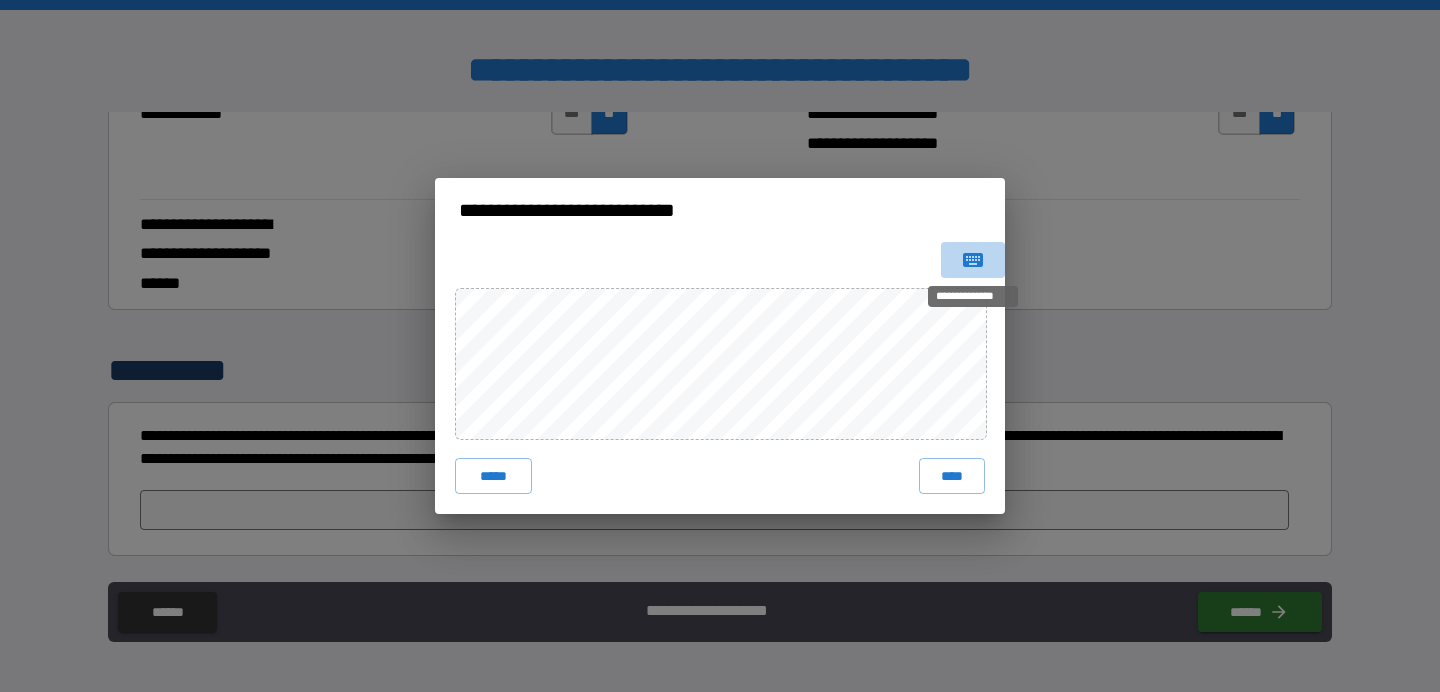 click 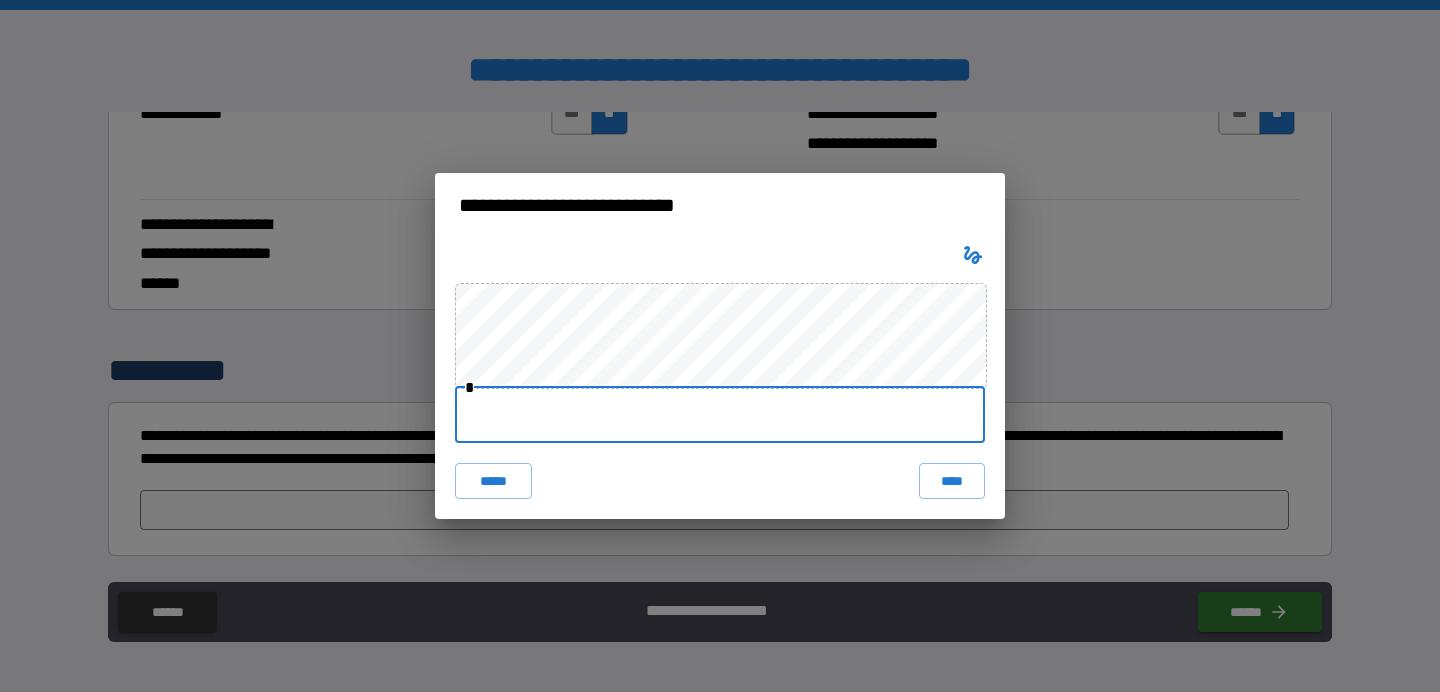 click at bounding box center [720, 415] 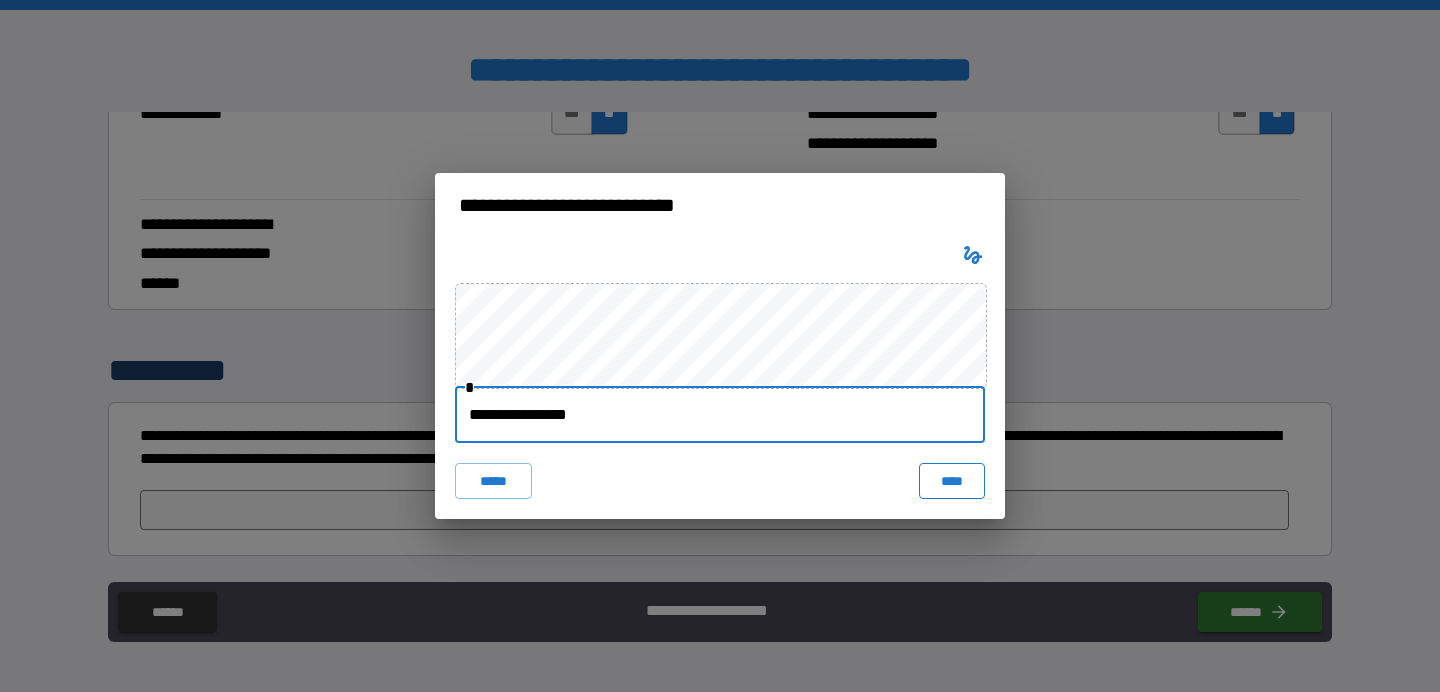 type on "**********" 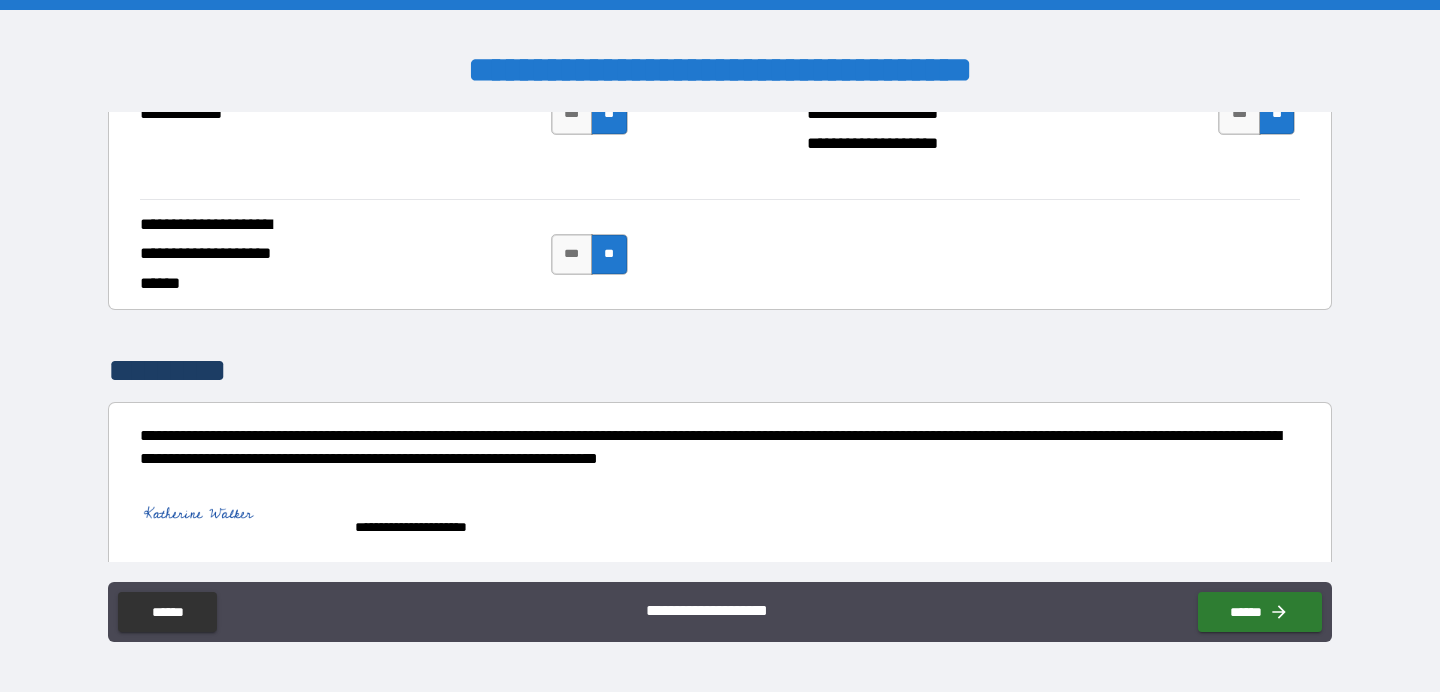 scroll, scrollTop: 4912, scrollLeft: 0, axis: vertical 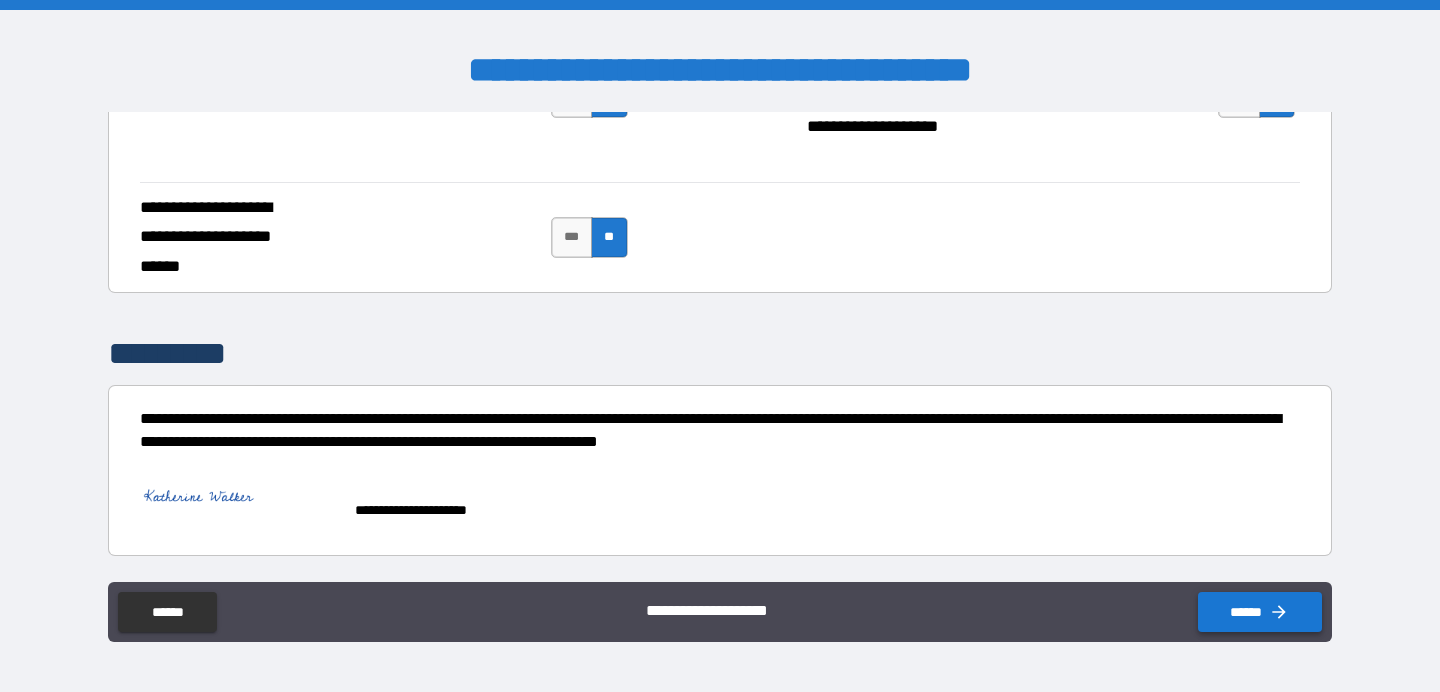click on "******" at bounding box center [1260, 612] 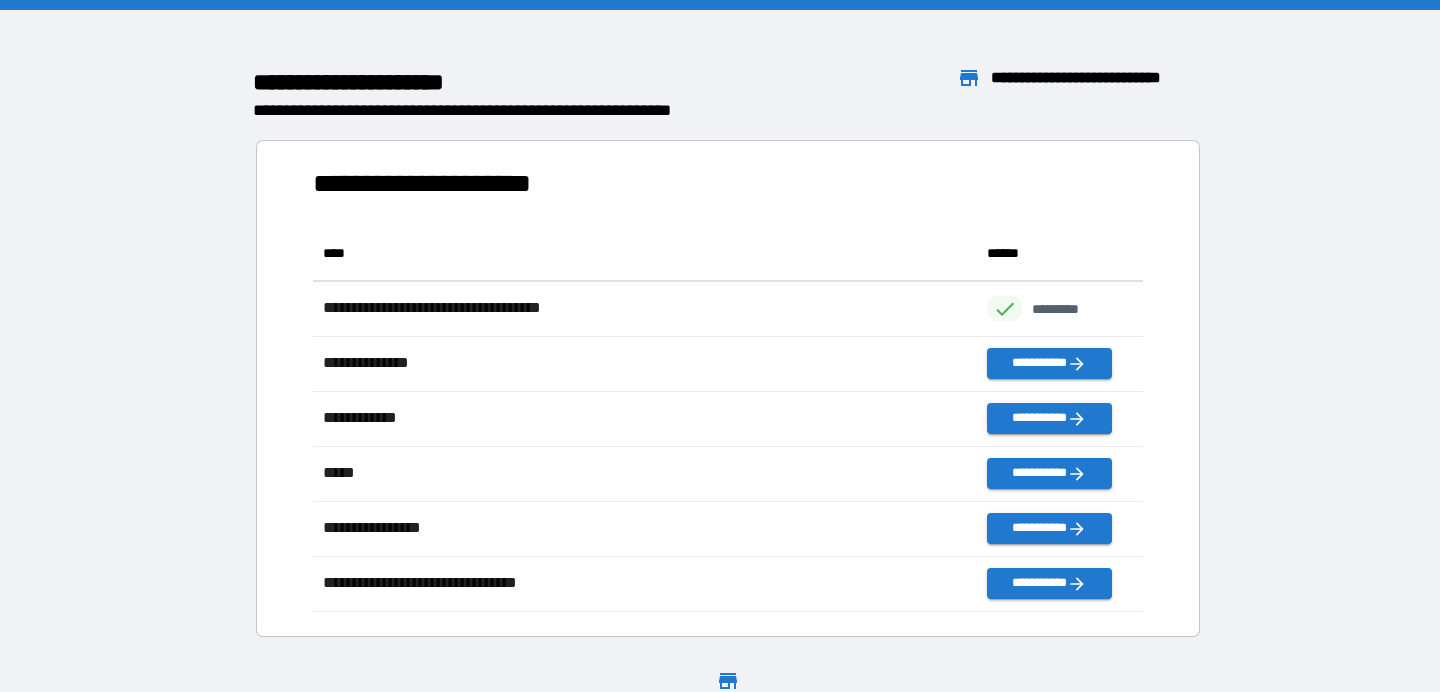 scroll, scrollTop: 1, scrollLeft: 1, axis: both 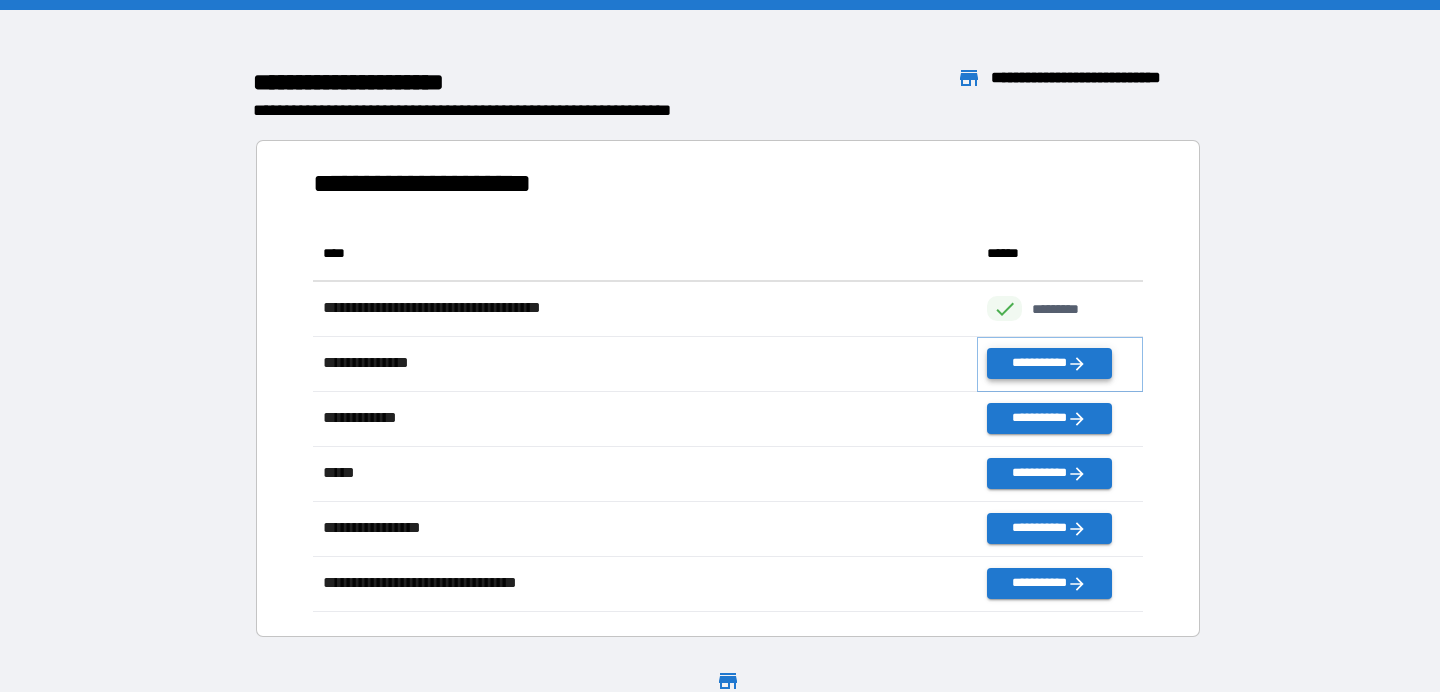 click on "**********" at bounding box center [1049, 363] 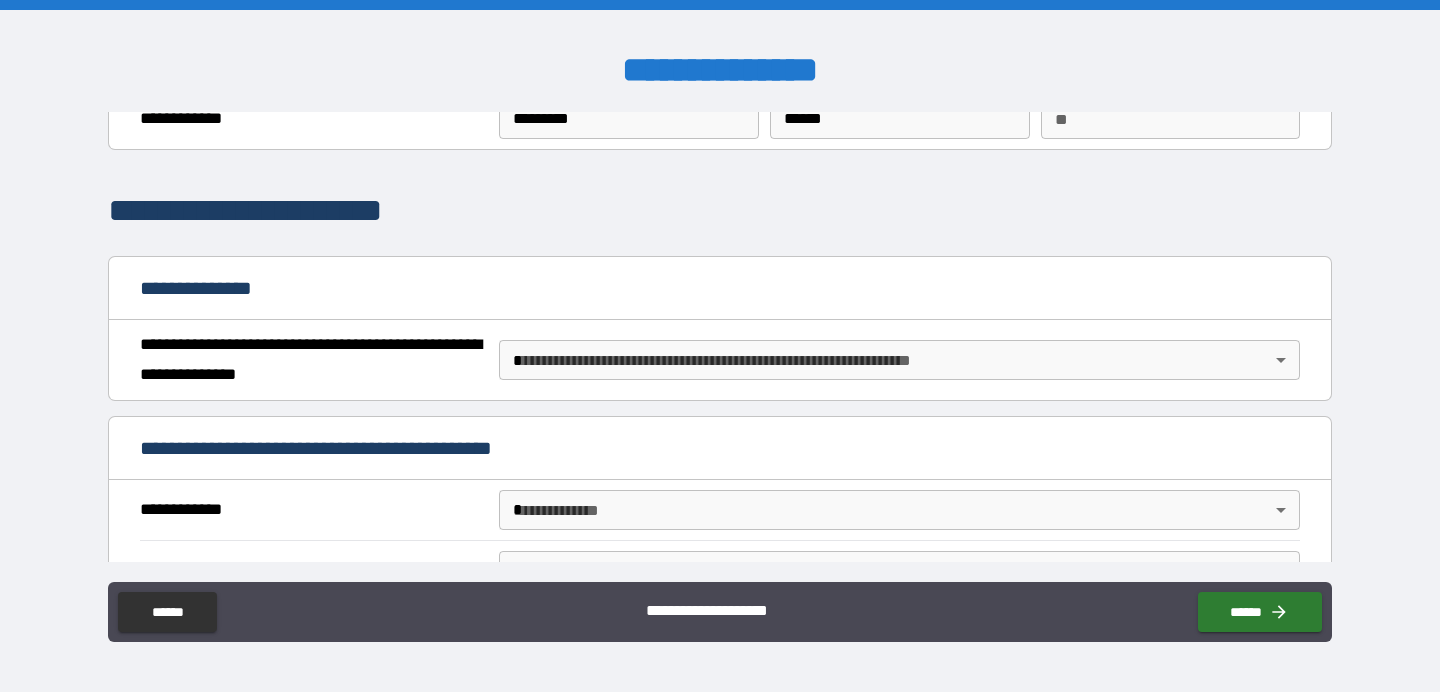 scroll, scrollTop: 91, scrollLeft: 0, axis: vertical 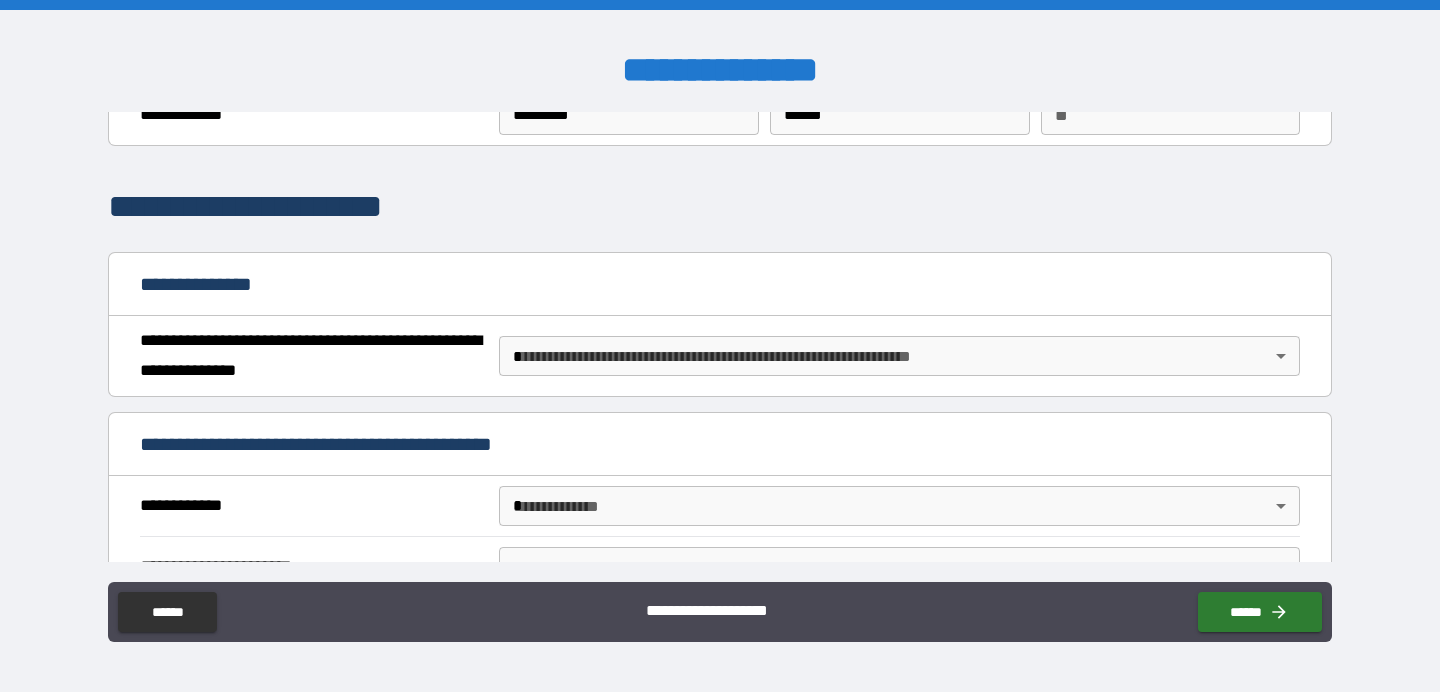 click on "**********" at bounding box center [720, 346] 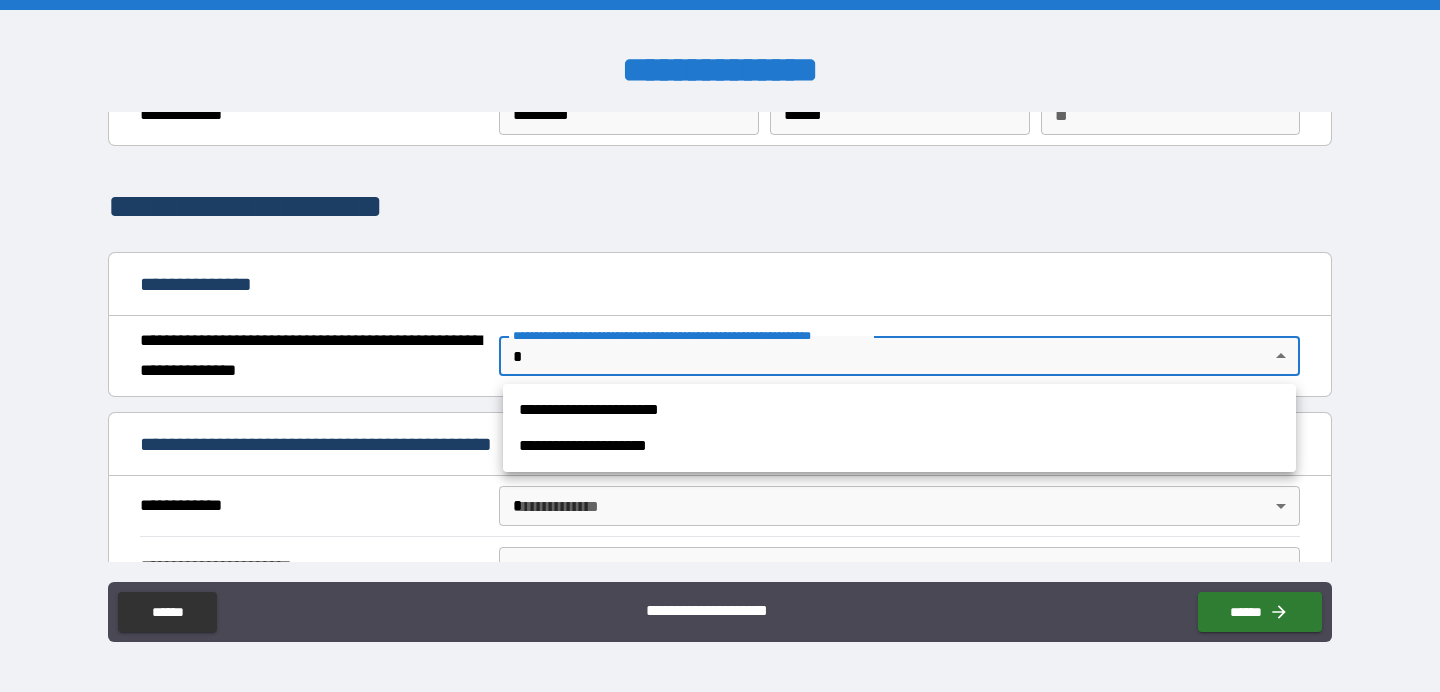 click on "**********" at bounding box center [899, 410] 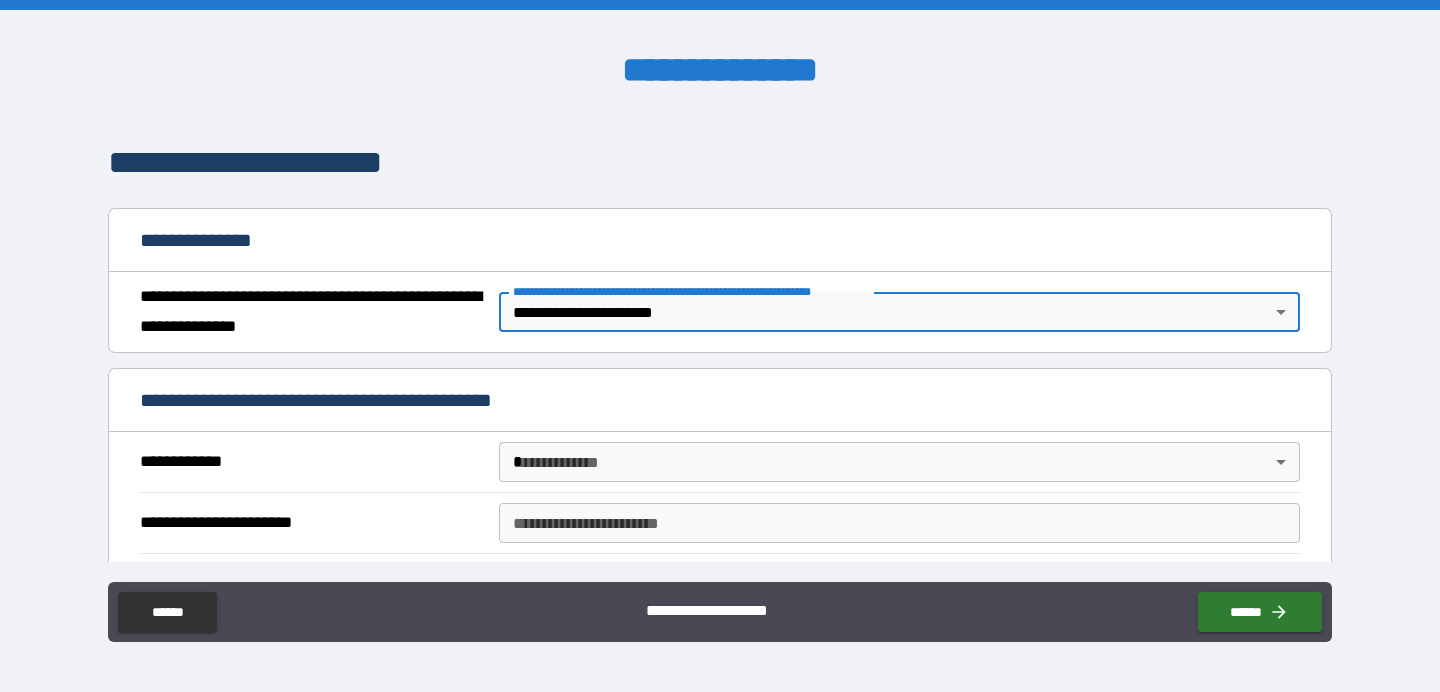 scroll, scrollTop: 172, scrollLeft: 0, axis: vertical 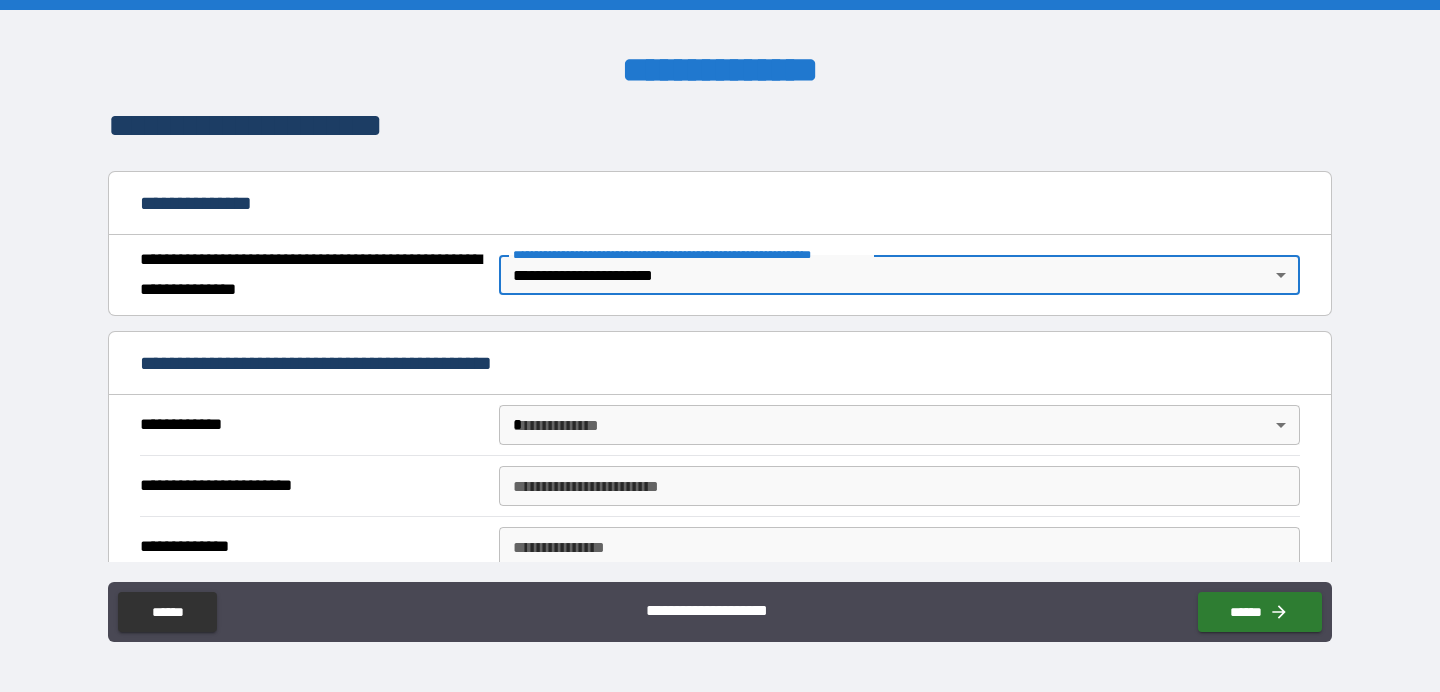 click on "**********" at bounding box center (720, 346) 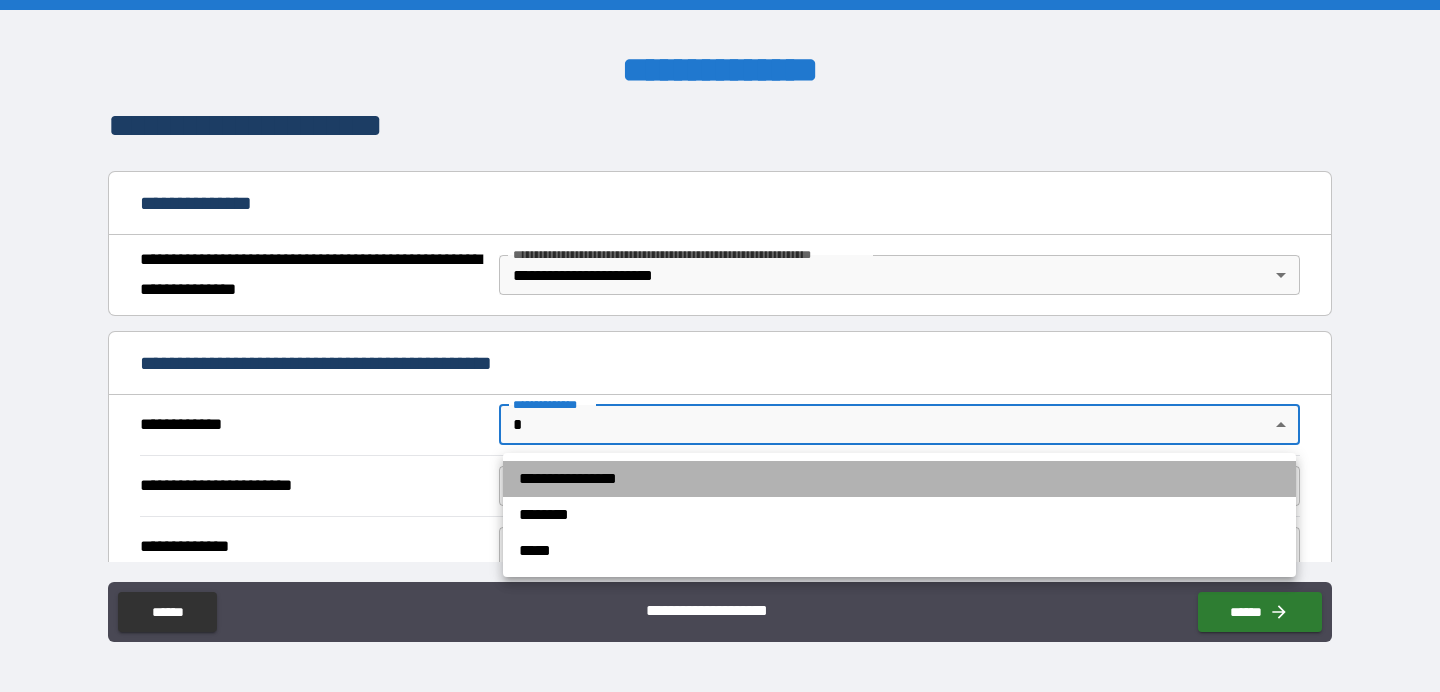 click on "**********" at bounding box center (899, 479) 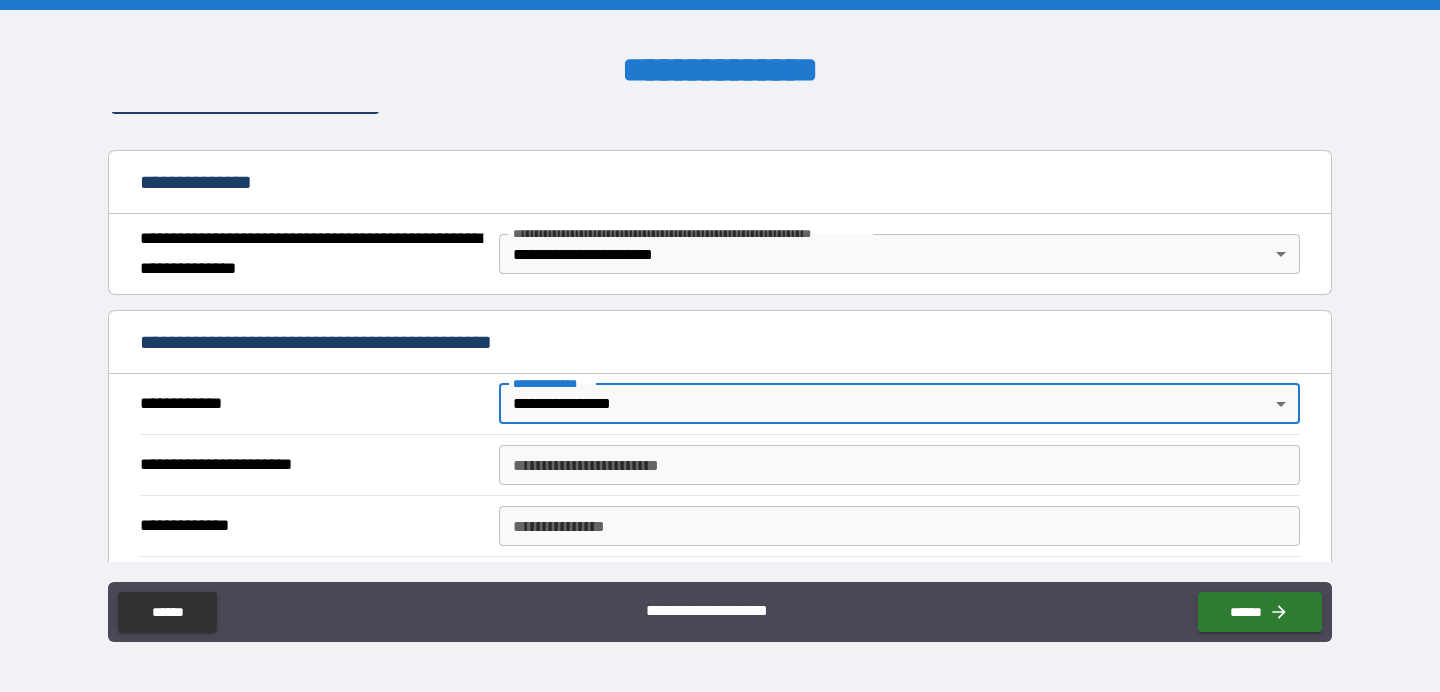 scroll, scrollTop: 194, scrollLeft: 0, axis: vertical 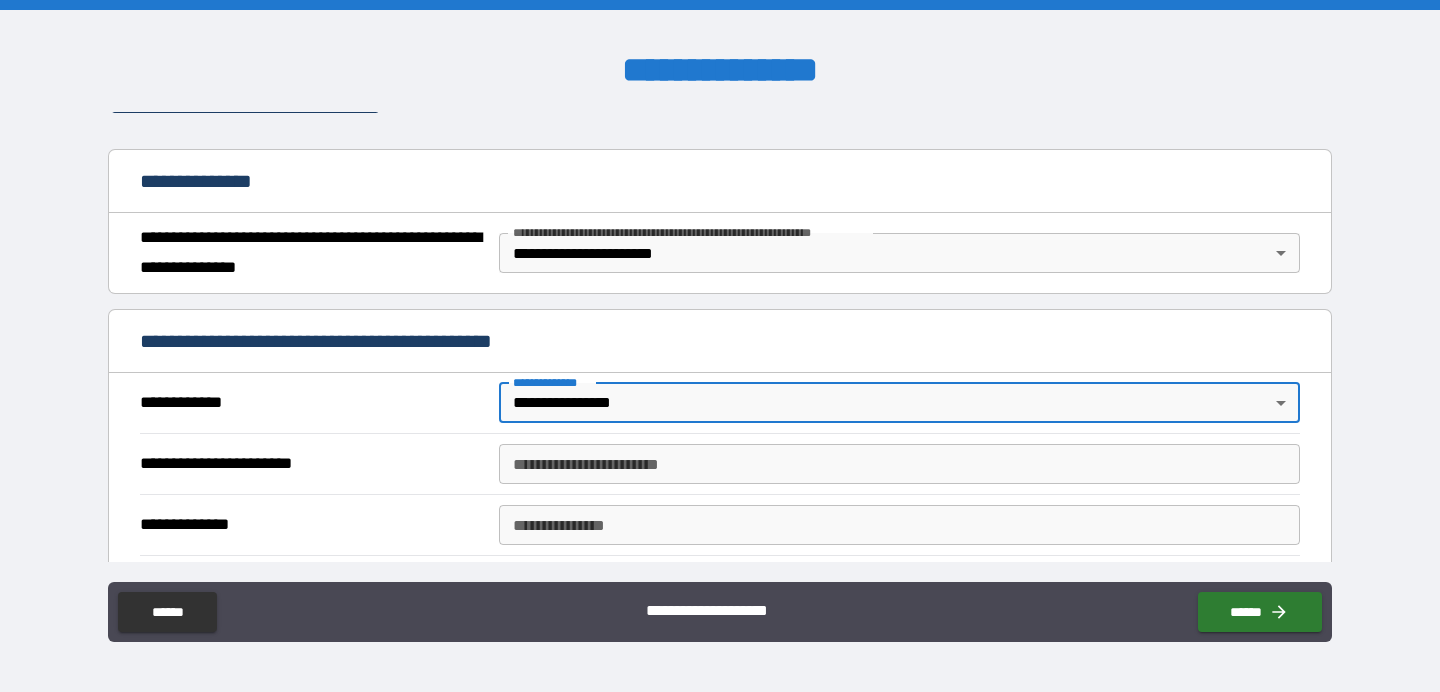 click on "**********" at bounding box center [899, 464] 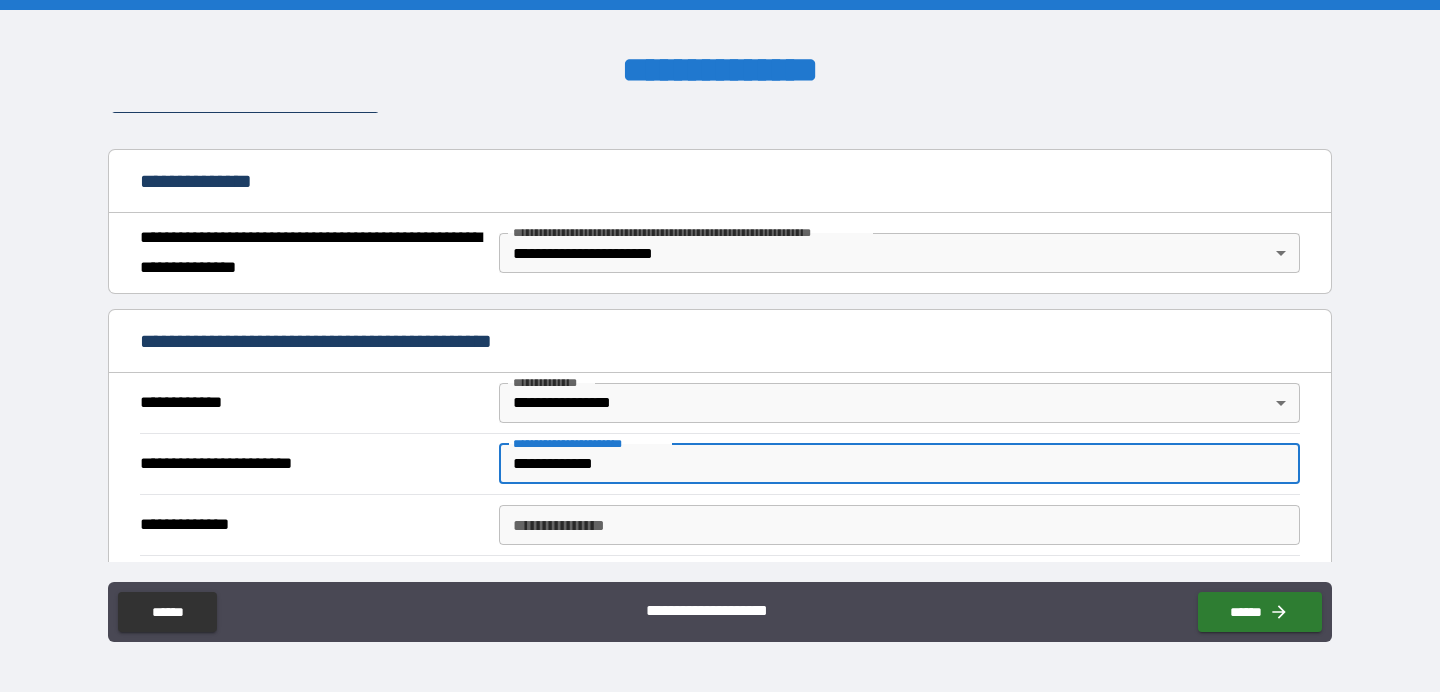type on "**********" 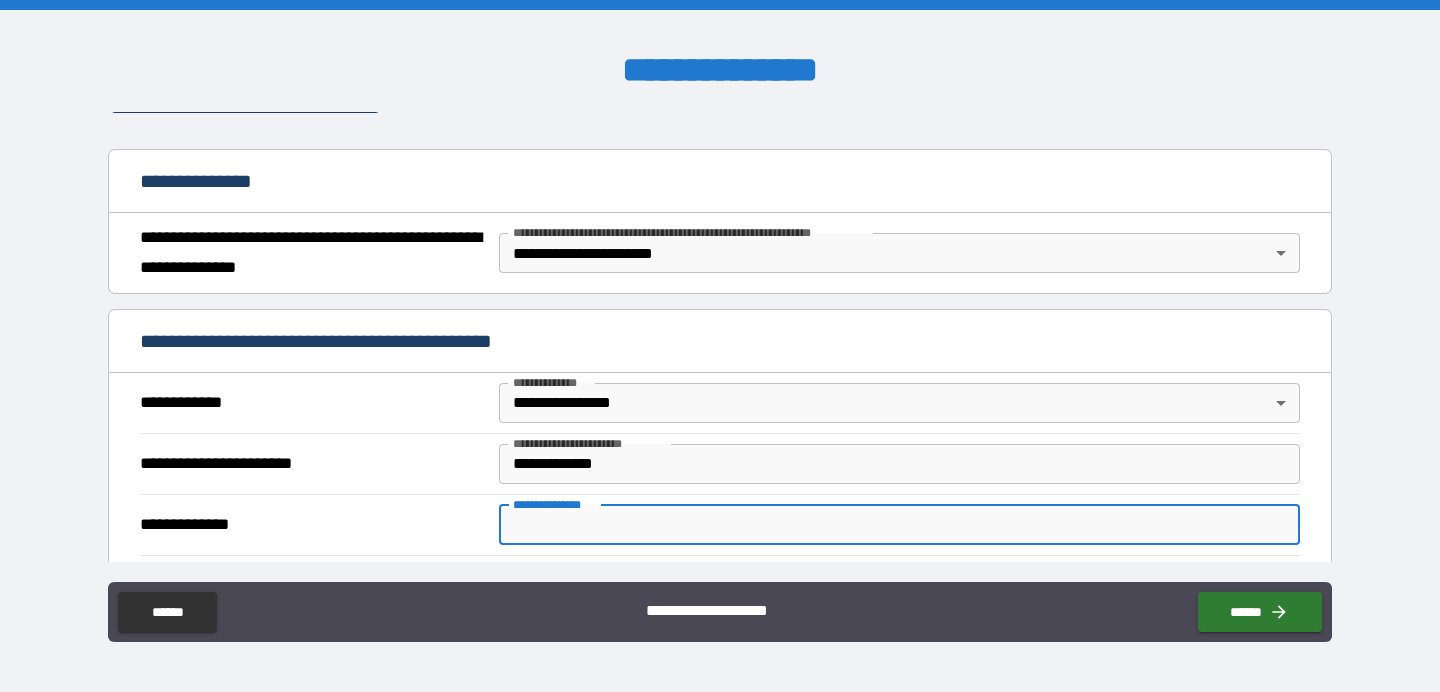 click on "**********" at bounding box center (899, 525) 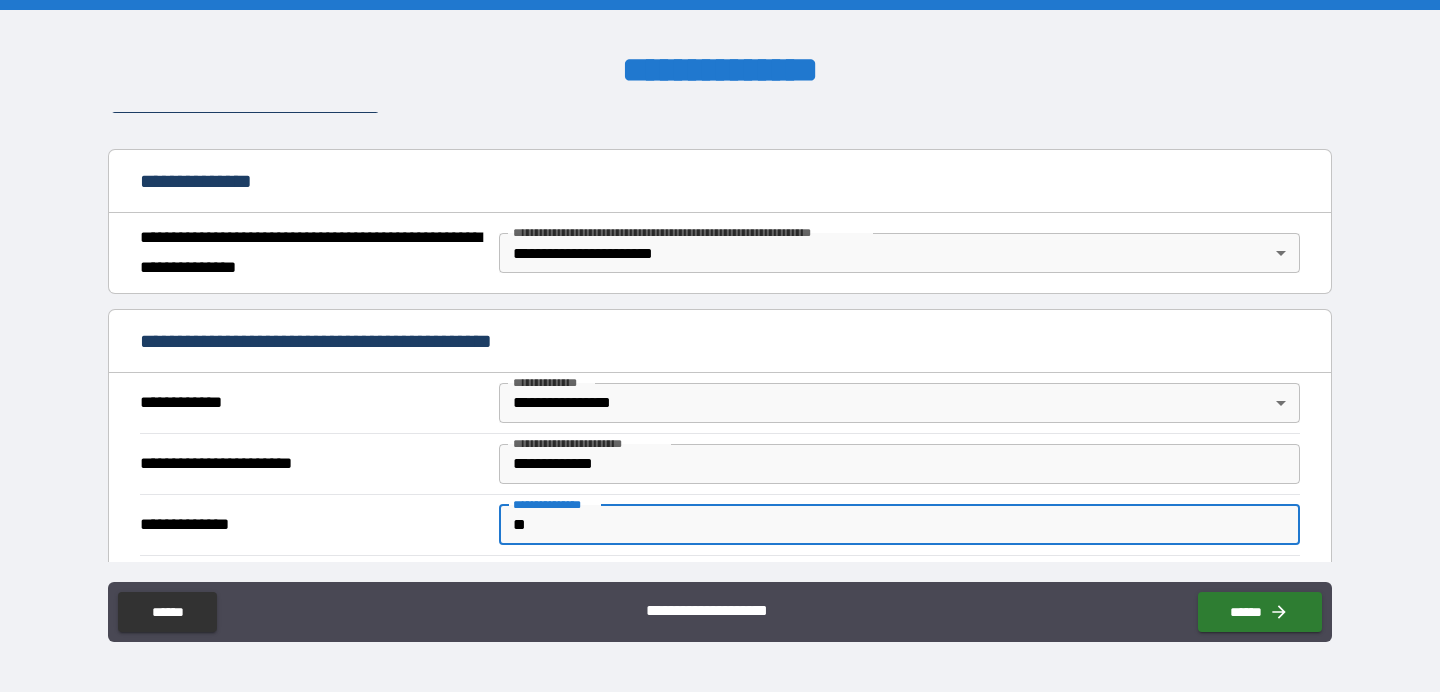 type on "*" 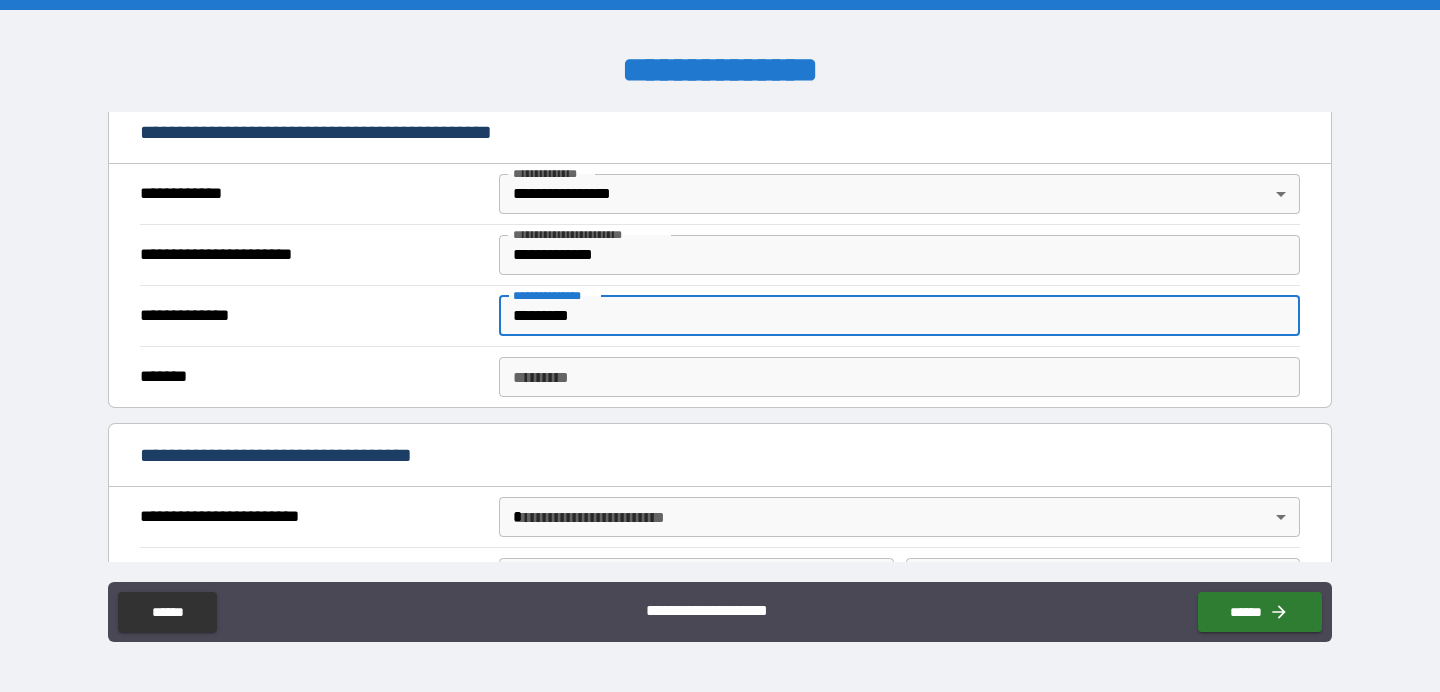 scroll, scrollTop: 503, scrollLeft: 0, axis: vertical 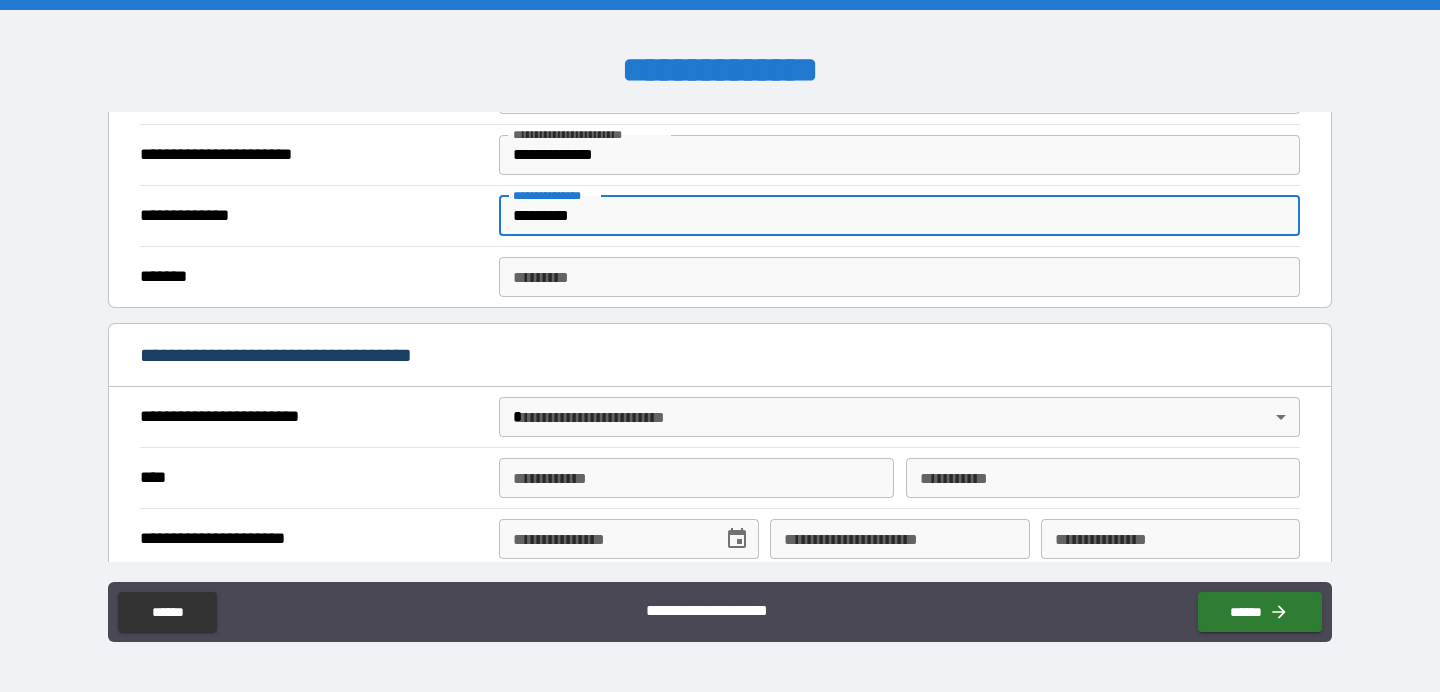 type on "*********" 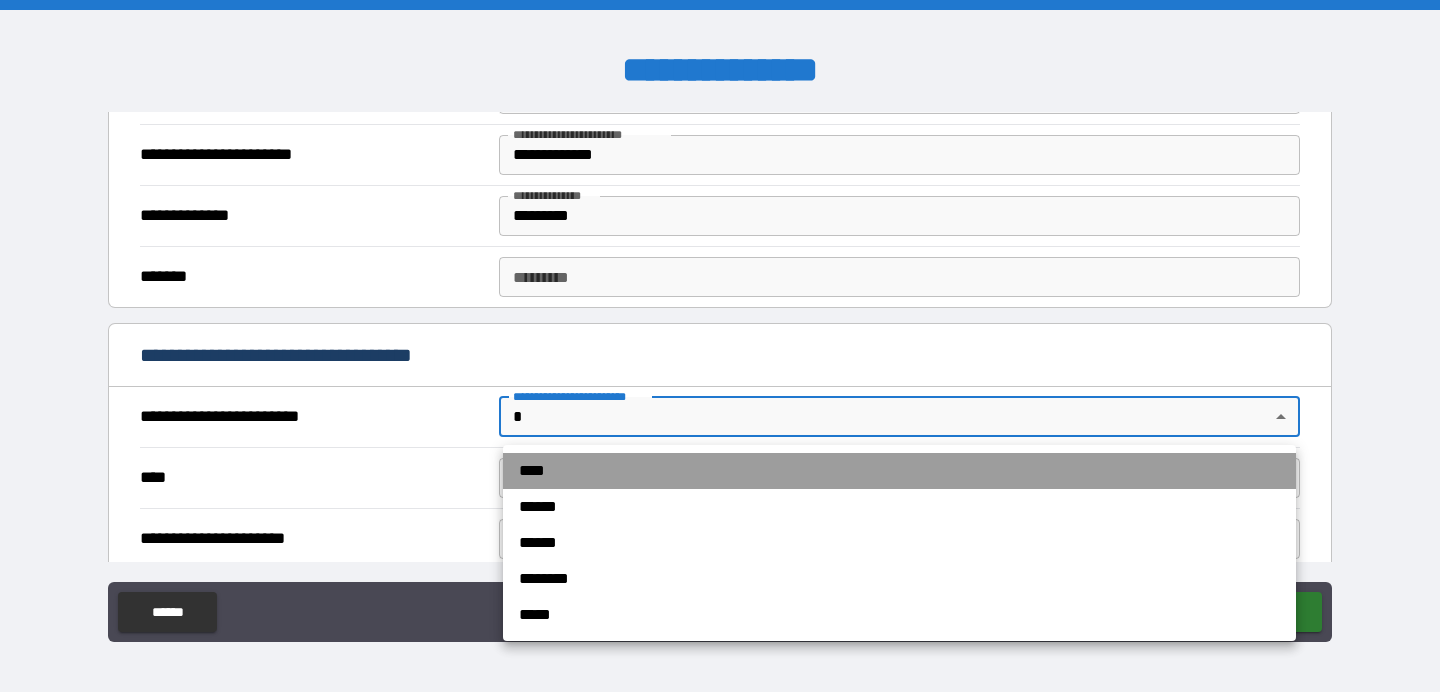 click on "****" at bounding box center (899, 471) 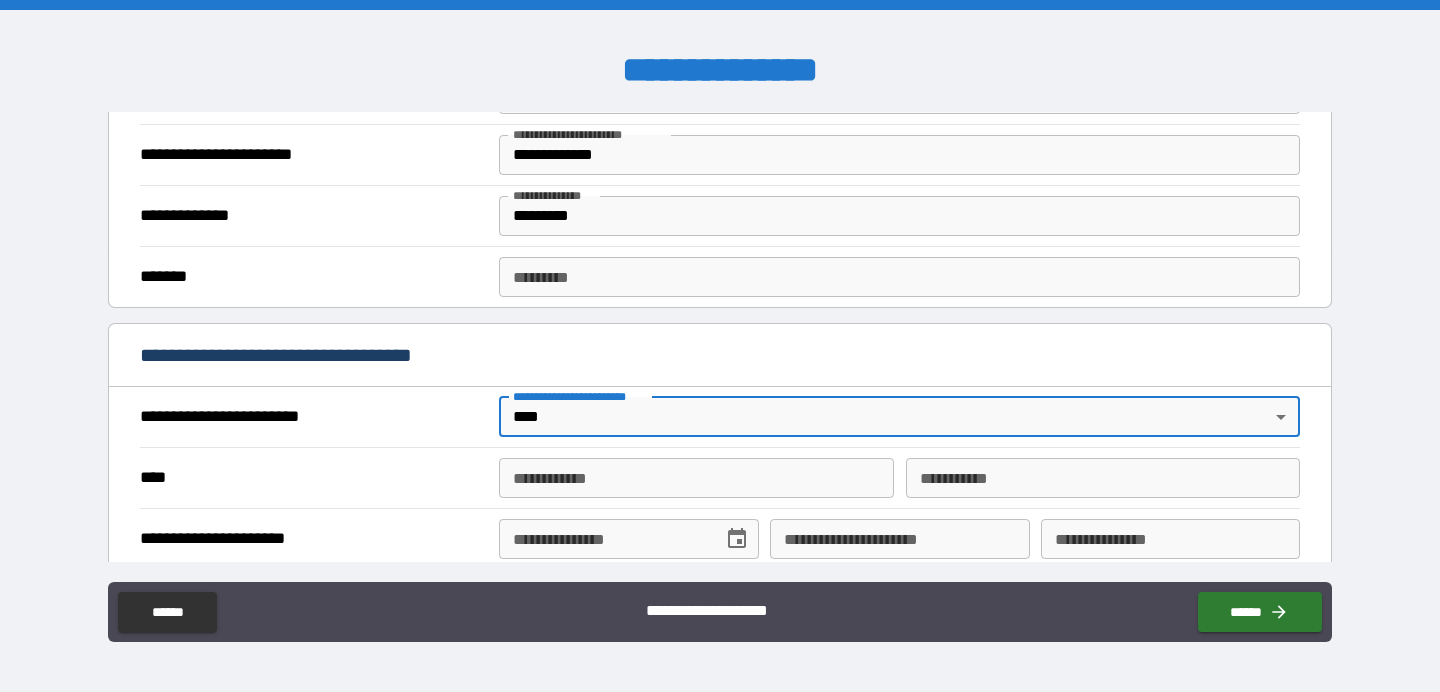 click on "**********" at bounding box center (696, 478) 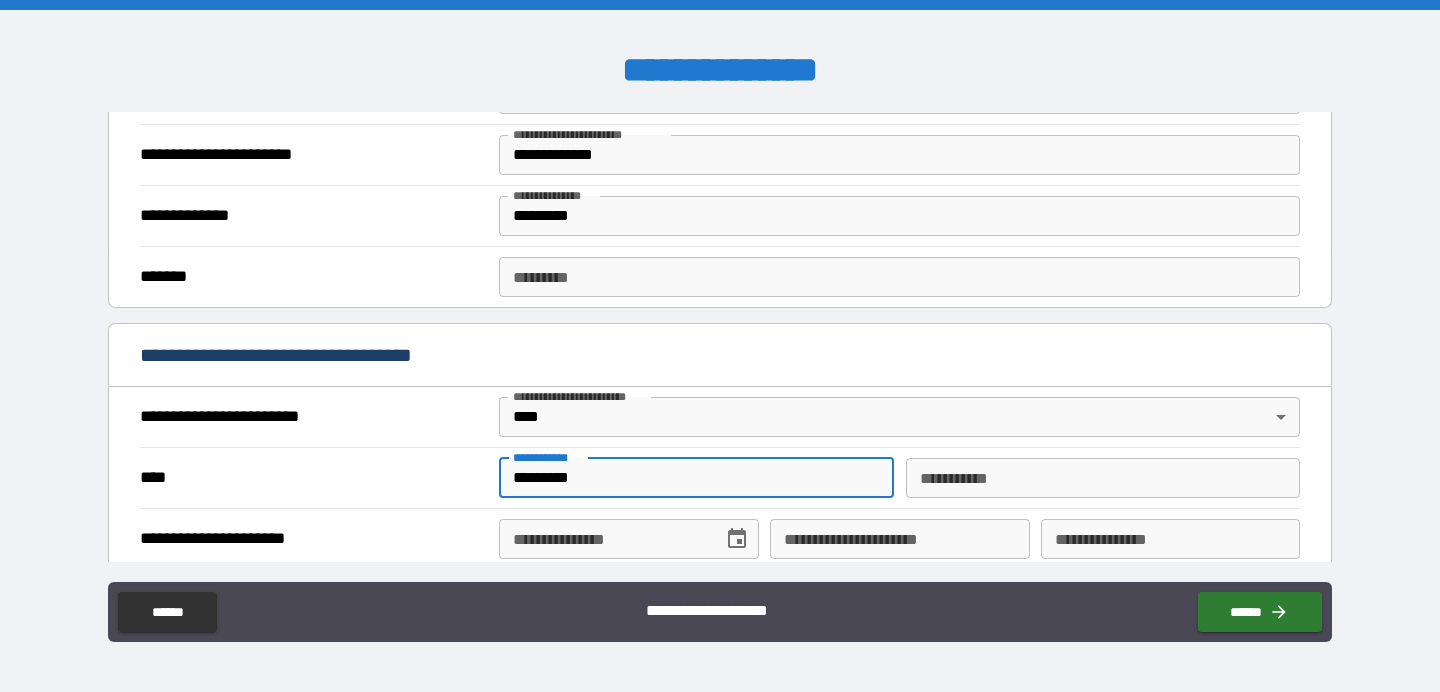 type on "*********" 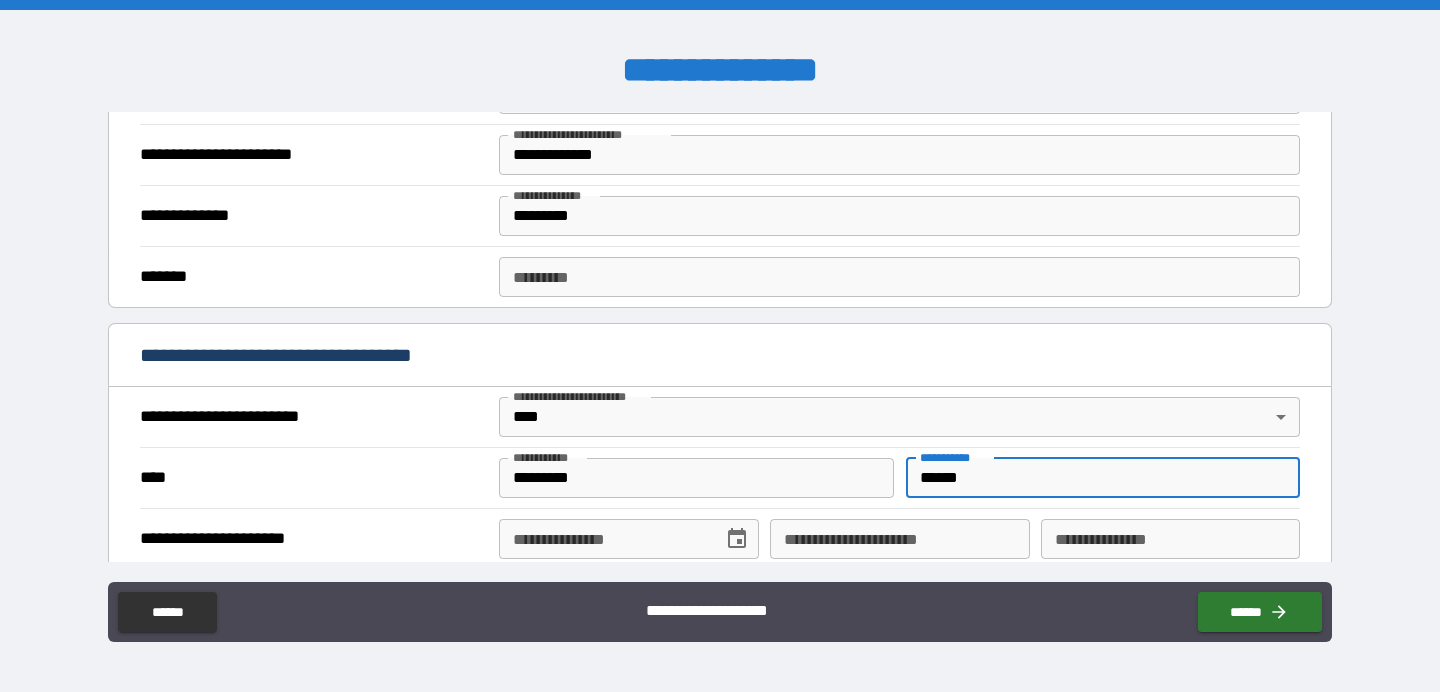 type on "******" 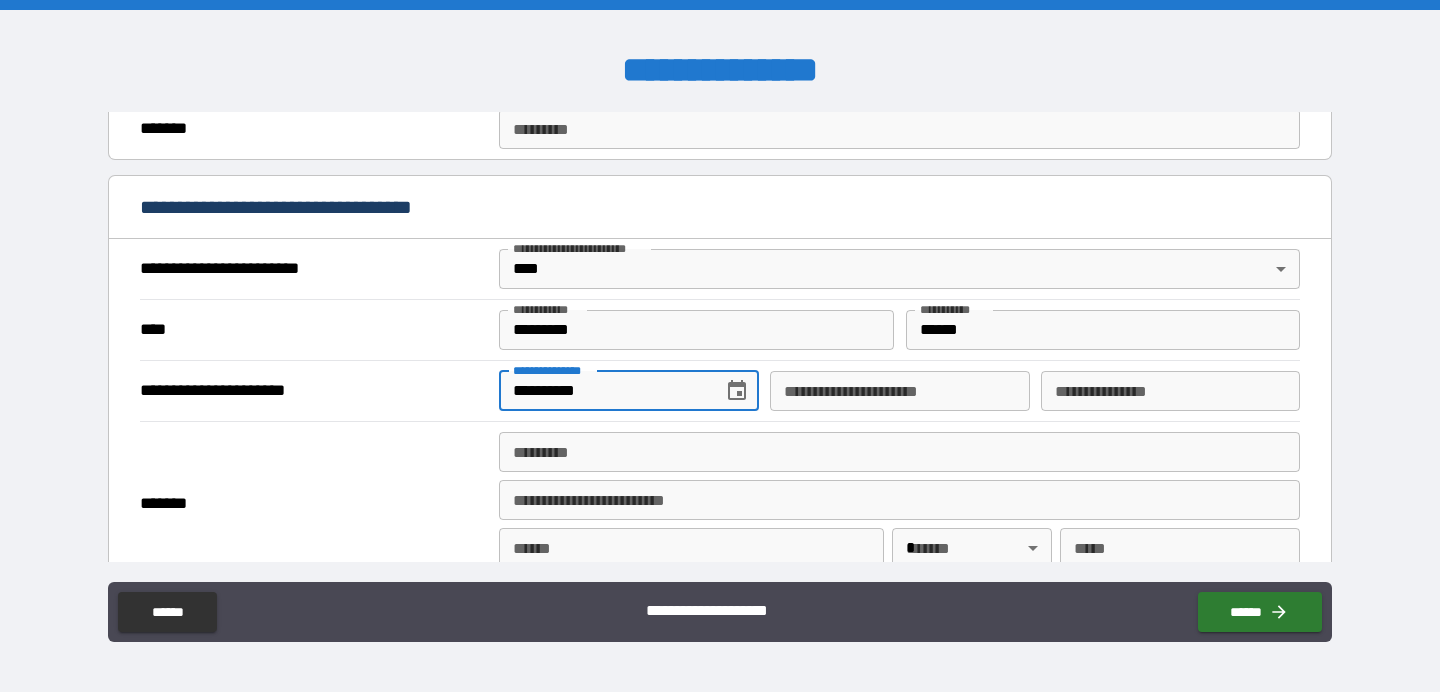 scroll, scrollTop: 656, scrollLeft: 0, axis: vertical 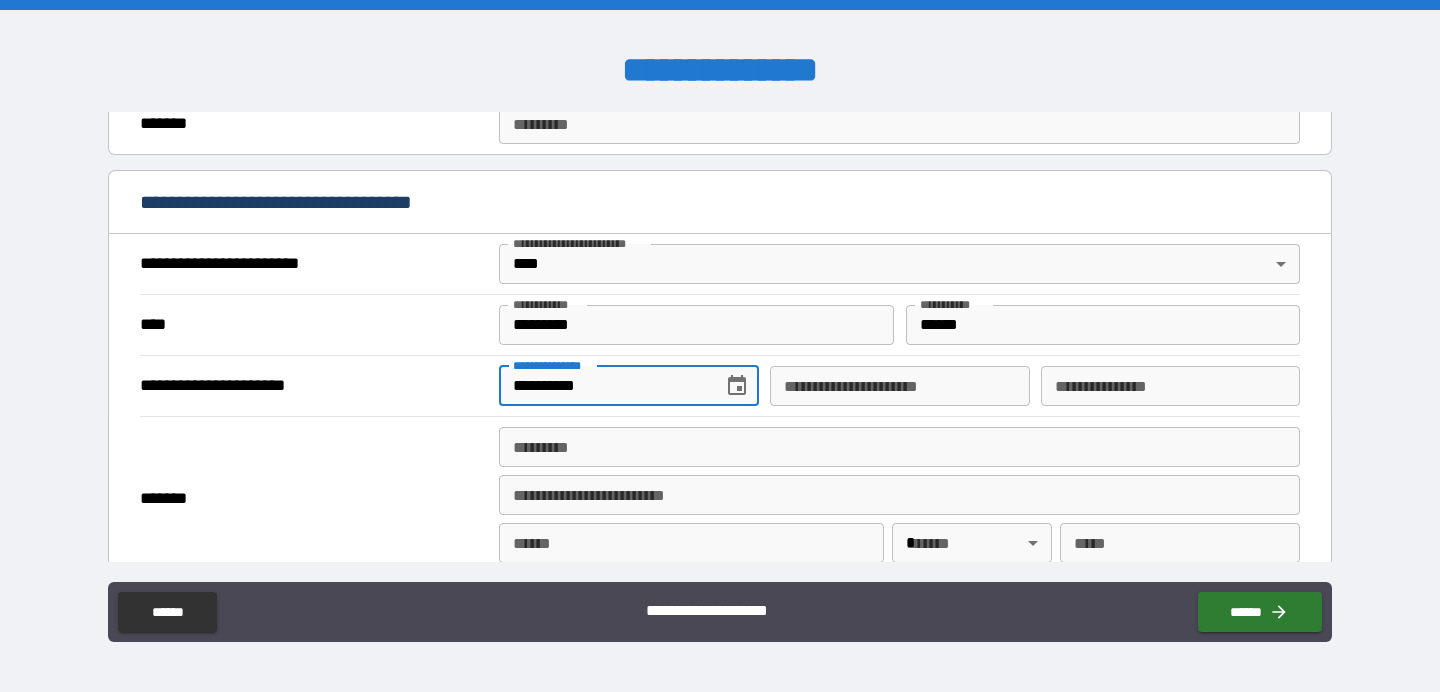 type on "**********" 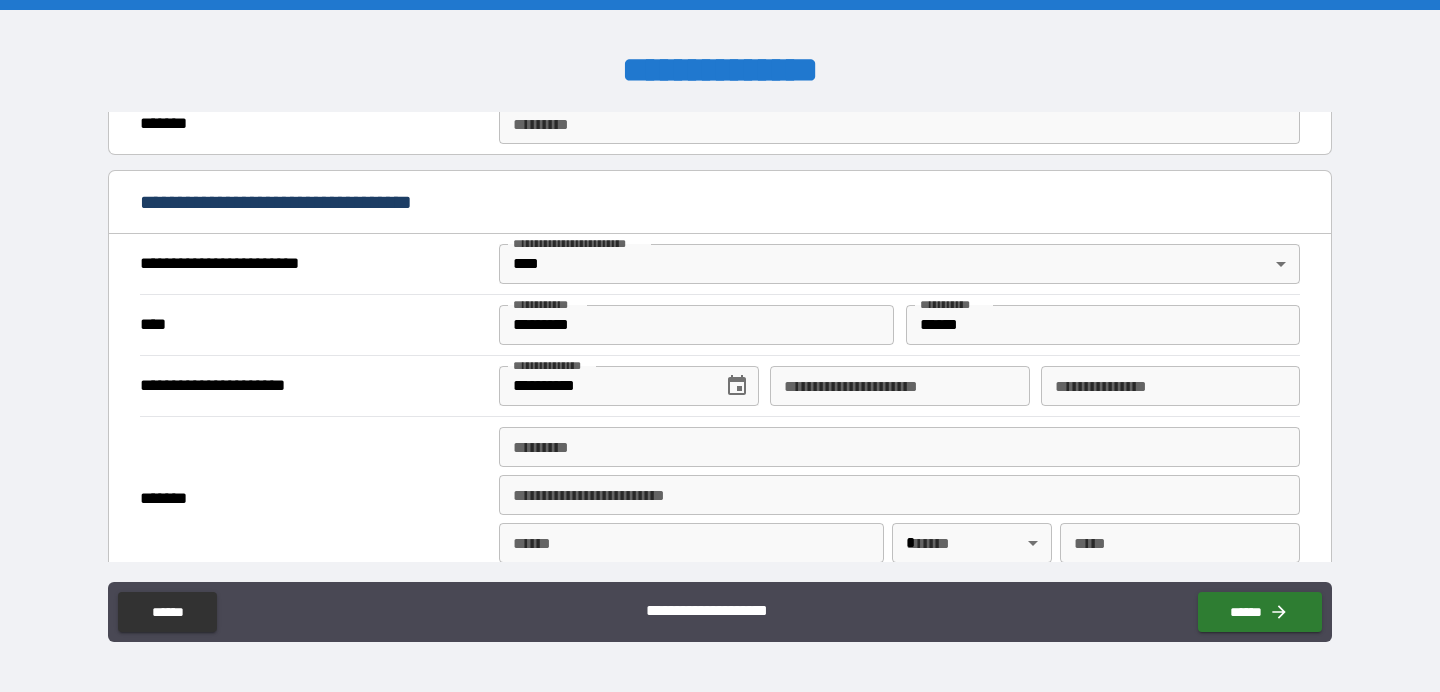 click on "*******   * *******   *" at bounding box center (899, 451) 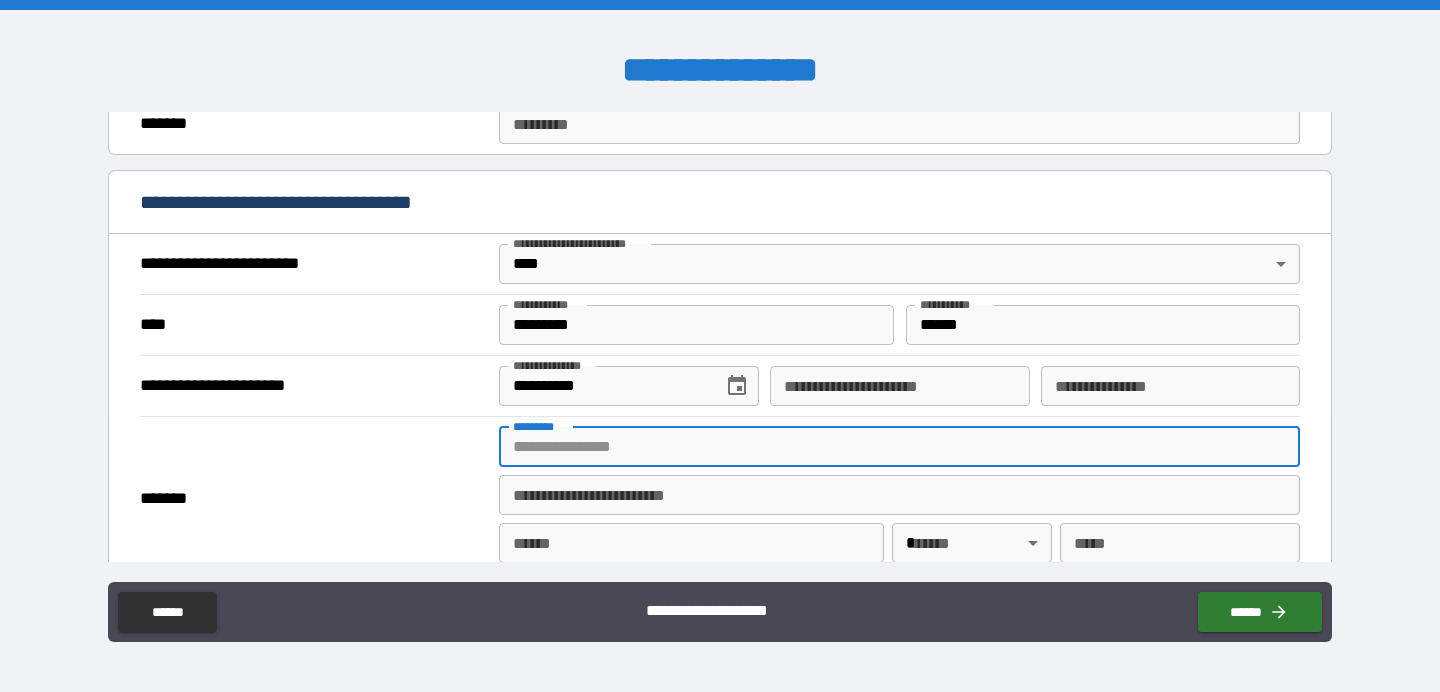 type on "**********" 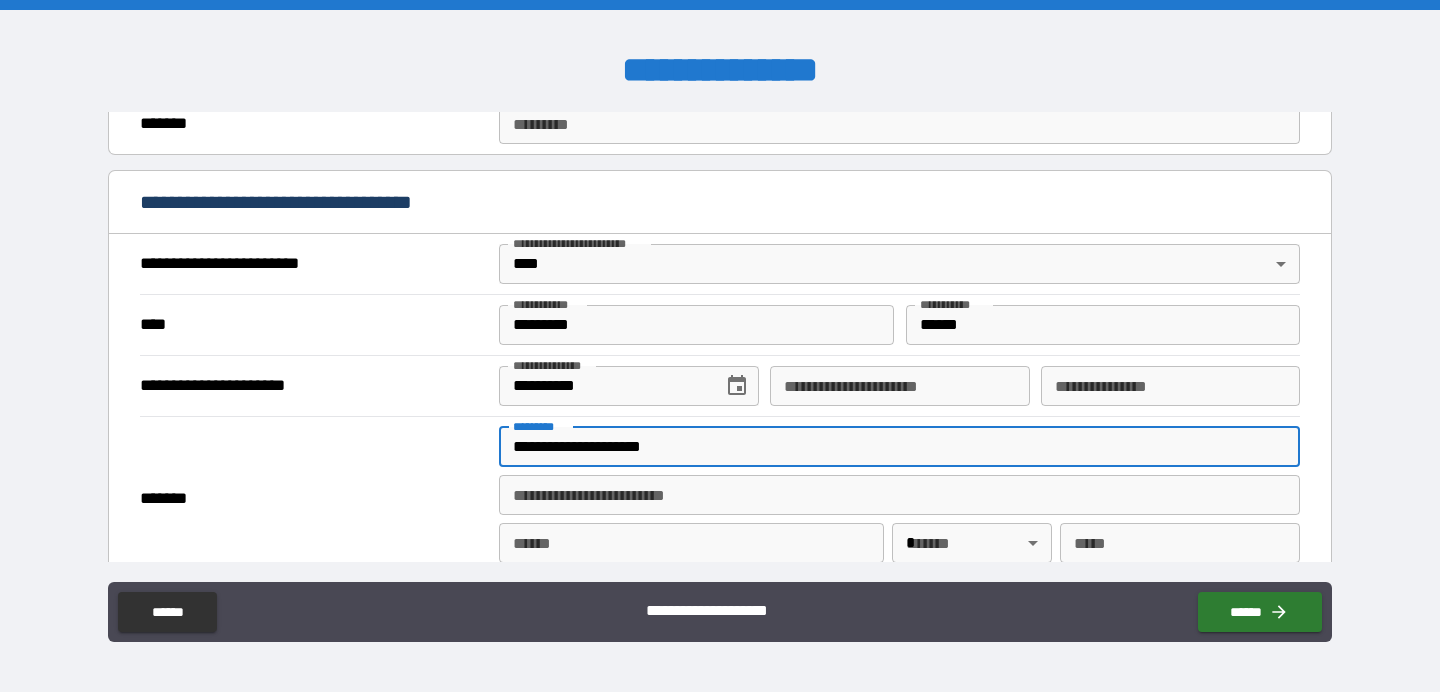 type on "********" 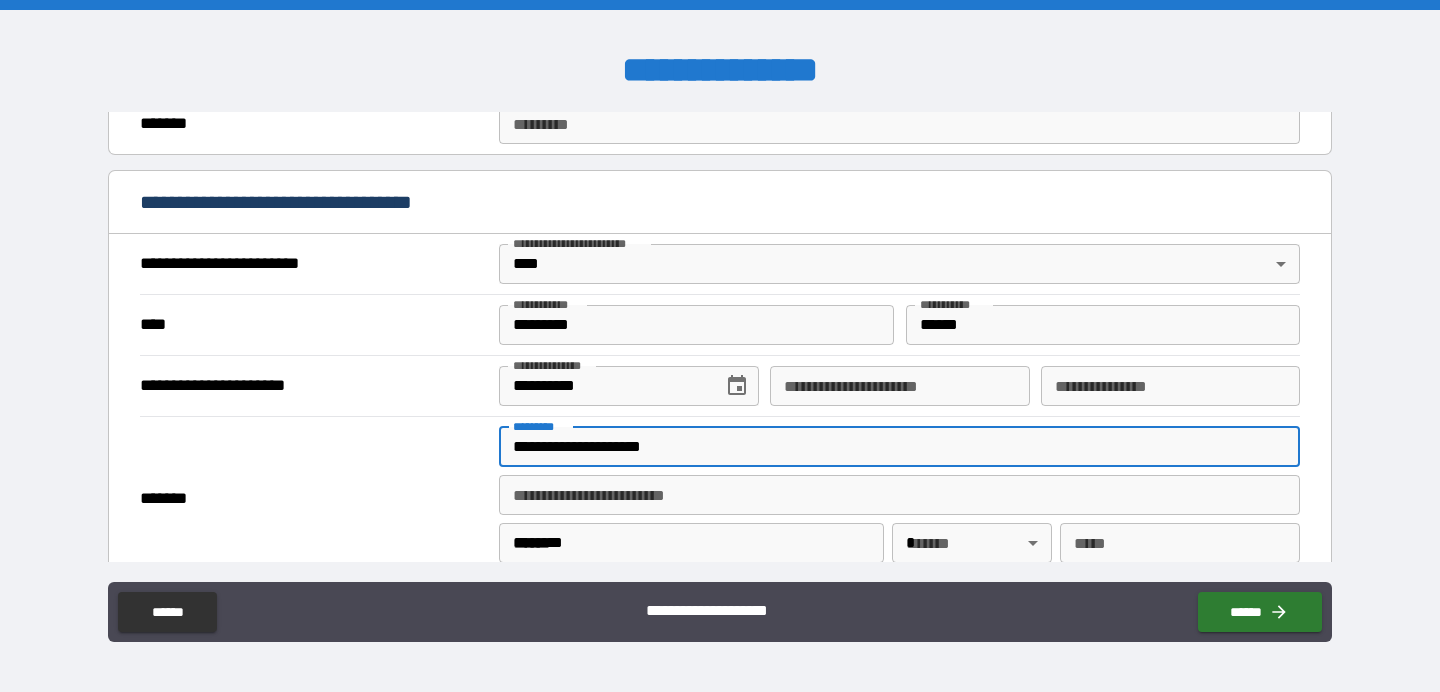 type on "**" 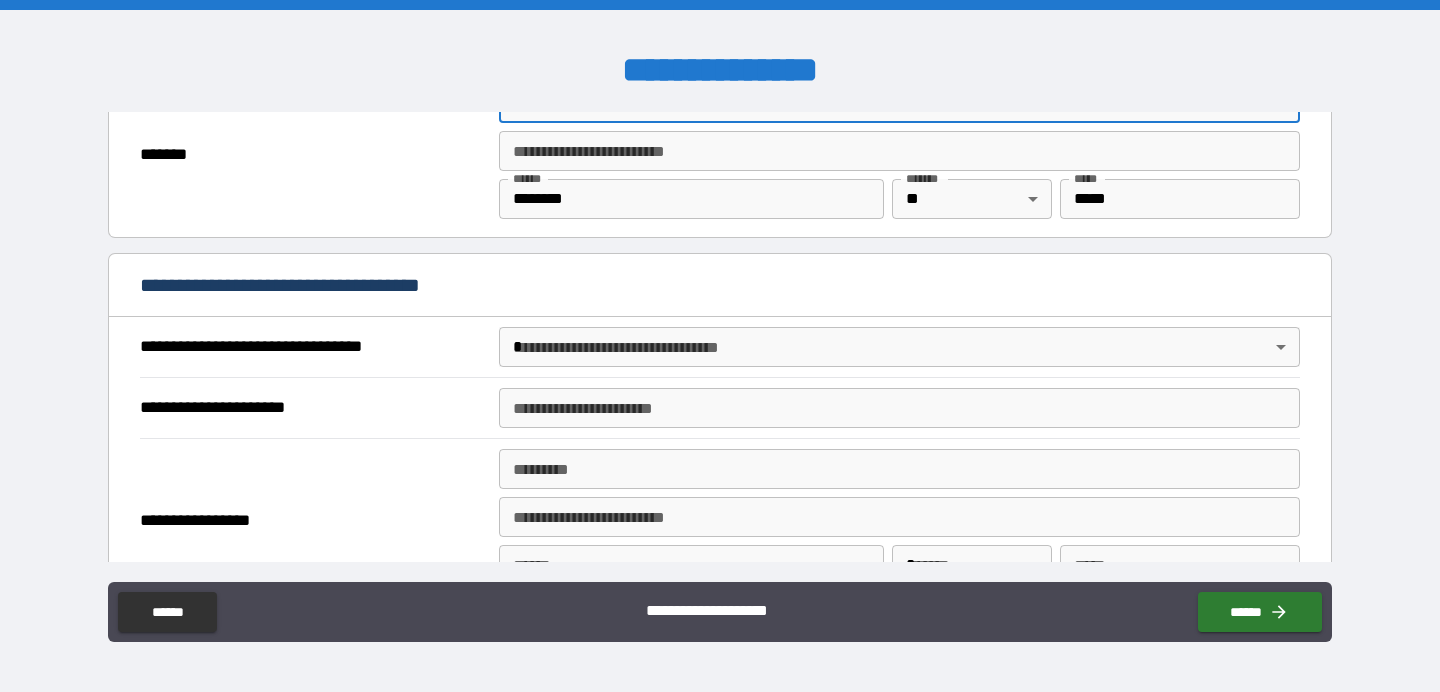 scroll, scrollTop: 1005, scrollLeft: 0, axis: vertical 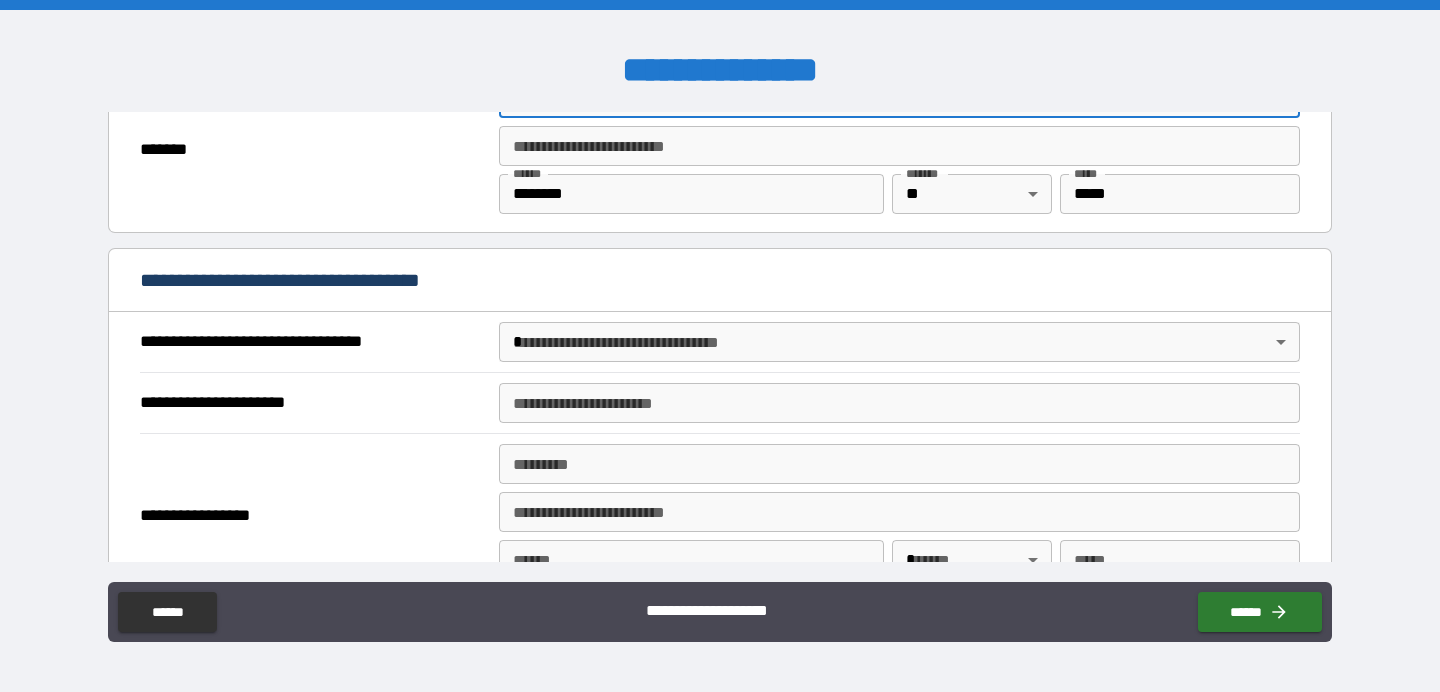click on "**********" at bounding box center [720, 346] 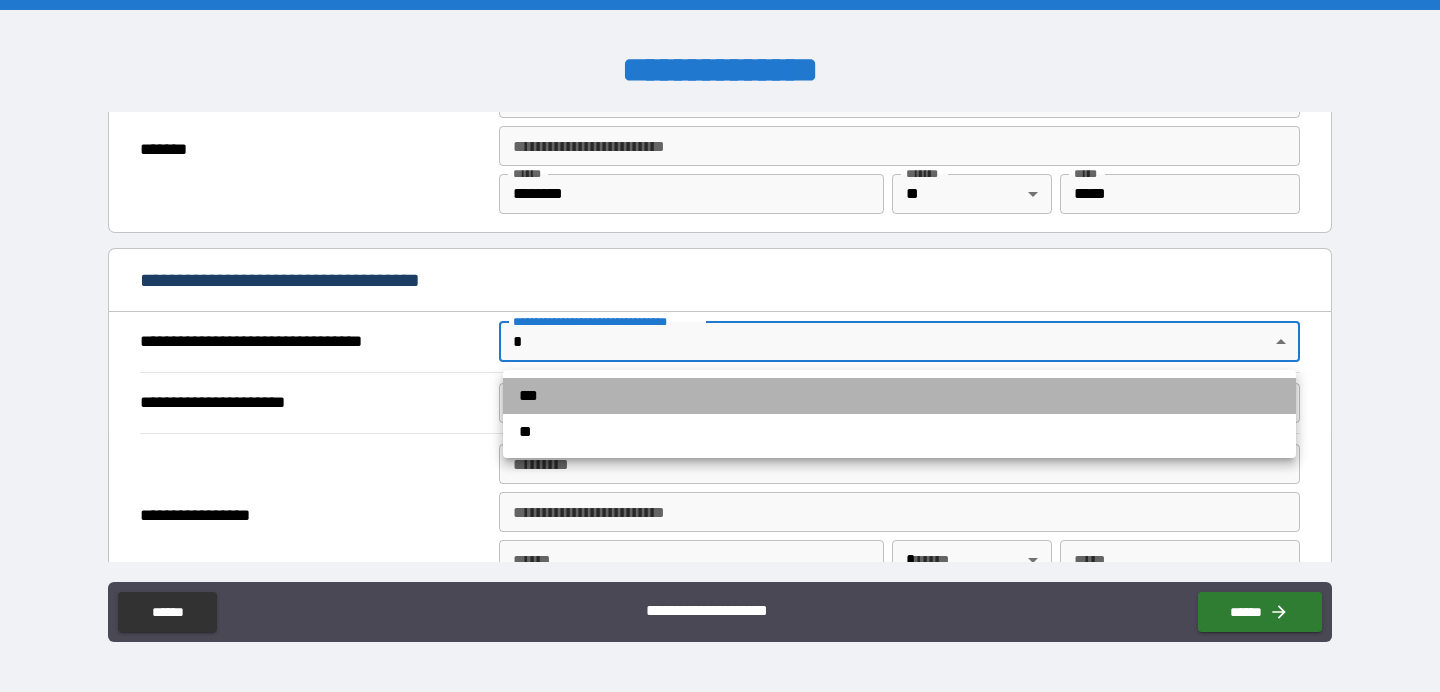 click on "***" at bounding box center (899, 396) 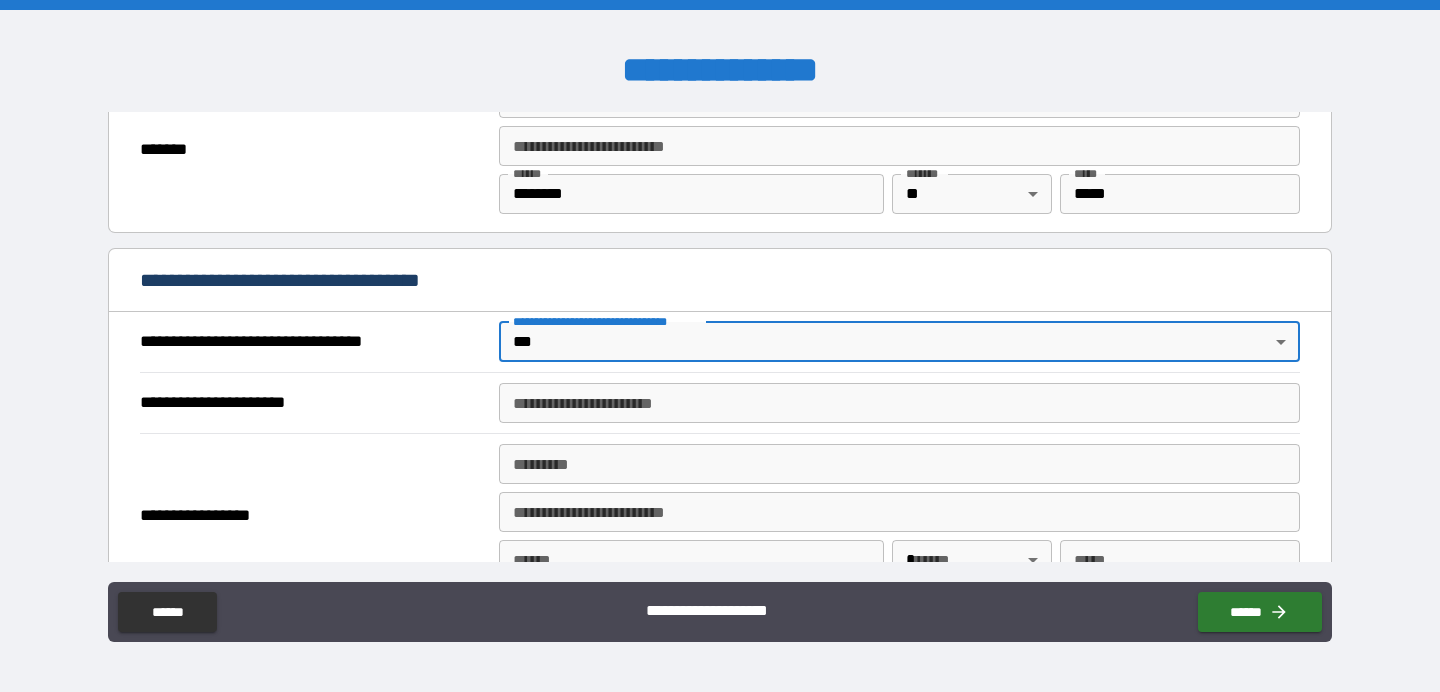 click on "**********" at bounding box center [899, 403] 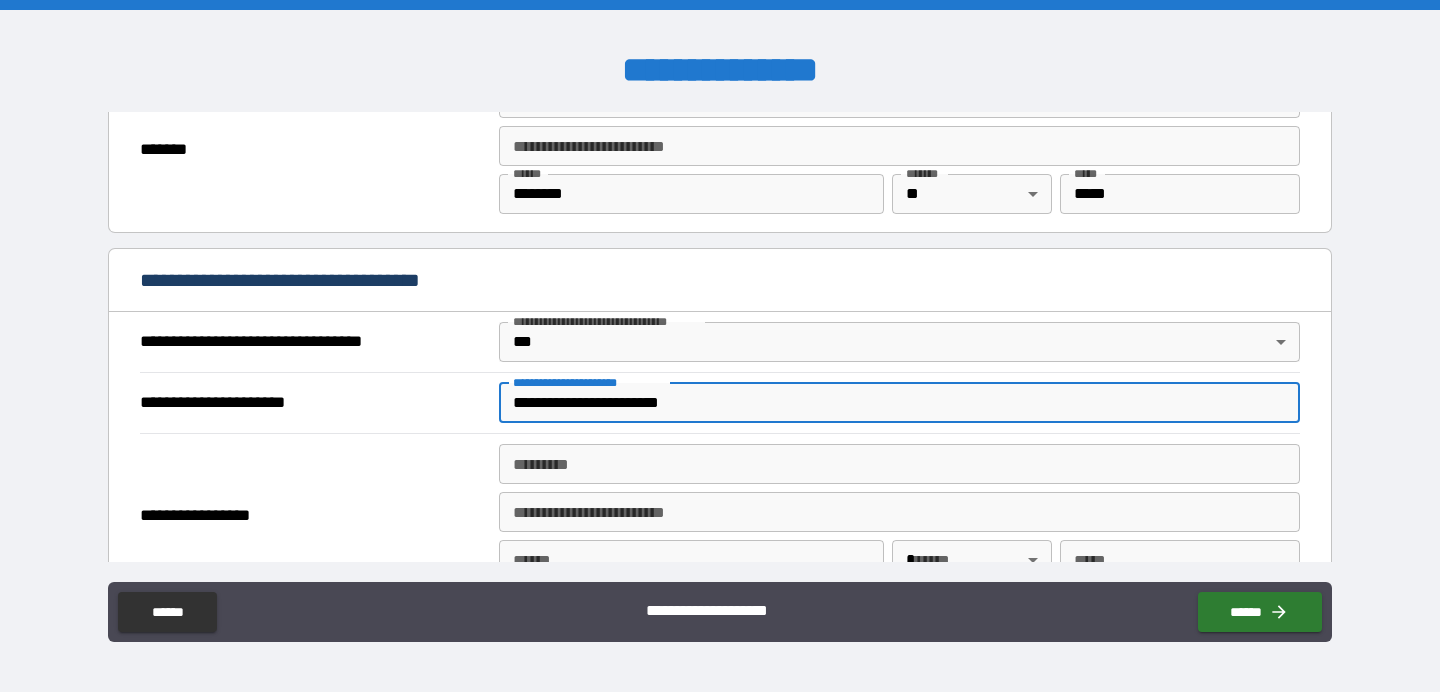 type on "**********" 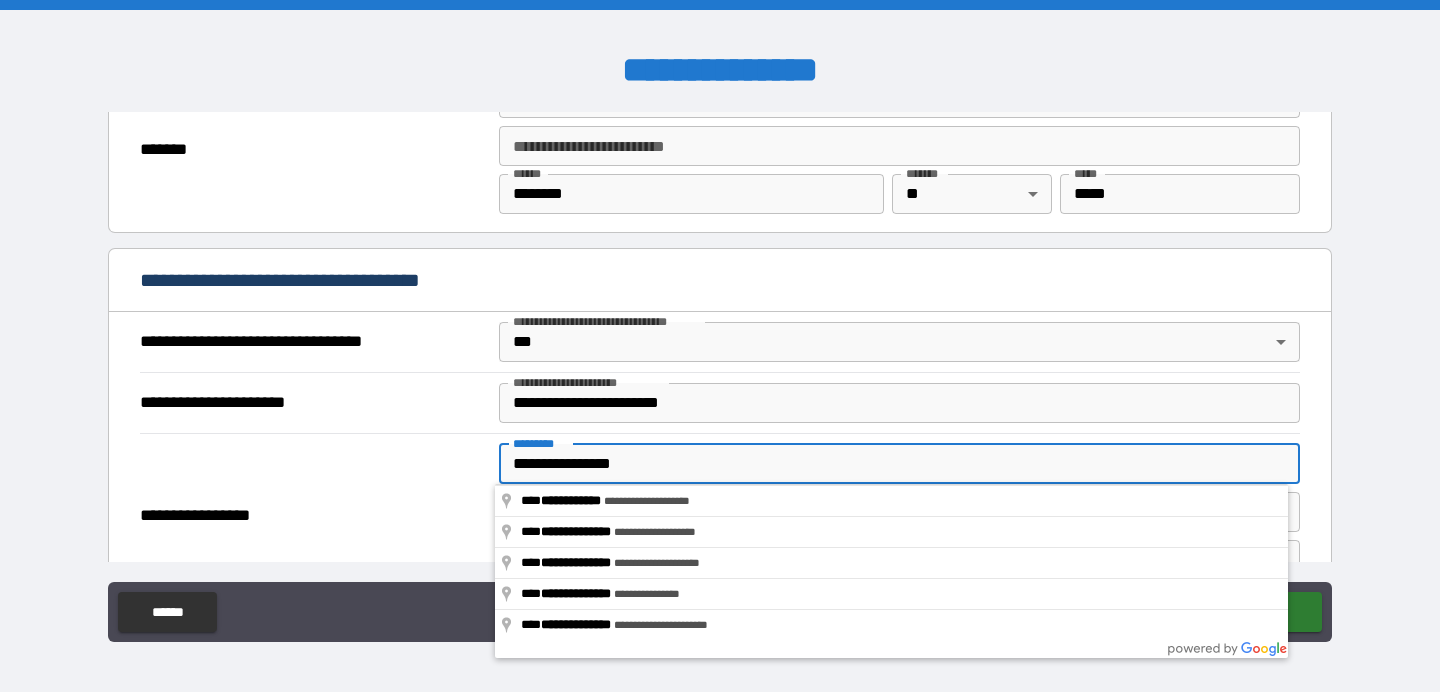 type on "**********" 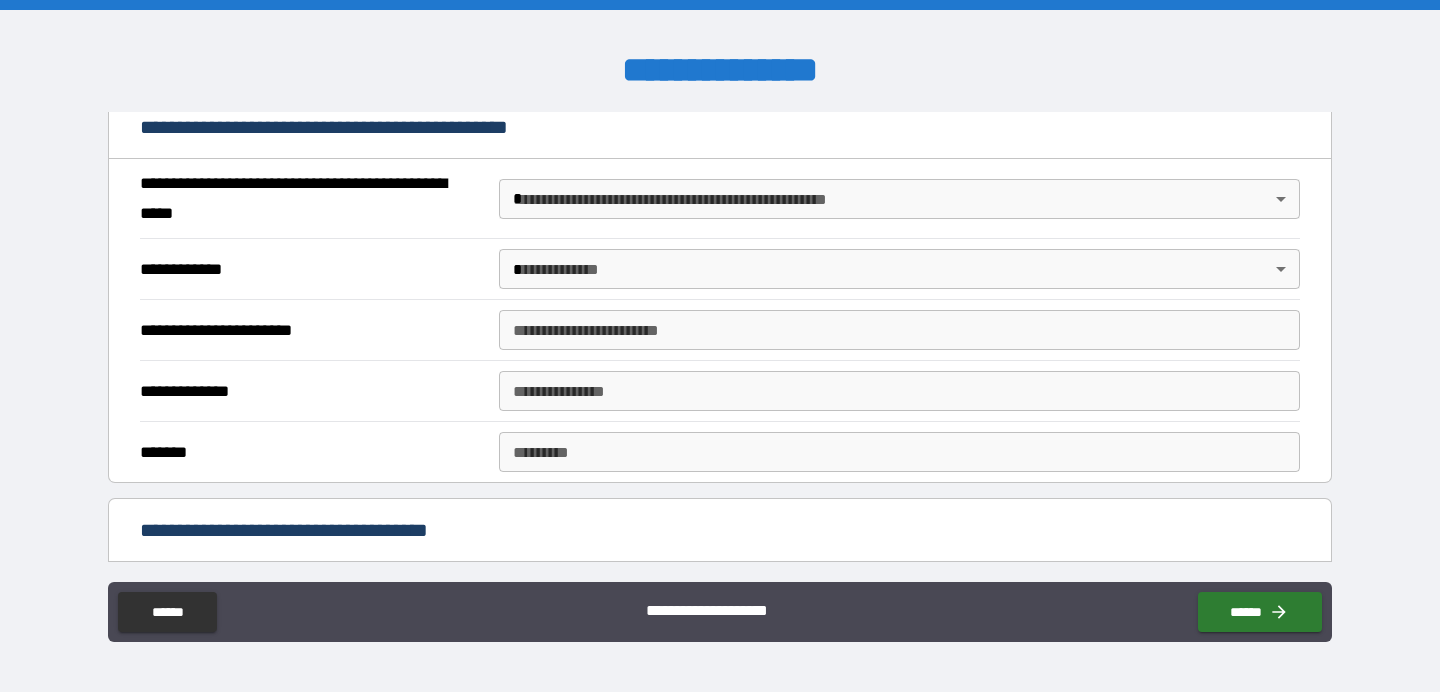 scroll, scrollTop: 1526, scrollLeft: 0, axis: vertical 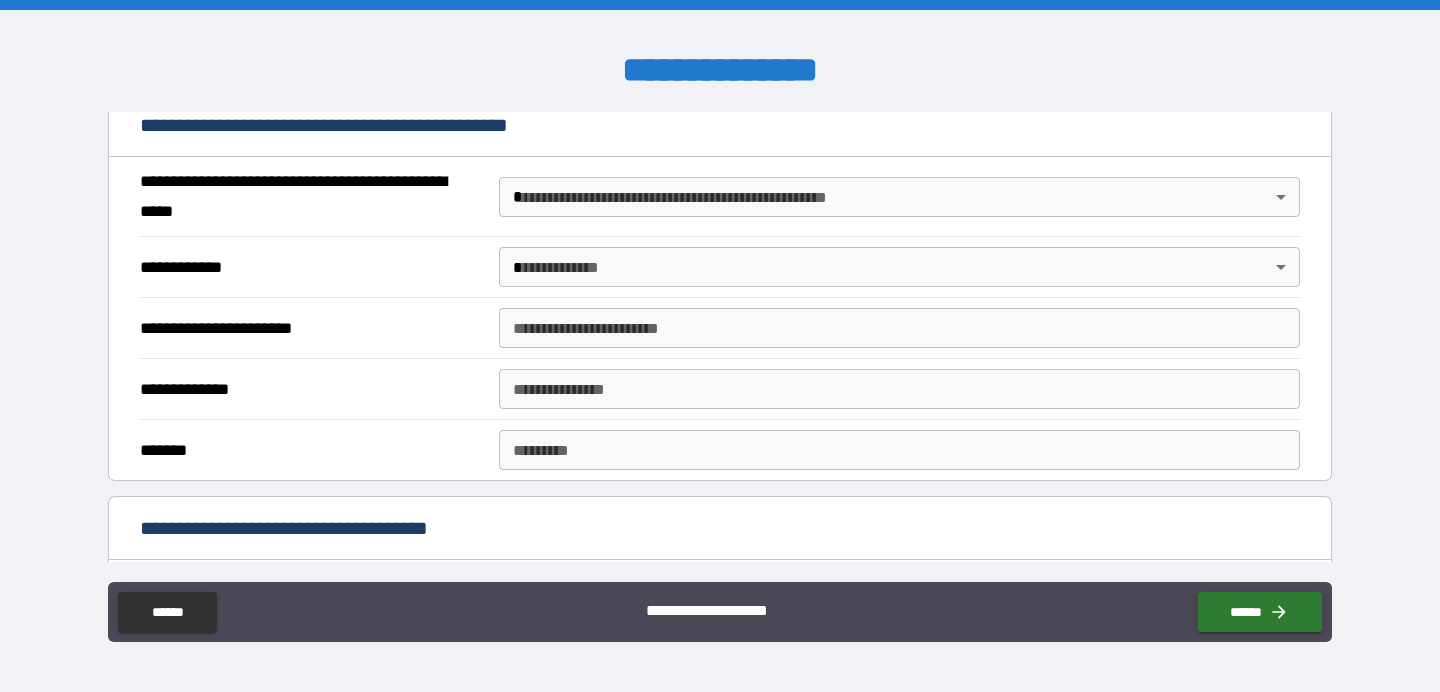 click on "**********" at bounding box center (720, 346) 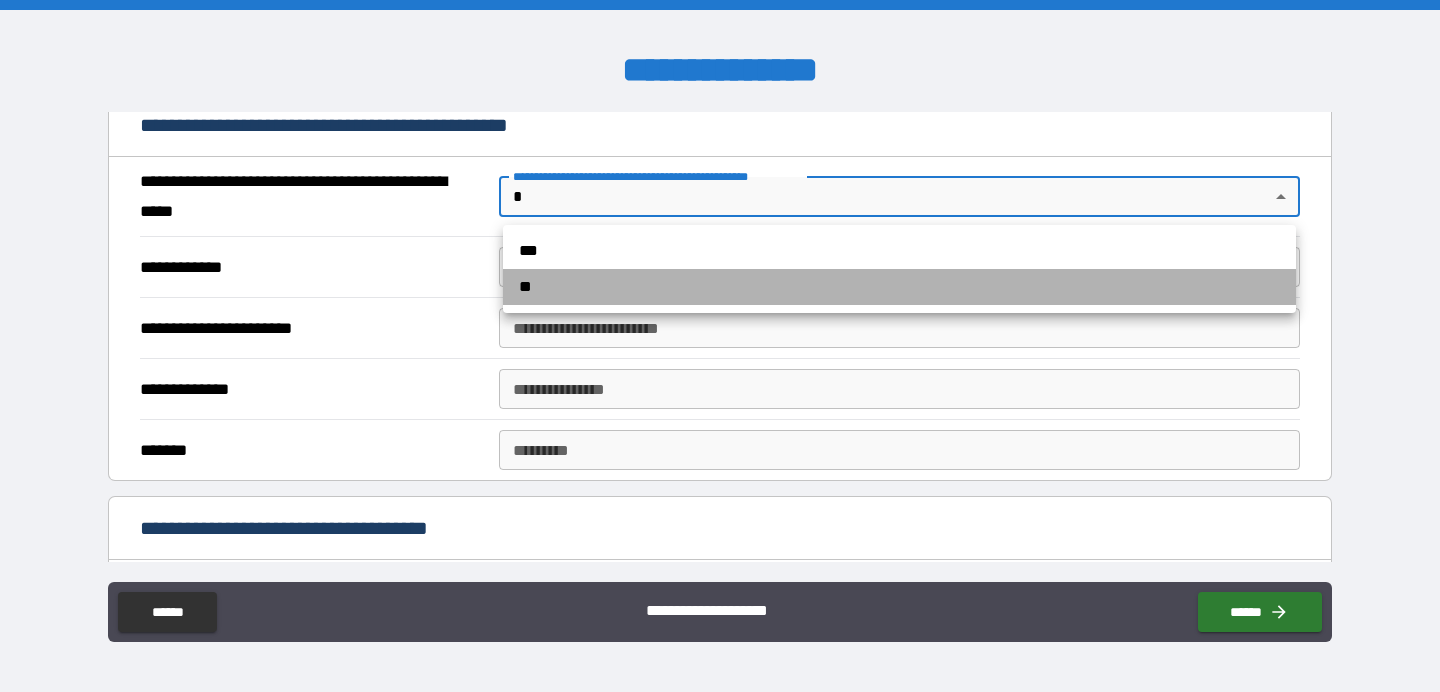 click on "**" at bounding box center [899, 287] 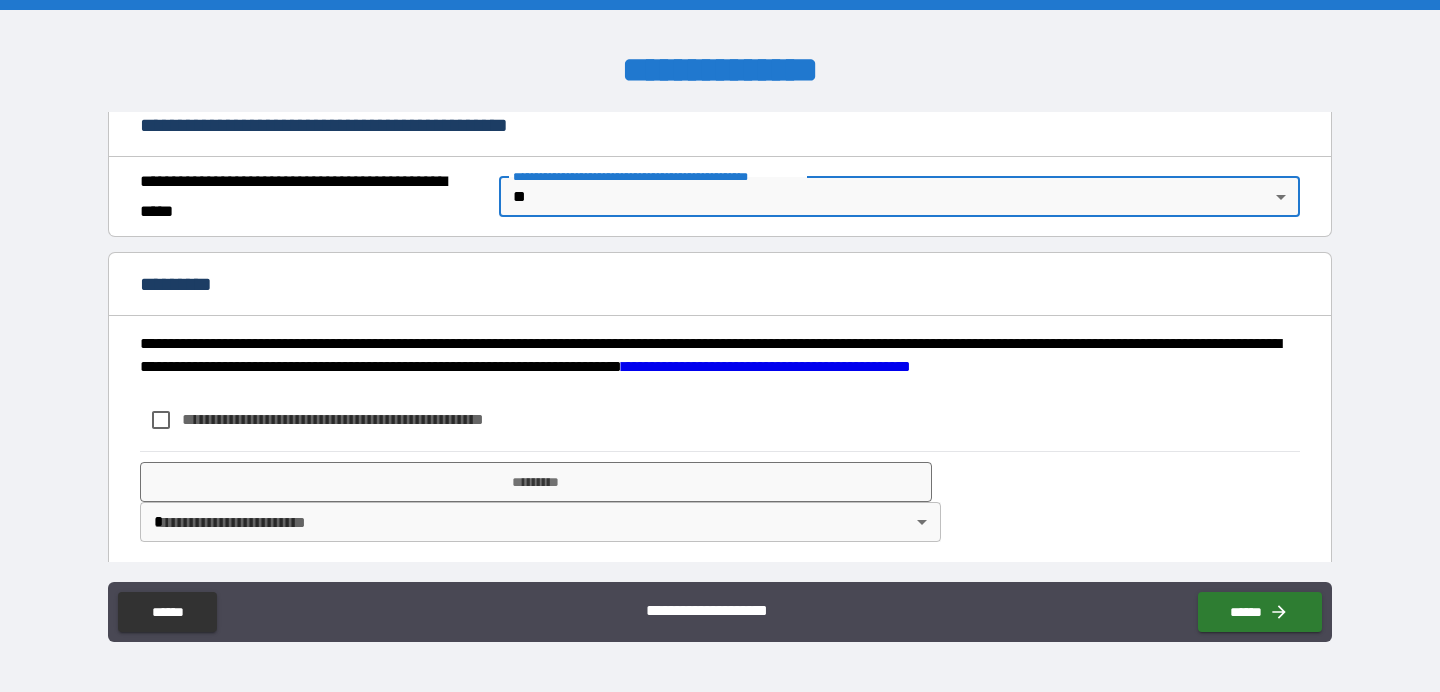 scroll, scrollTop: 1537, scrollLeft: 0, axis: vertical 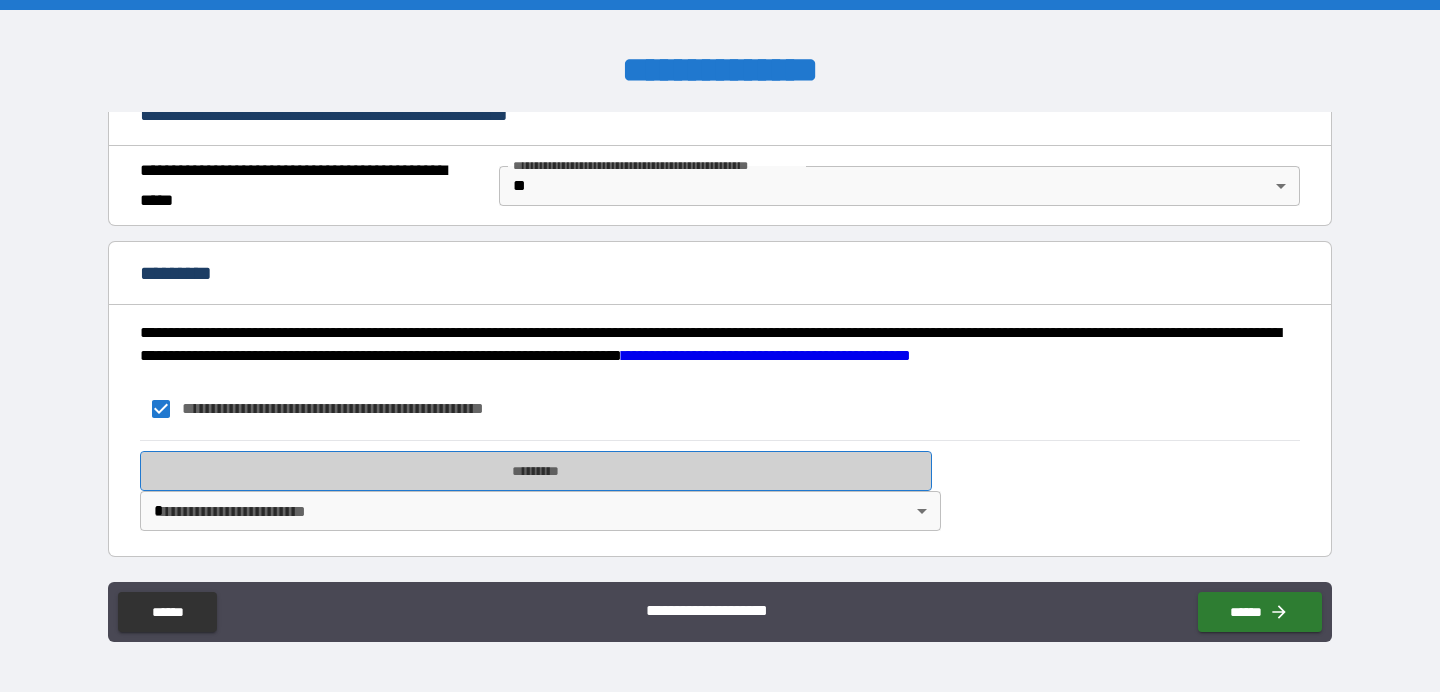 click on "*********" at bounding box center [536, 471] 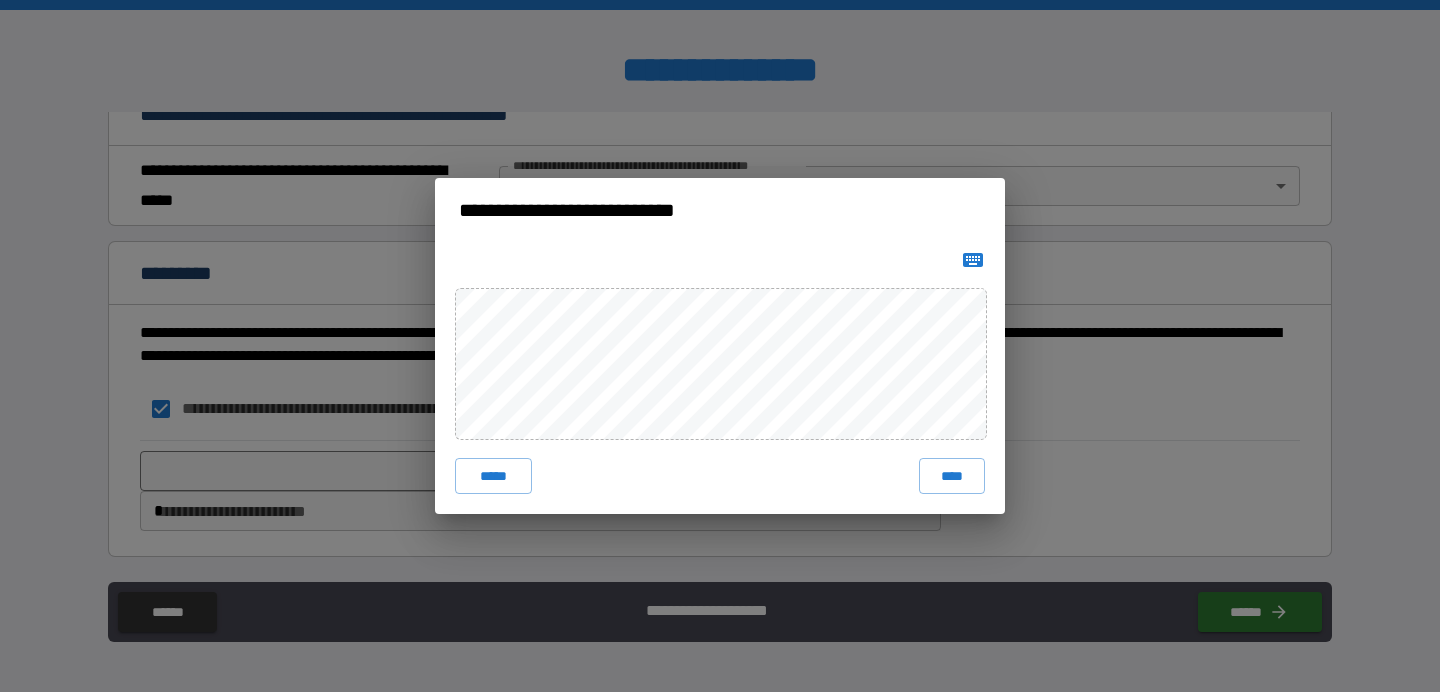 click 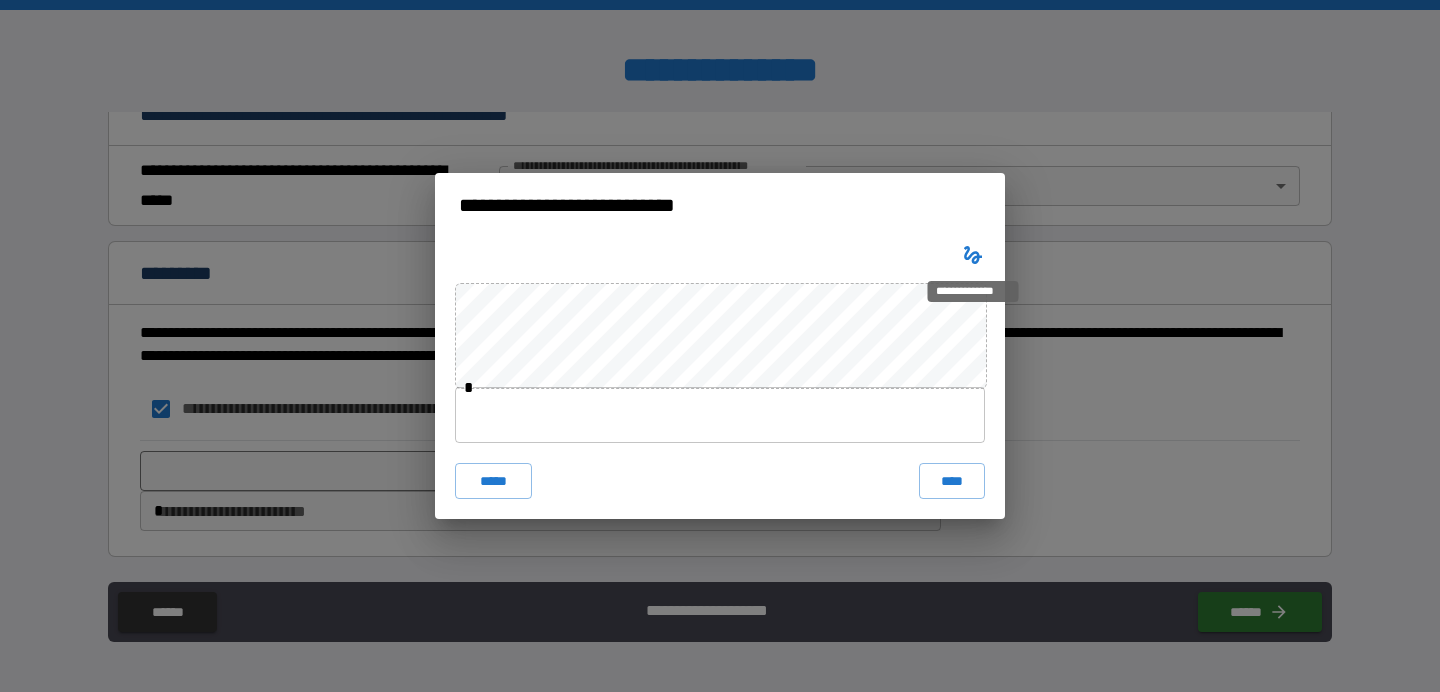 type 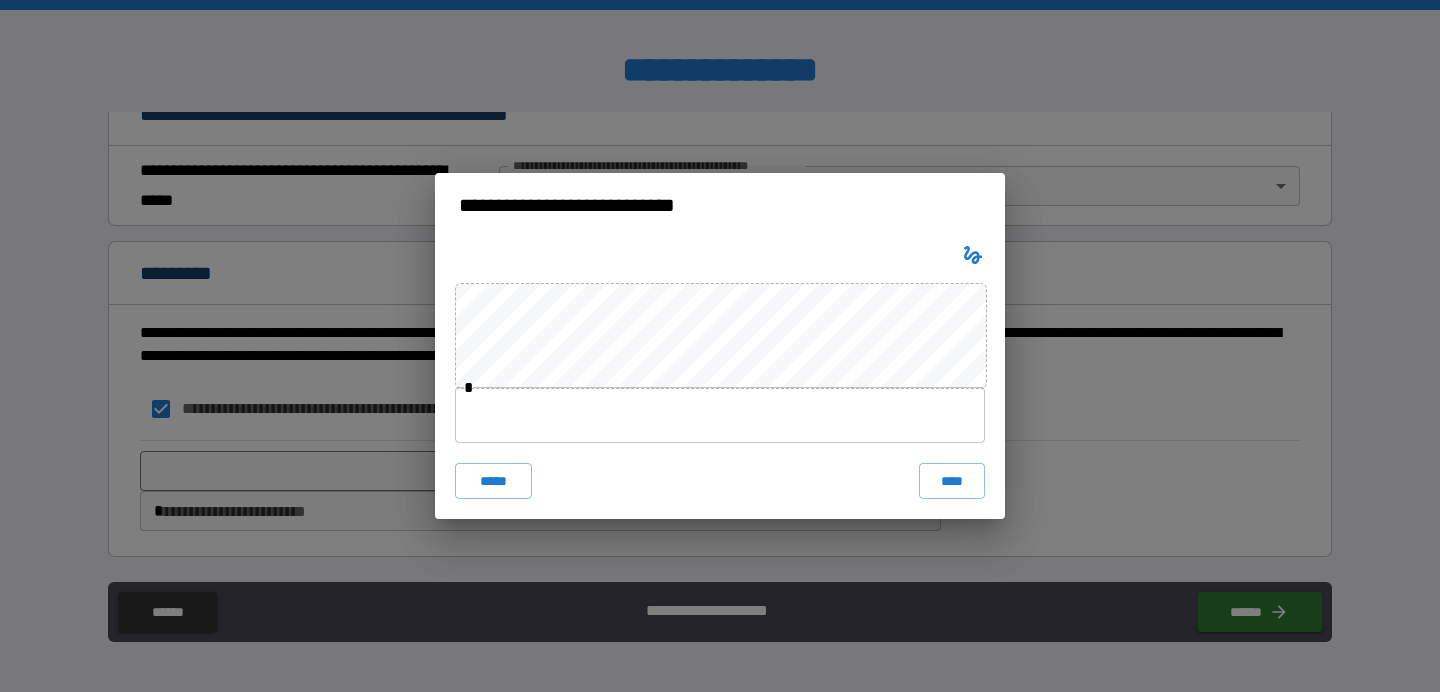 click at bounding box center [720, 415] 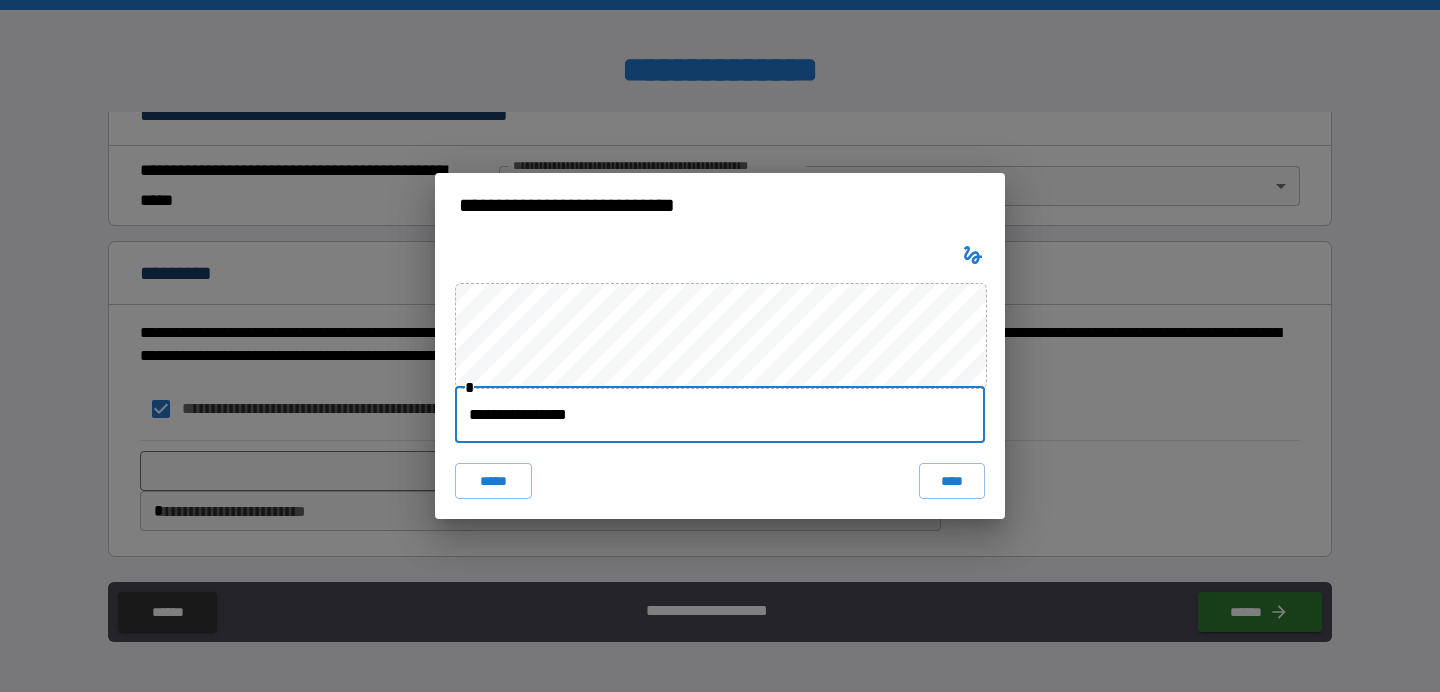 type on "**********" 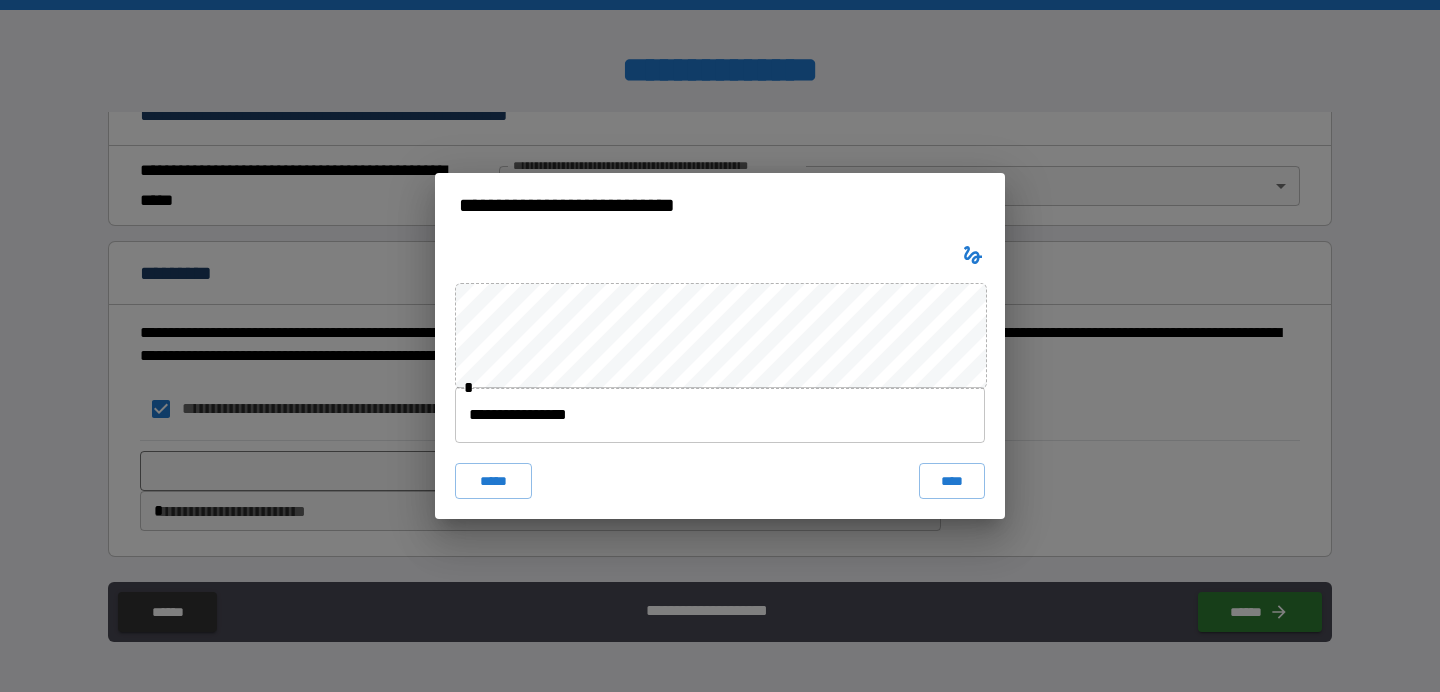 click on "**********" at bounding box center [720, 378] 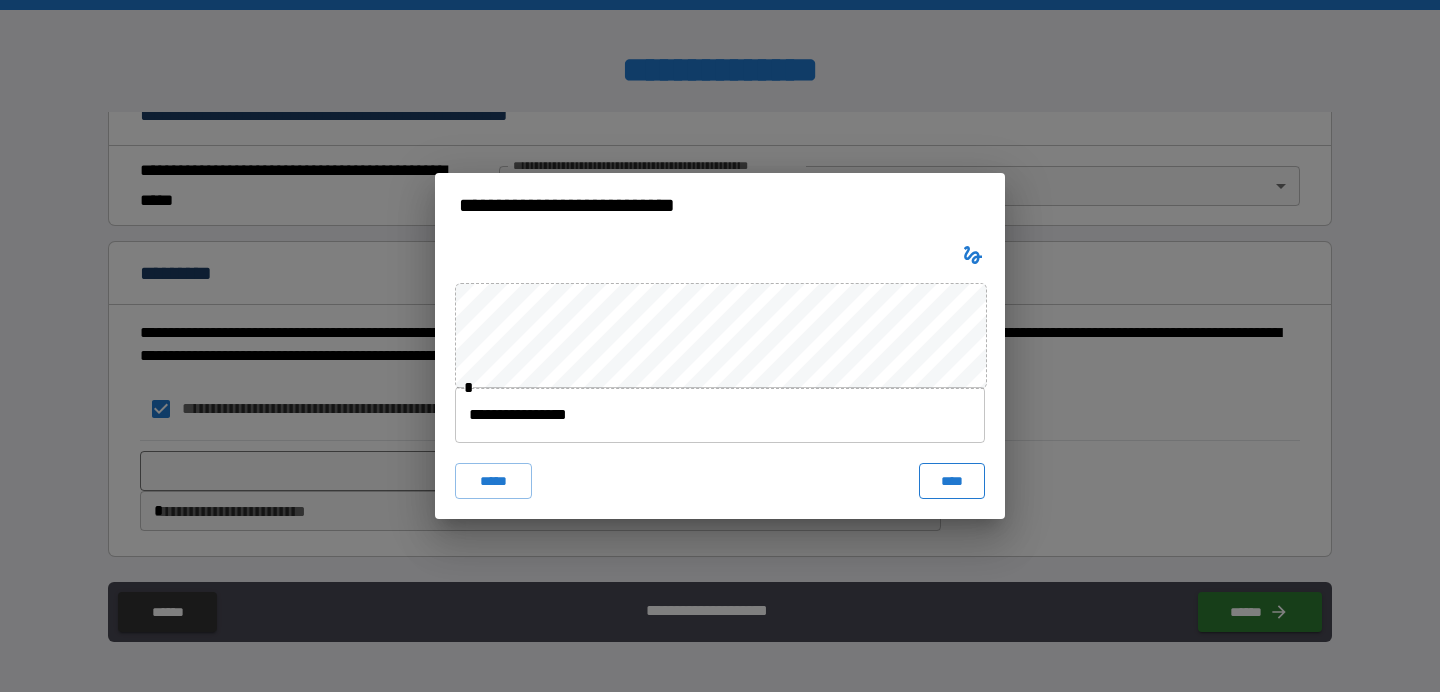 click on "****" at bounding box center (952, 481) 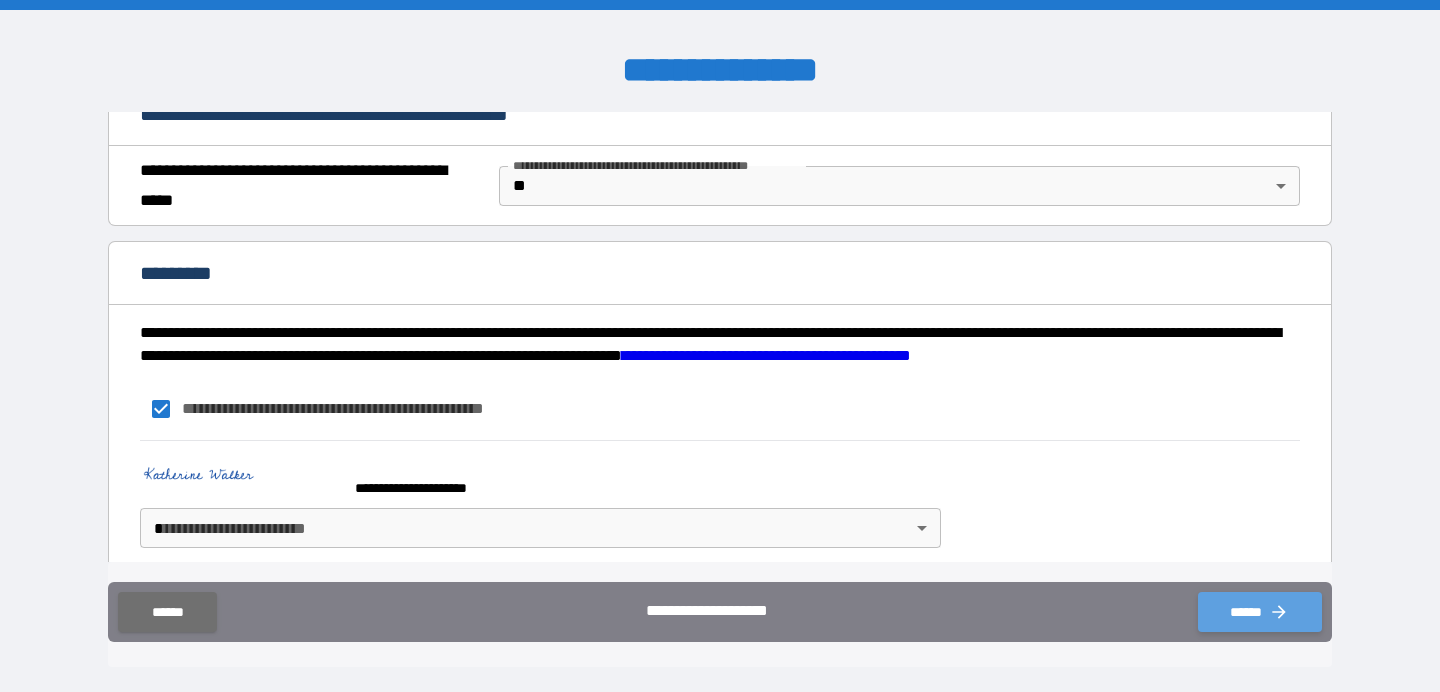 click on "******" at bounding box center [1260, 612] 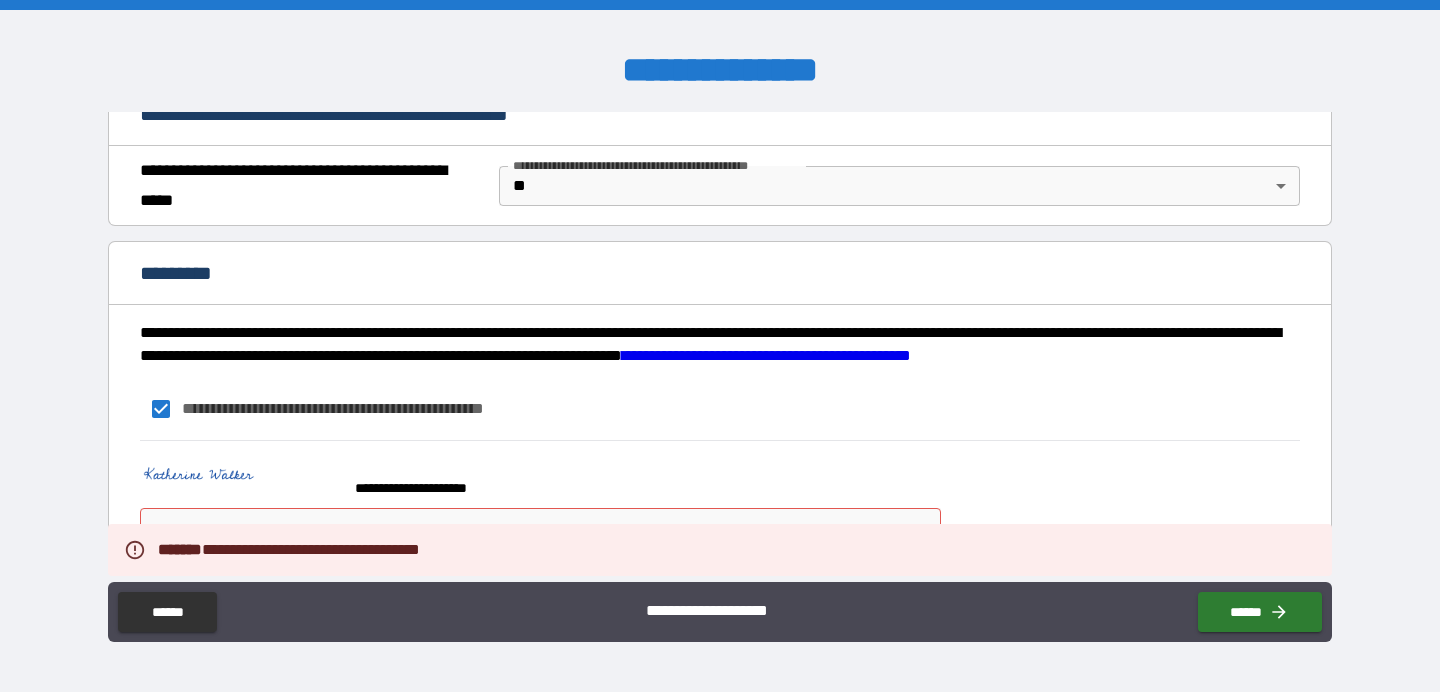 scroll, scrollTop: 1554, scrollLeft: 0, axis: vertical 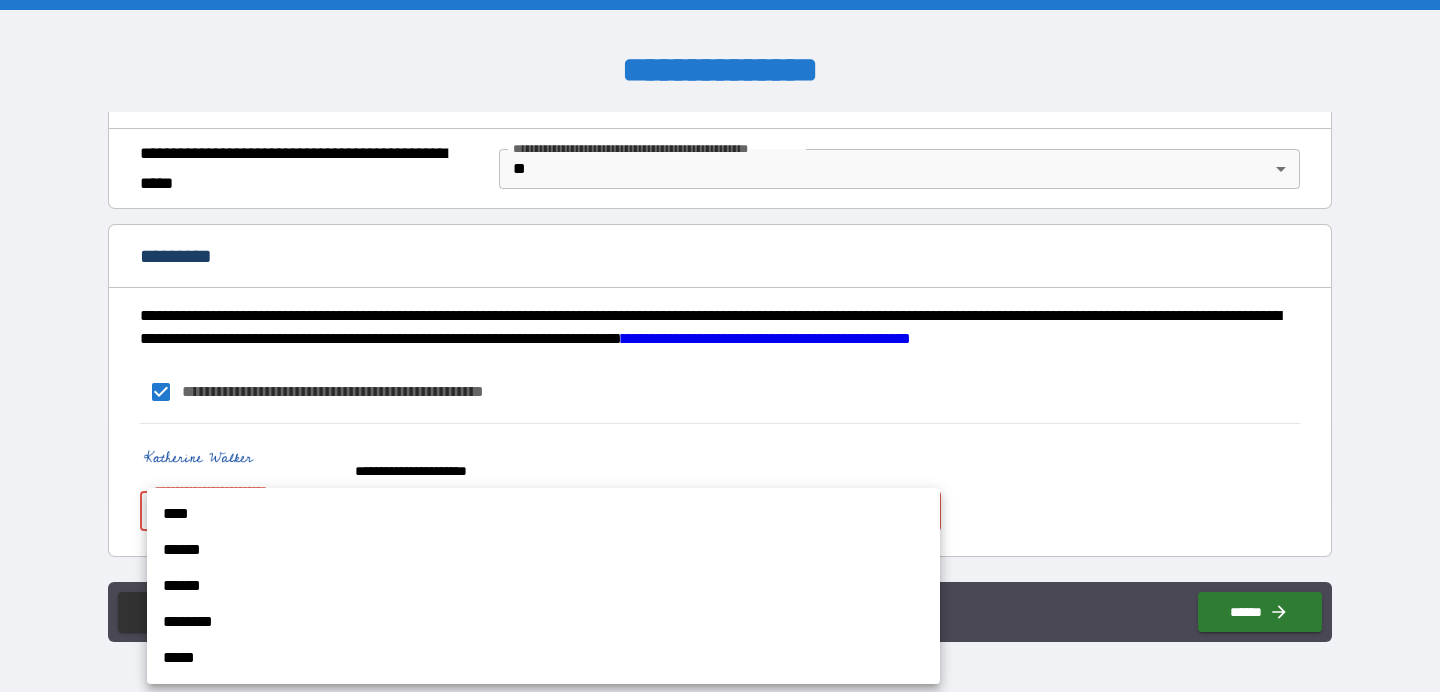 click on "**********" at bounding box center [720, 346] 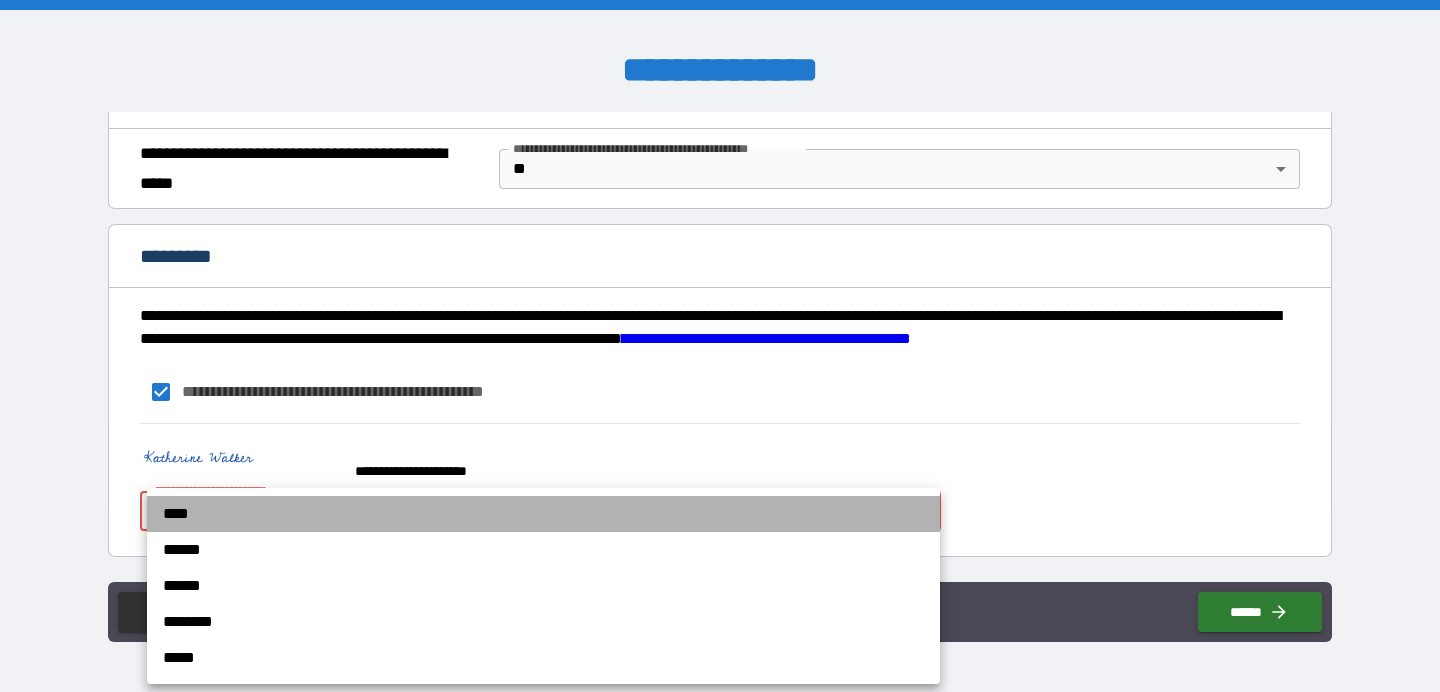 click on "****" at bounding box center (543, 514) 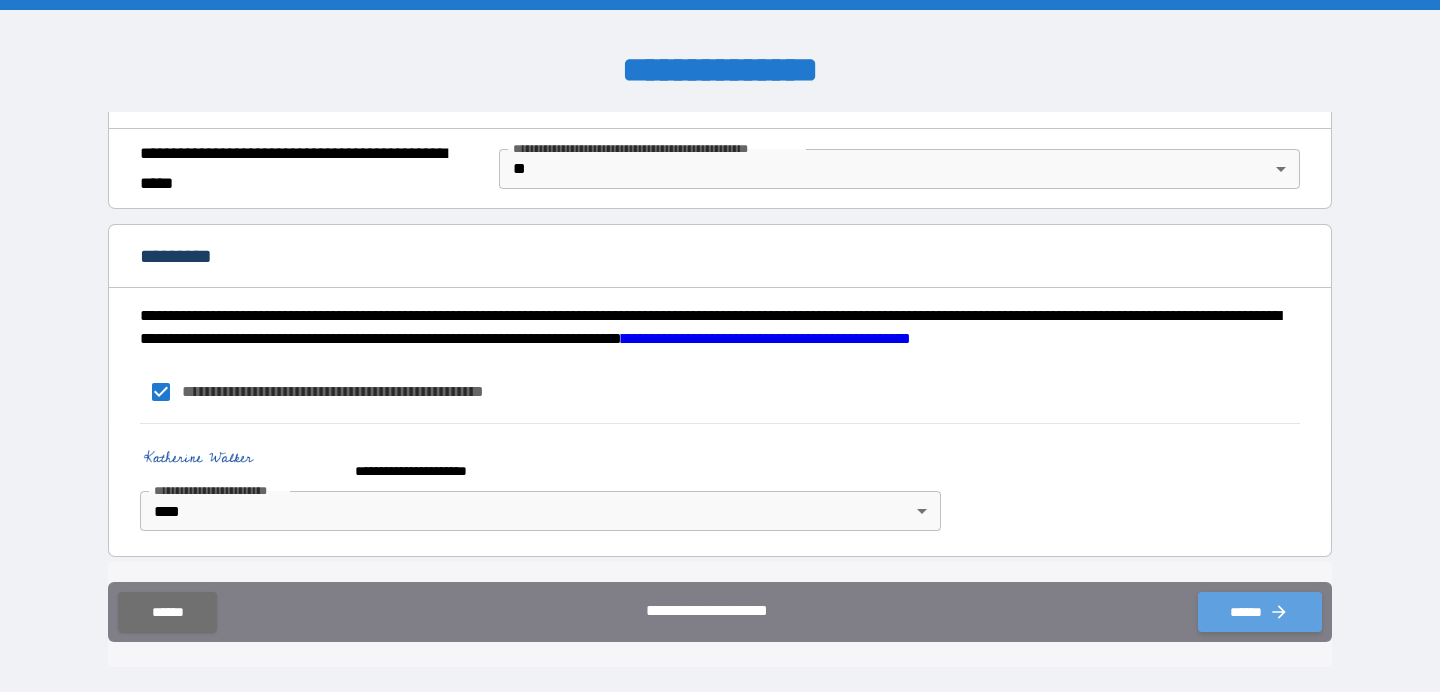 click on "******" at bounding box center (1260, 612) 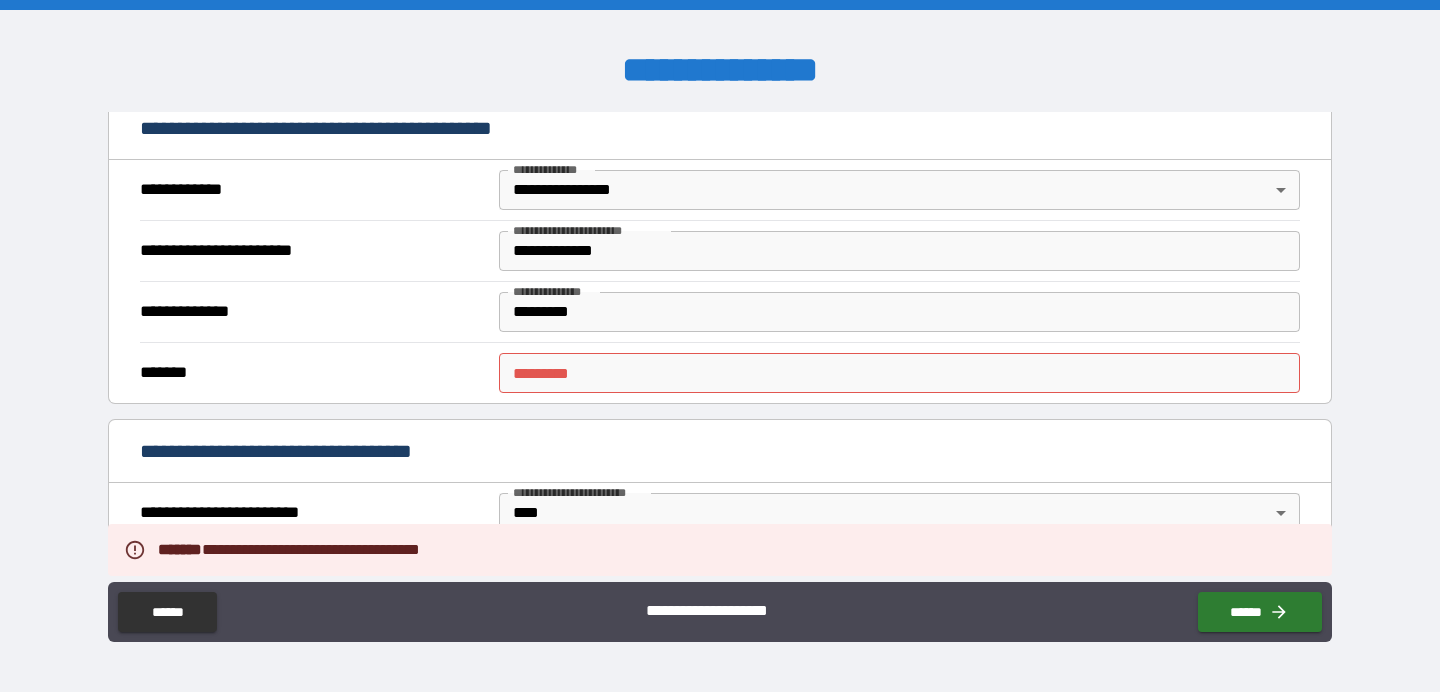 scroll, scrollTop: 393, scrollLeft: 0, axis: vertical 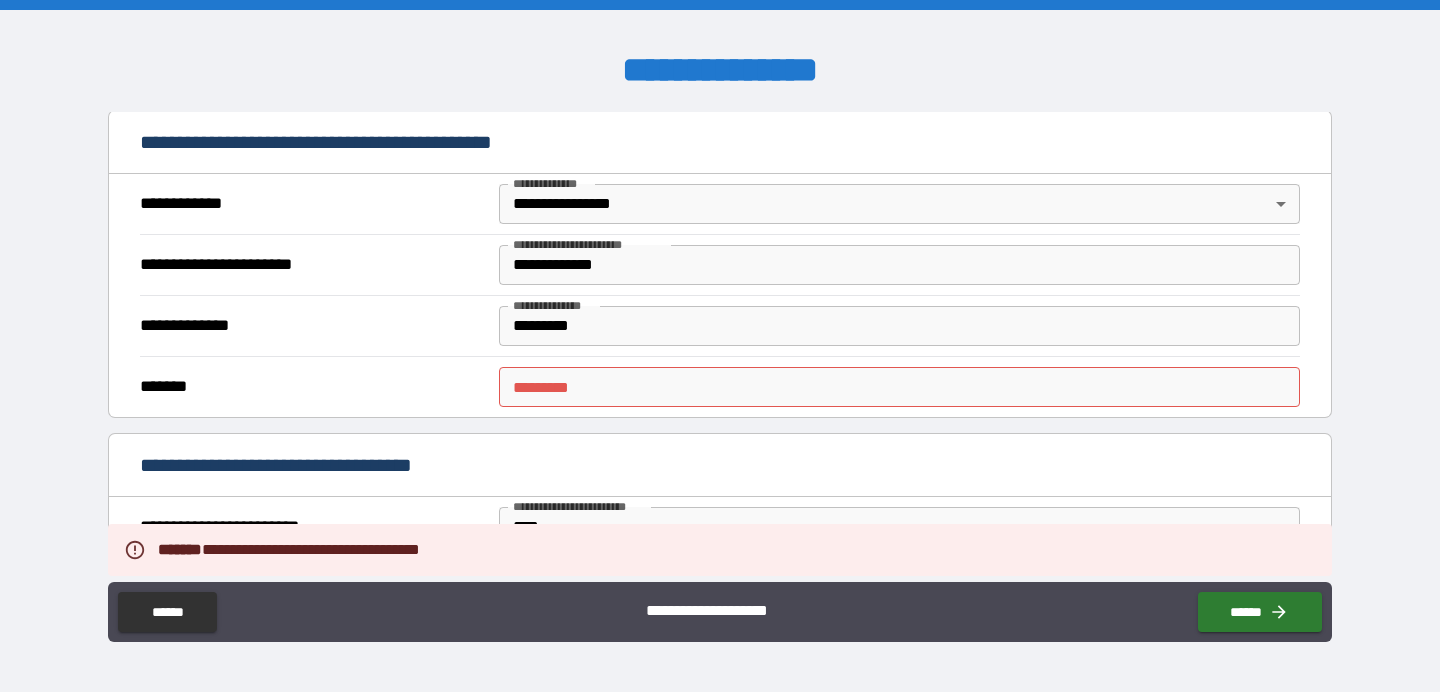 click on "*******   *" at bounding box center (899, 387) 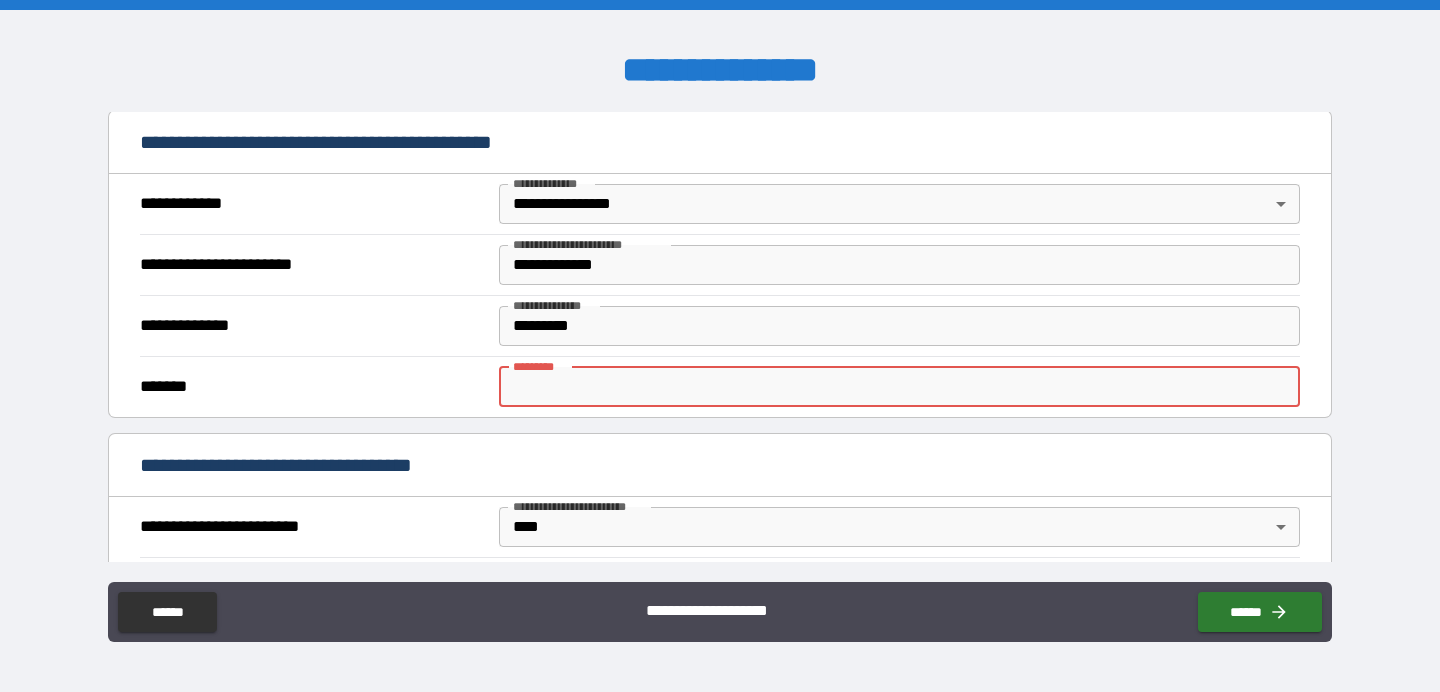 click on "*******   *" at bounding box center [899, 387] 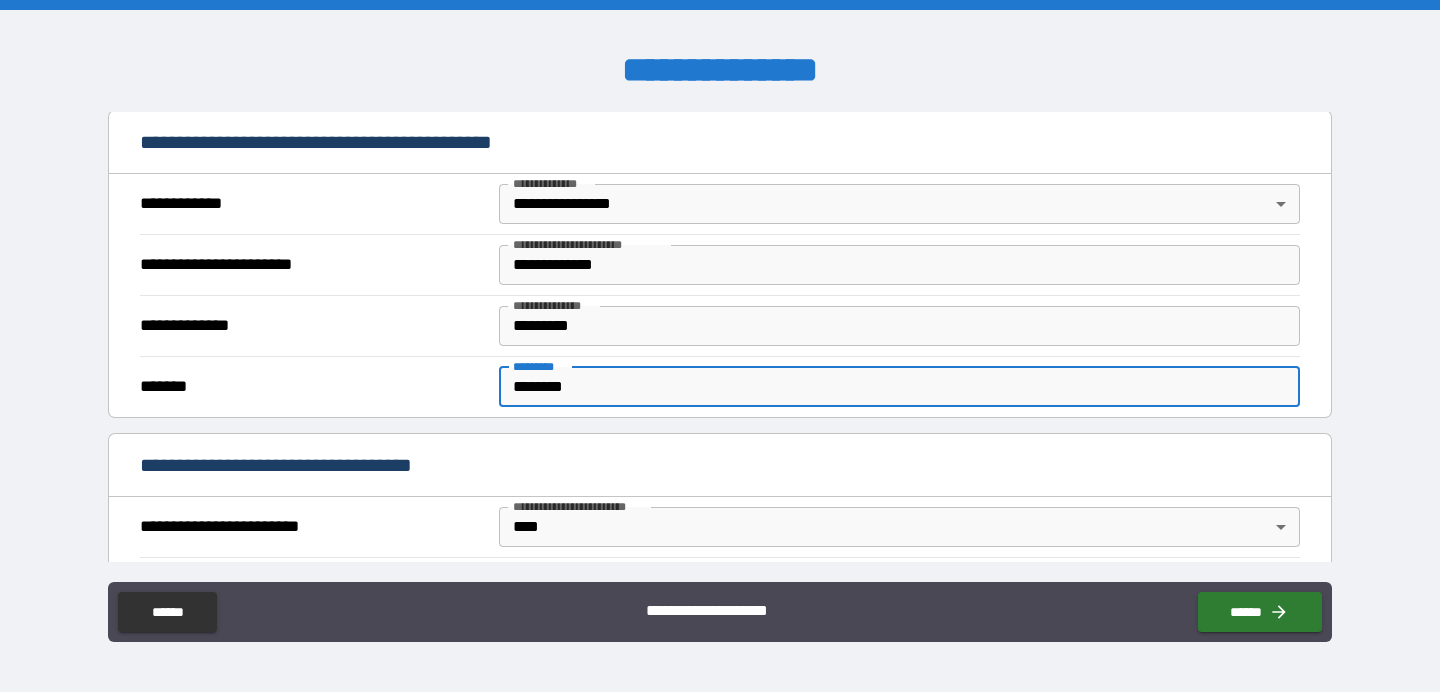 click on "********" at bounding box center (899, 387) 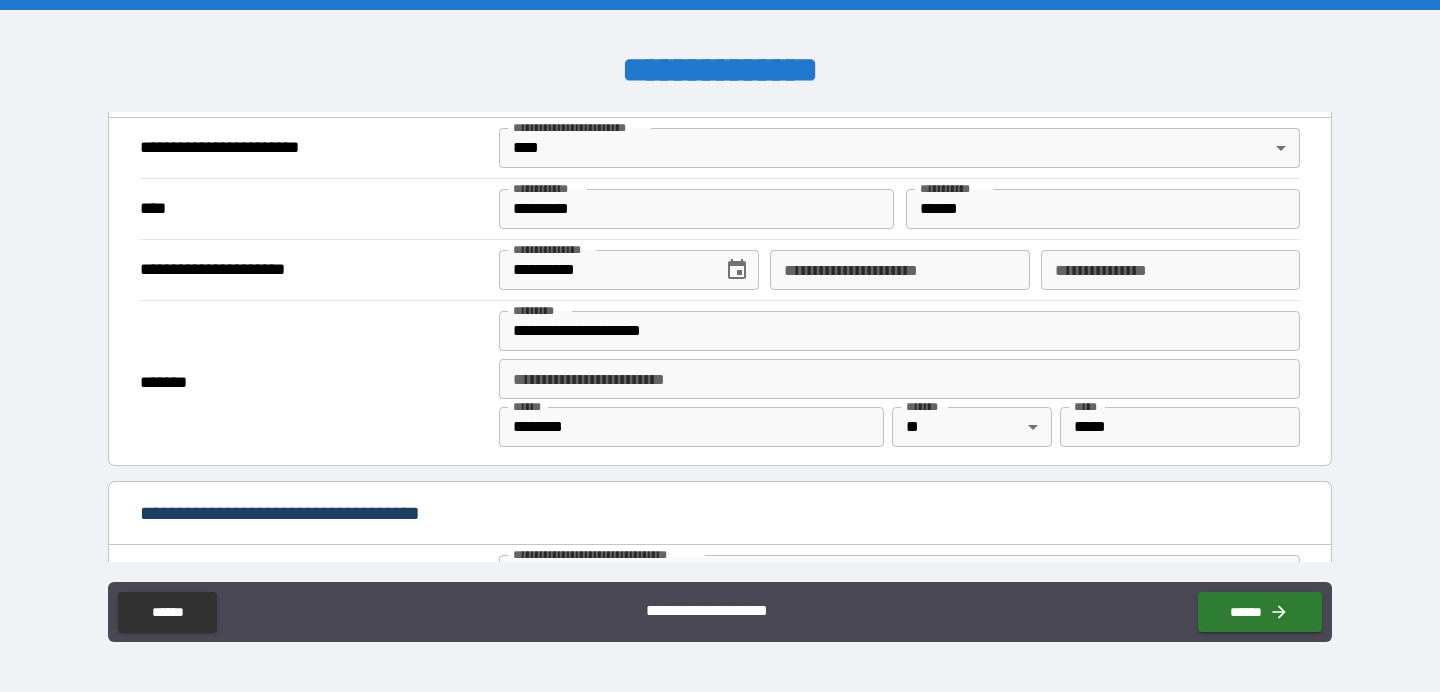 scroll, scrollTop: 1554, scrollLeft: 0, axis: vertical 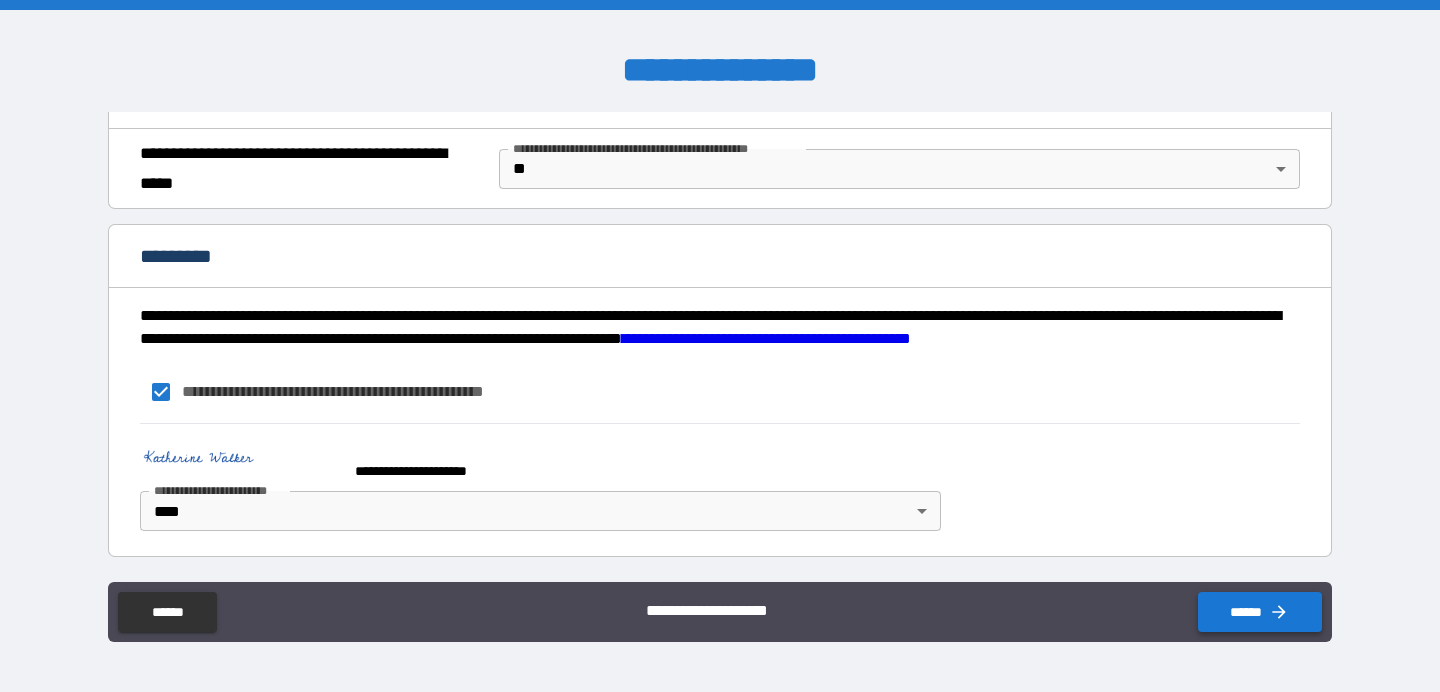 type on "*********" 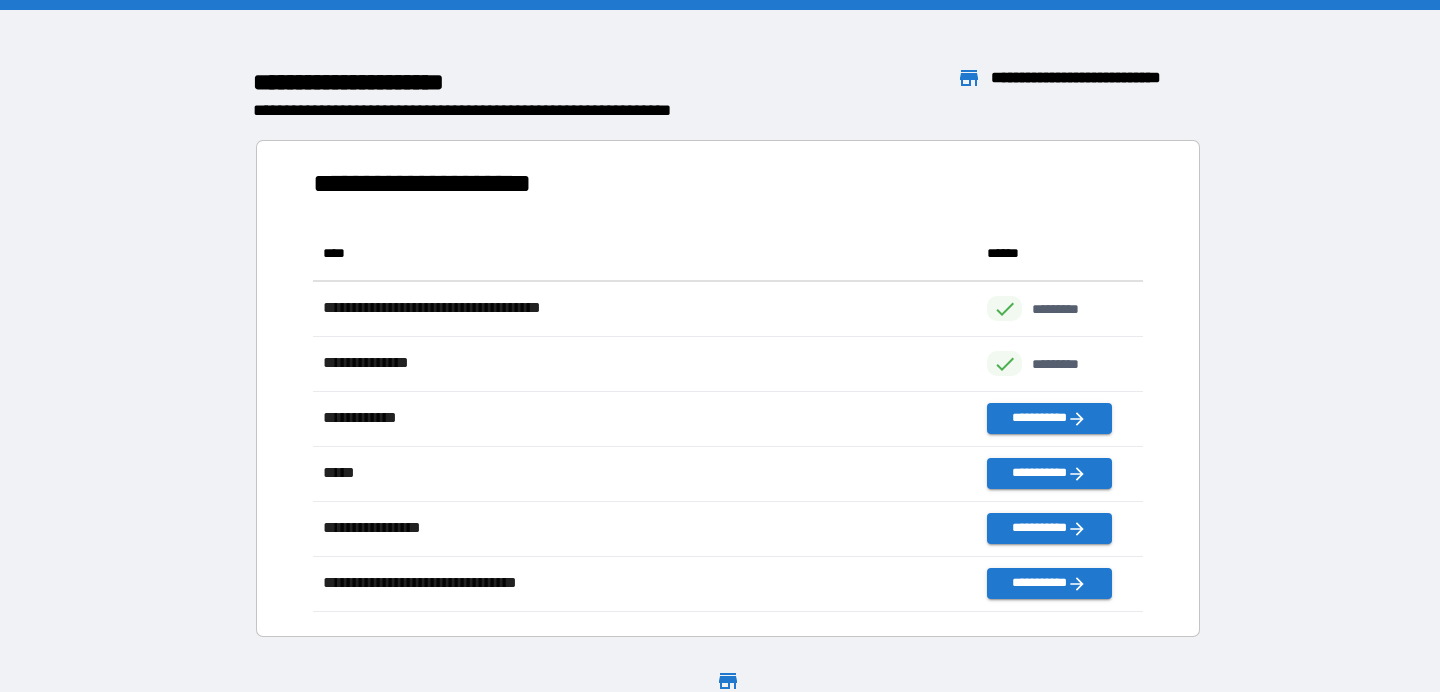 scroll, scrollTop: 1, scrollLeft: 1, axis: both 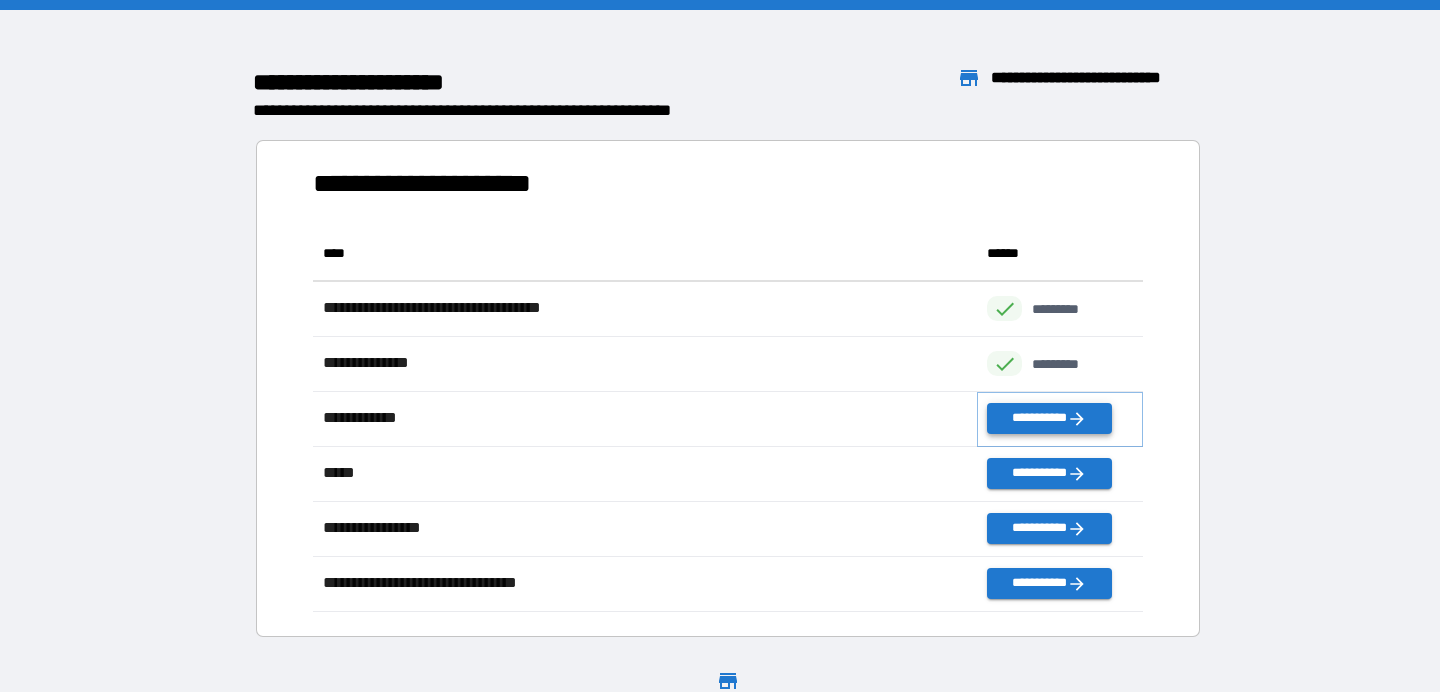 click on "**********" at bounding box center (1049, 418) 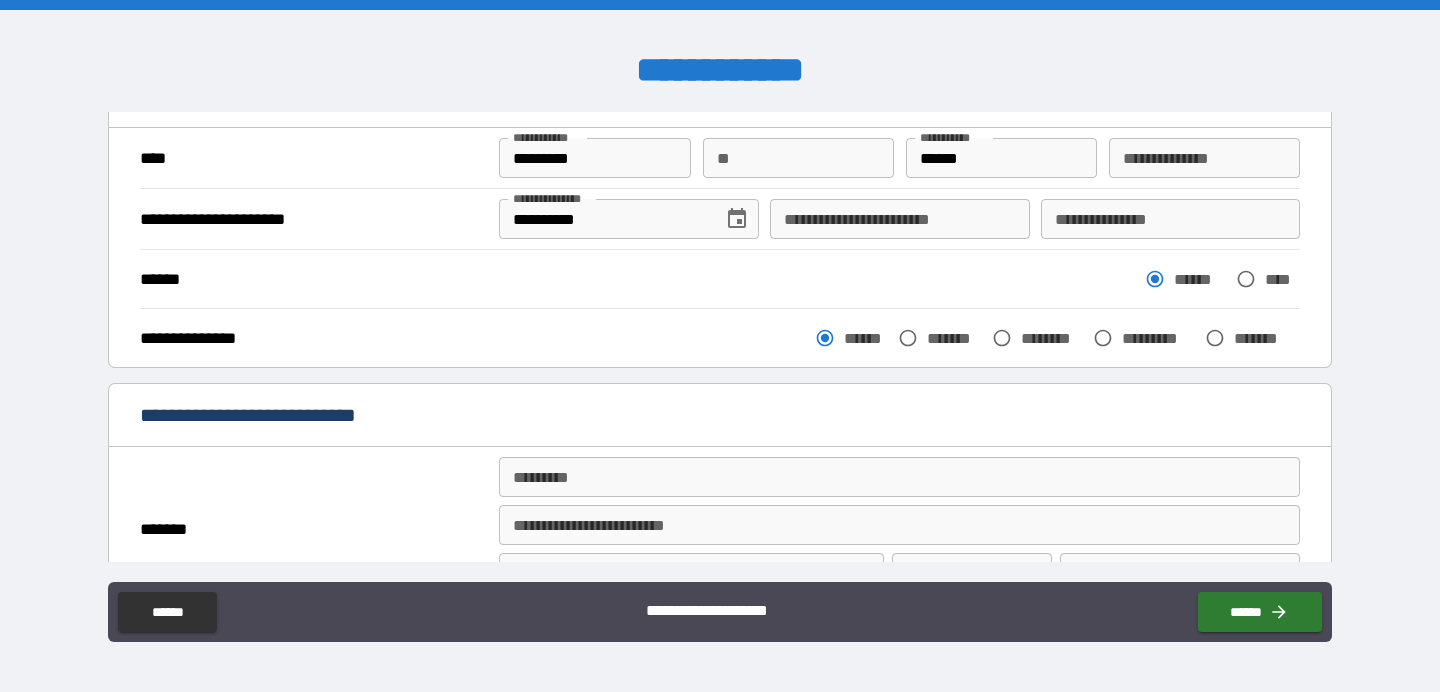 scroll, scrollTop: 131, scrollLeft: 0, axis: vertical 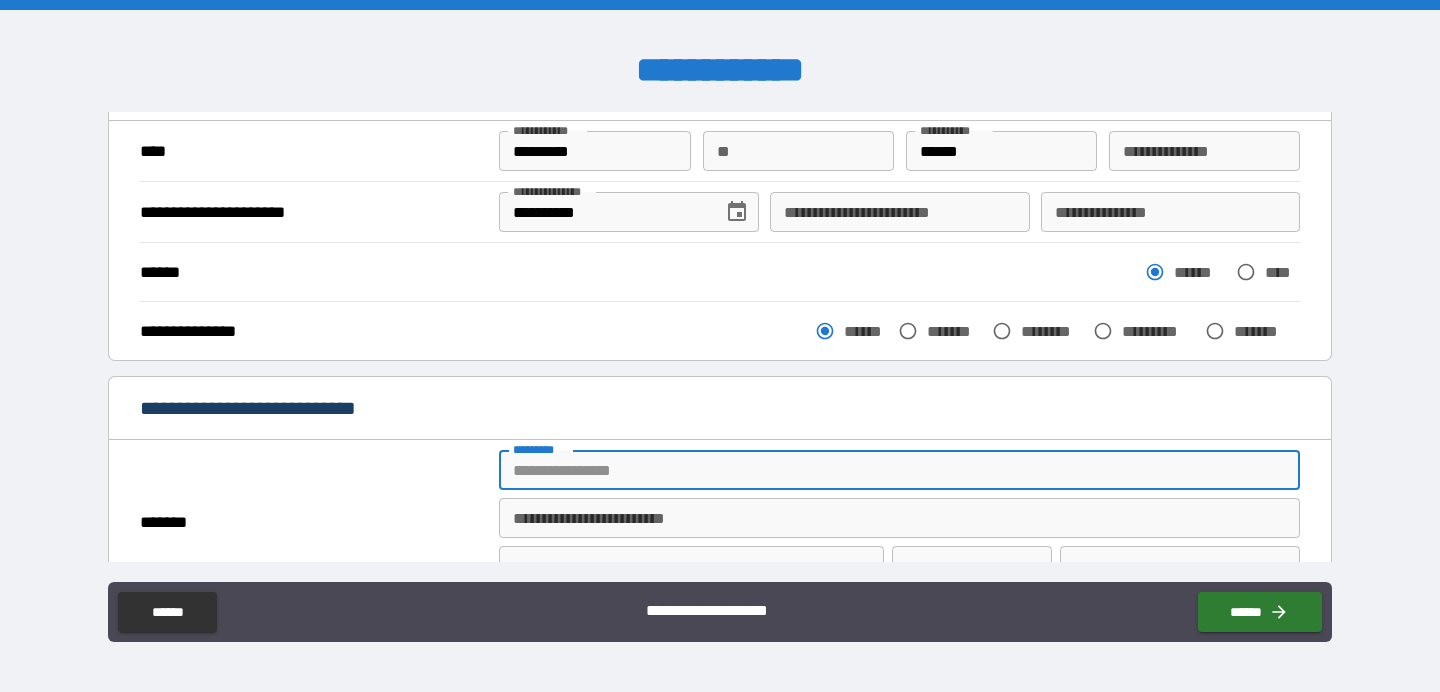 click on "*******   *" at bounding box center [899, 470] 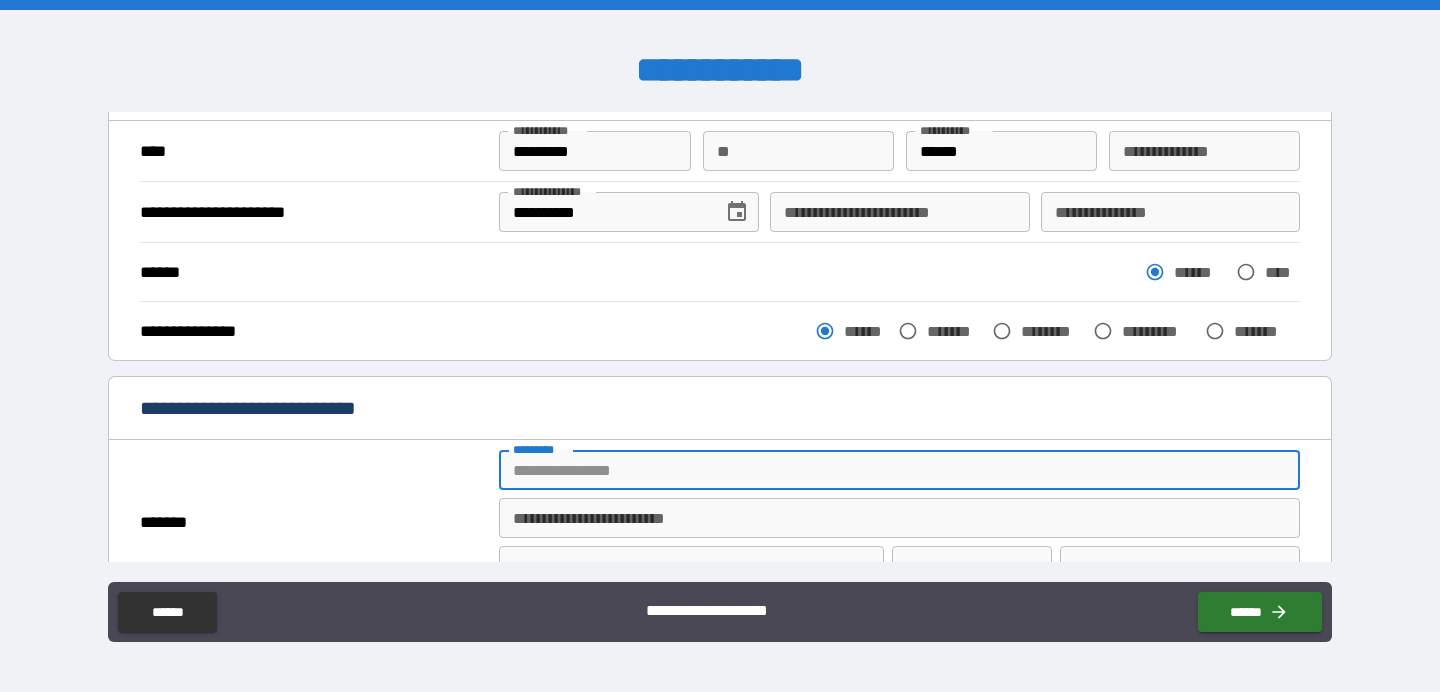 type on "**********" 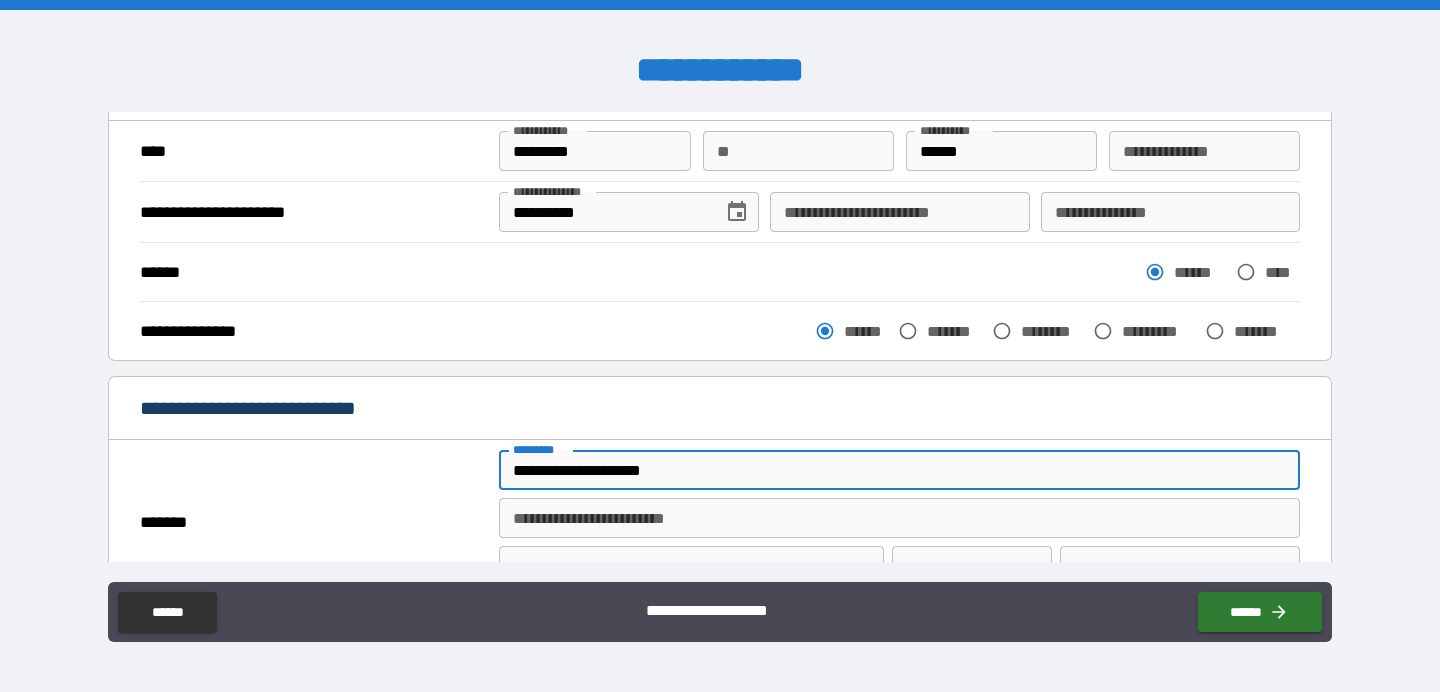 type on "*****" 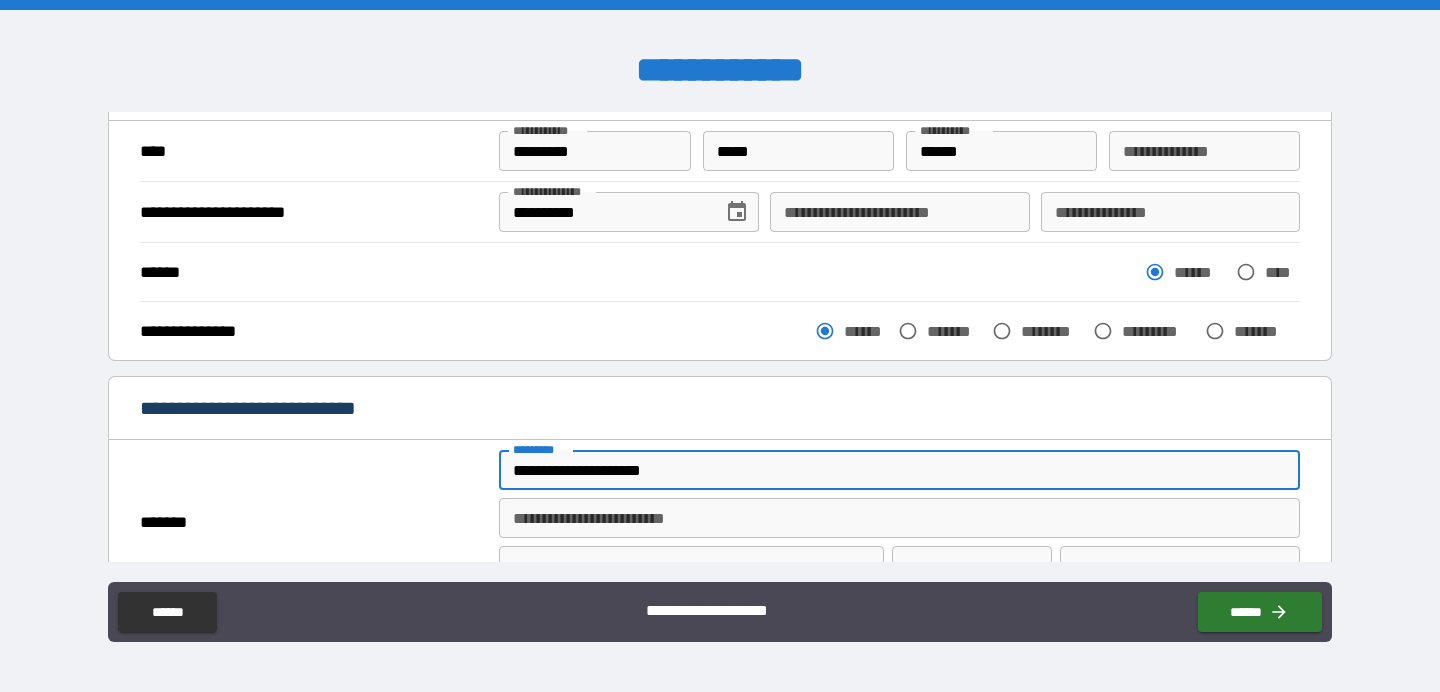 type on "*********" 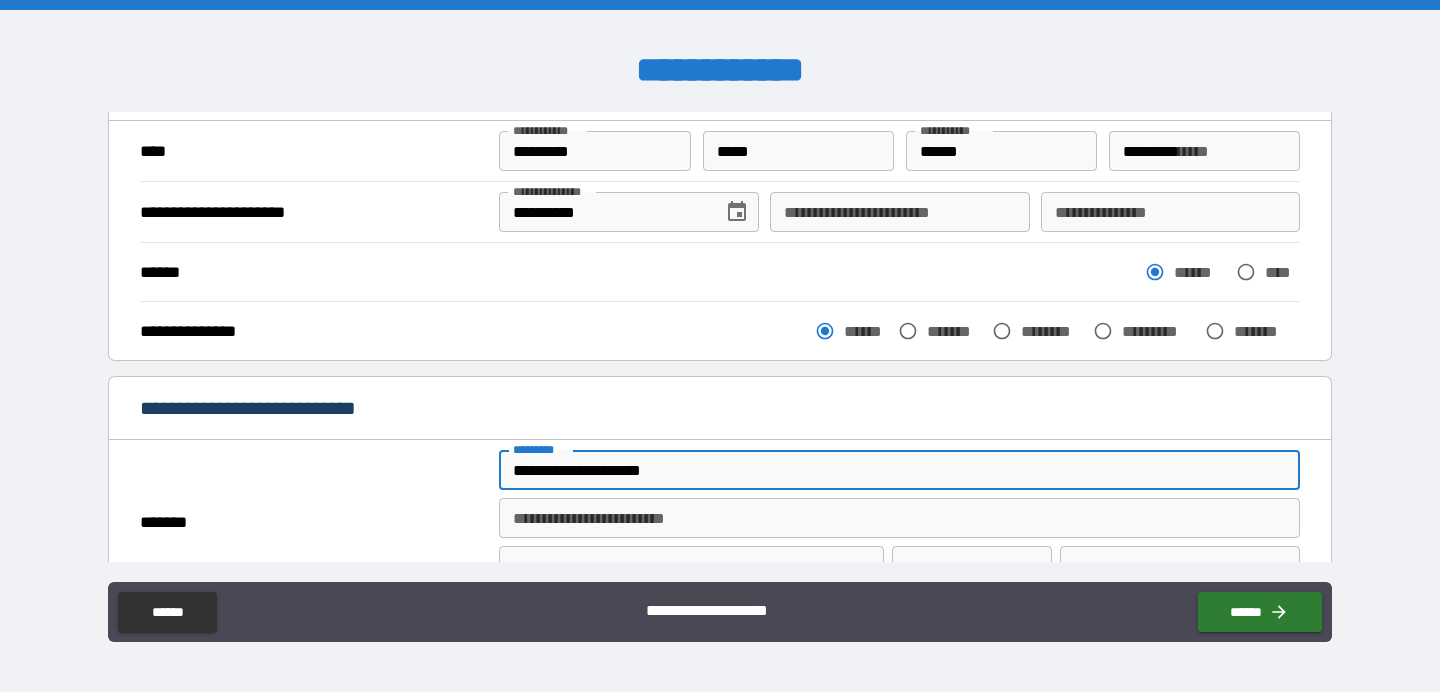 type on "********" 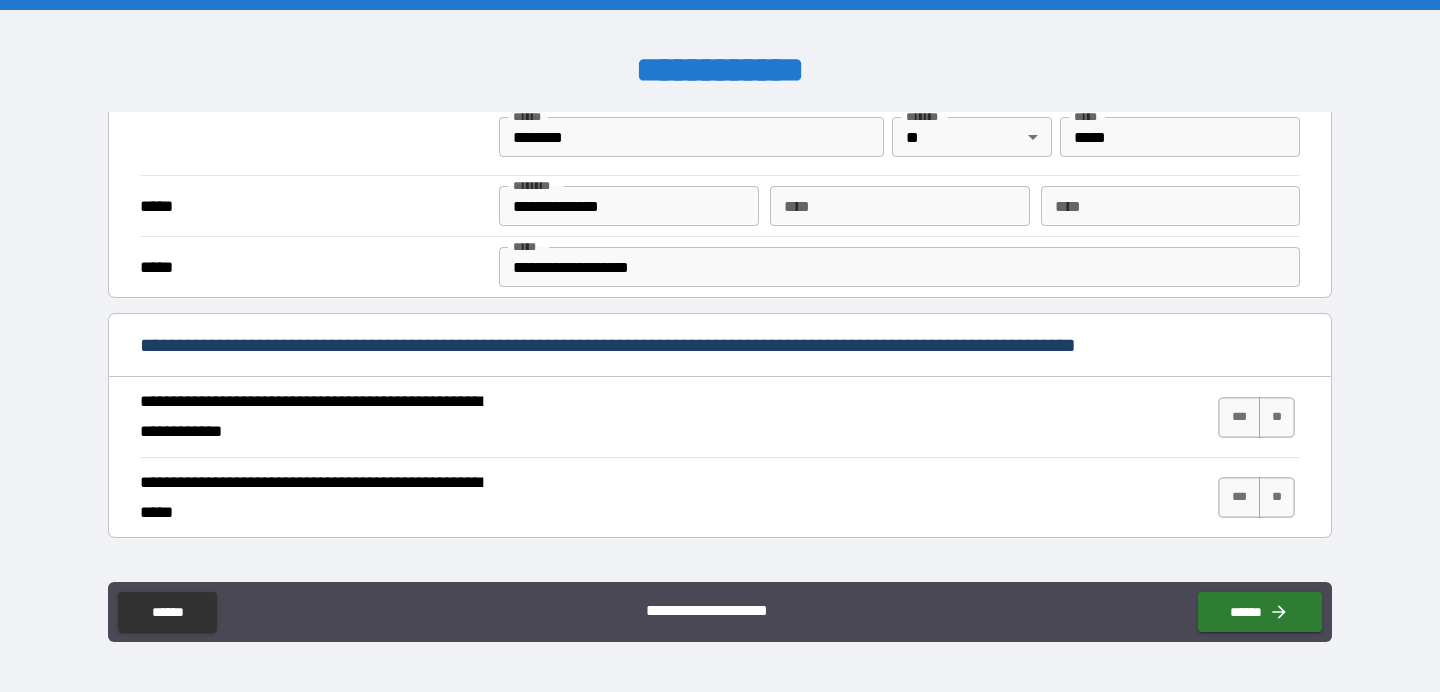 scroll, scrollTop: 563, scrollLeft: 0, axis: vertical 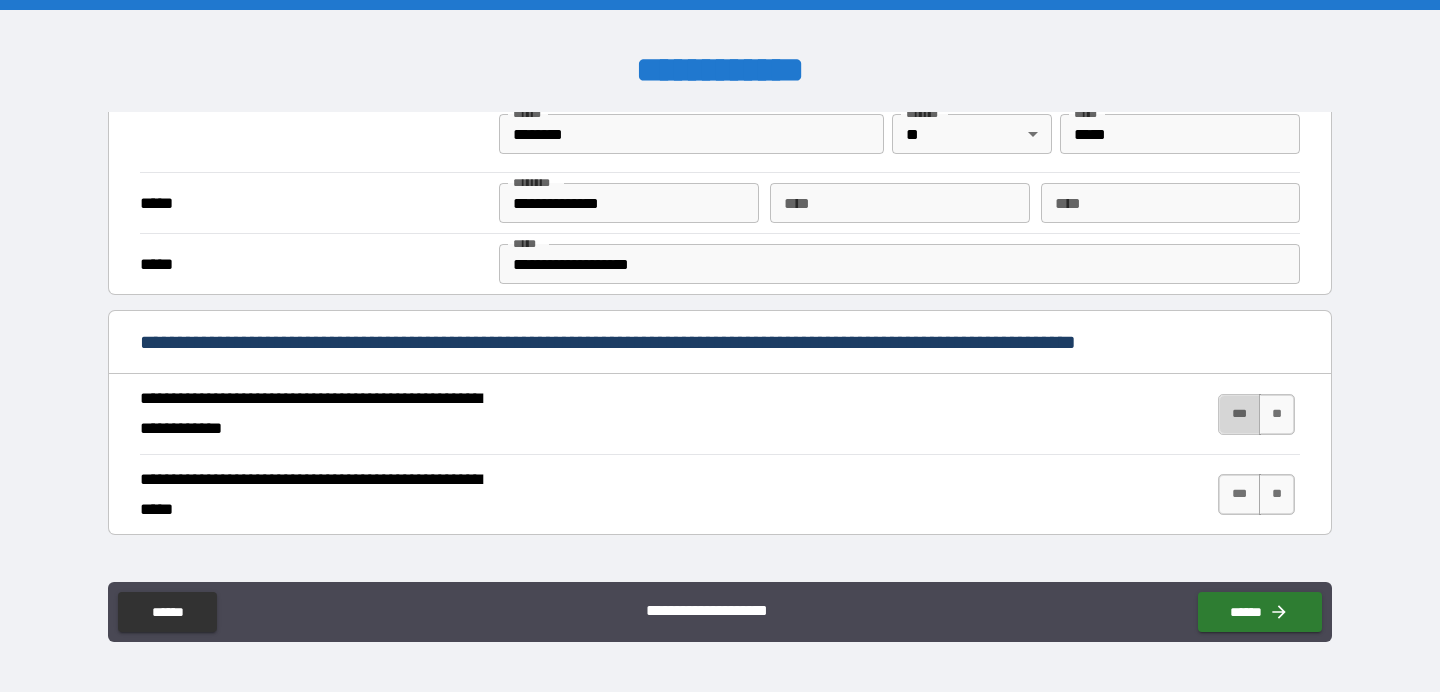 click on "***" at bounding box center (1239, 414) 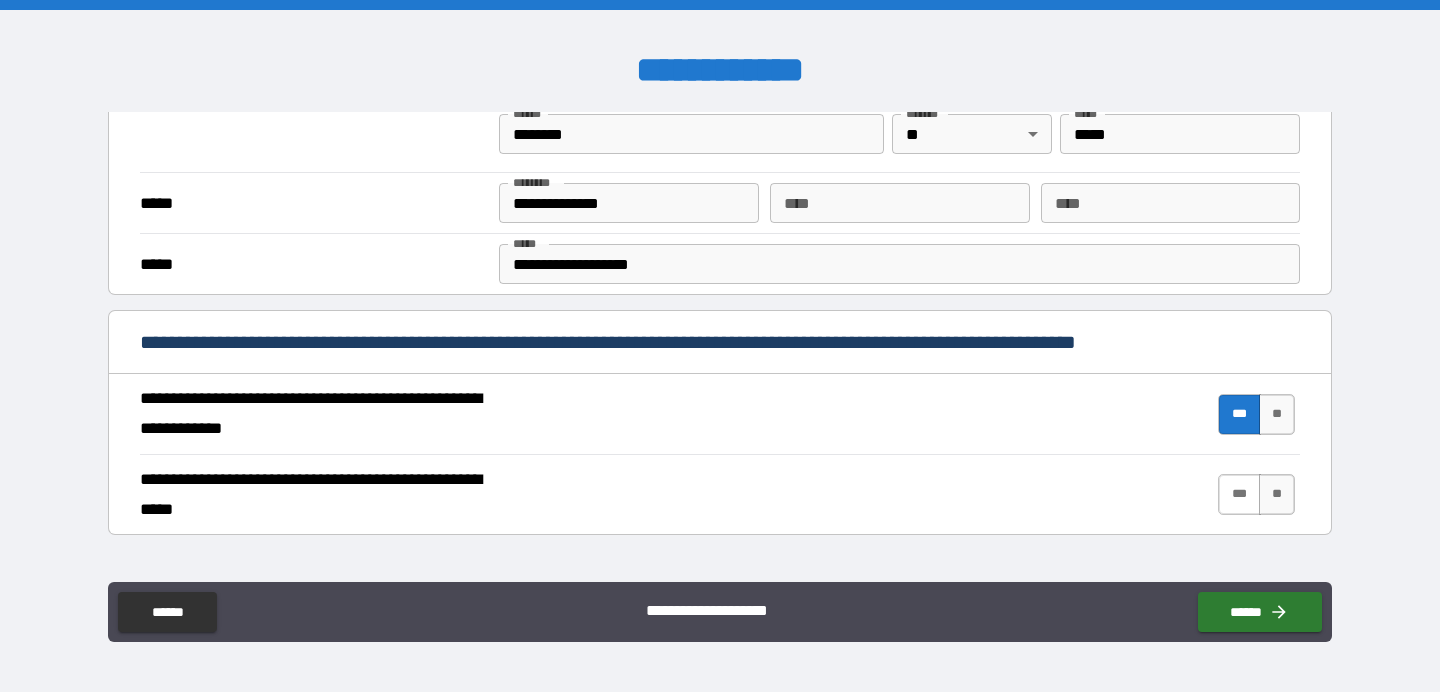 click on "***" at bounding box center (1239, 494) 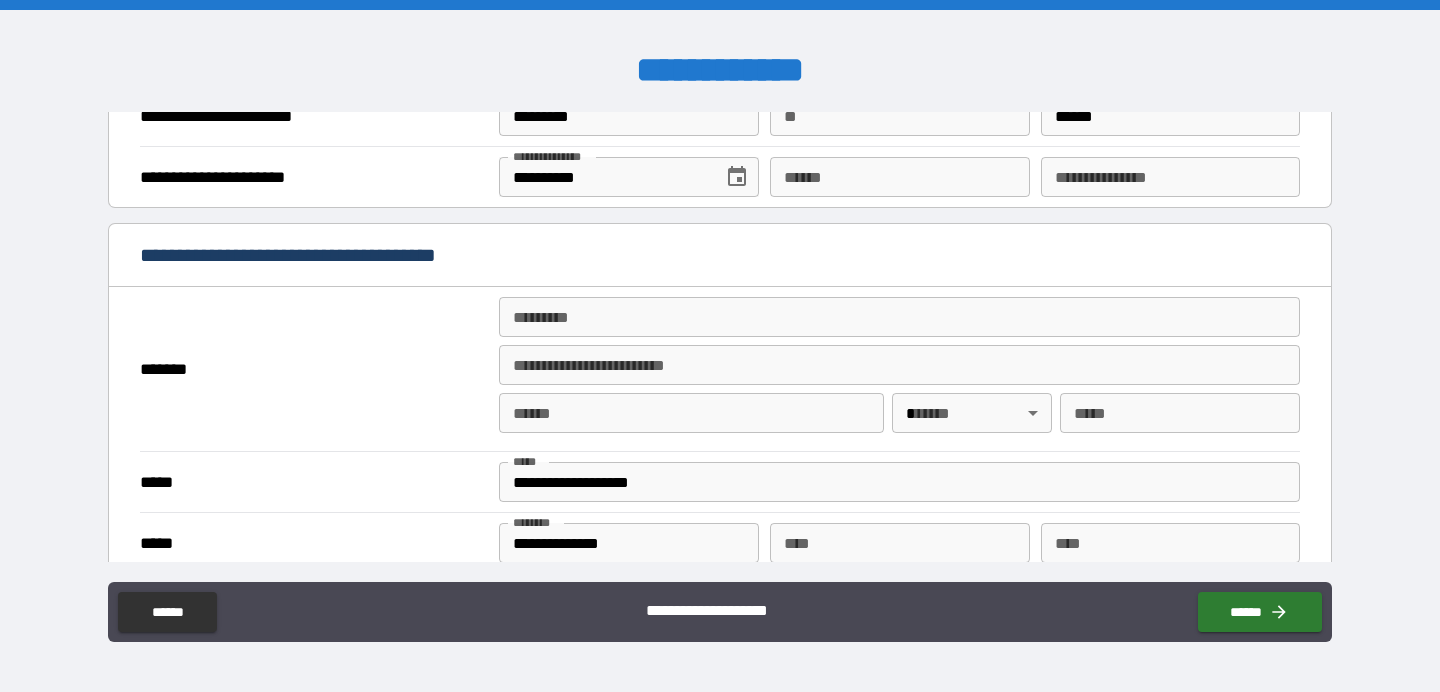 scroll, scrollTop: 1322, scrollLeft: 0, axis: vertical 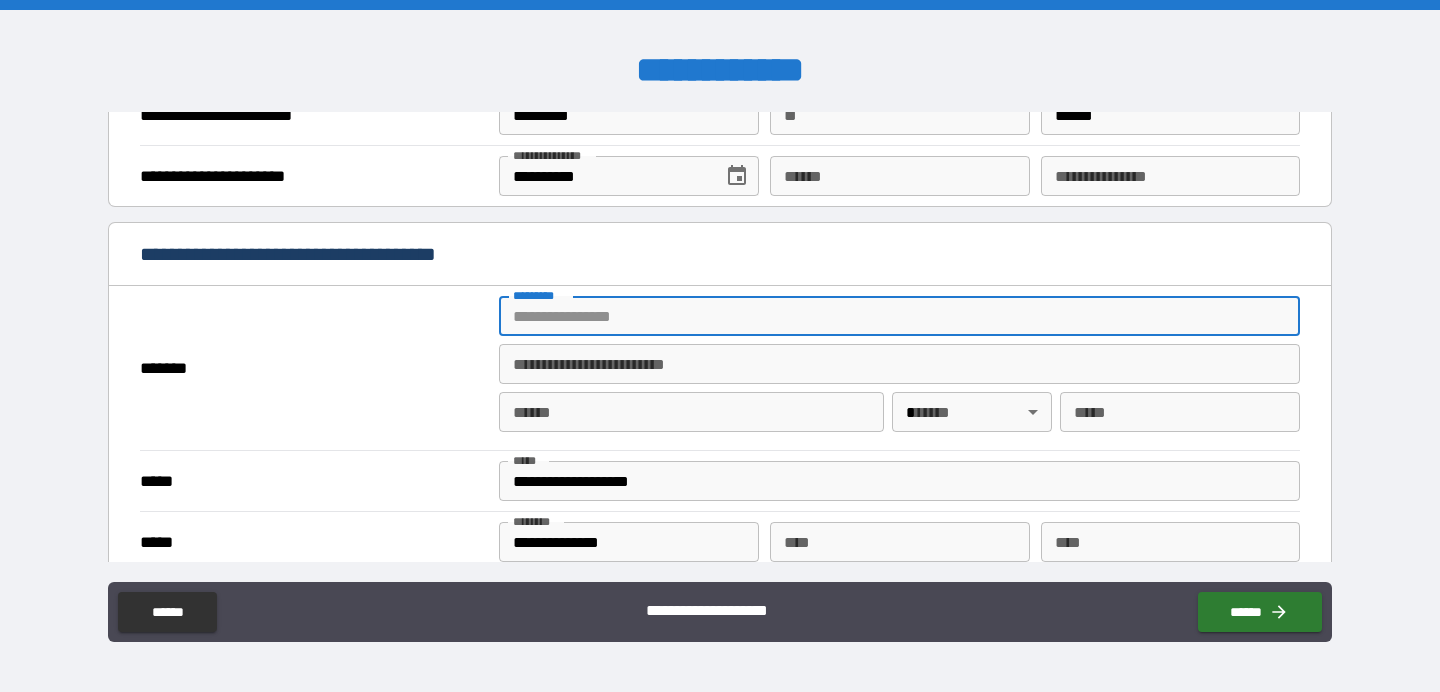 click on "*******   *" at bounding box center [899, 316] 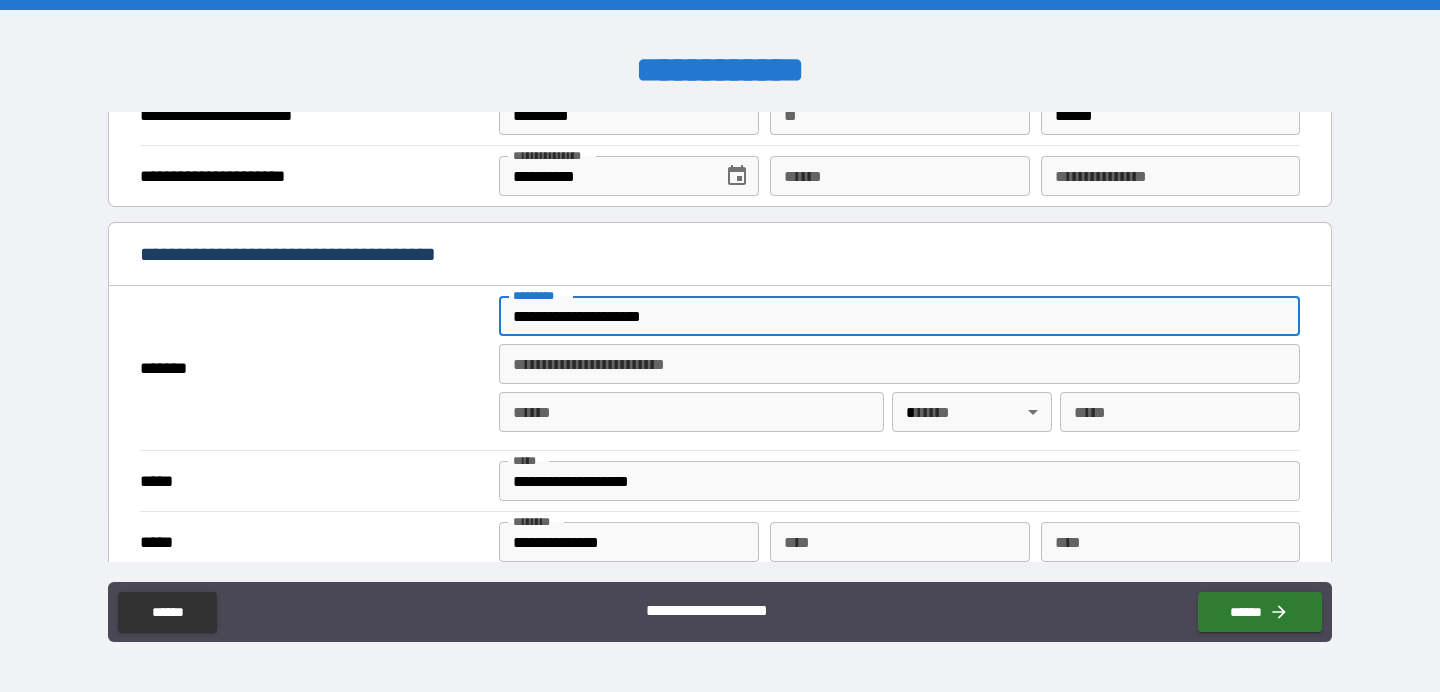 type on "*****" 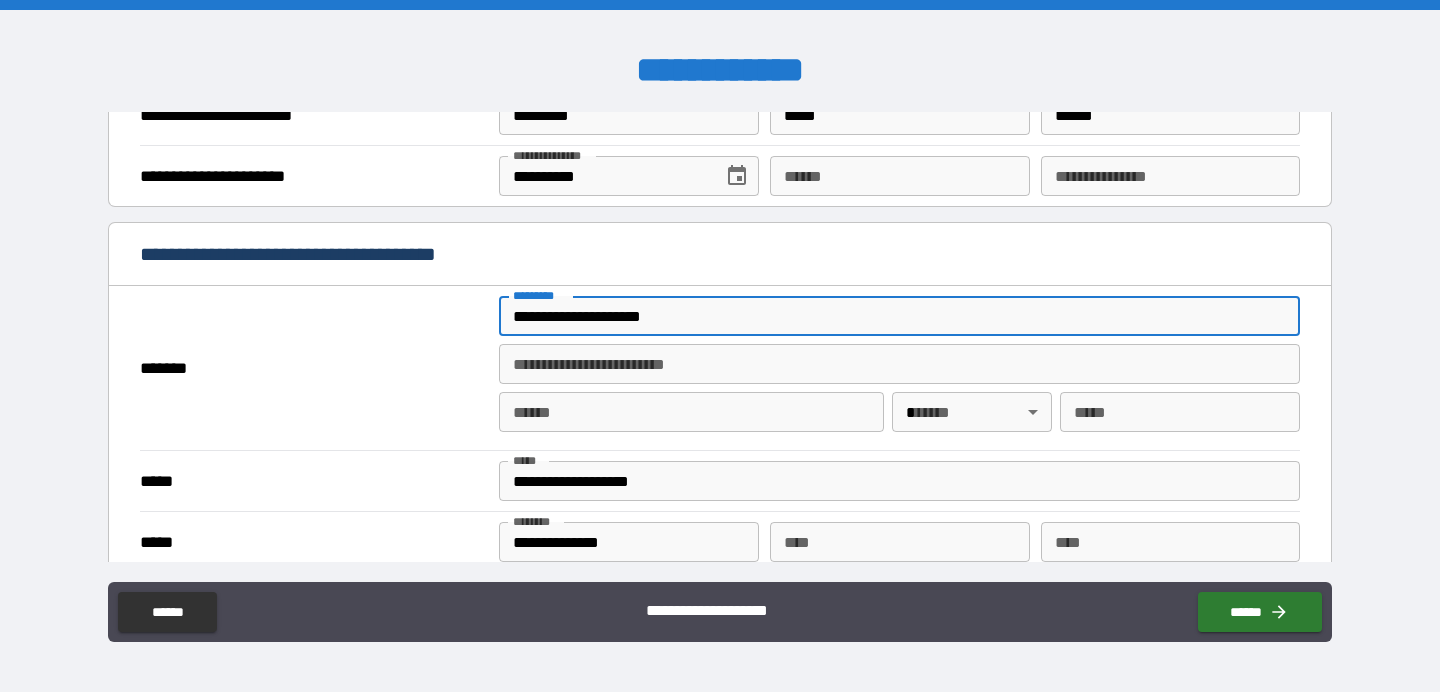 type on "********" 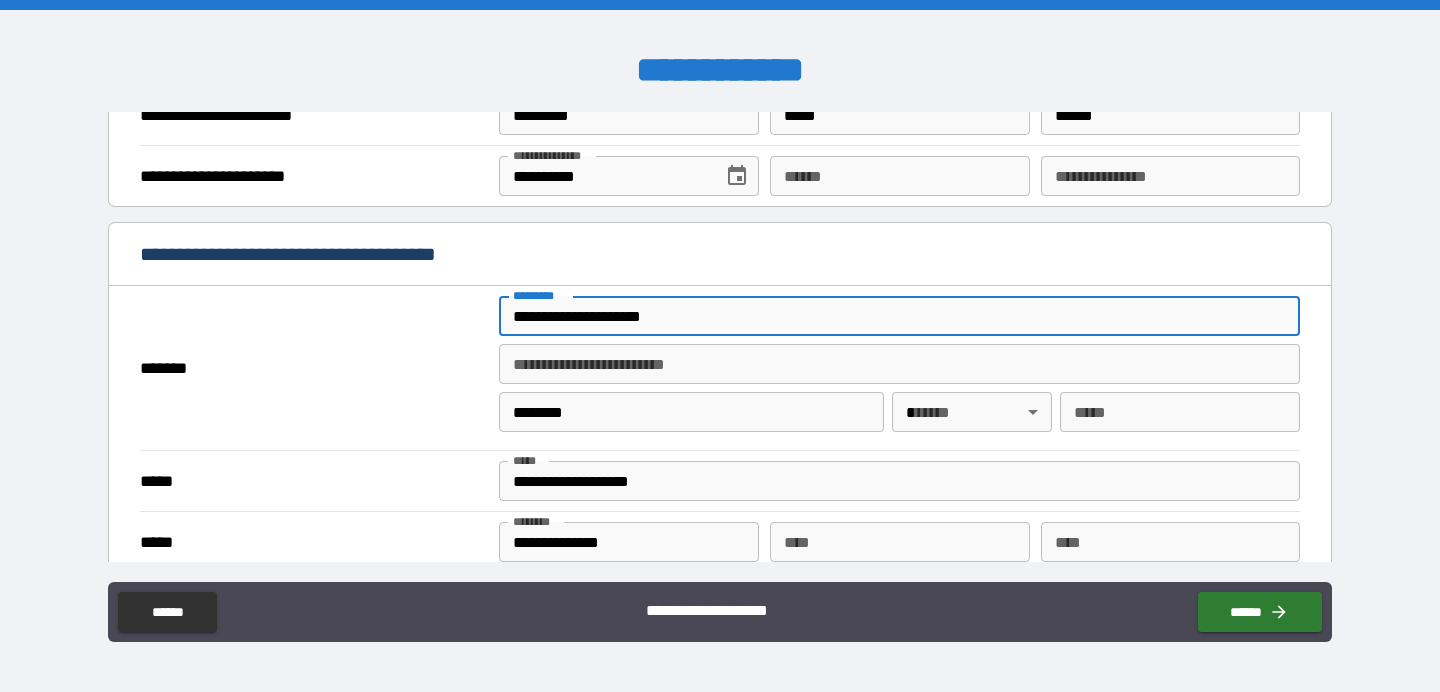 type on "**" 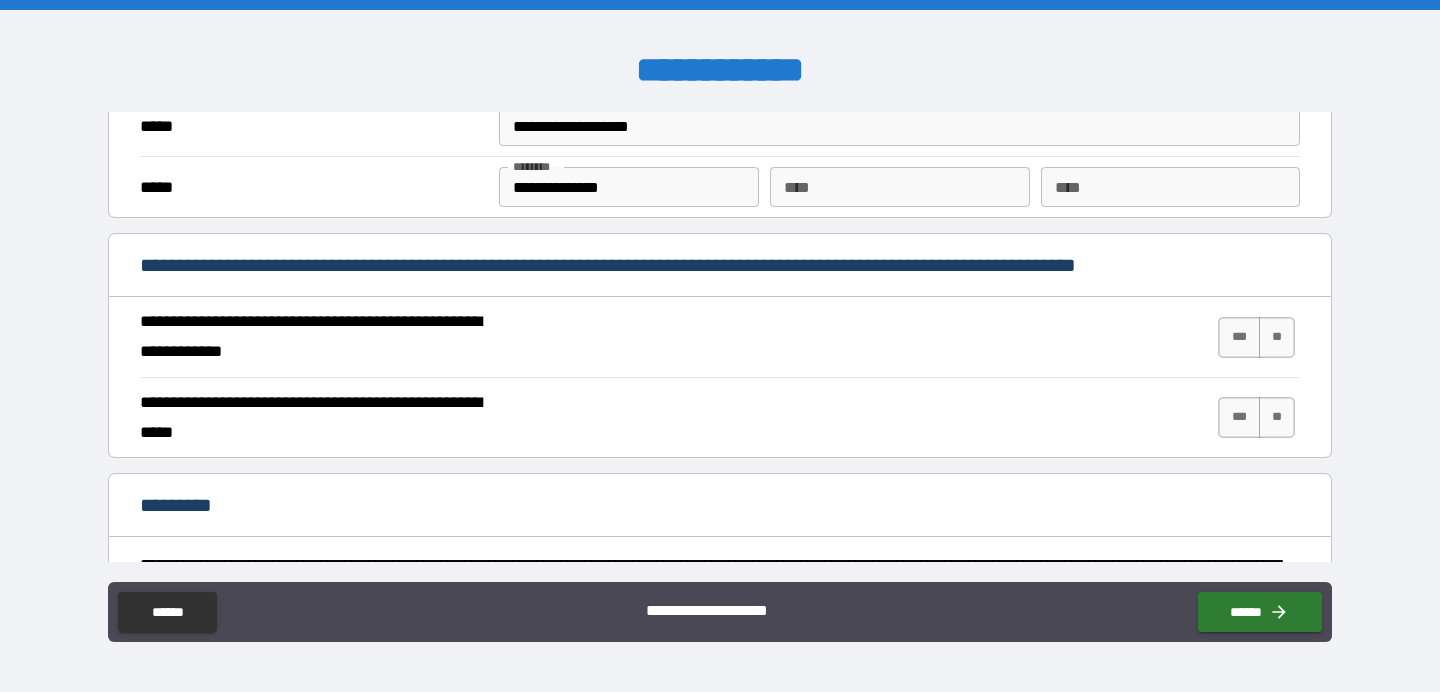 scroll, scrollTop: 1682, scrollLeft: 0, axis: vertical 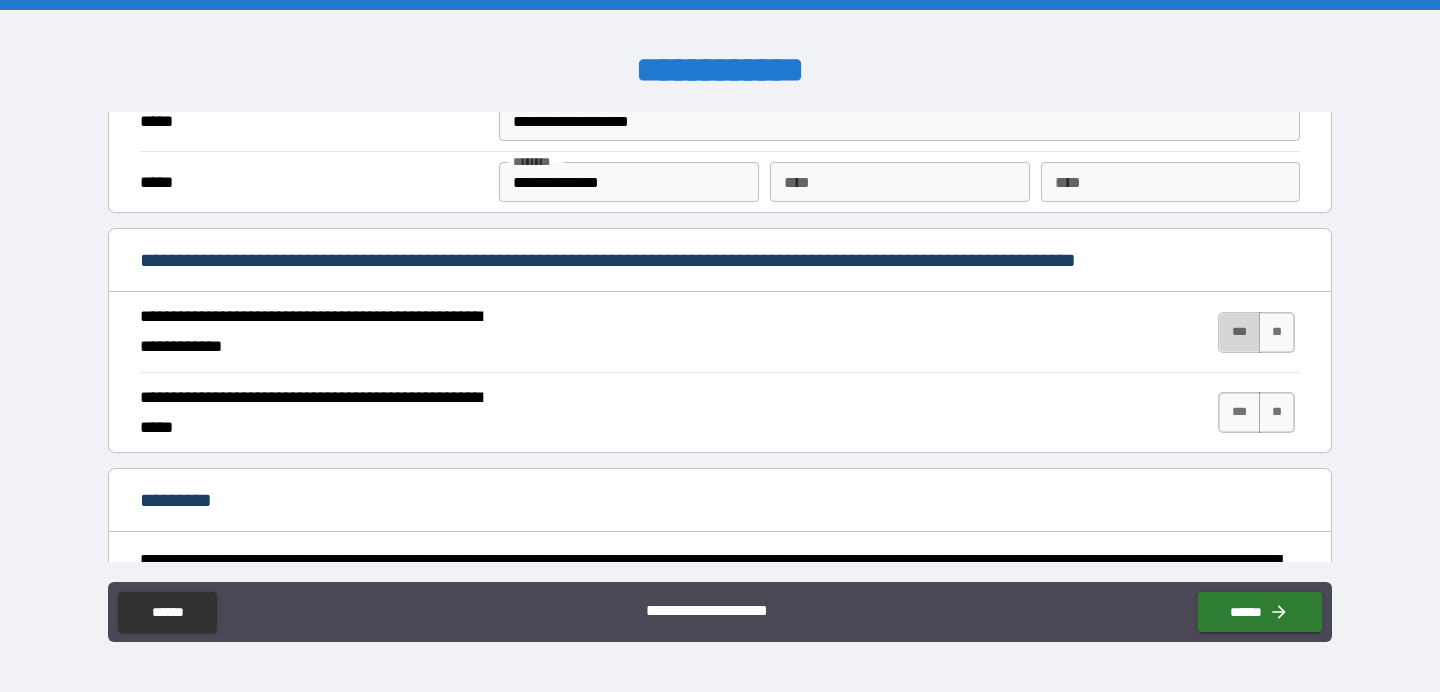 click on "***" at bounding box center (1239, 332) 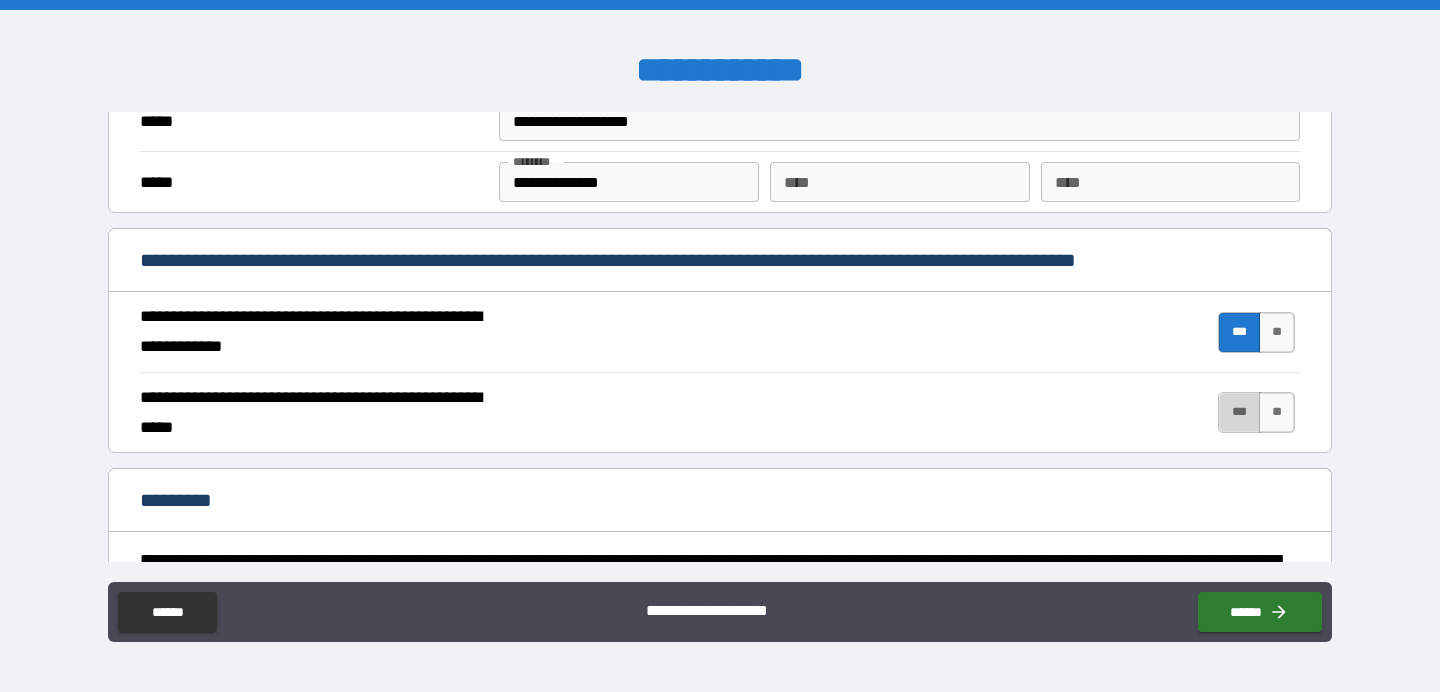 click on "***" at bounding box center (1239, 412) 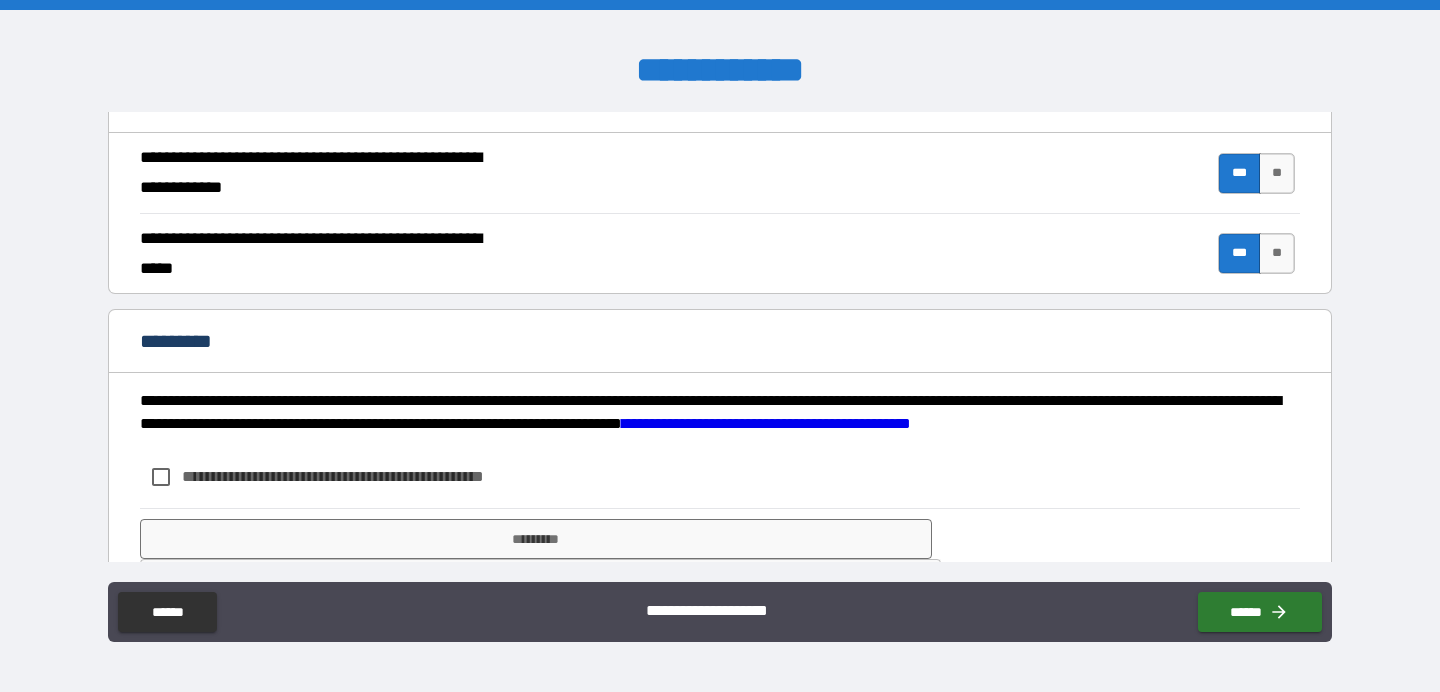 scroll, scrollTop: 1909, scrollLeft: 0, axis: vertical 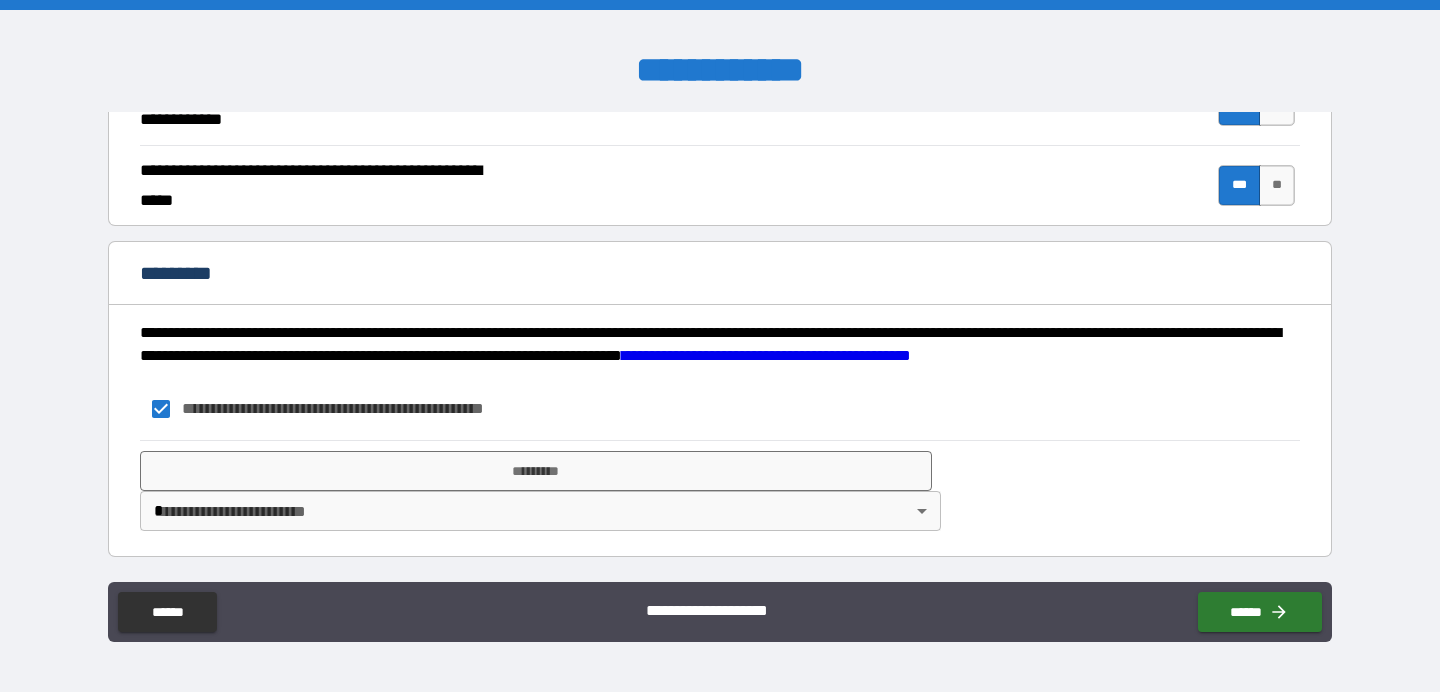 click on "**********" at bounding box center [720, 346] 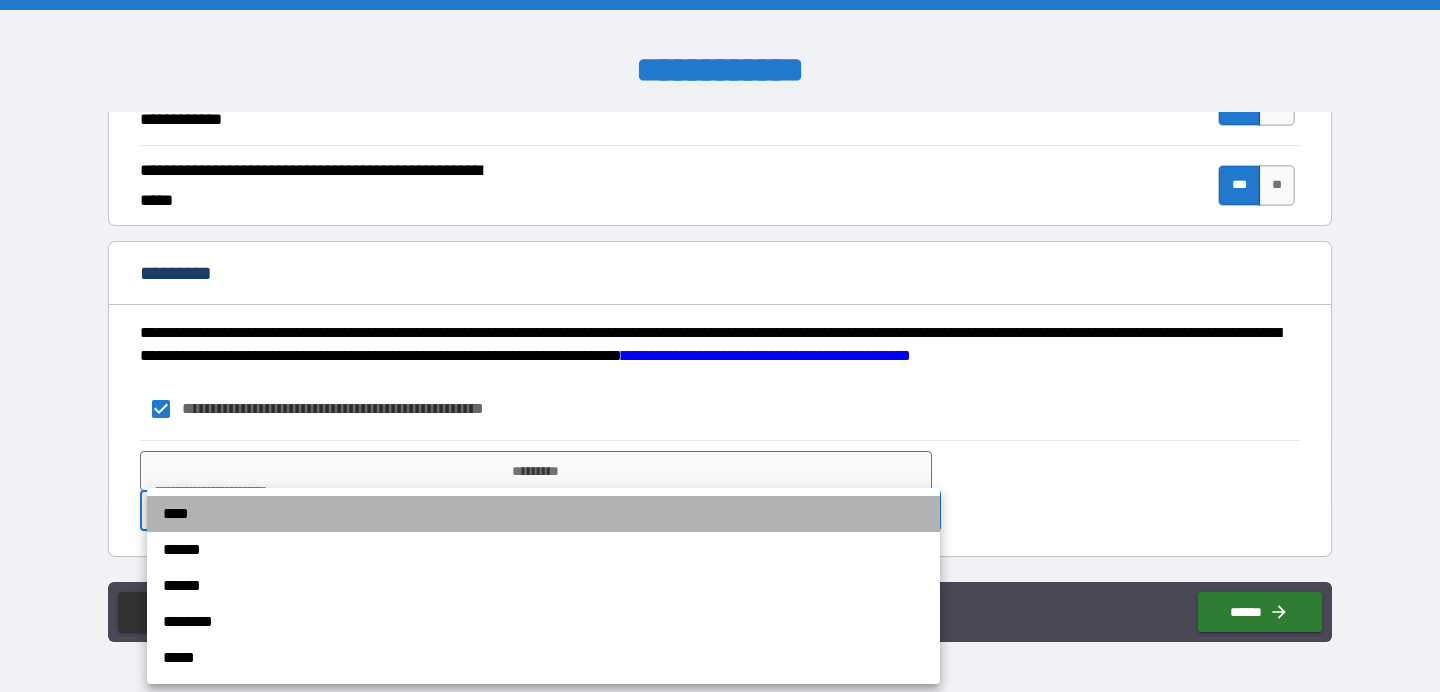 click on "****" at bounding box center [543, 514] 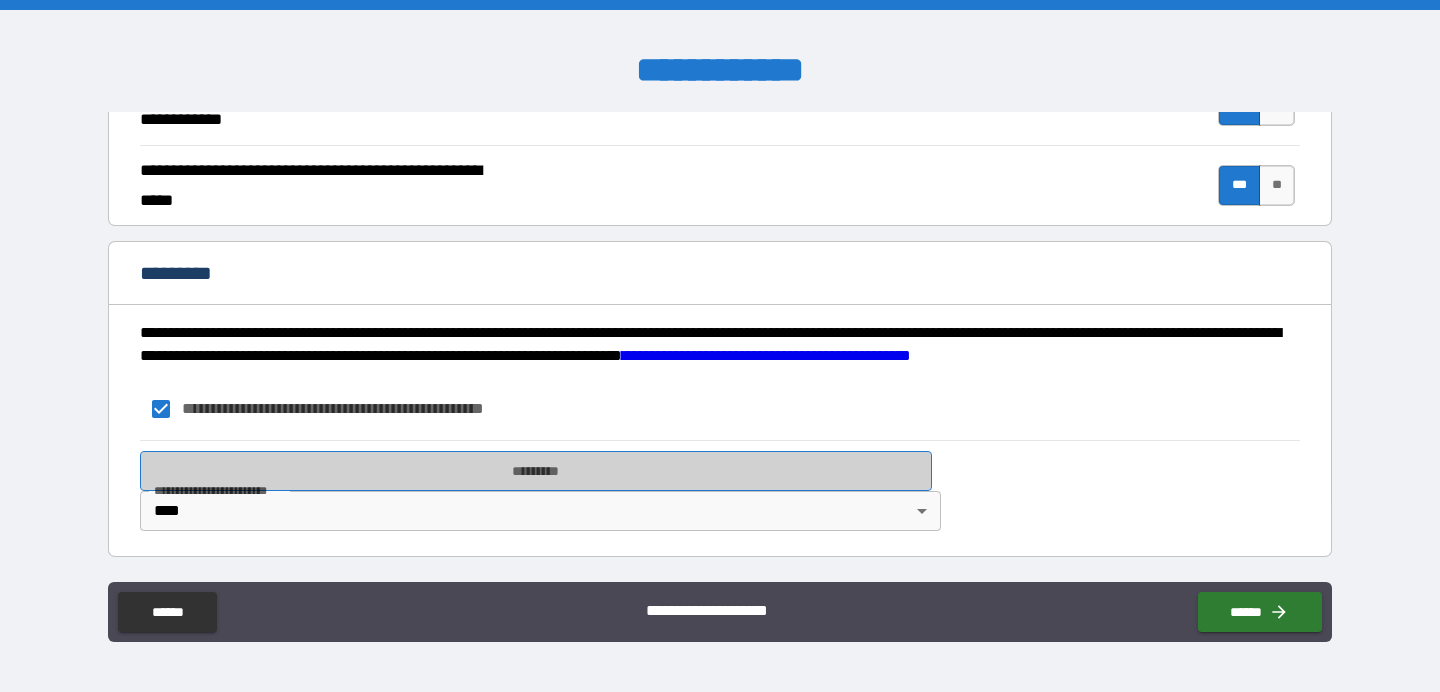 click on "*********" at bounding box center [536, 471] 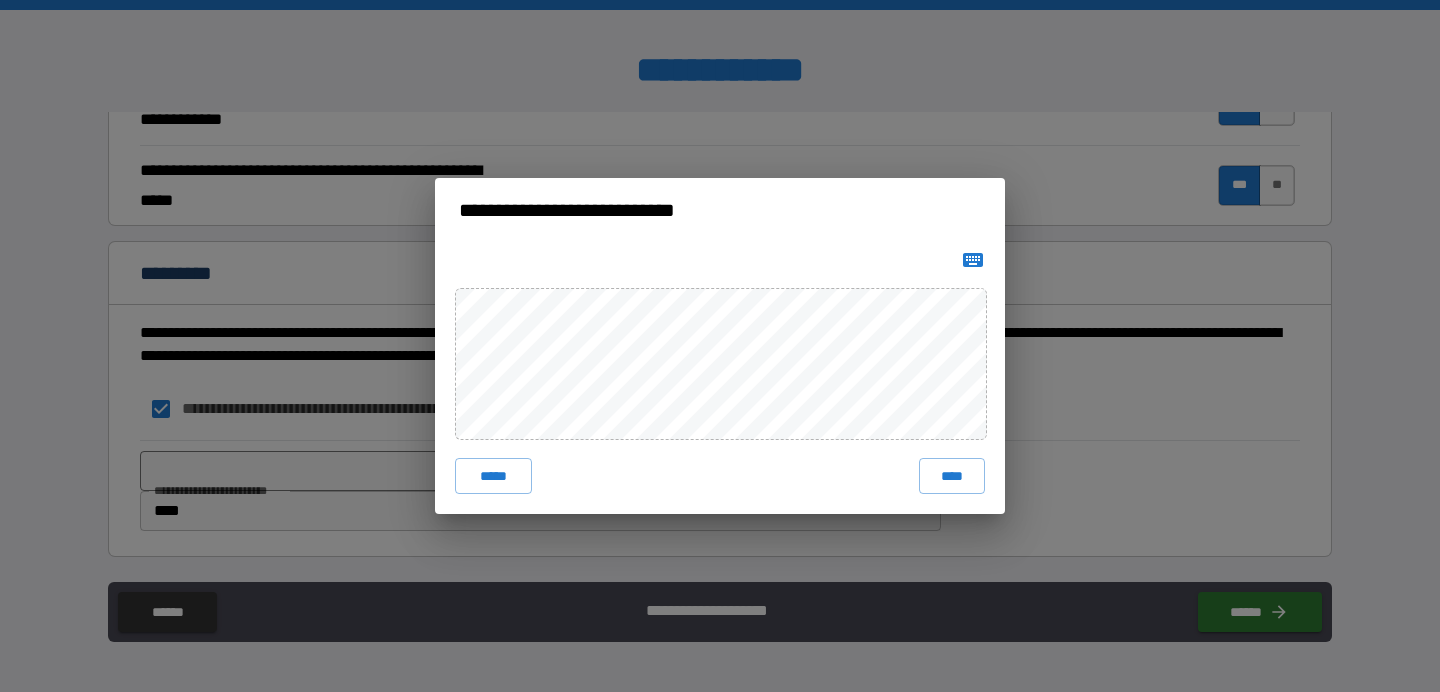 click at bounding box center [973, 260] 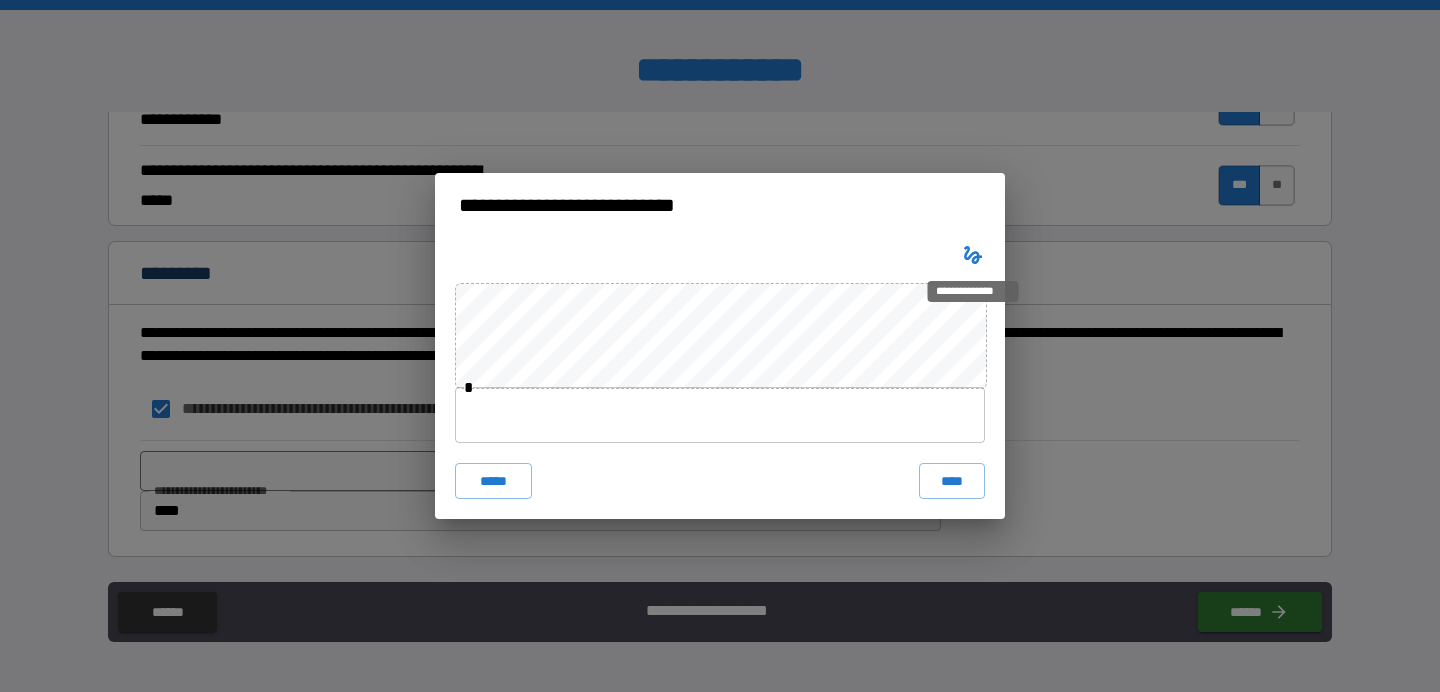 type 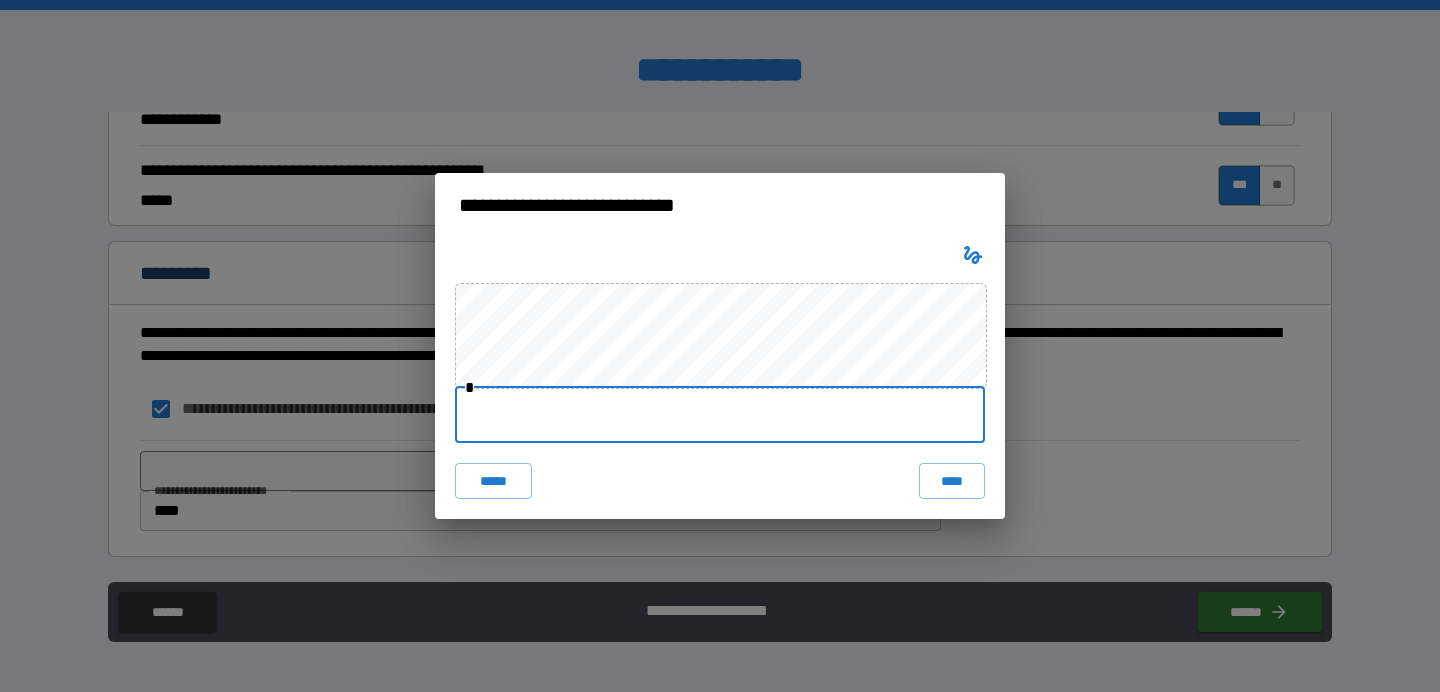 click at bounding box center [720, 415] 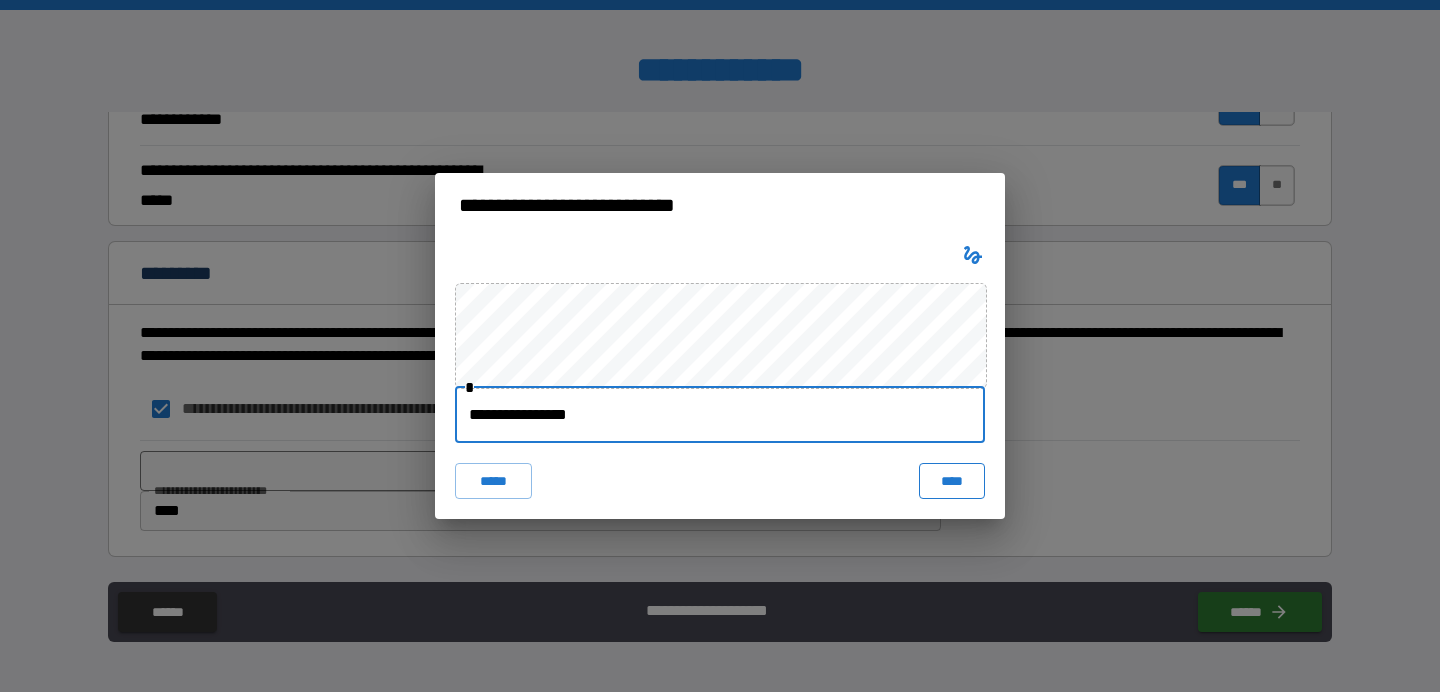 type on "**********" 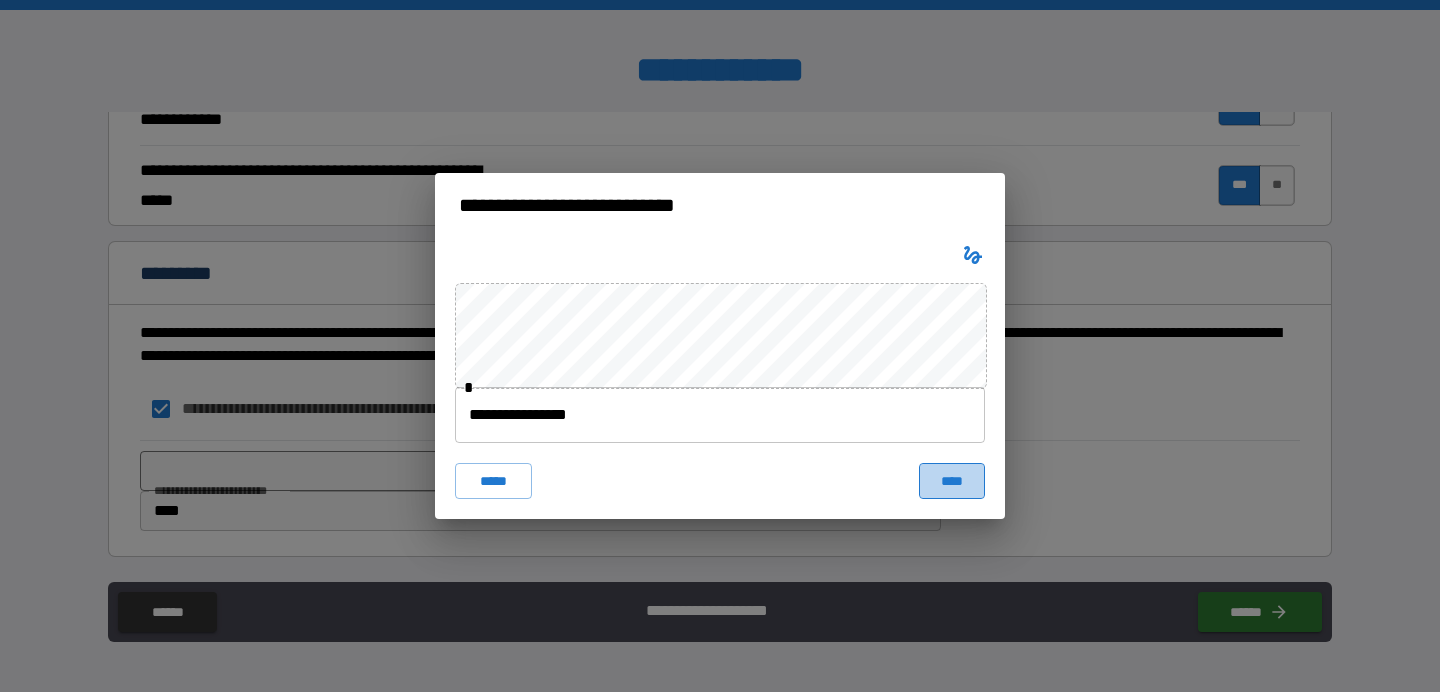 click on "****" at bounding box center (952, 481) 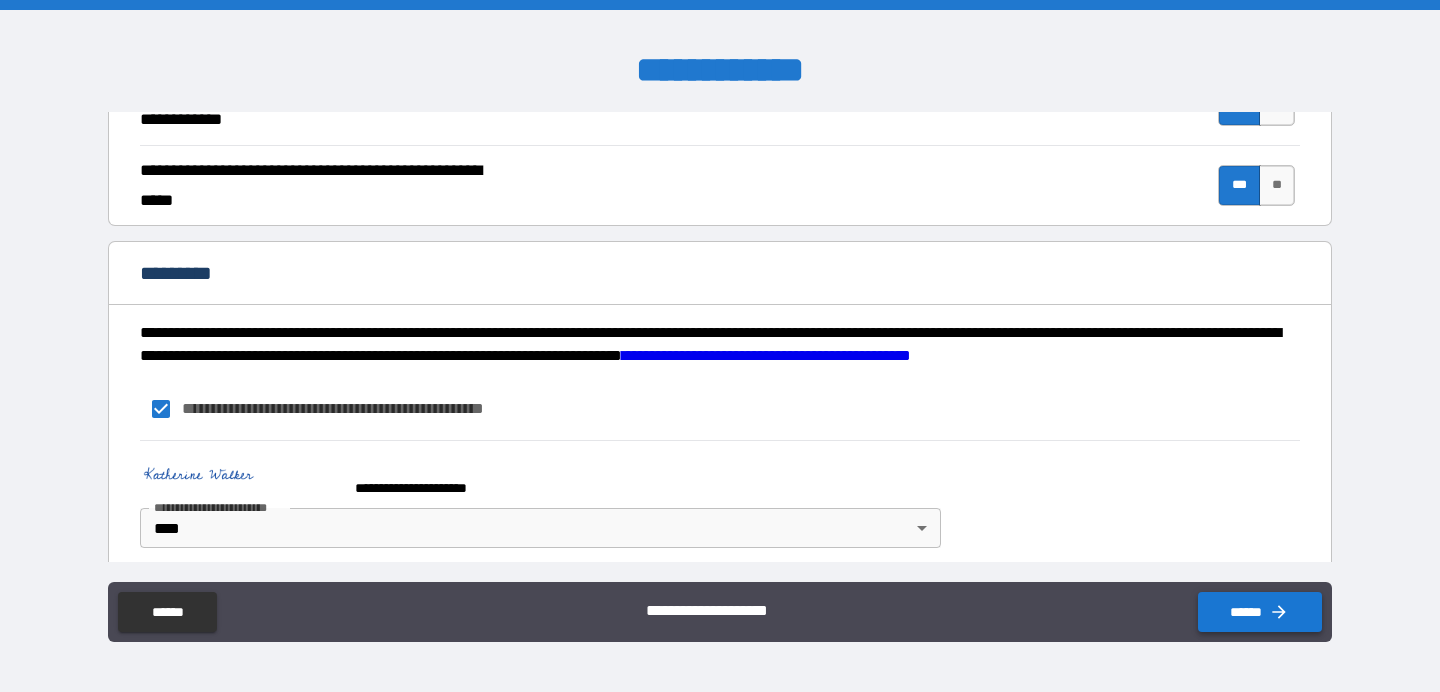 click on "******" at bounding box center (1260, 612) 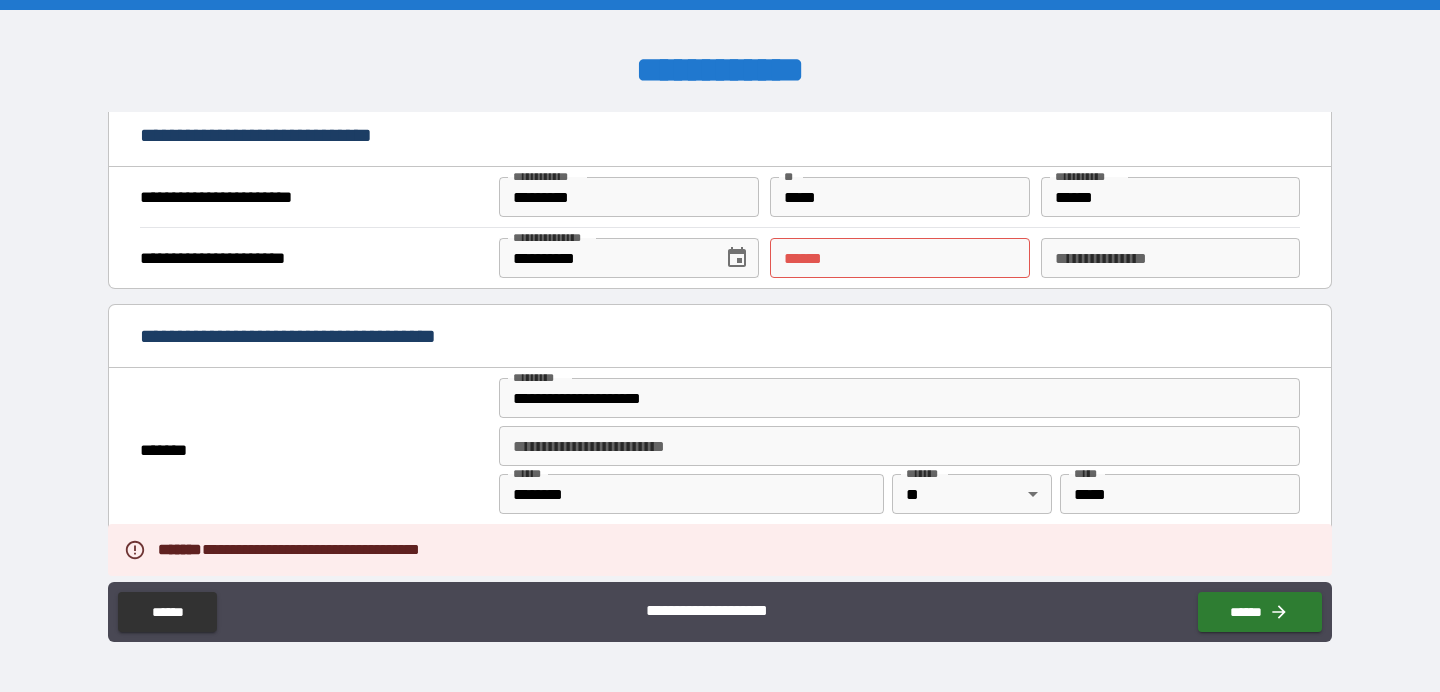 scroll, scrollTop: 1233, scrollLeft: 0, axis: vertical 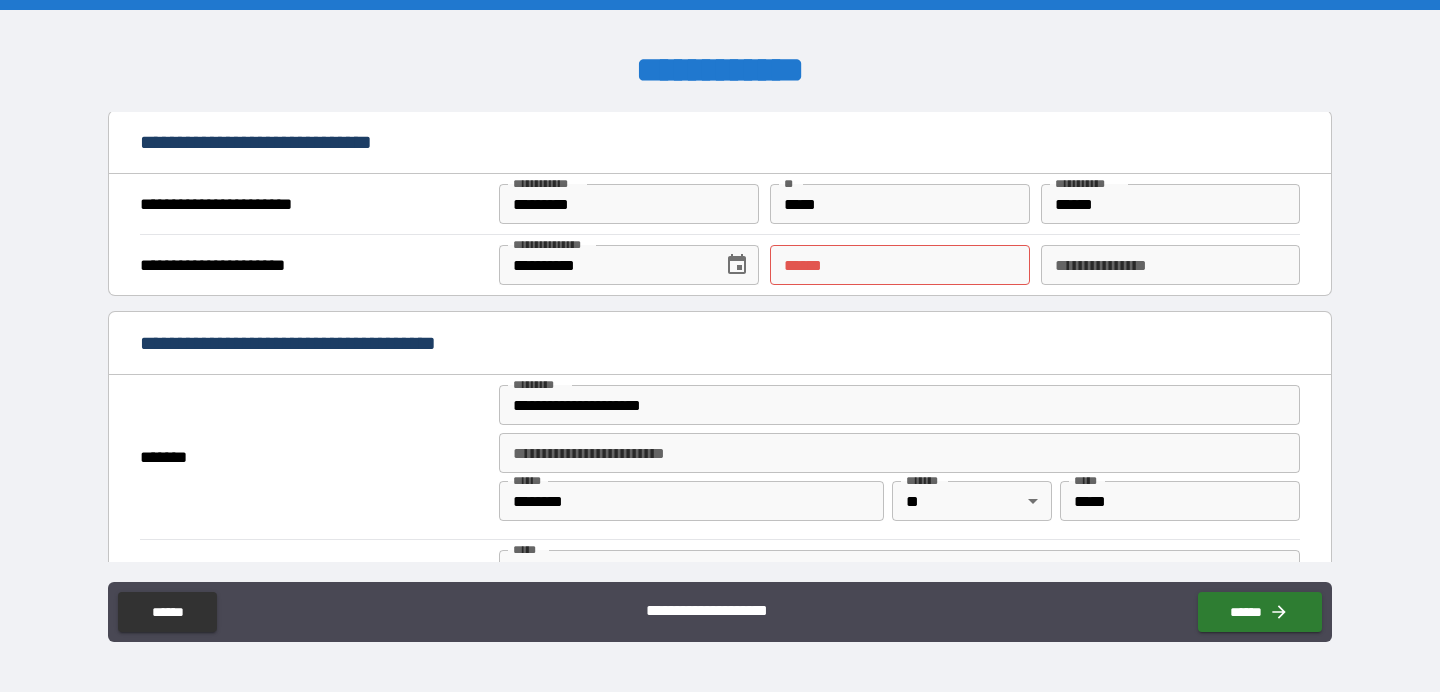 click on "****   *" at bounding box center (899, 265) 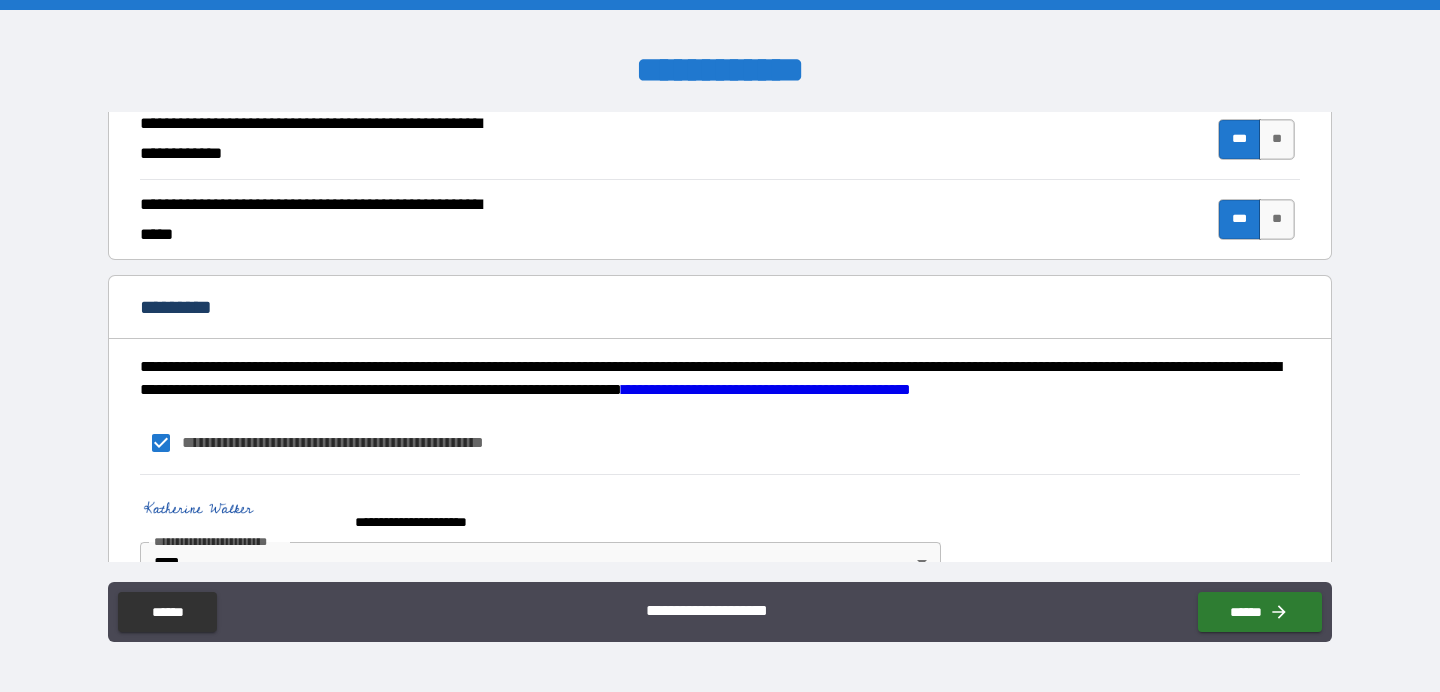 scroll, scrollTop: 1926, scrollLeft: 0, axis: vertical 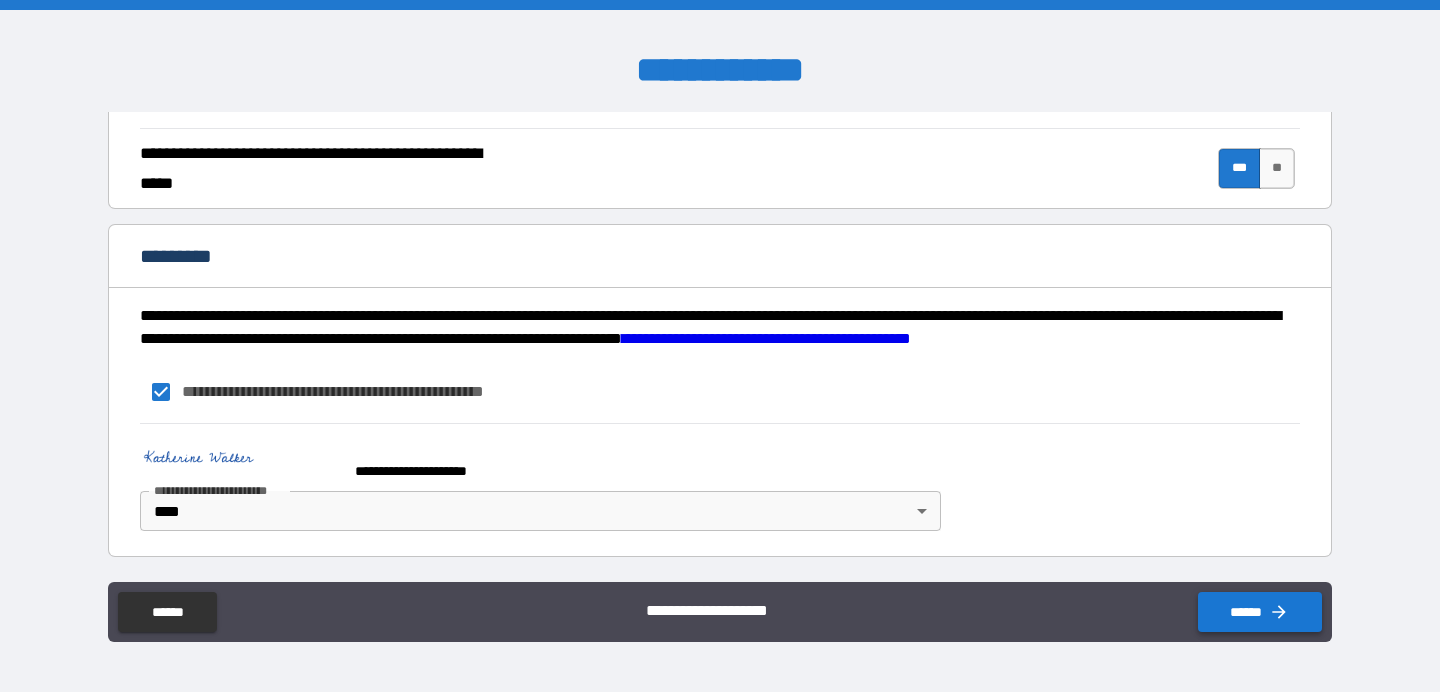 type on "**********" 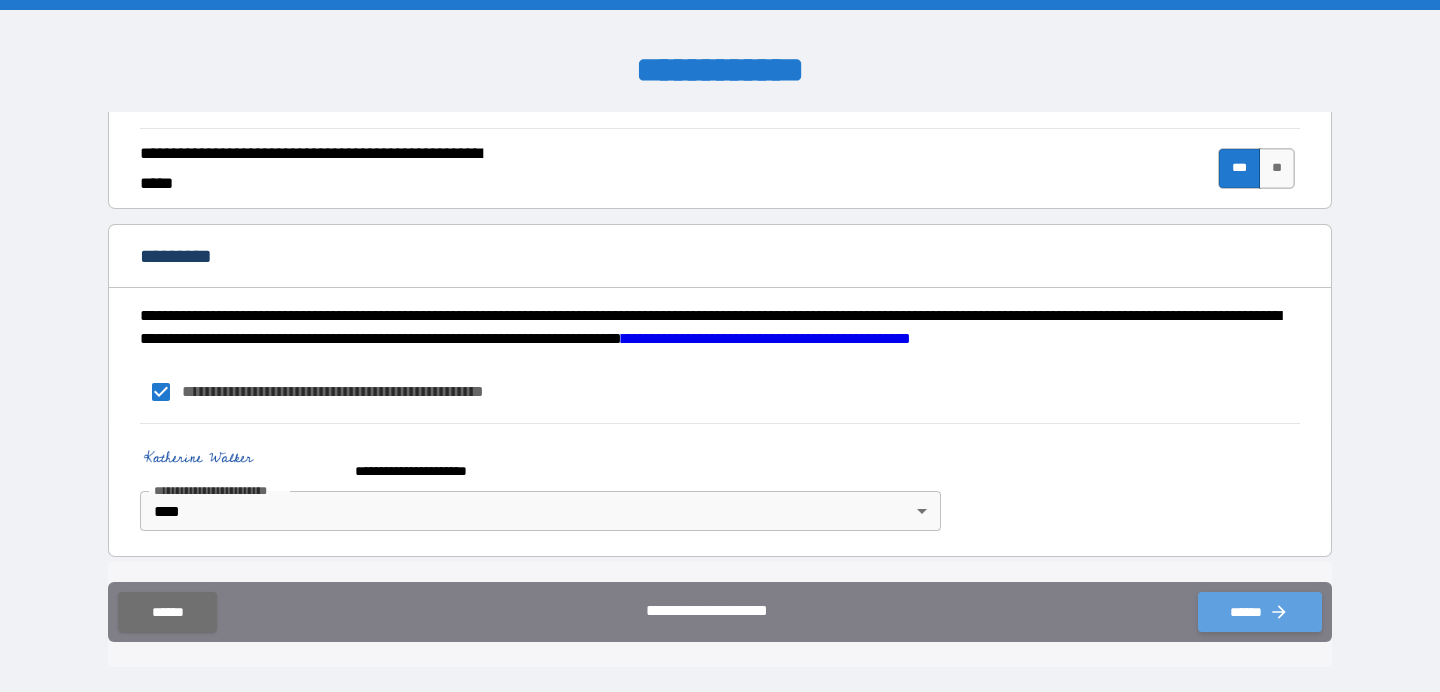 click on "******" at bounding box center [1260, 612] 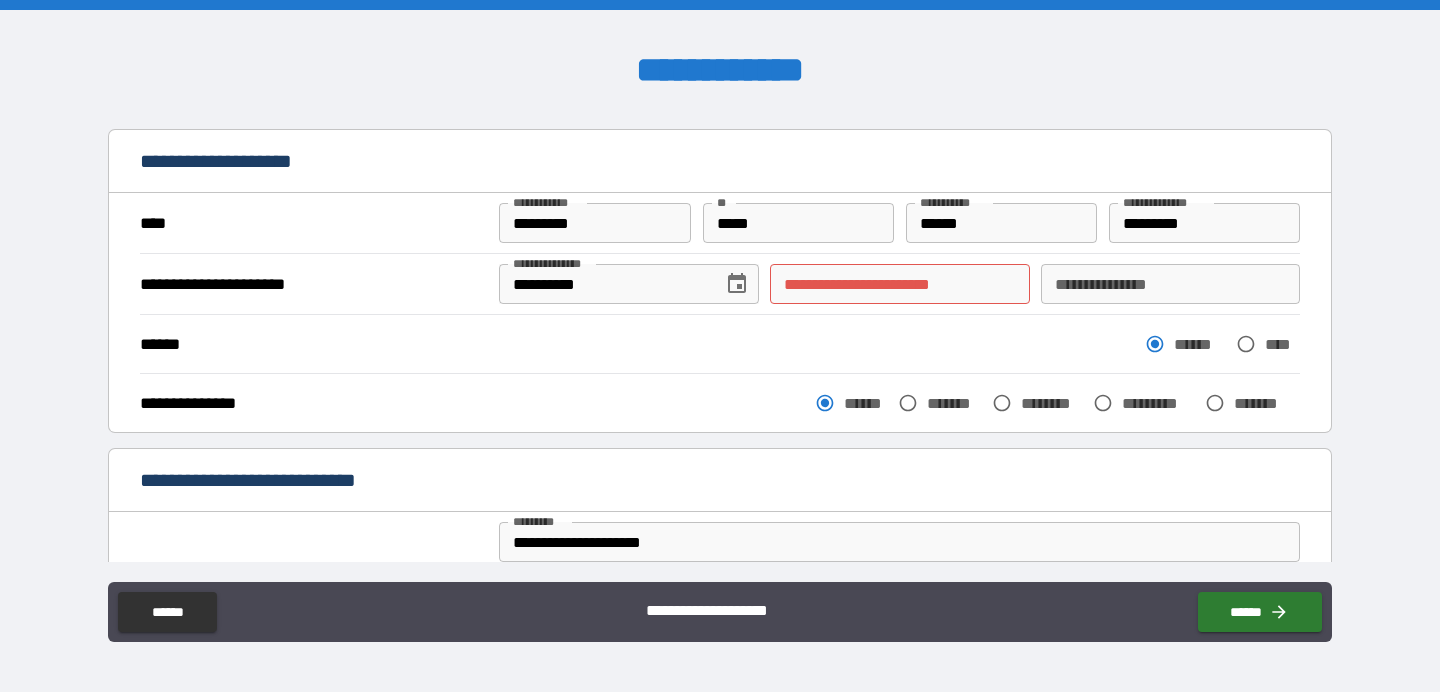 scroll, scrollTop: 40, scrollLeft: 0, axis: vertical 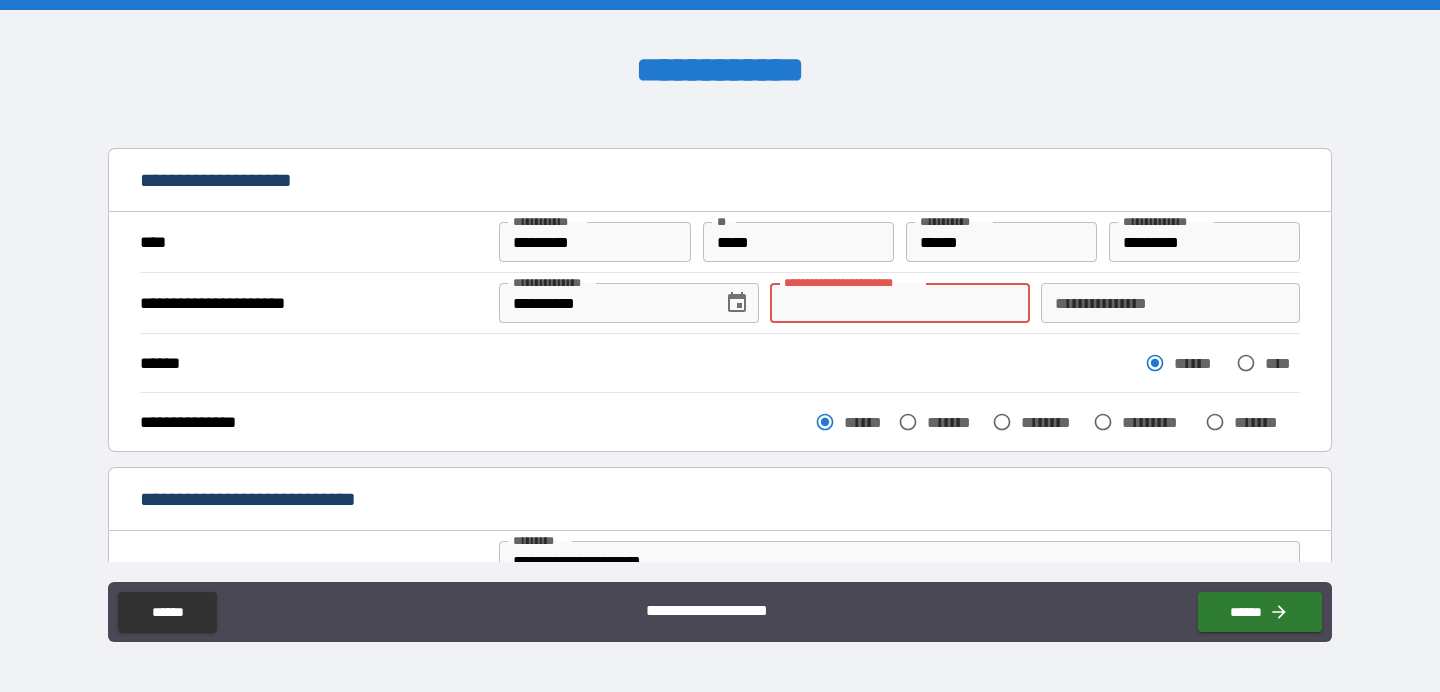 click on "**********" at bounding box center [899, 303] 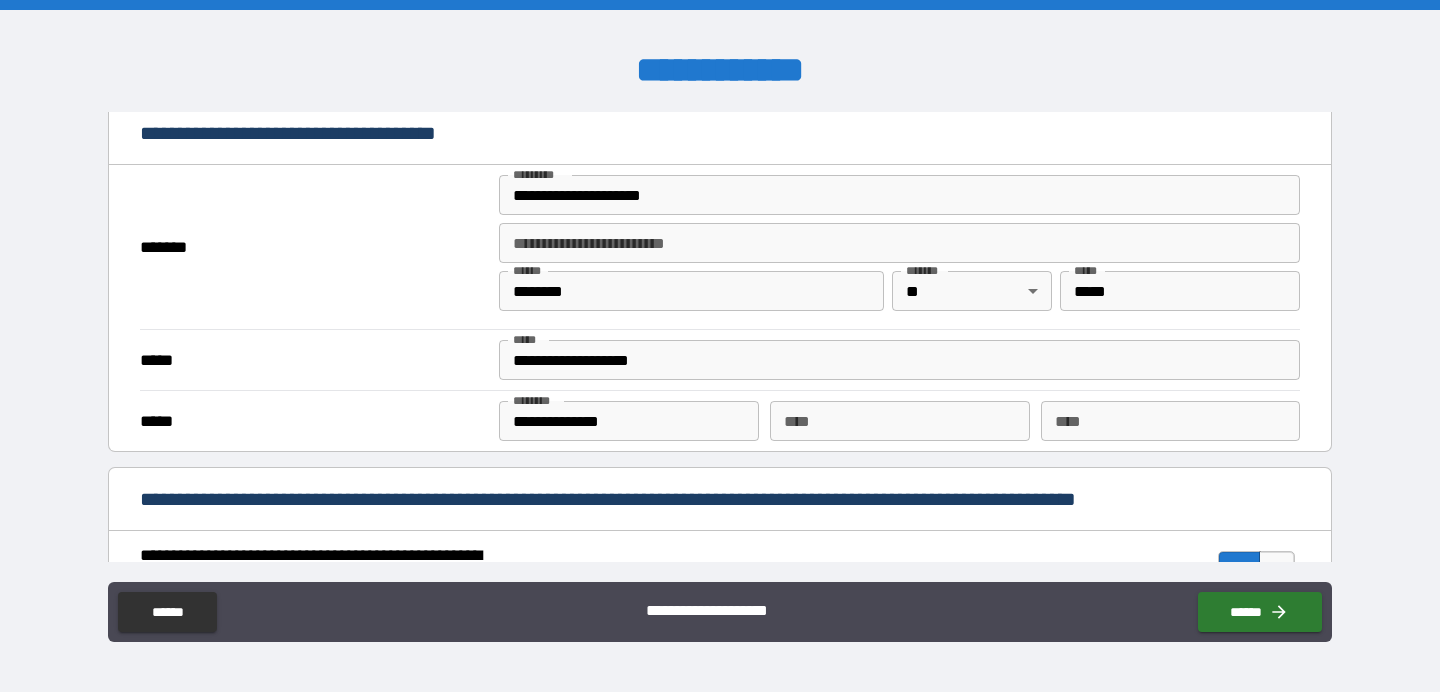 scroll, scrollTop: 1926, scrollLeft: 0, axis: vertical 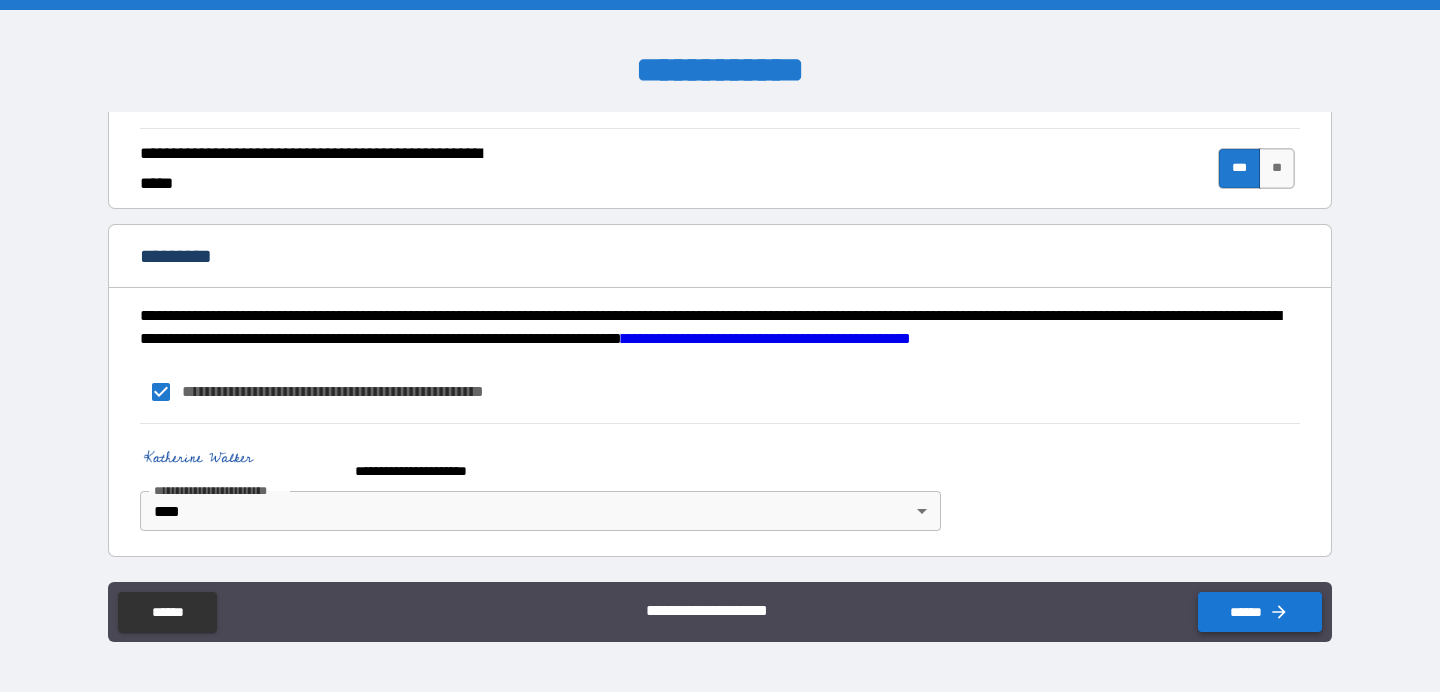 type on "**********" 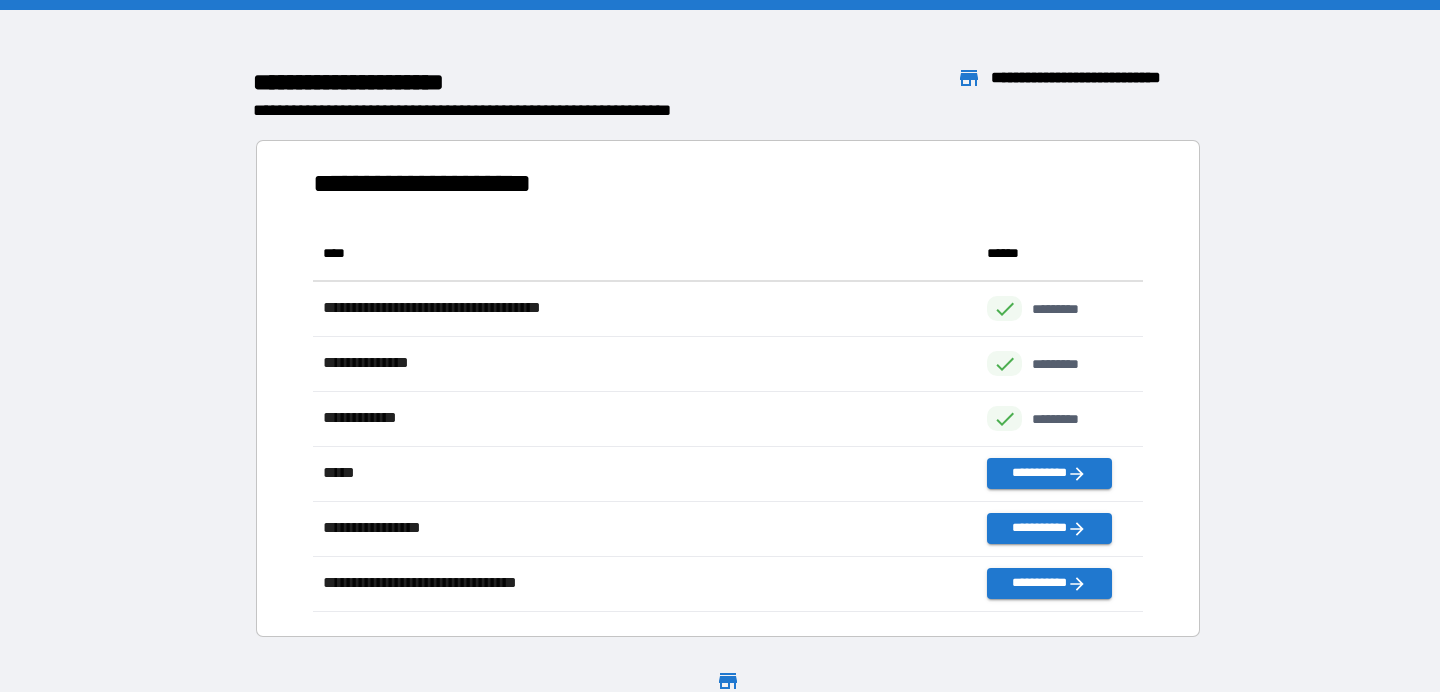 scroll, scrollTop: 1, scrollLeft: 1, axis: both 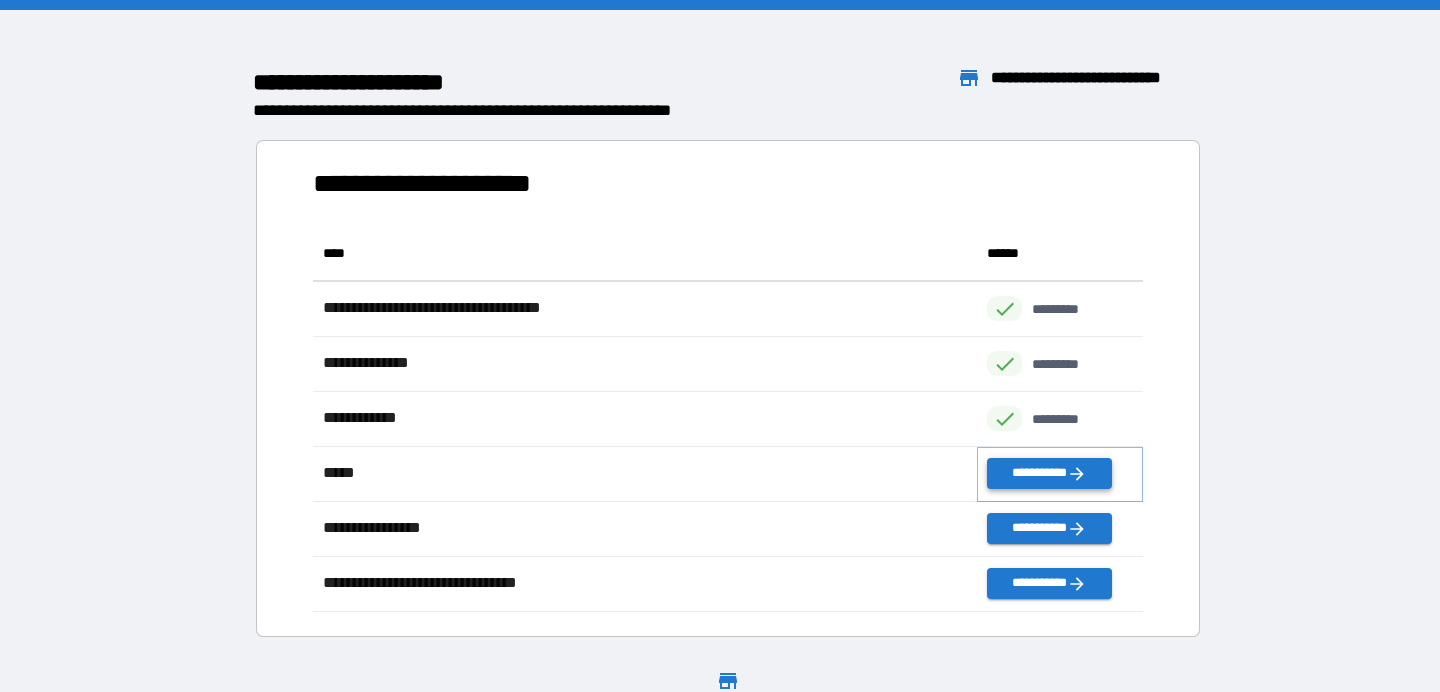 click on "**********" at bounding box center [1049, 473] 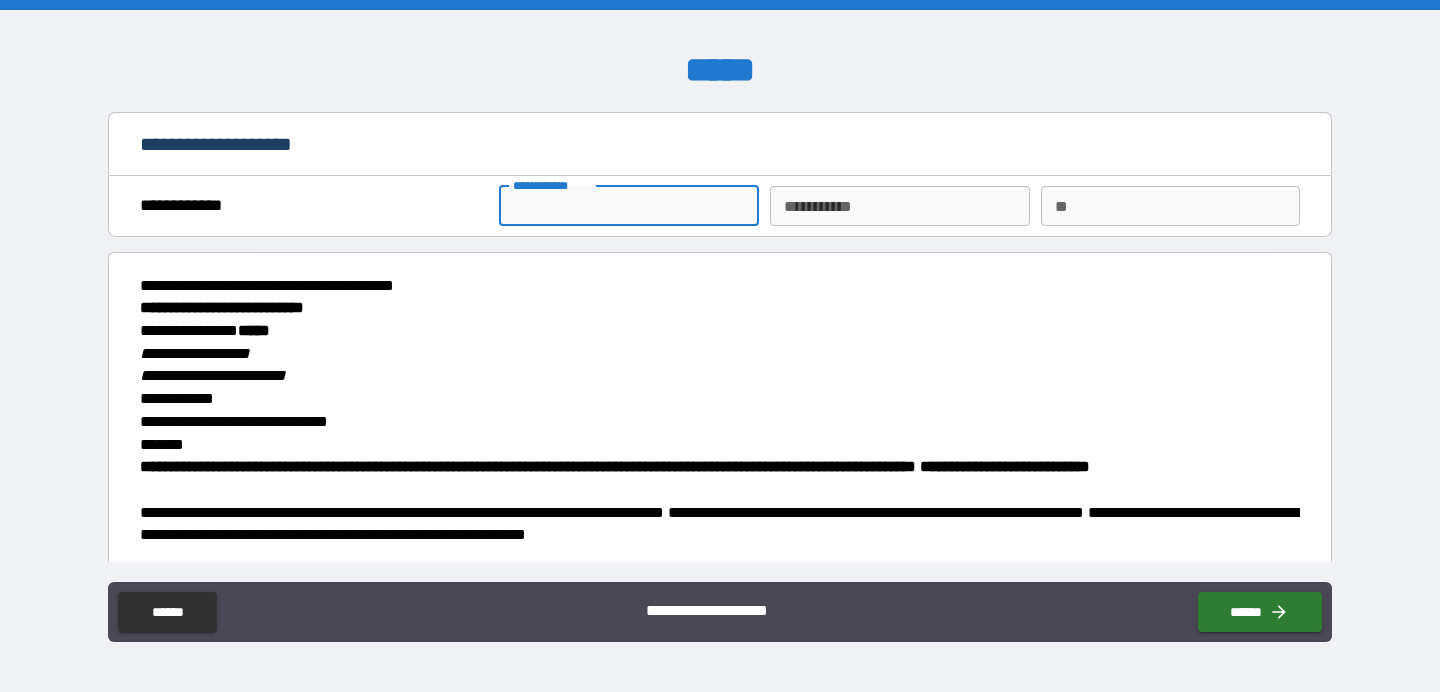 click on "**********" at bounding box center (628, 206) 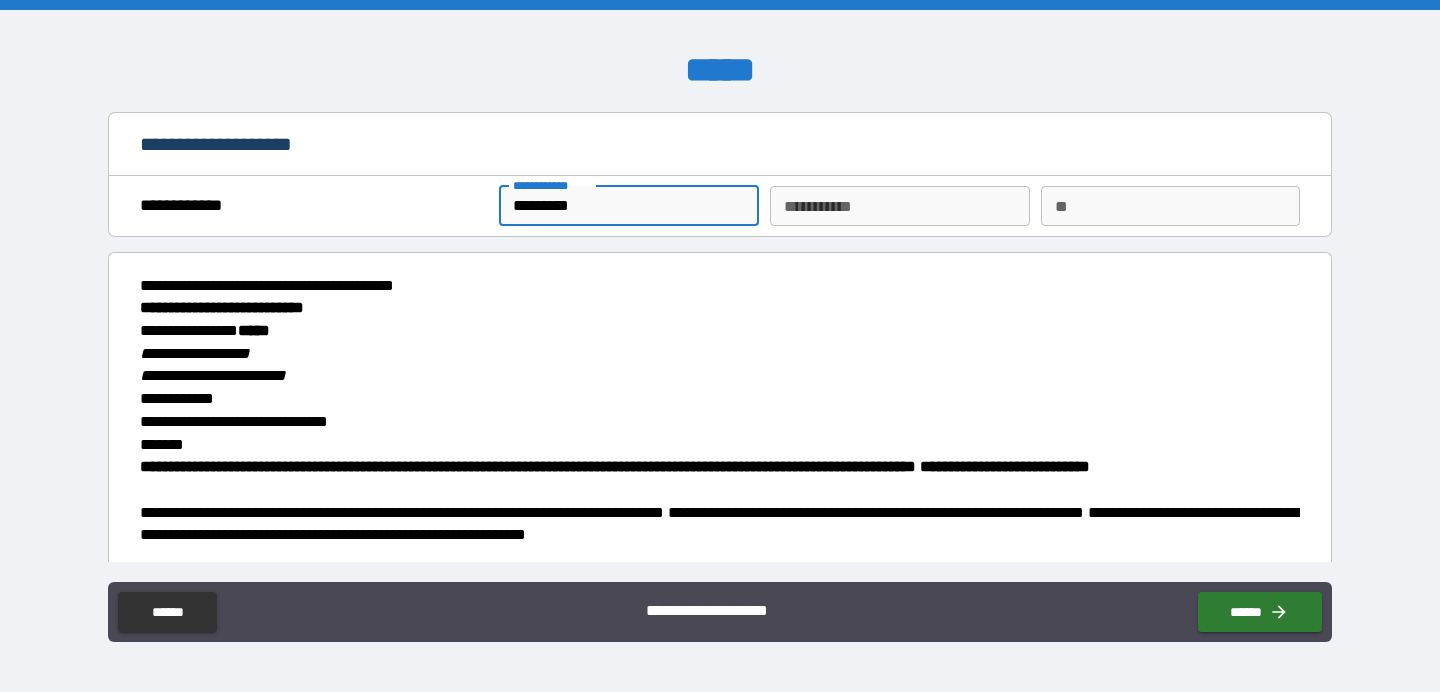 type on "*********" 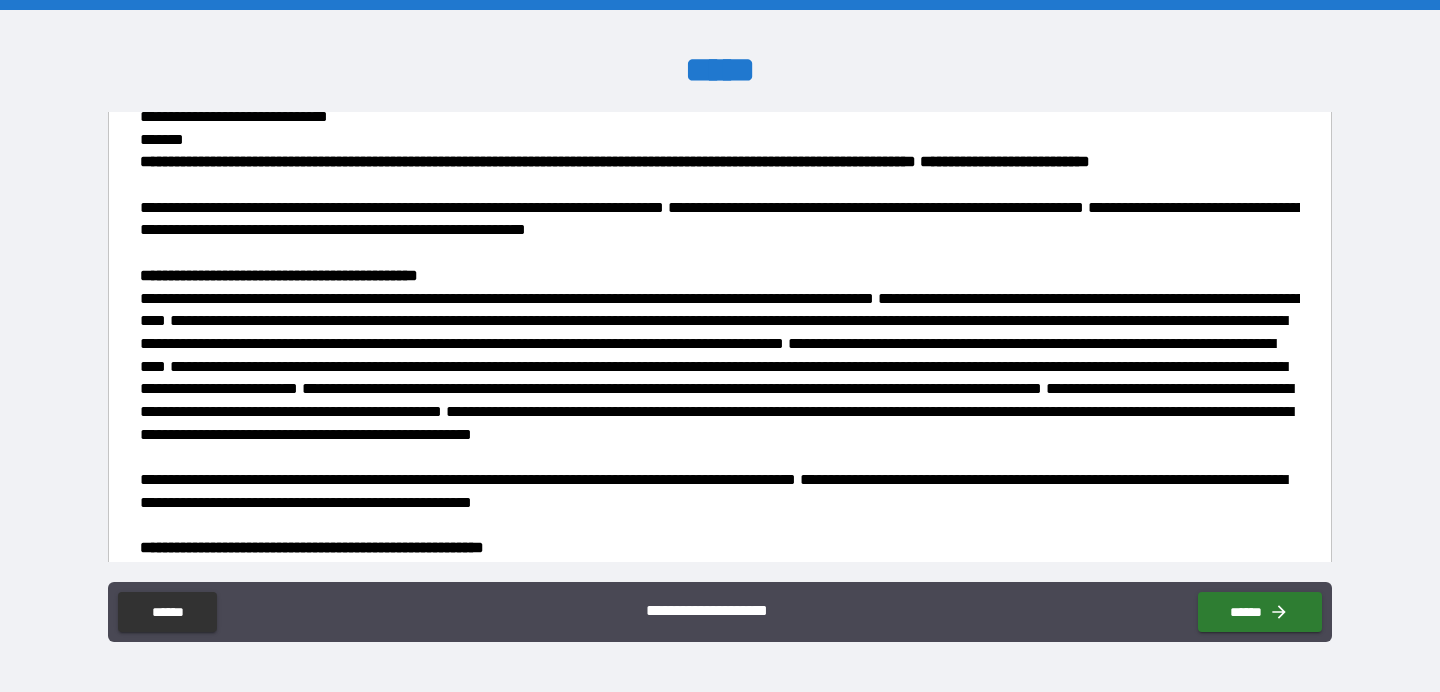 type on "******" 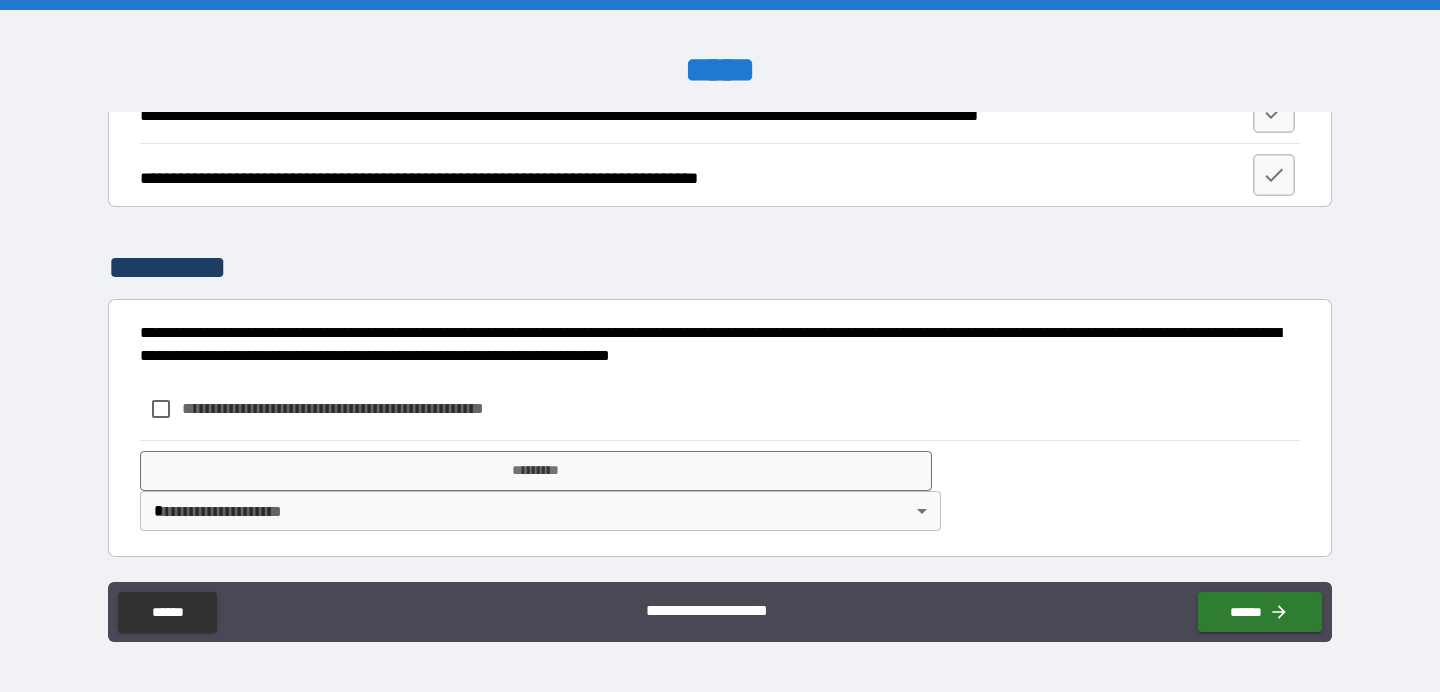 scroll, scrollTop: 2573, scrollLeft: 0, axis: vertical 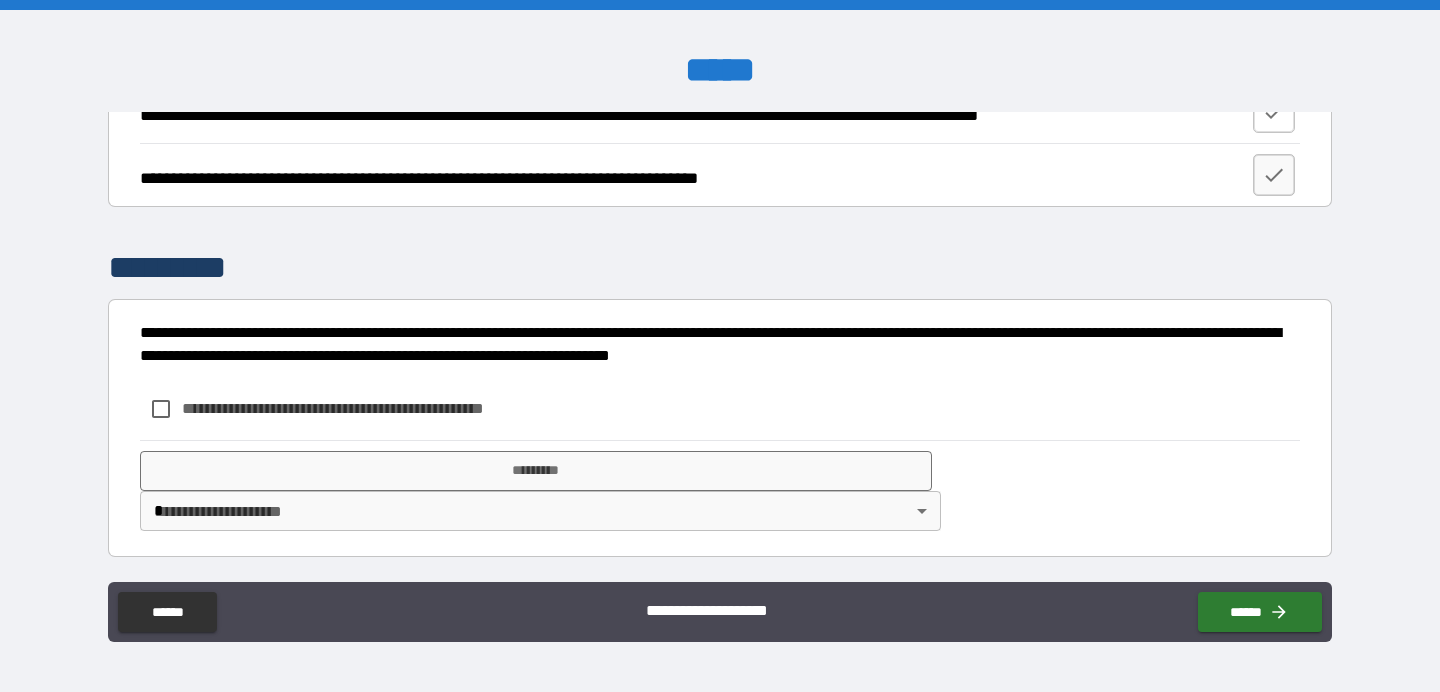 click 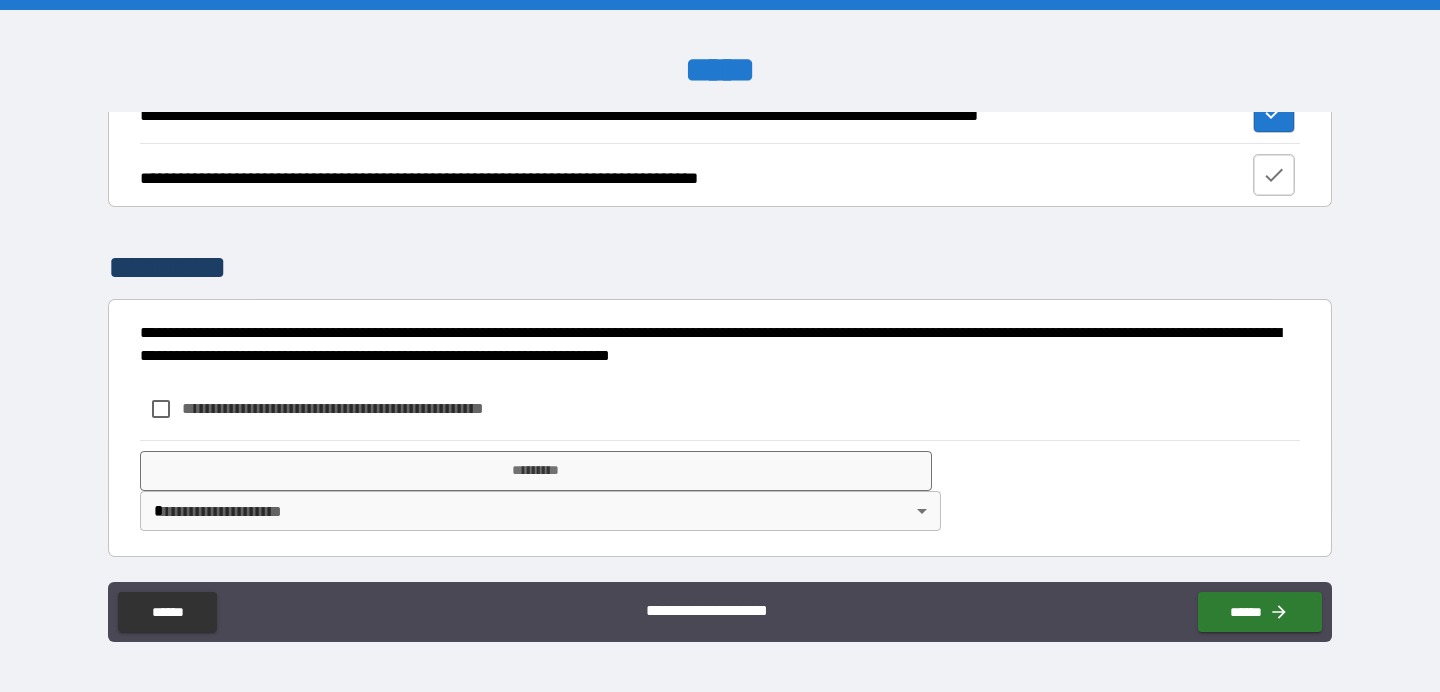 click 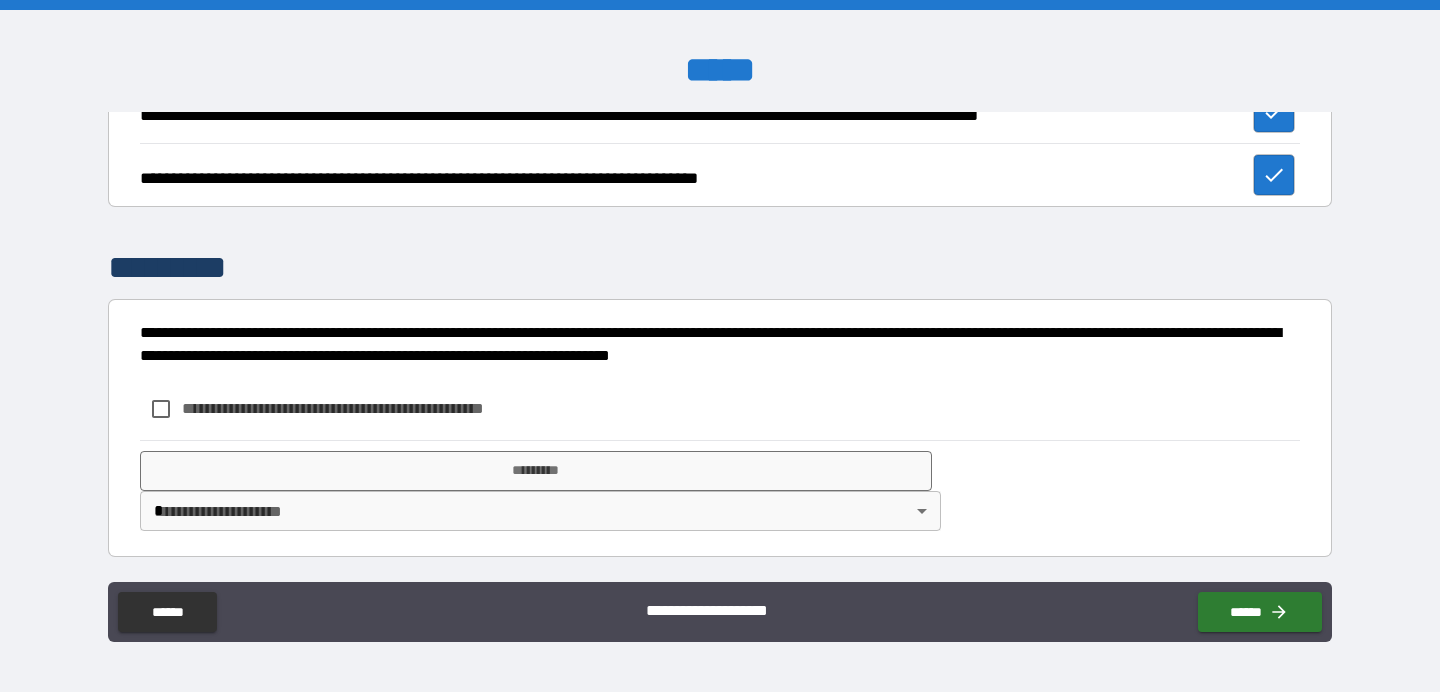 scroll, scrollTop: 2765, scrollLeft: 0, axis: vertical 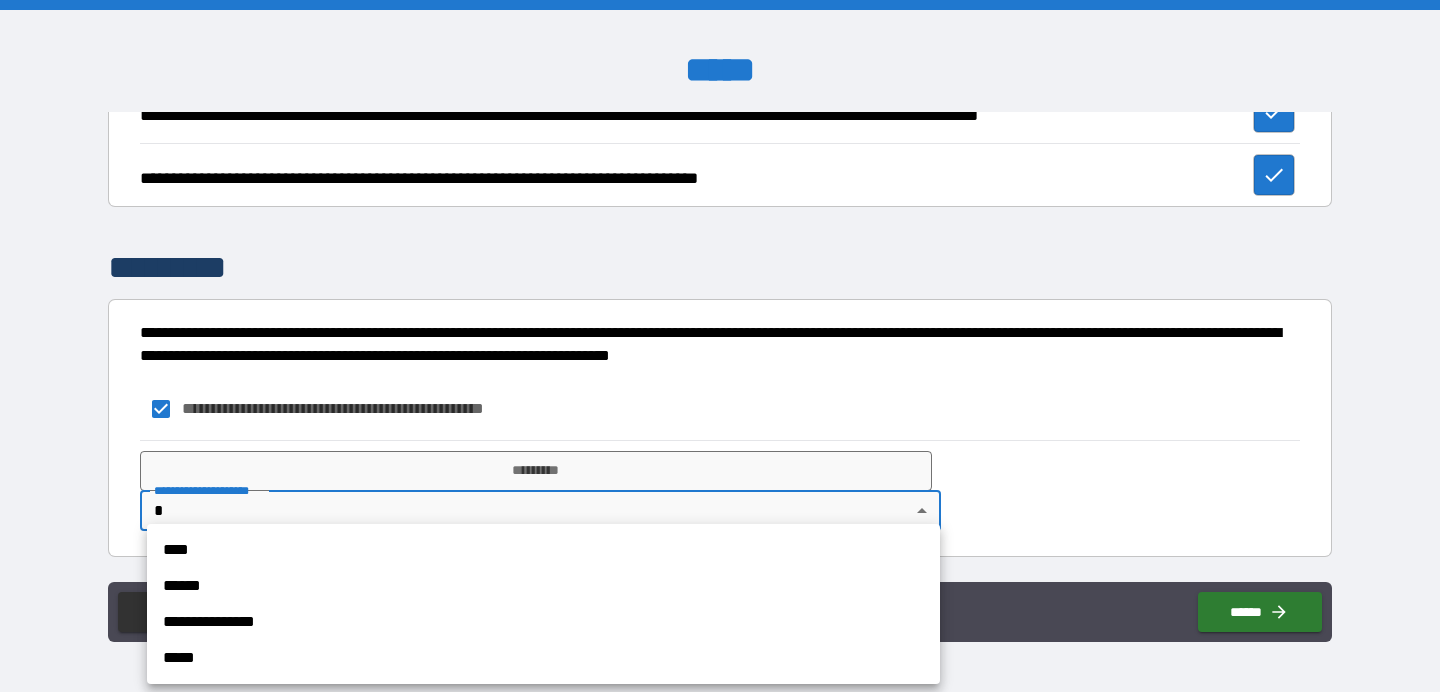 click on "**********" at bounding box center [720, 346] 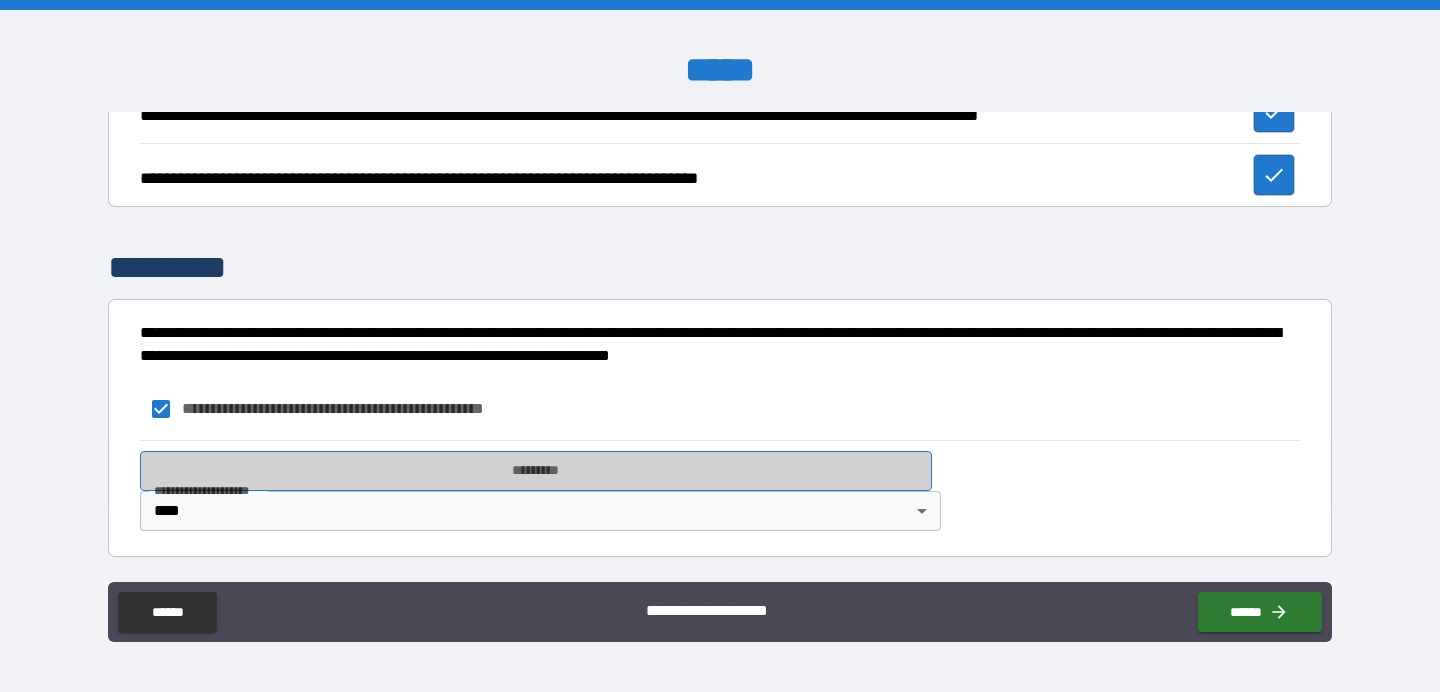 click on "*********" at bounding box center [536, 471] 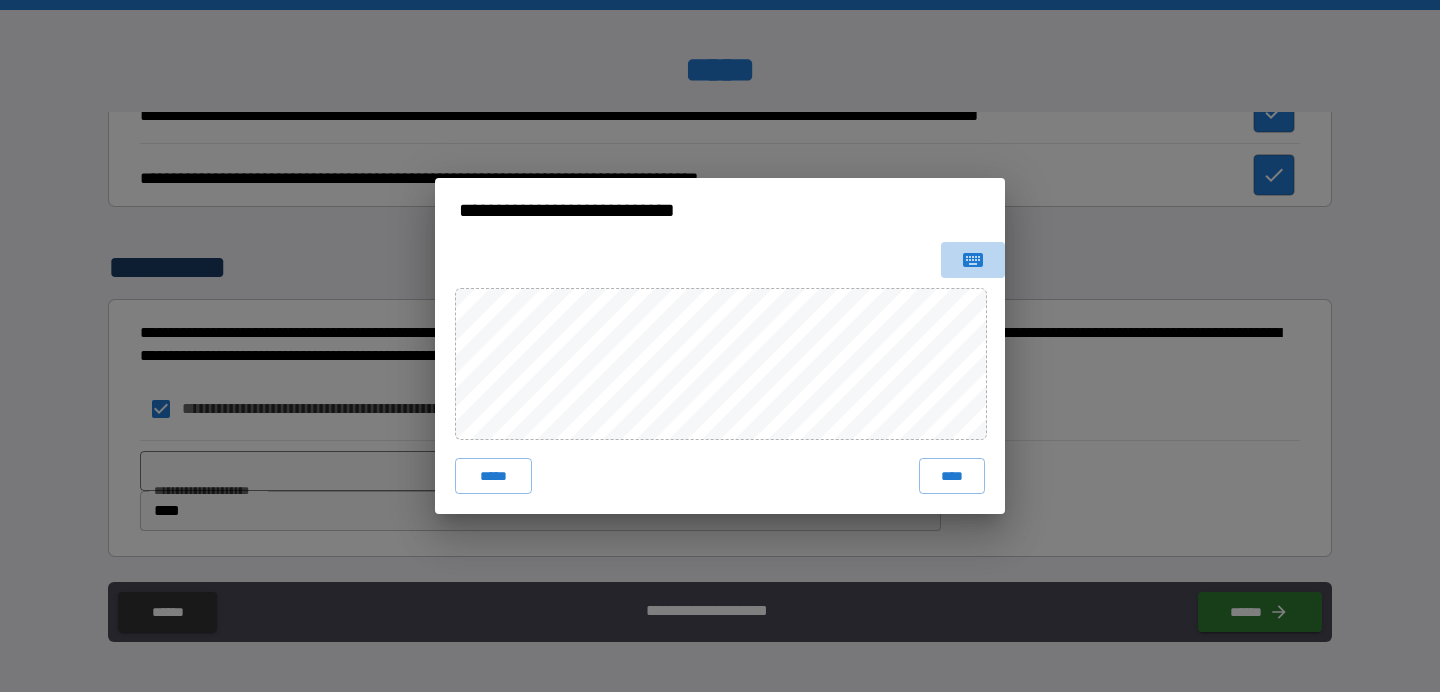 click at bounding box center (973, 260) 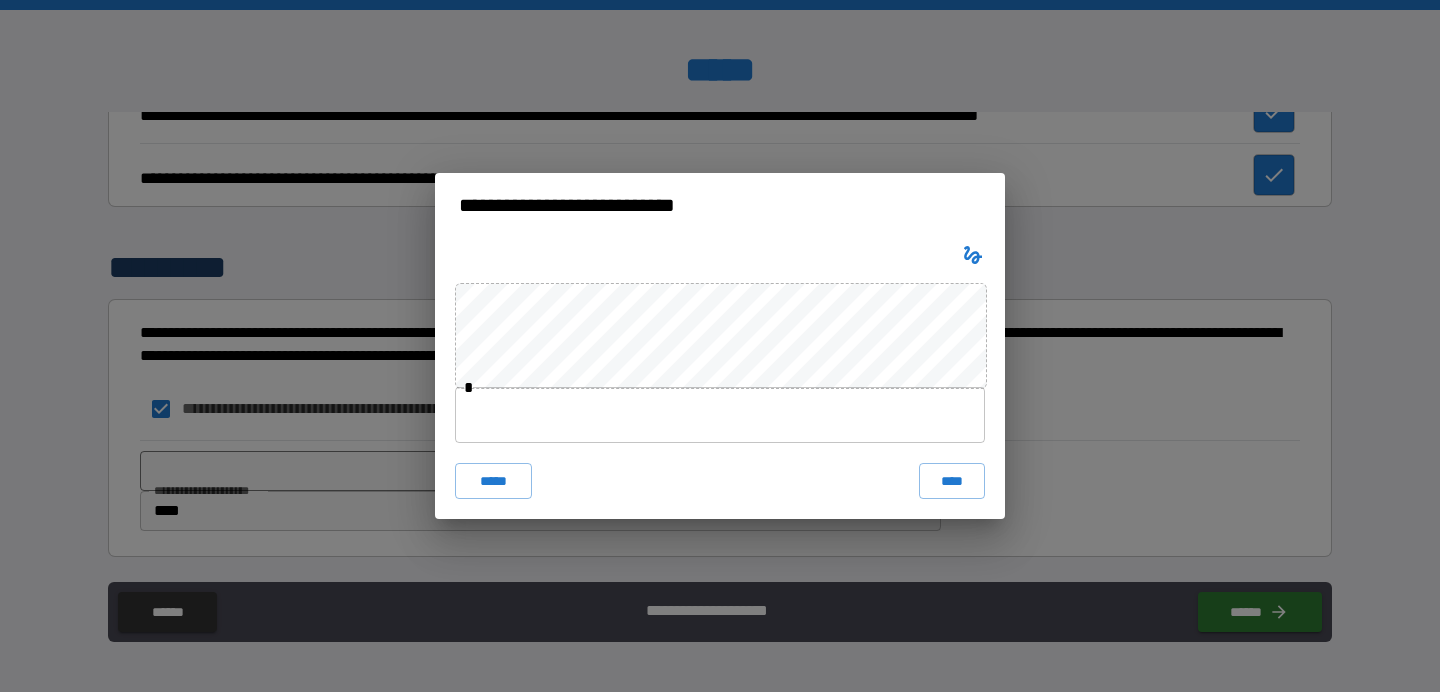 click at bounding box center [720, 415] 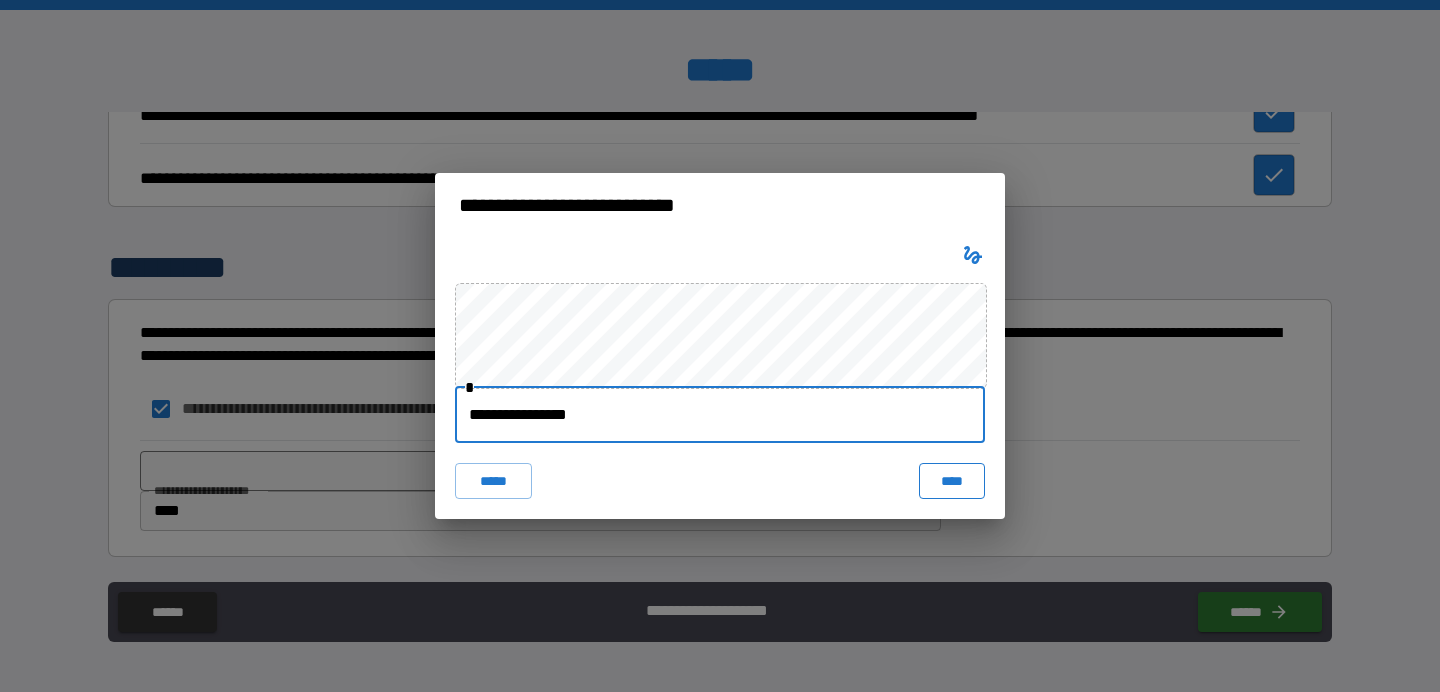 type on "**********" 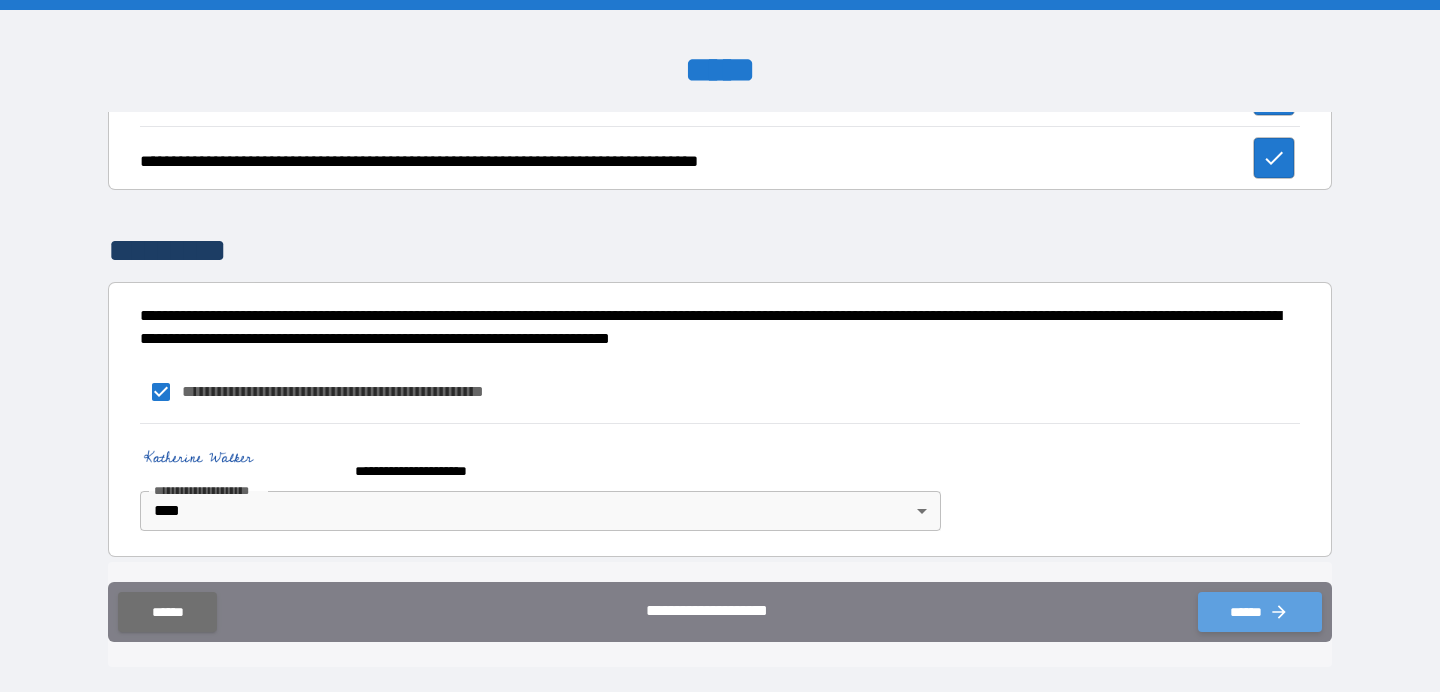 click on "******" at bounding box center [1260, 612] 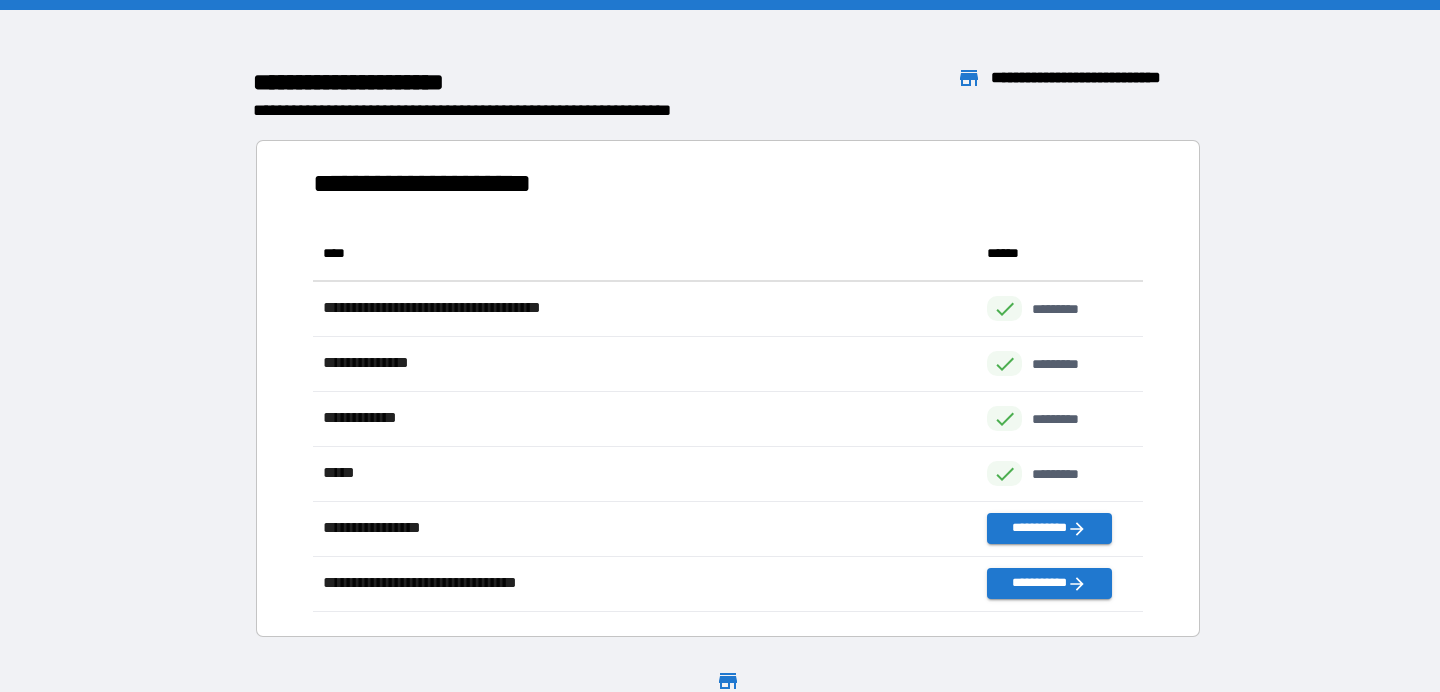 scroll, scrollTop: 1, scrollLeft: 1, axis: both 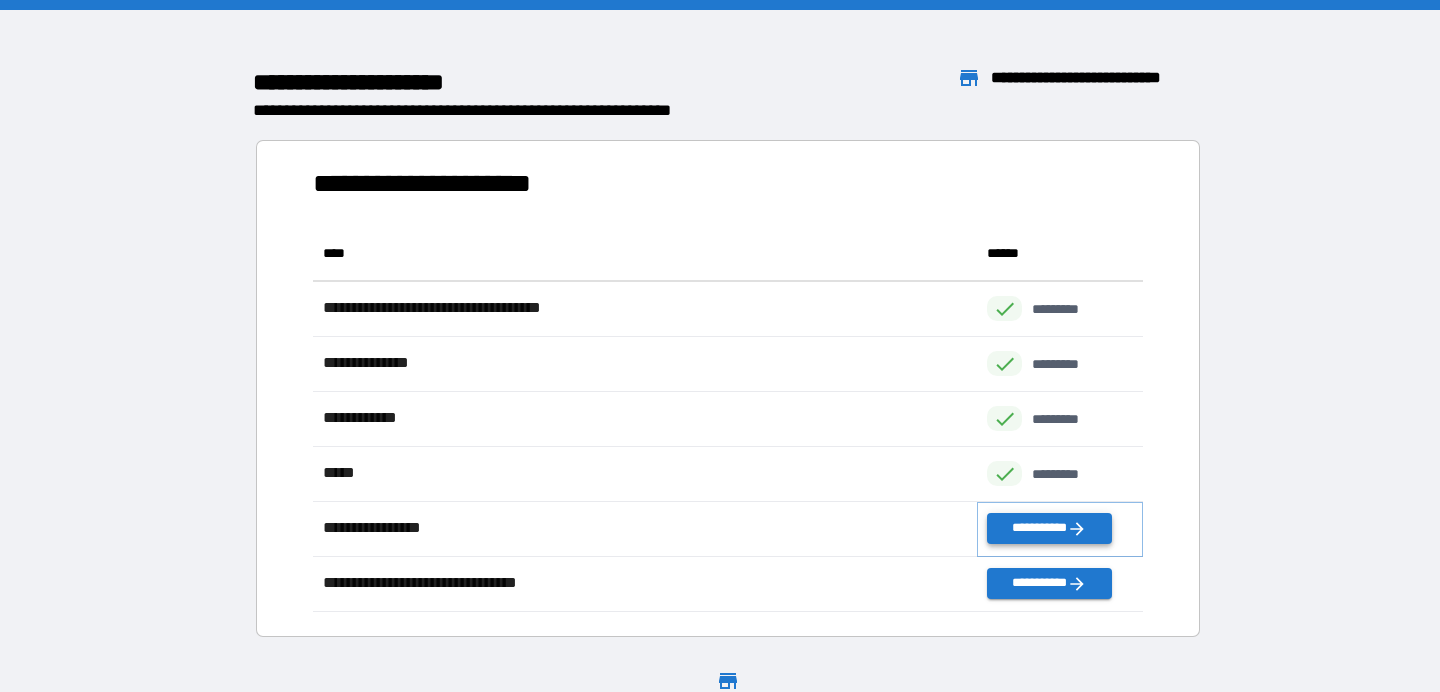 click 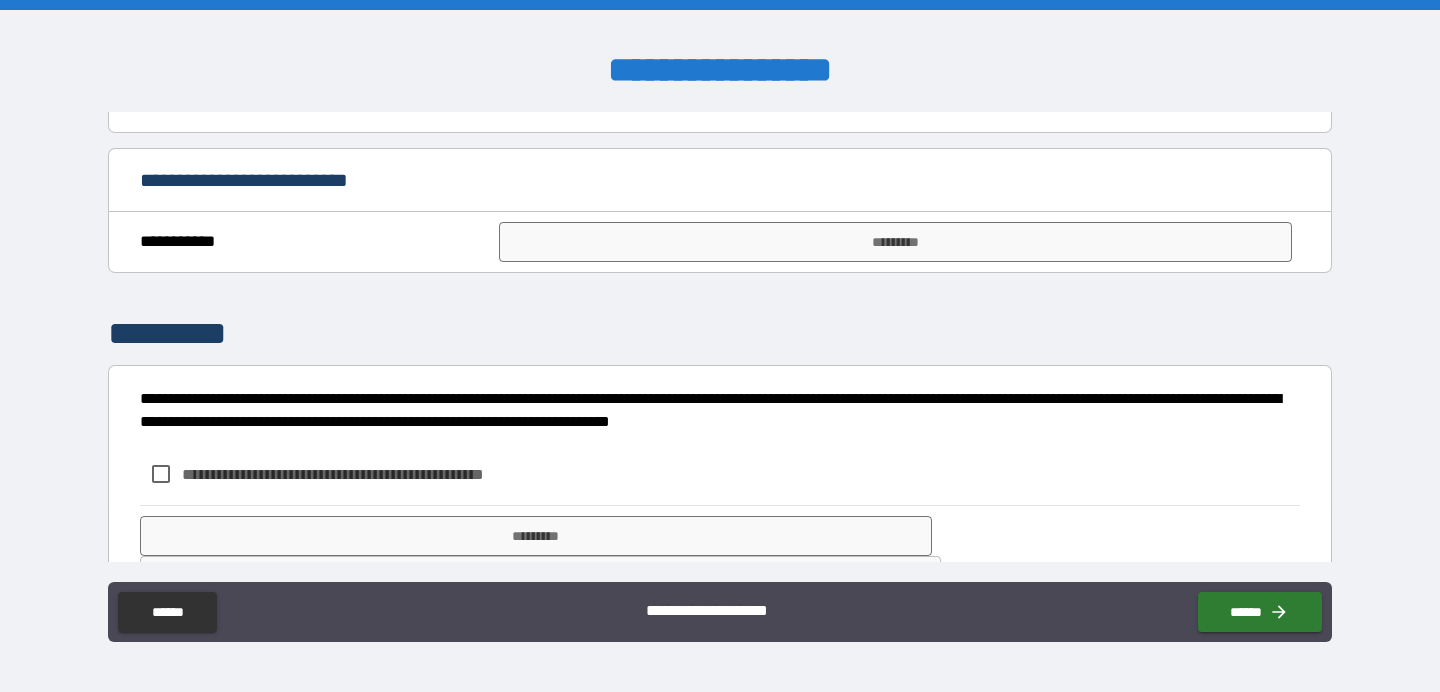 scroll, scrollTop: 829, scrollLeft: 0, axis: vertical 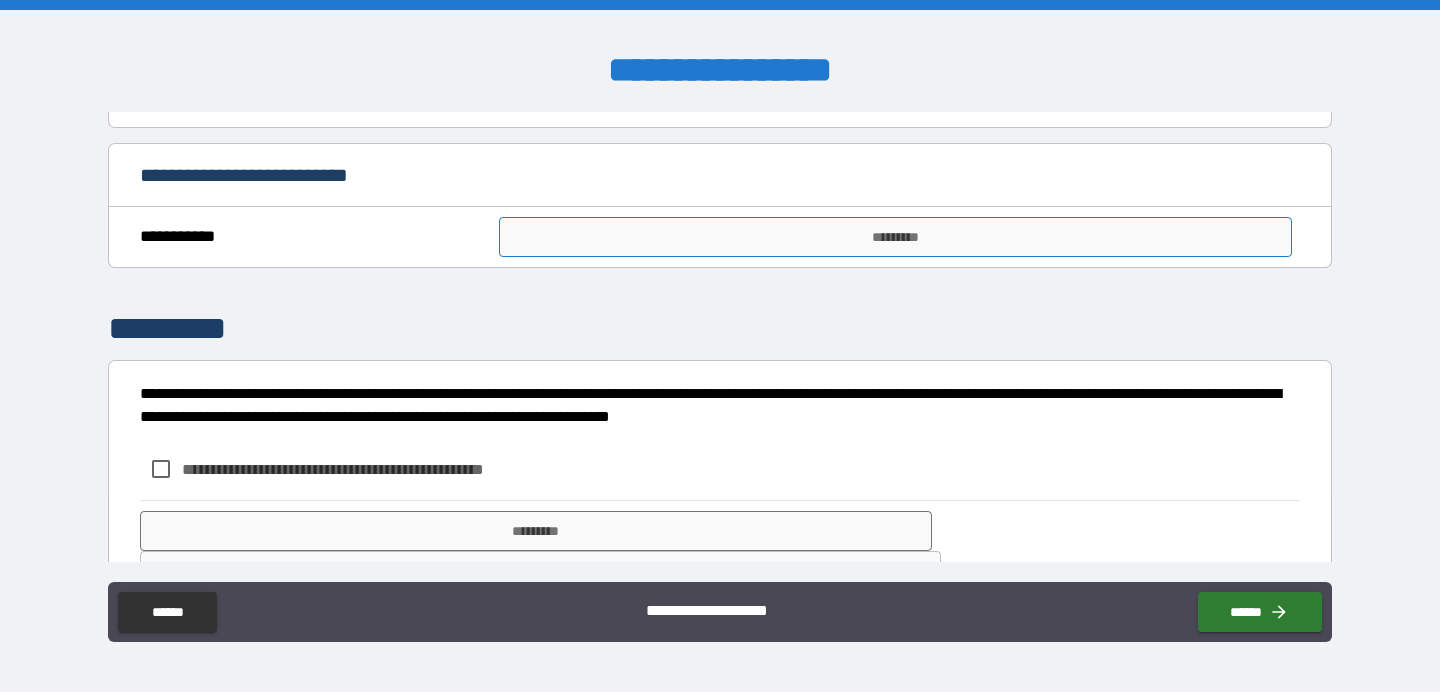 click on "*********" at bounding box center [895, 237] 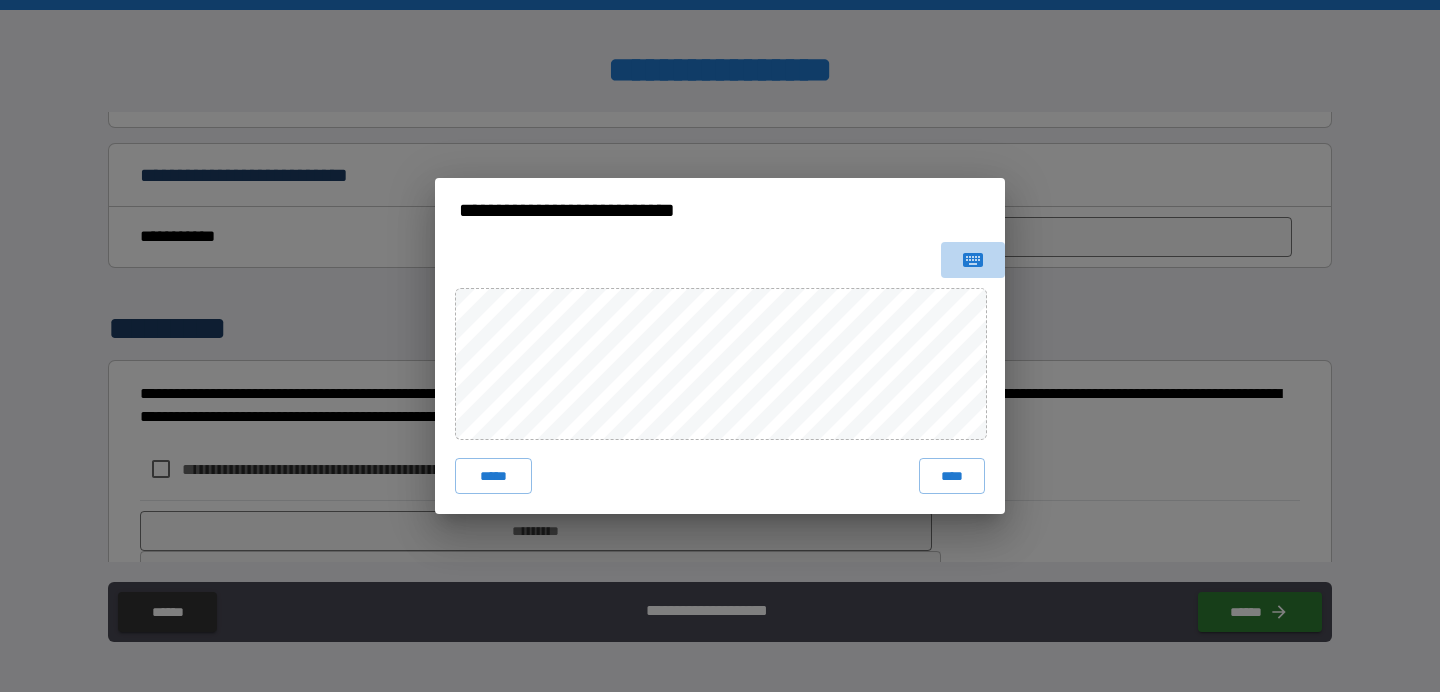 click 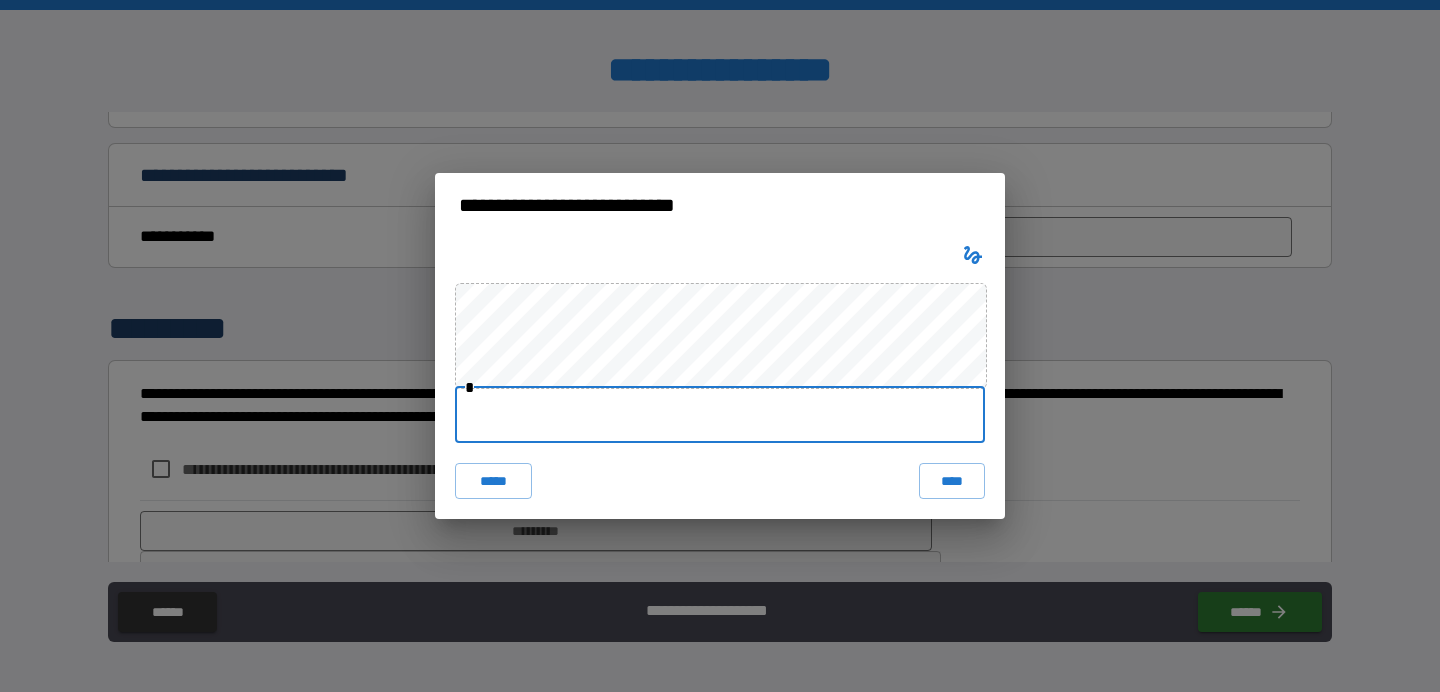 click at bounding box center (720, 415) 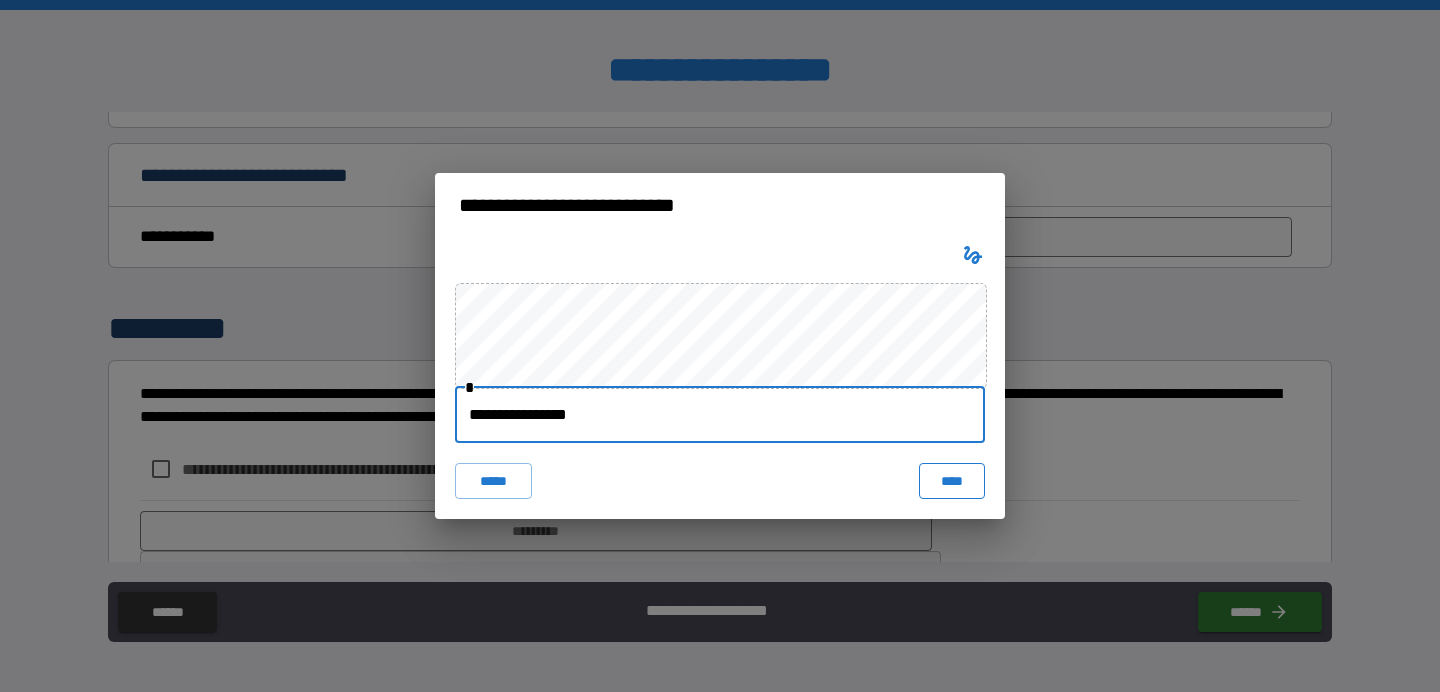 type on "**********" 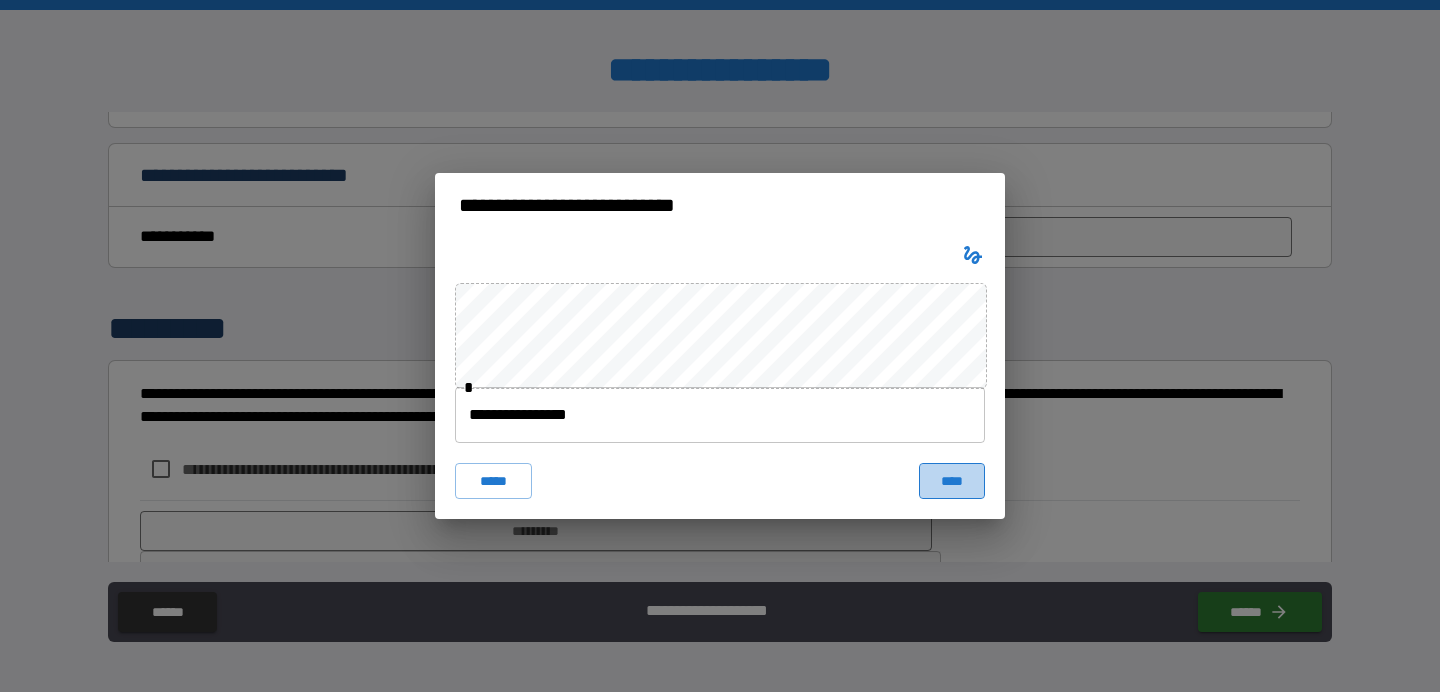 click on "****" at bounding box center [952, 481] 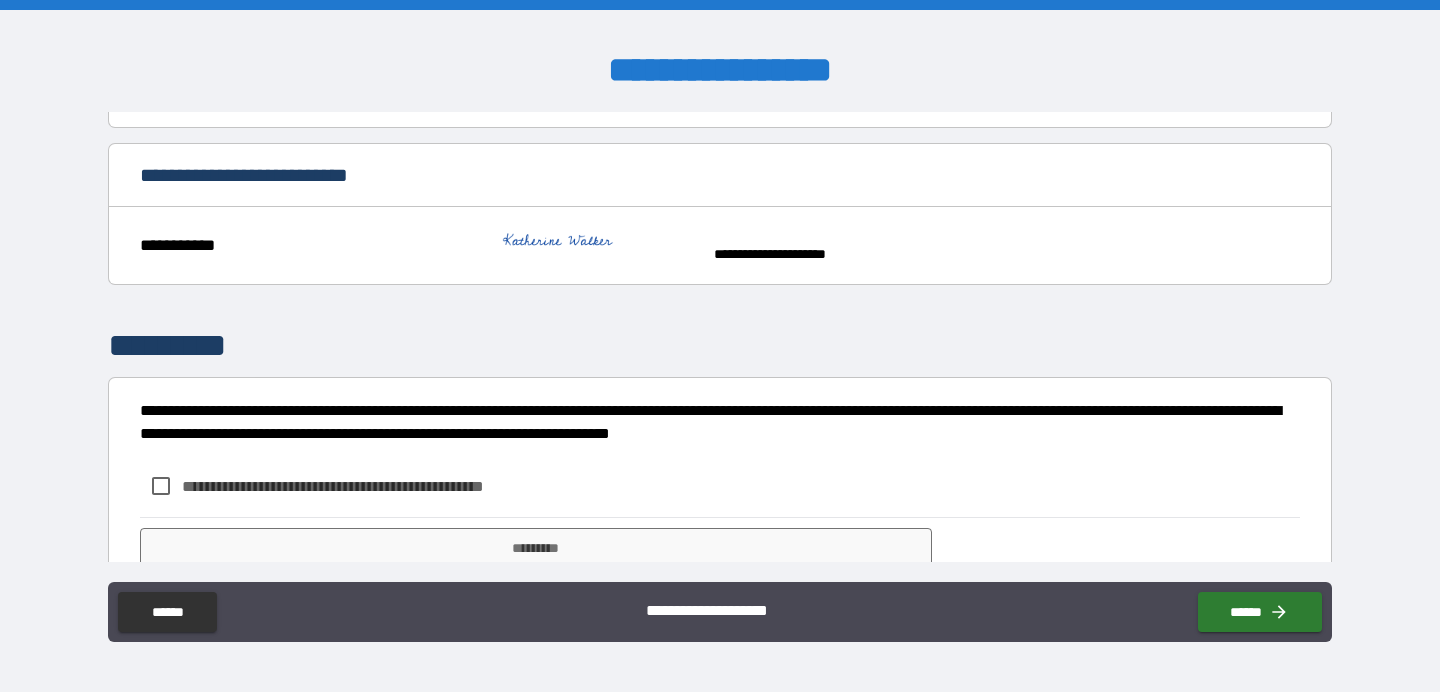 scroll, scrollTop: 975, scrollLeft: 0, axis: vertical 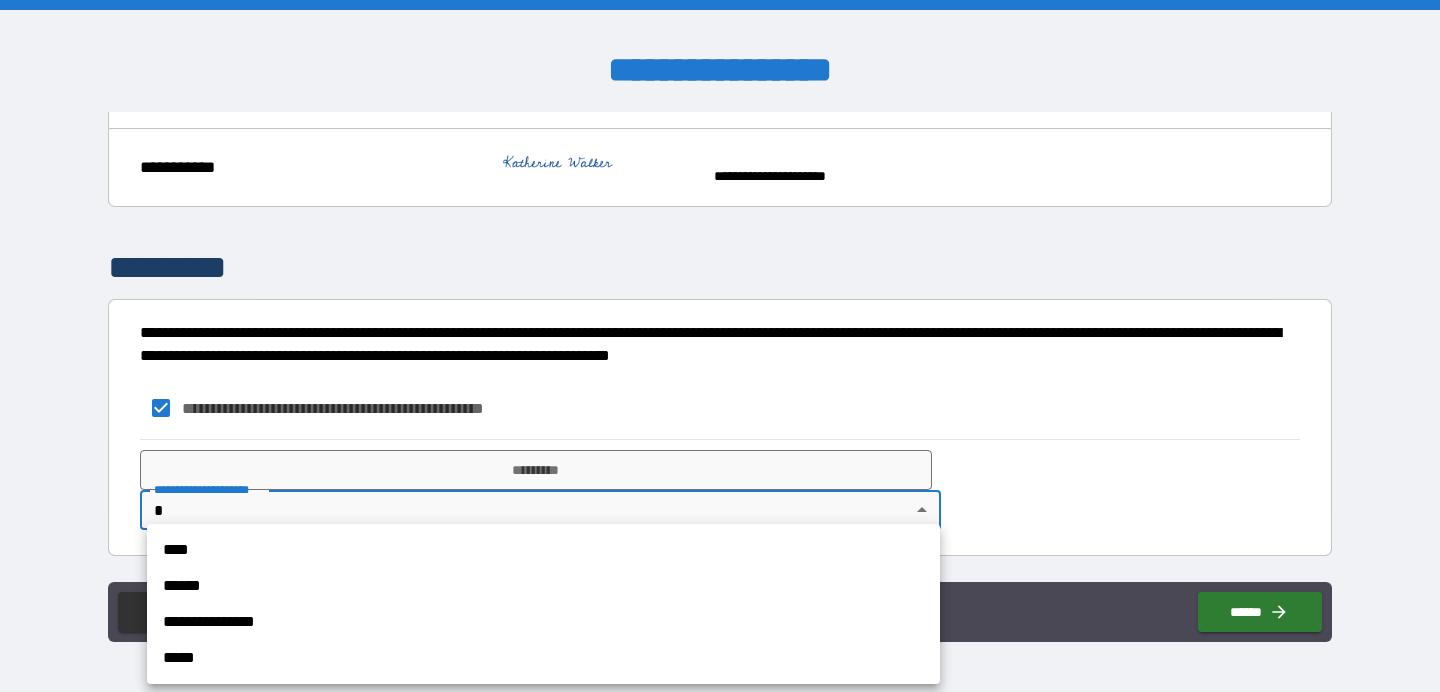 click on "**********" at bounding box center (720, 346) 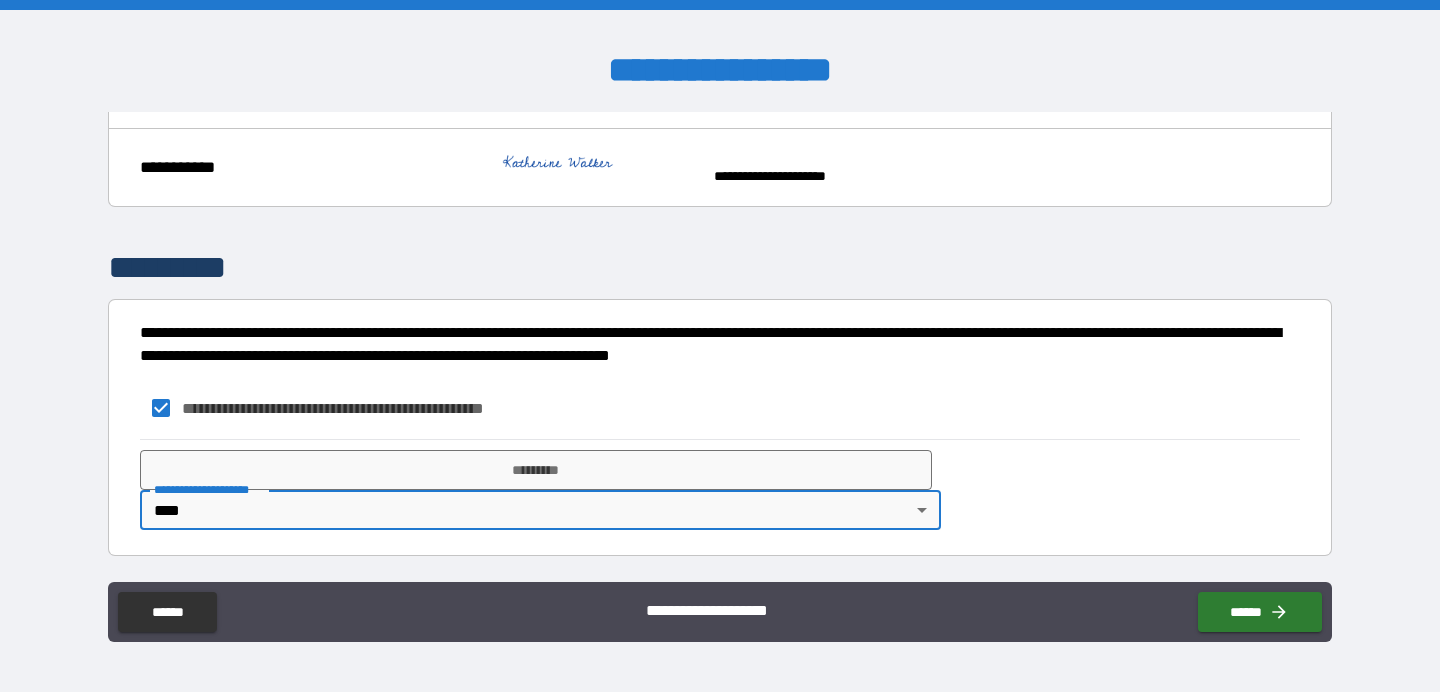click on "**********" at bounding box center (720, 346) 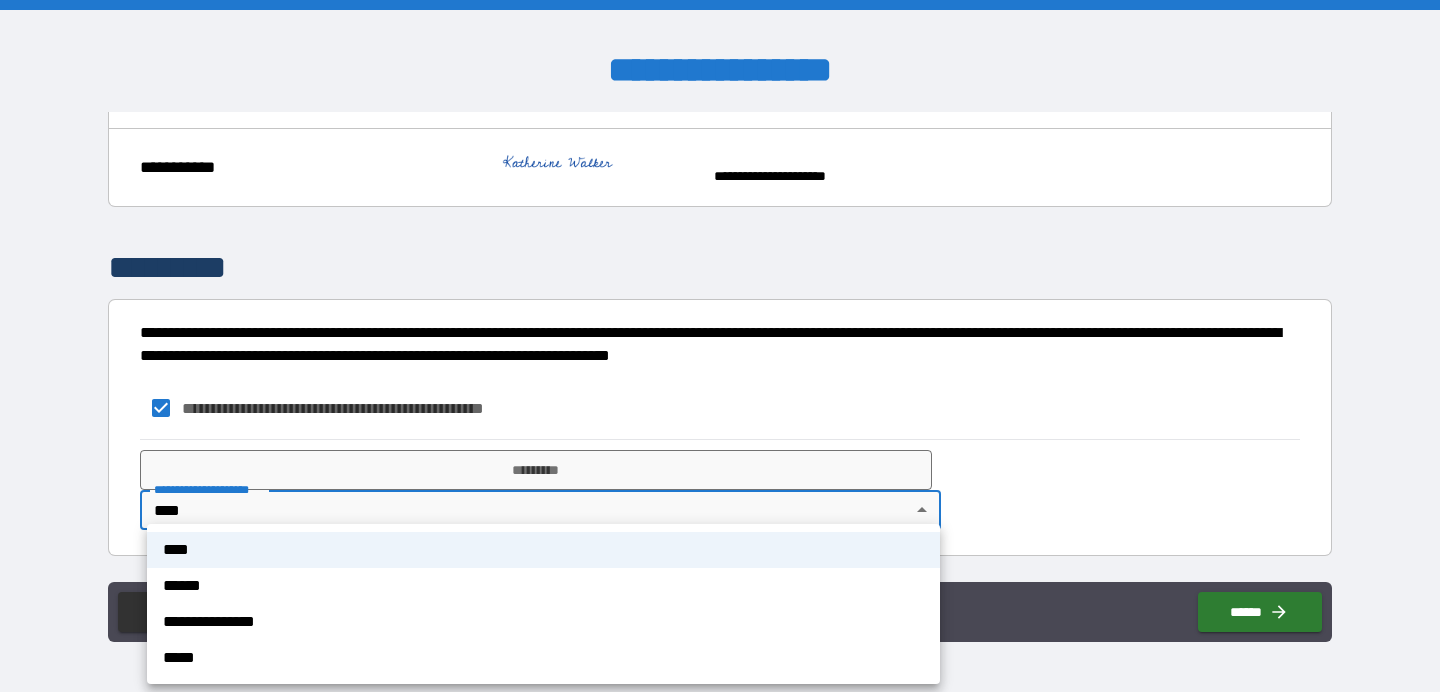 click at bounding box center [720, 346] 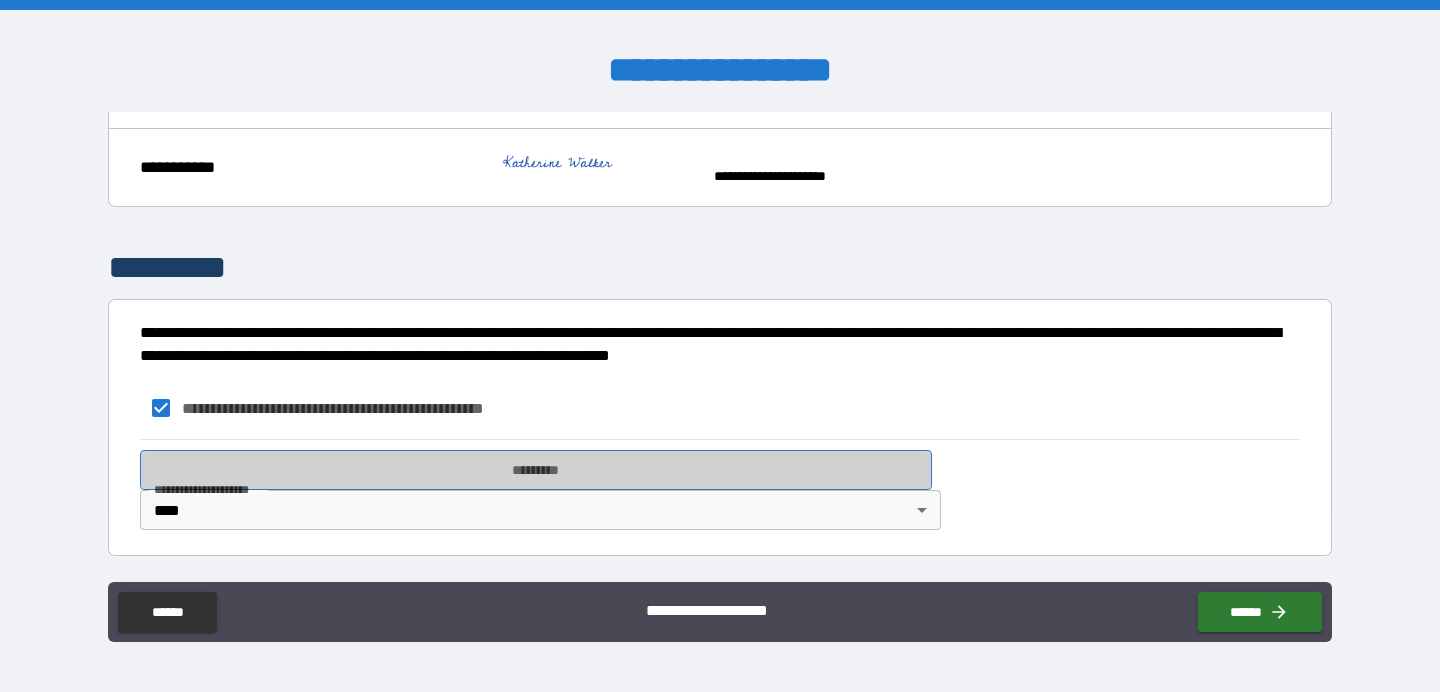 click on "*********" at bounding box center (536, 470) 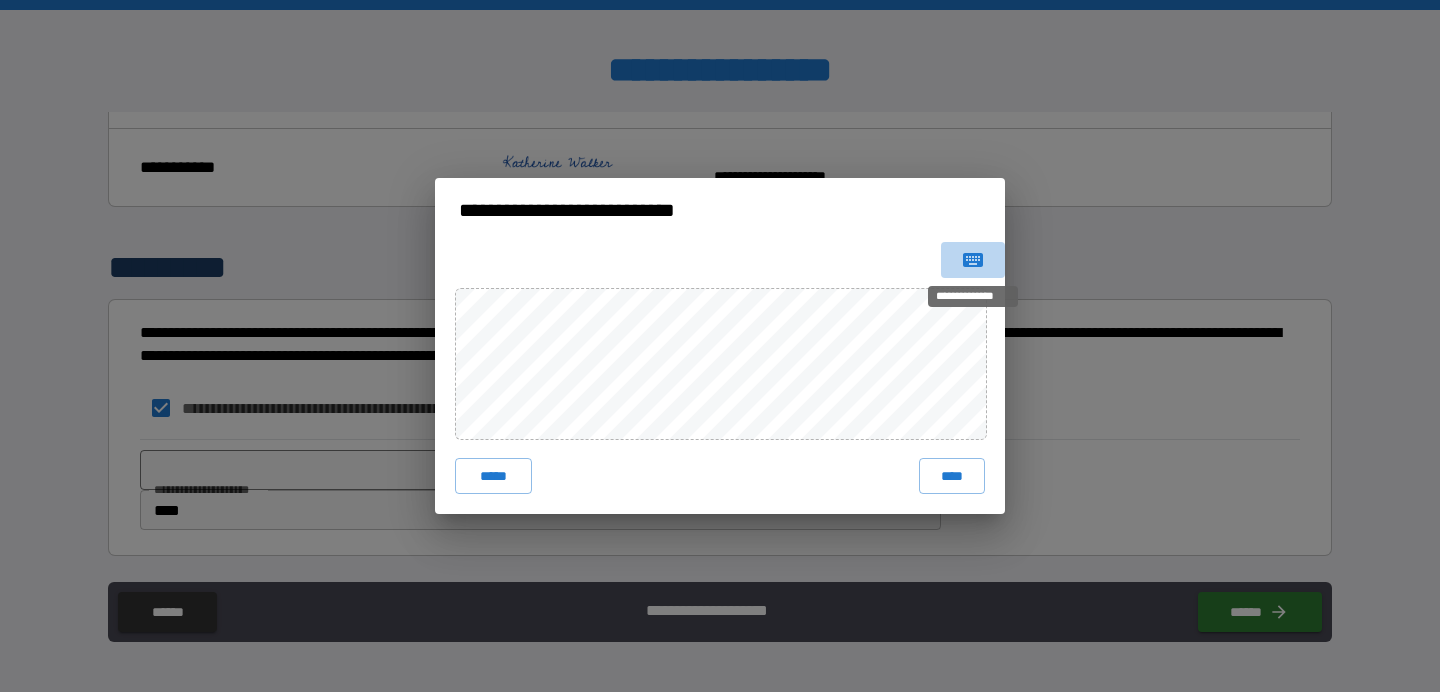 click 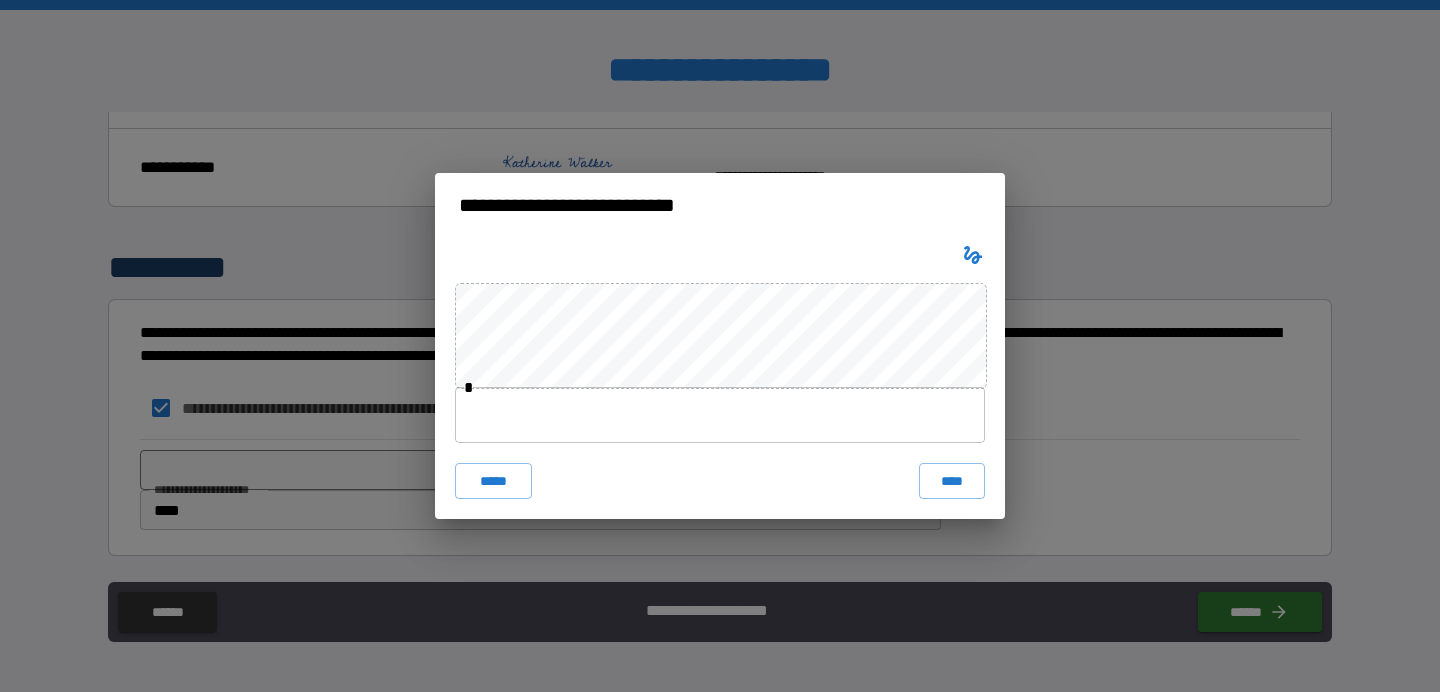 click at bounding box center (720, 415) 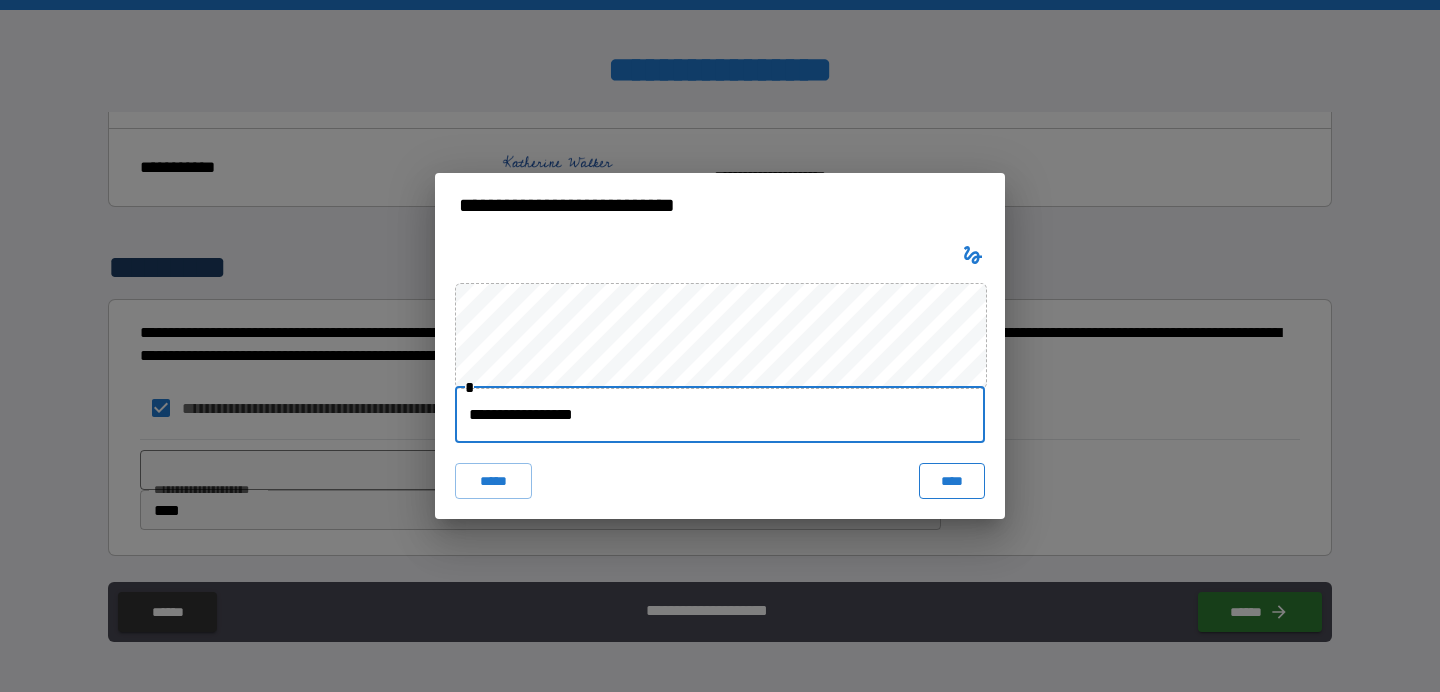 type on "**********" 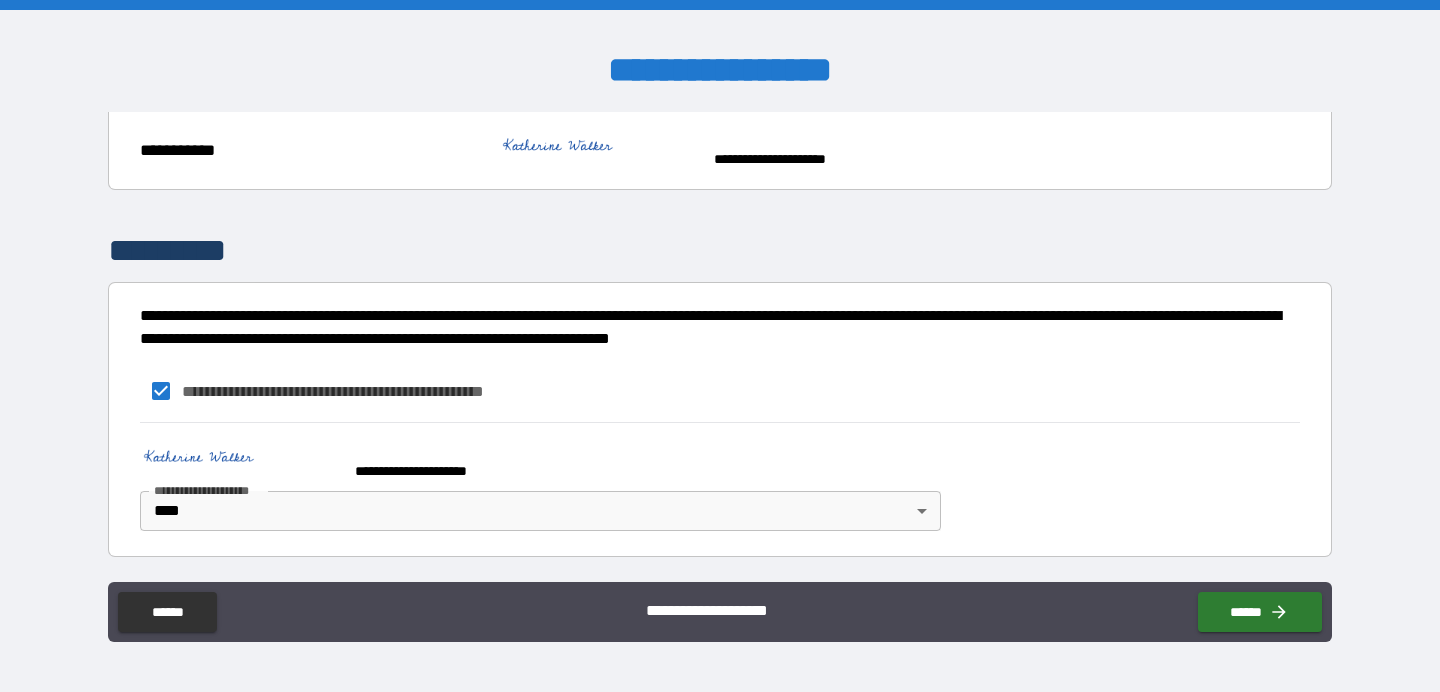 scroll, scrollTop: 992, scrollLeft: 0, axis: vertical 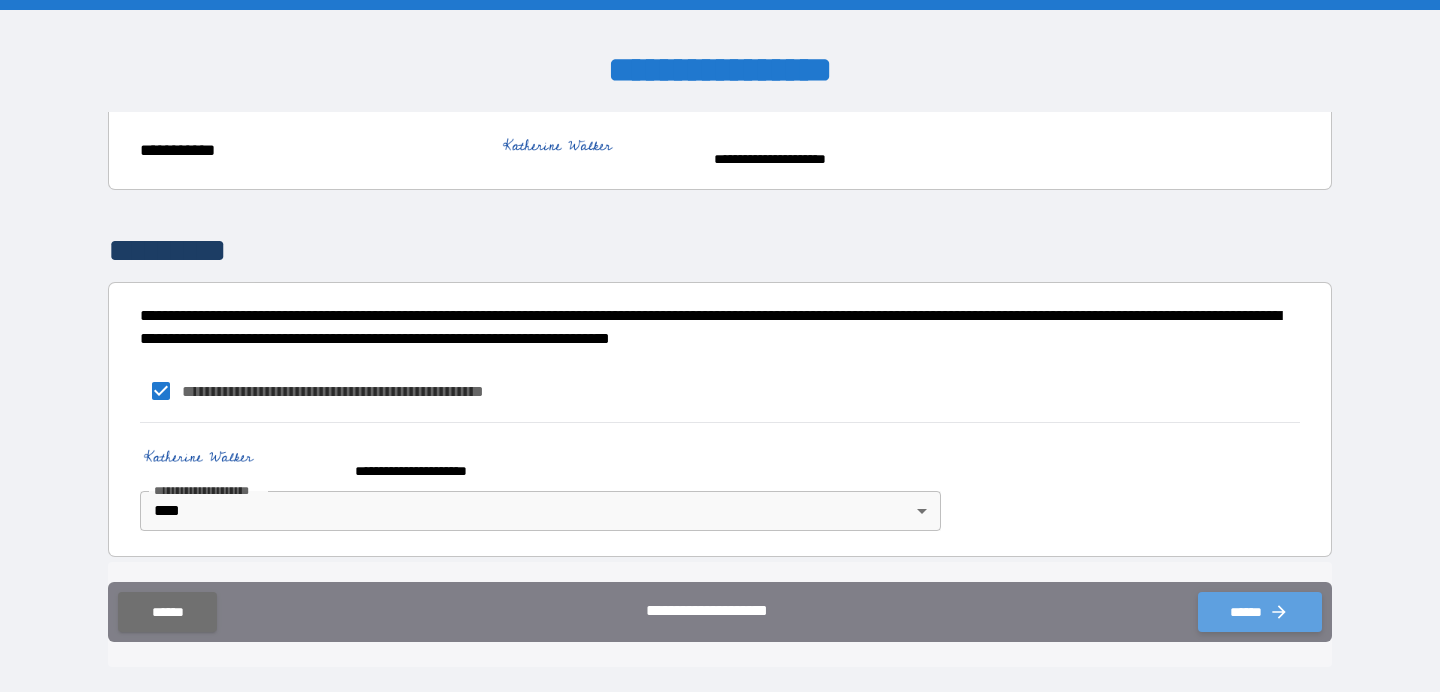 click on "******" at bounding box center [1260, 612] 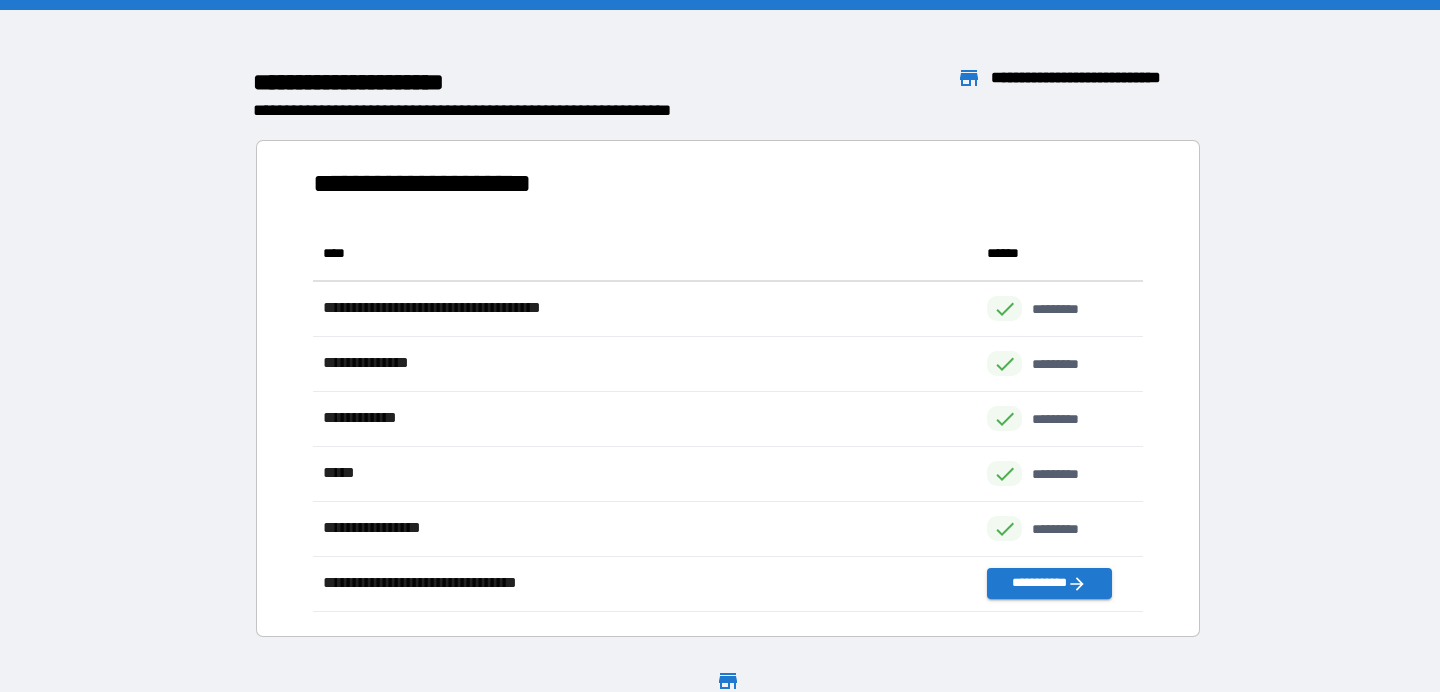 scroll, scrollTop: 1, scrollLeft: 1, axis: both 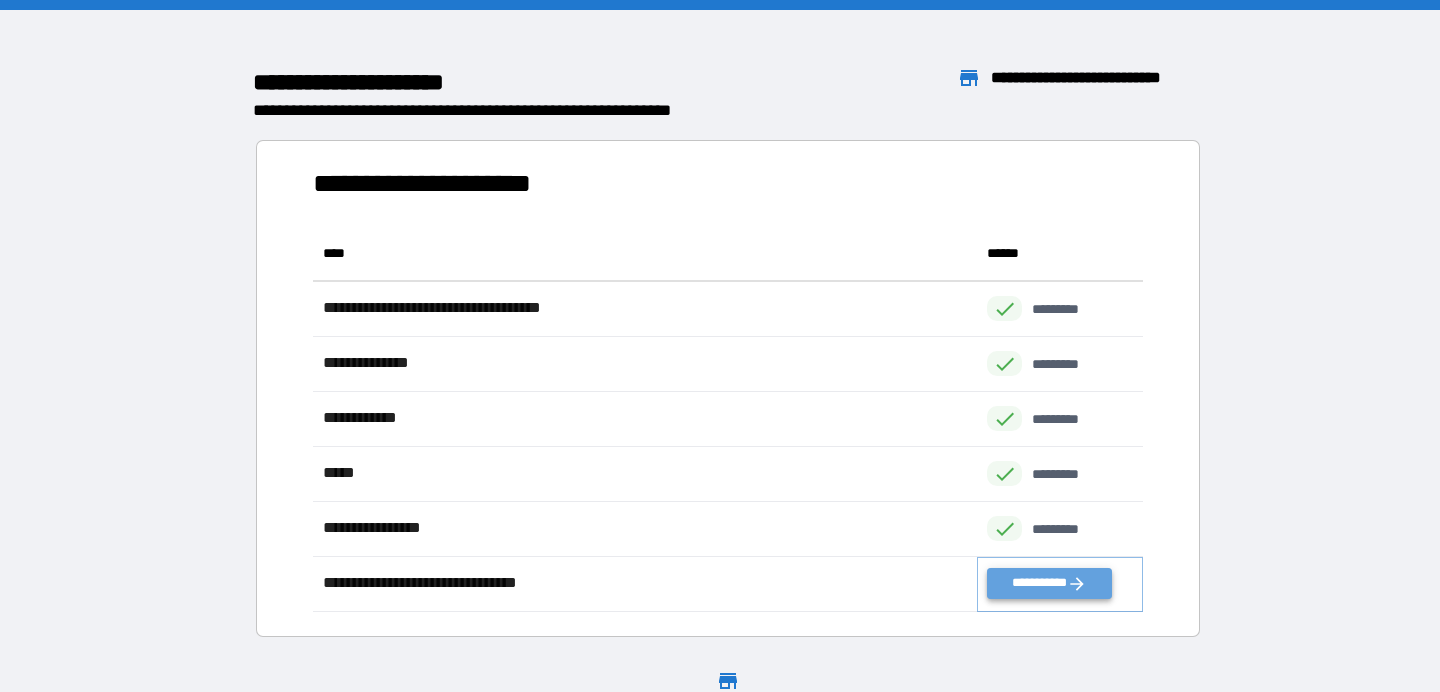 click on "**********" at bounding box center (1049, 583) 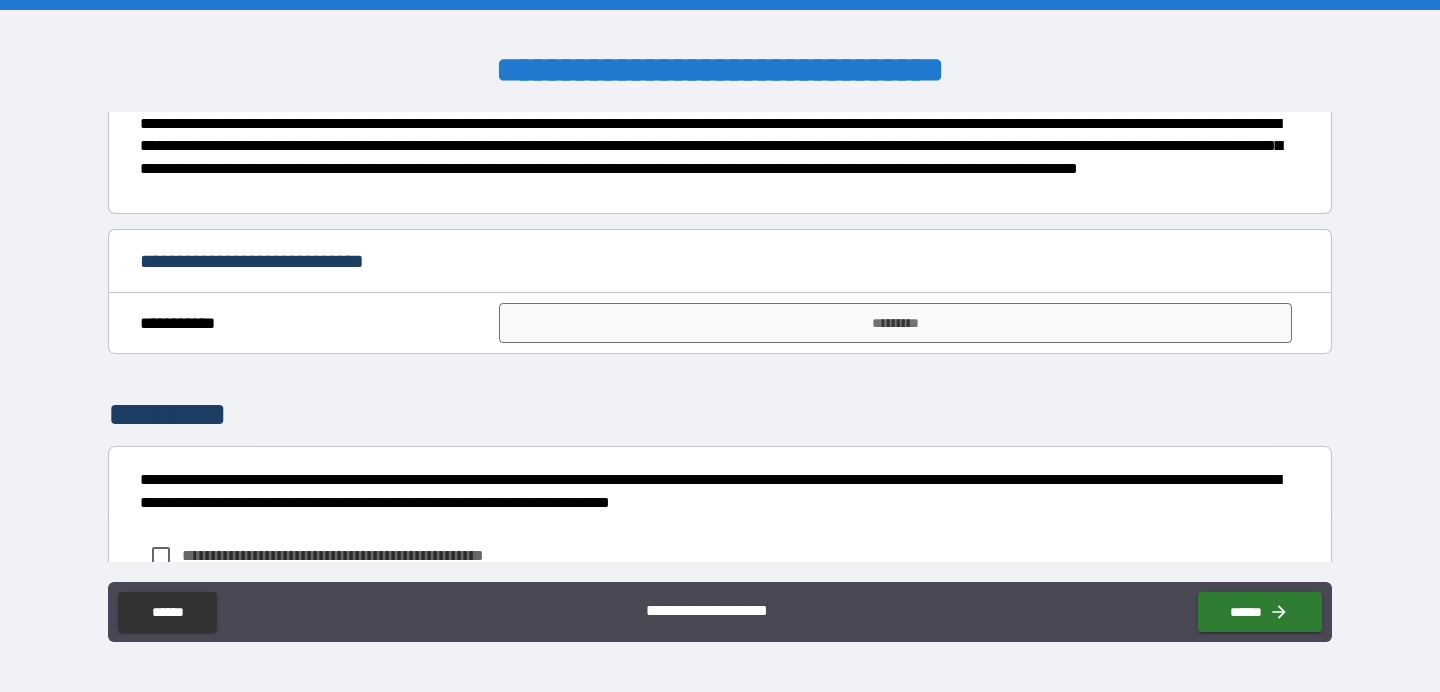 scroll, scrollTop: 230, scrollLeft: 0, axis: vertical 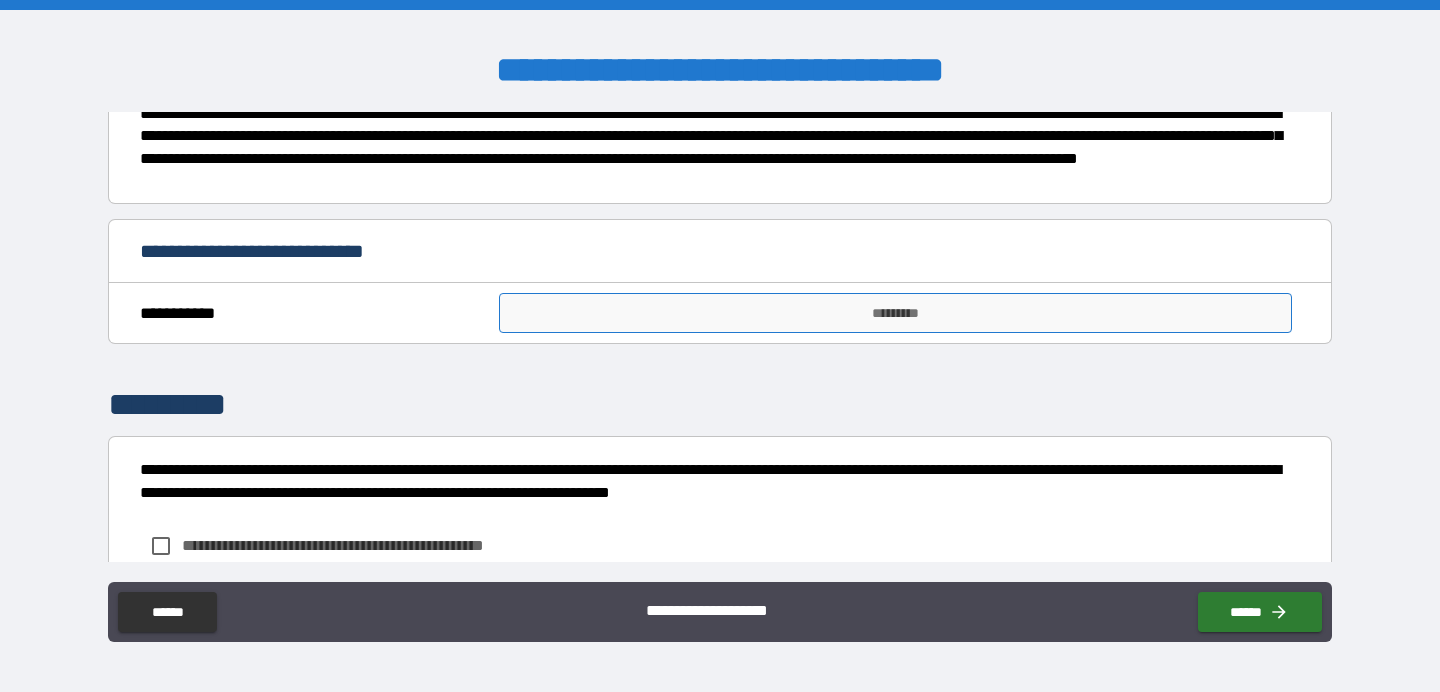click on "*********" at bounding box center [895, 313] 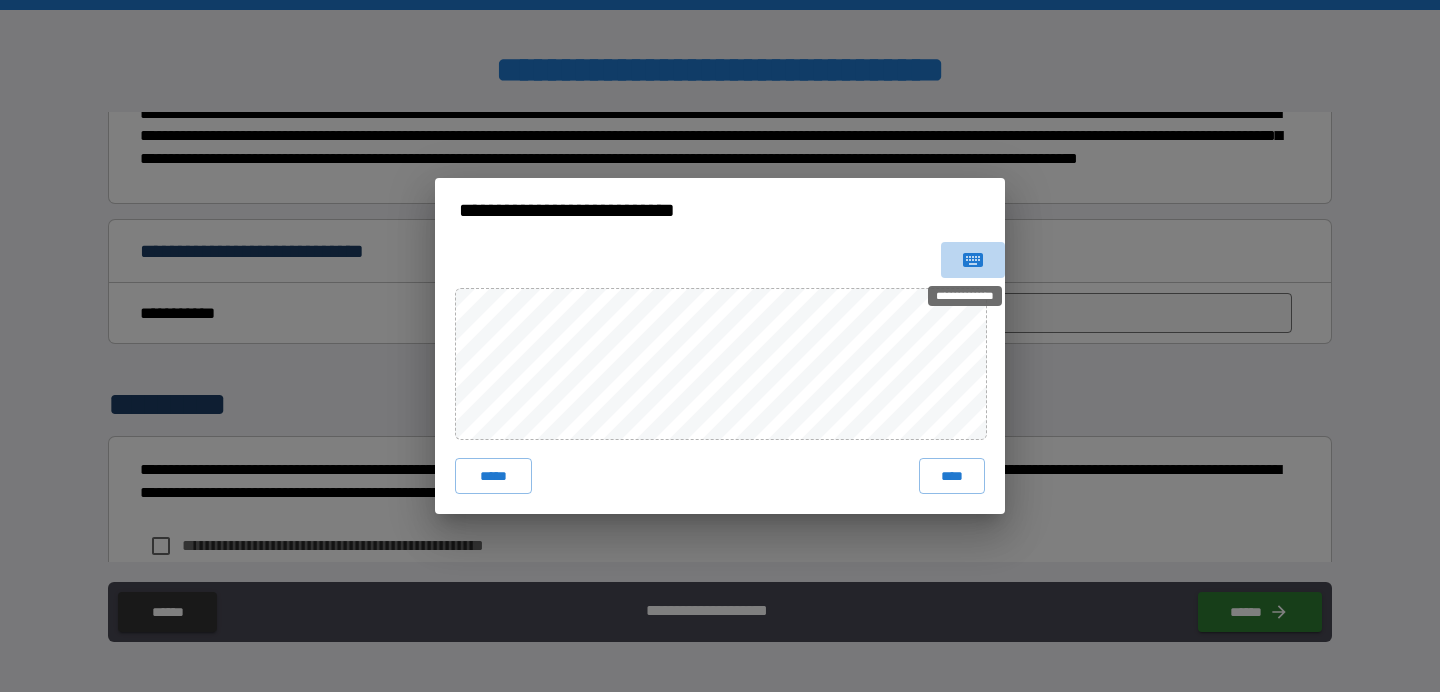 click 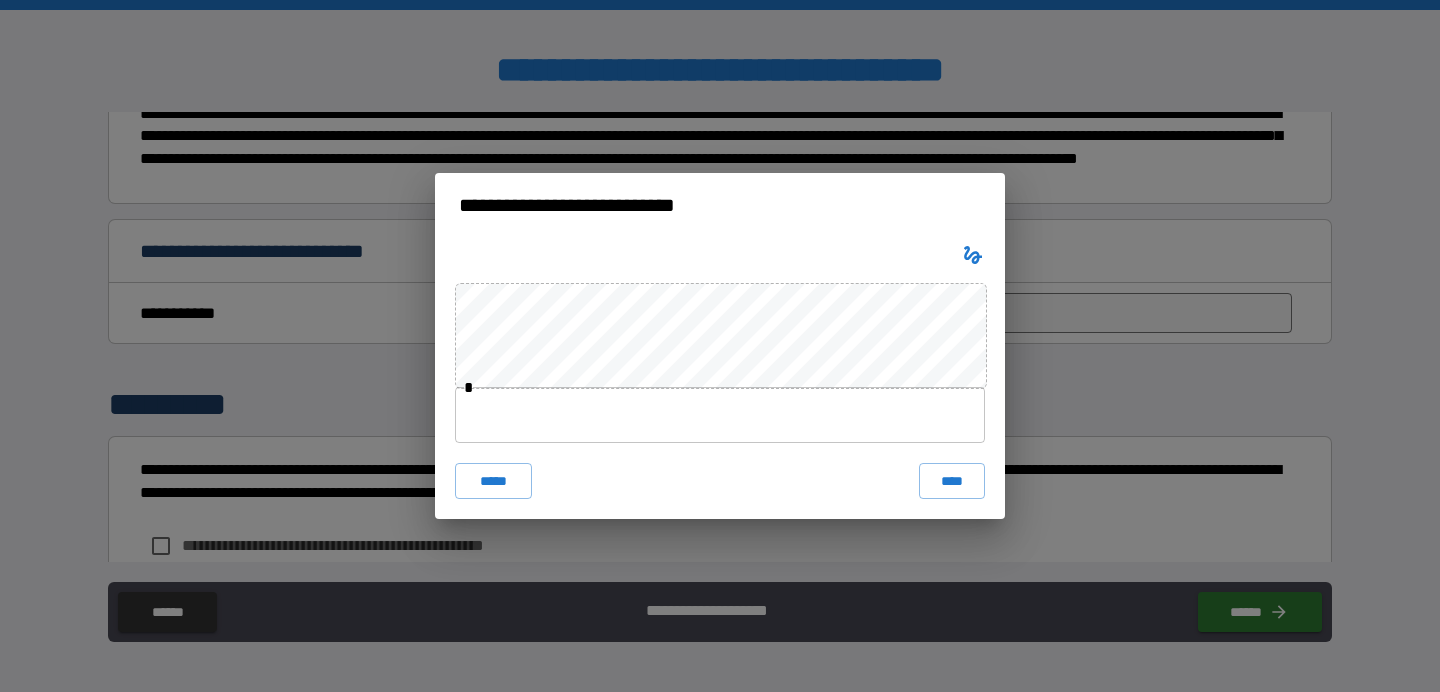 click at bounding box center (720, 415) 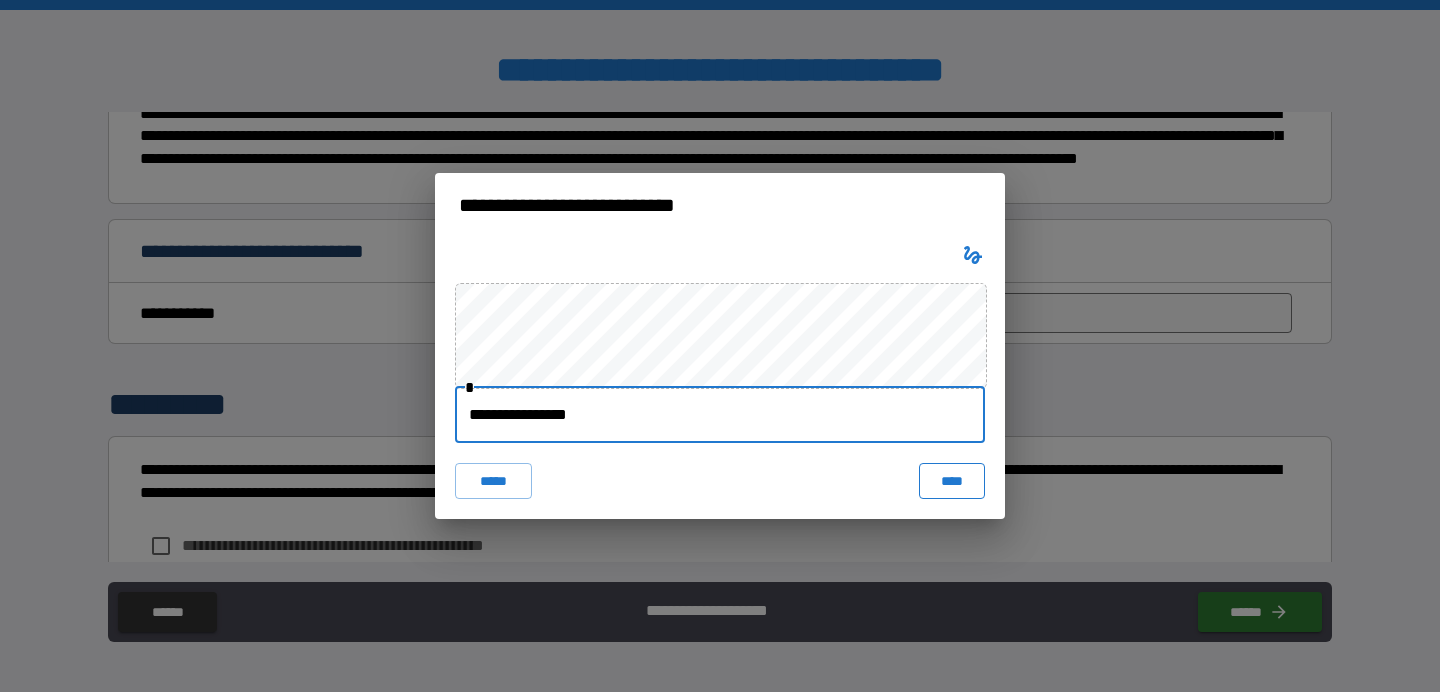type on "**********" 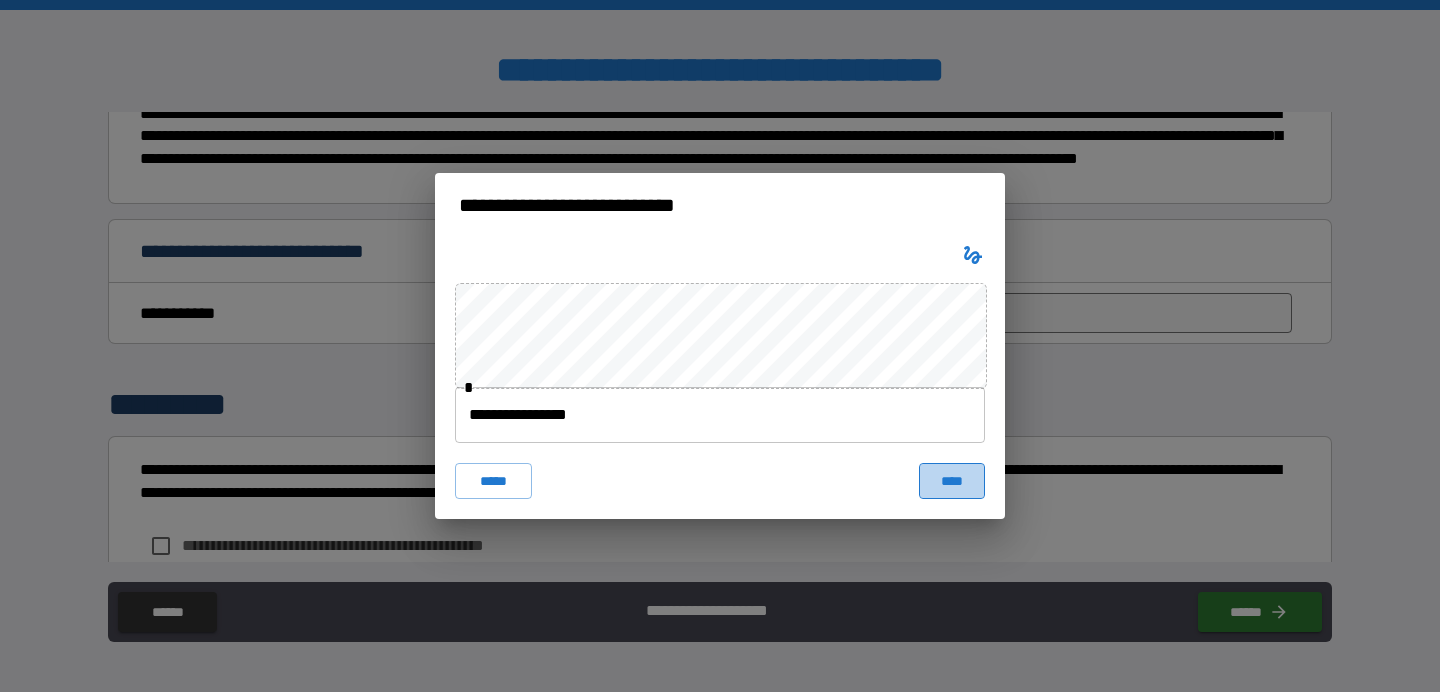 click on "****" at bounding box center [952, 481] 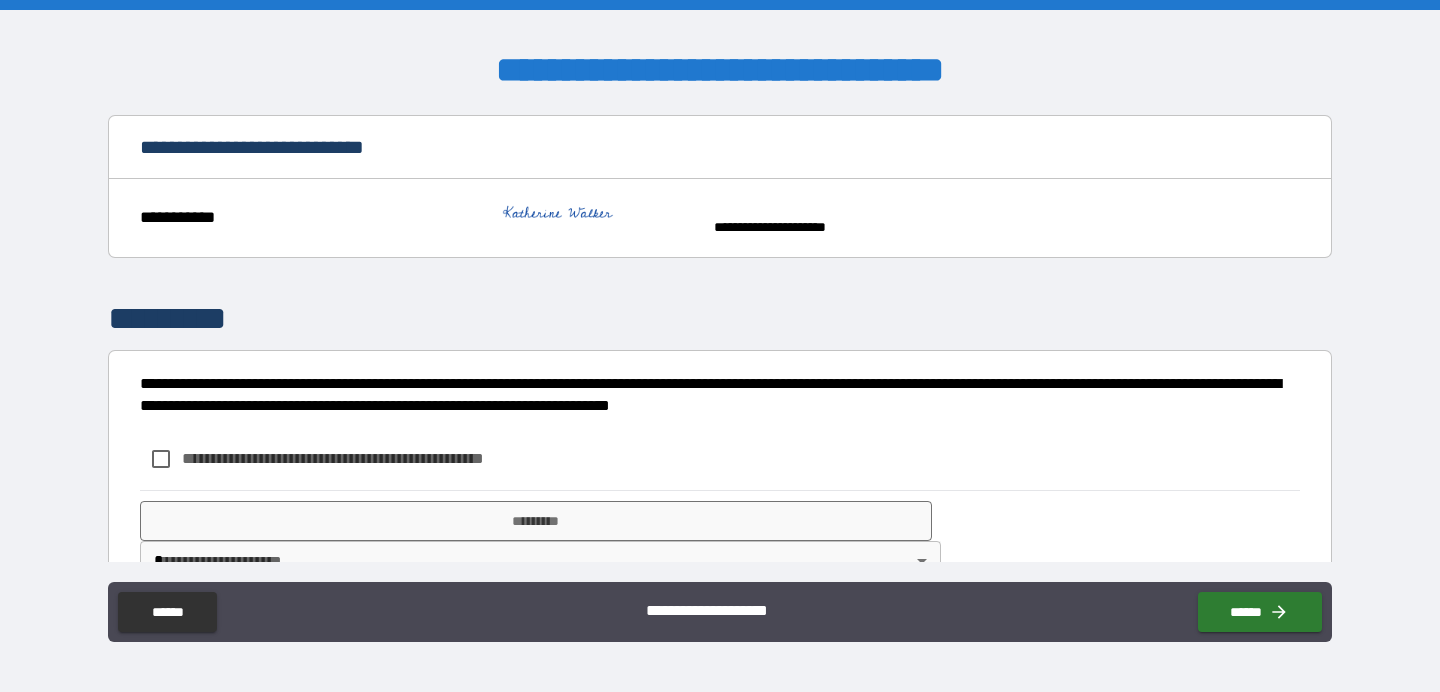 scroll, scrollTop: 384, scrollLeft: 0, axis: vertical 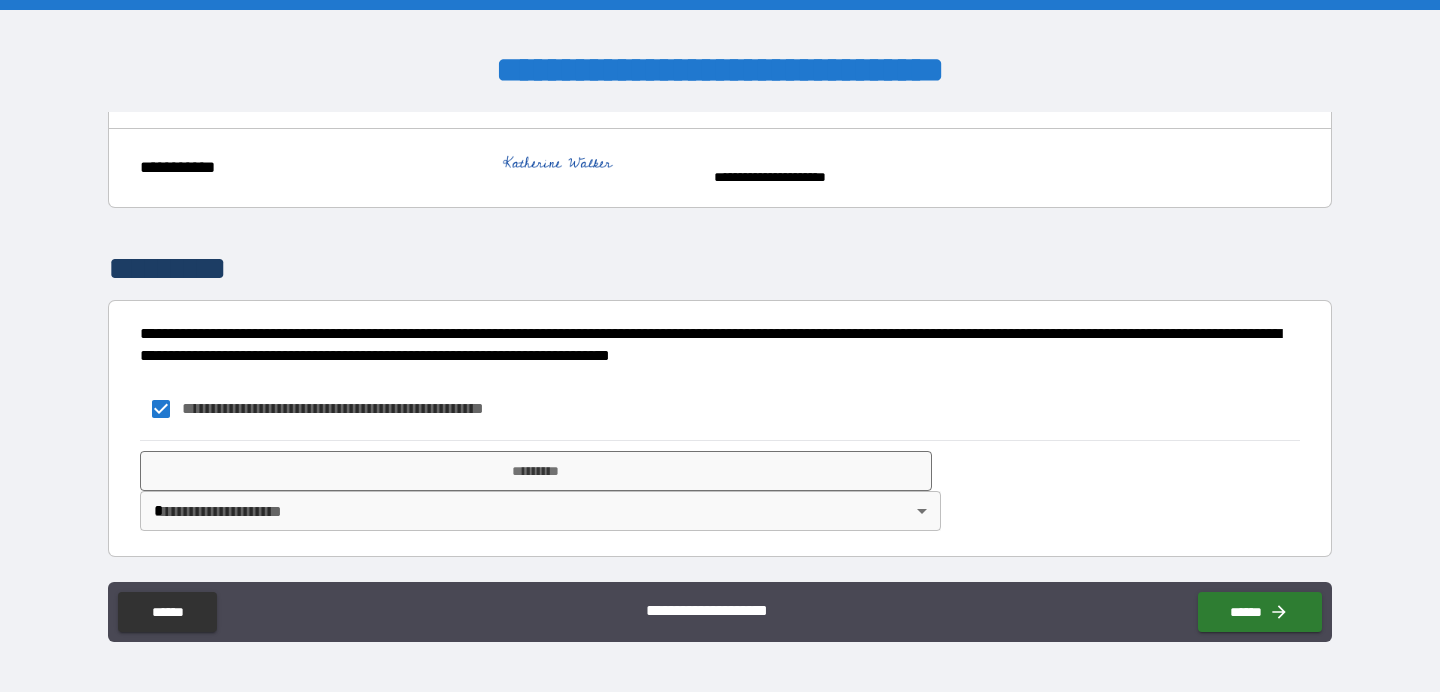 click on "**********" at bounding box center (720, 346) 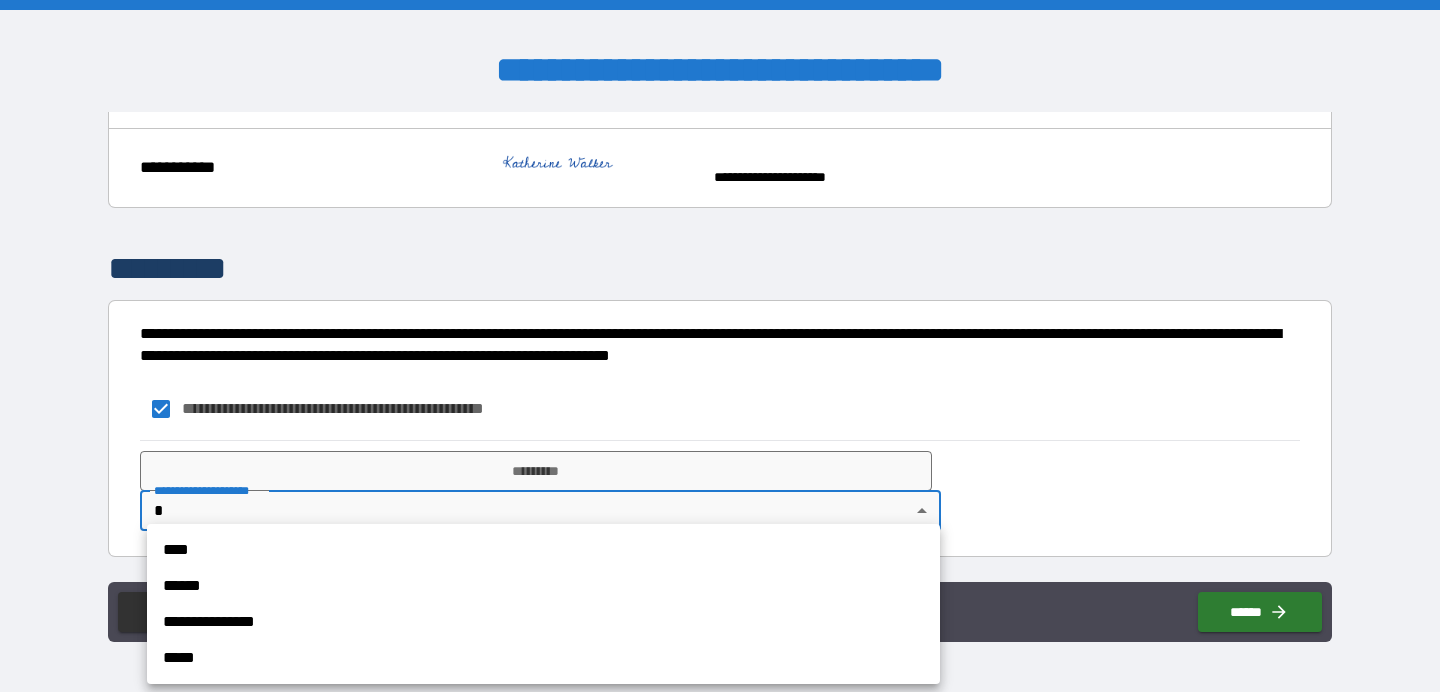 click on "****" at bounding box center (543, 550) 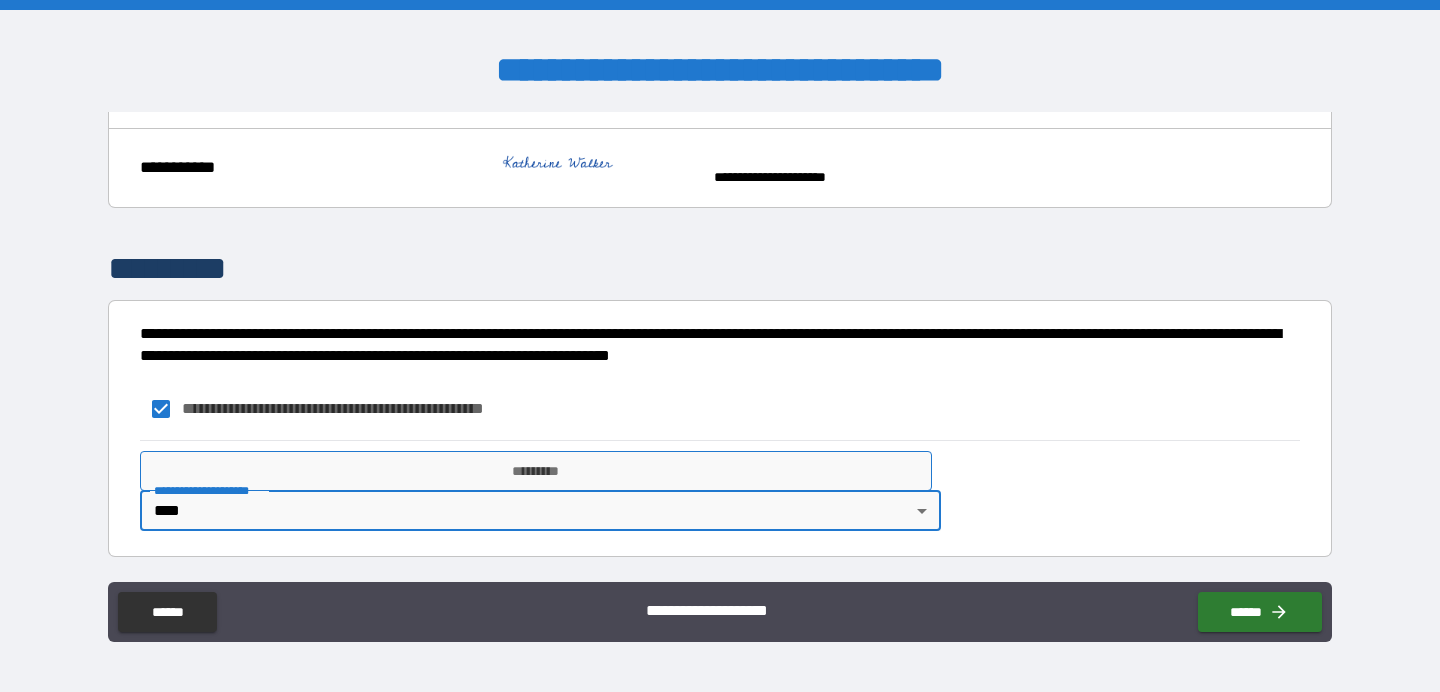click on "*********" at bounding box center (536, 471) 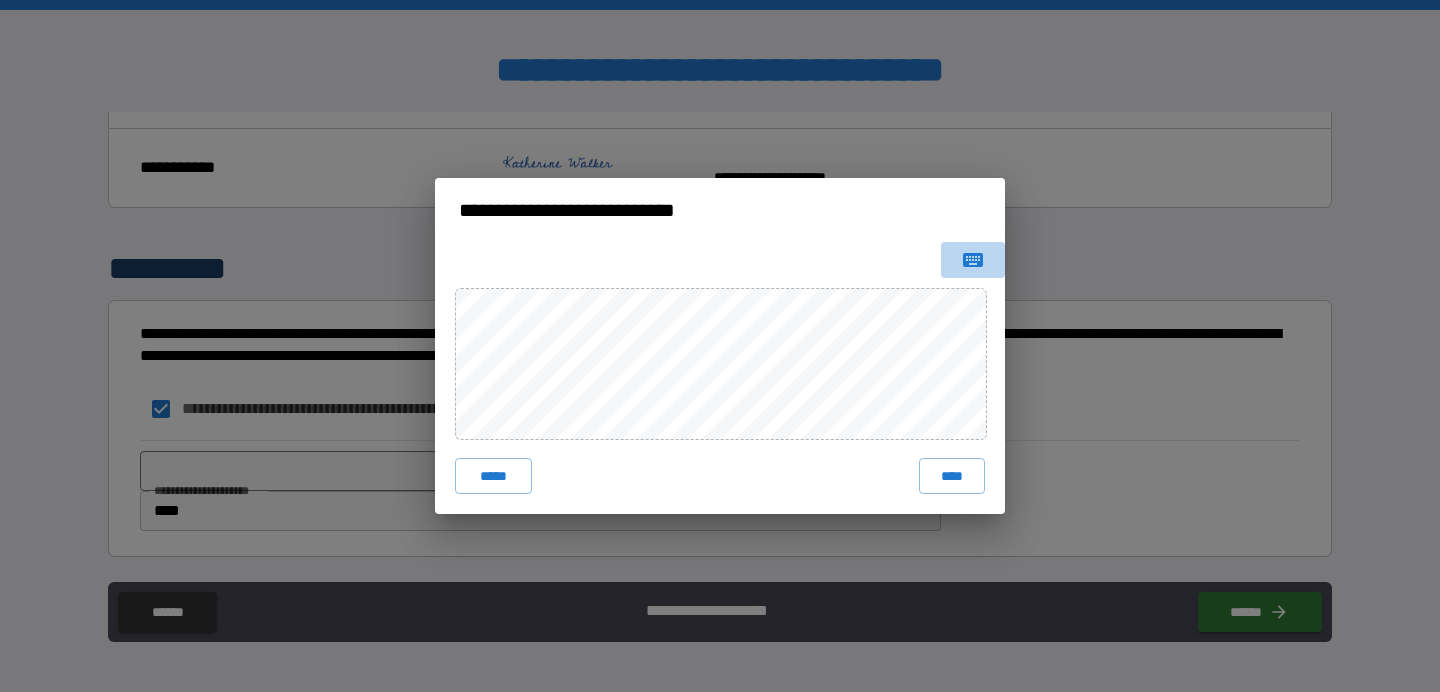 click 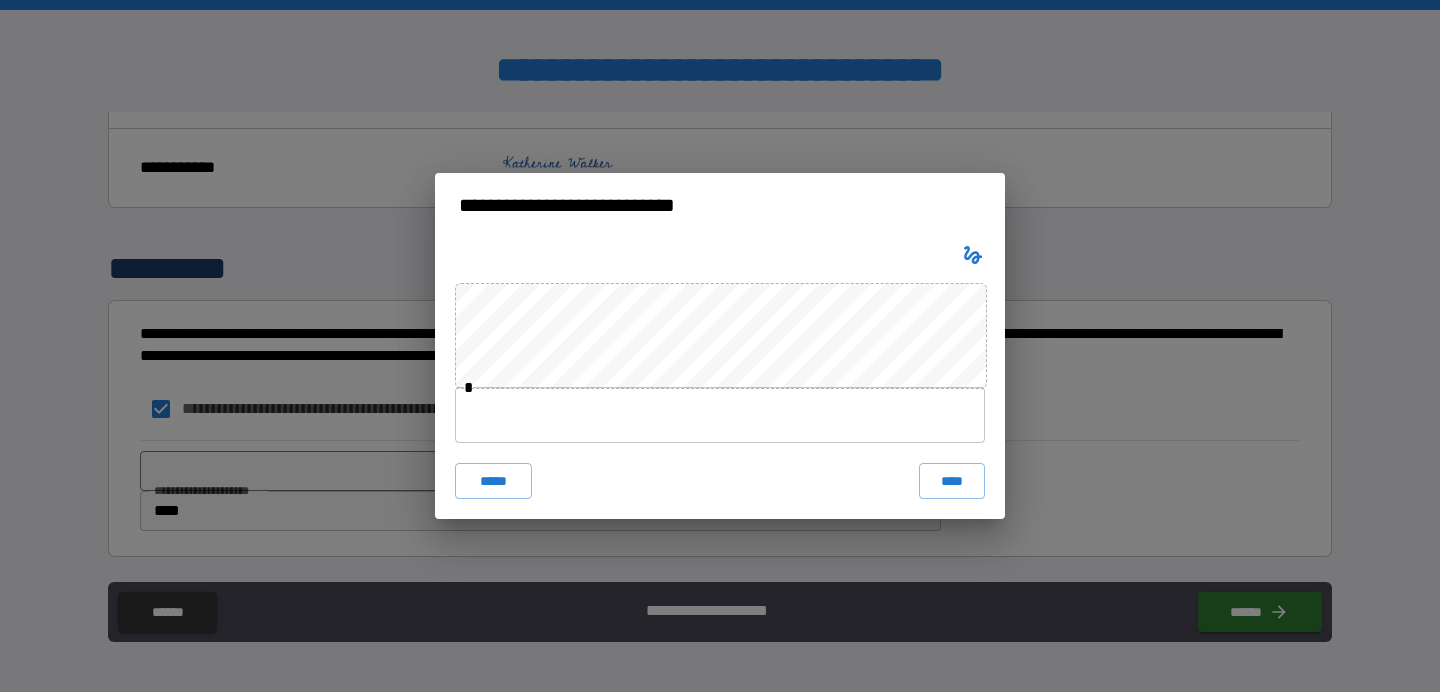 click at bounding box center (720, 415) 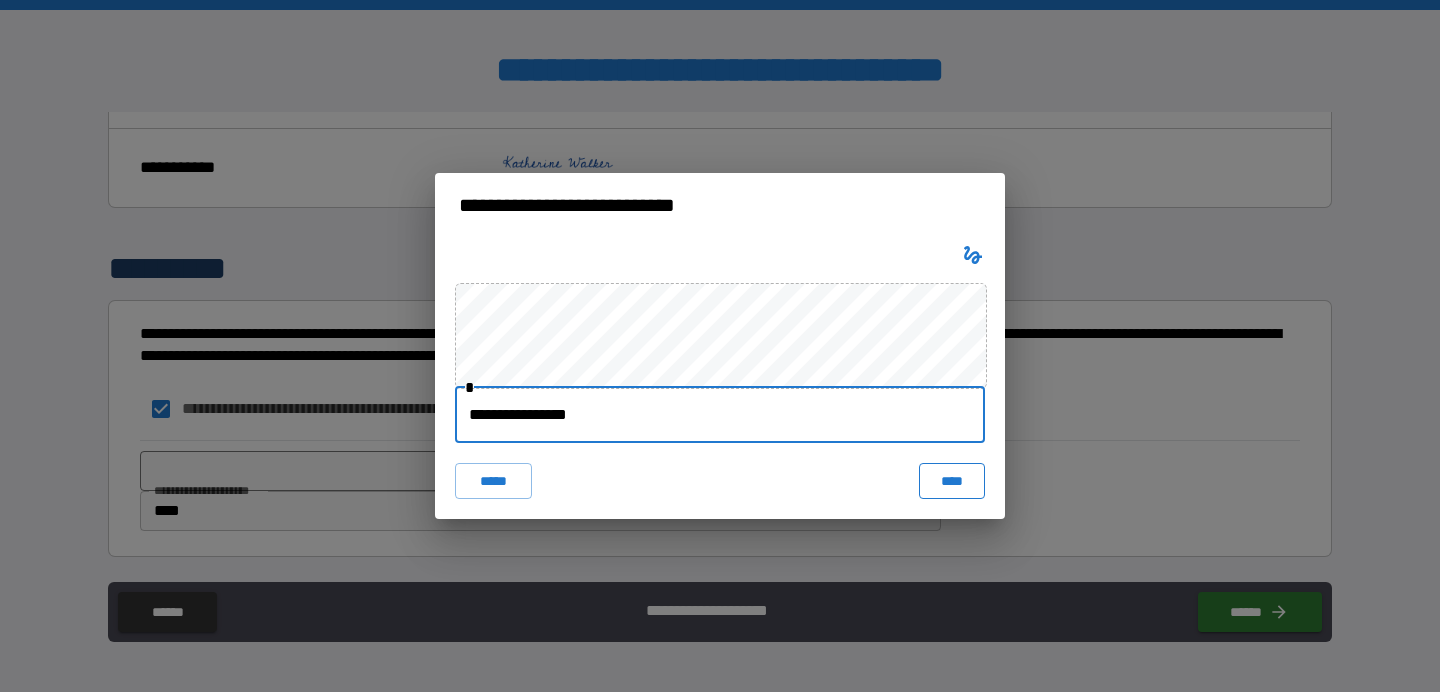 type on "**********" 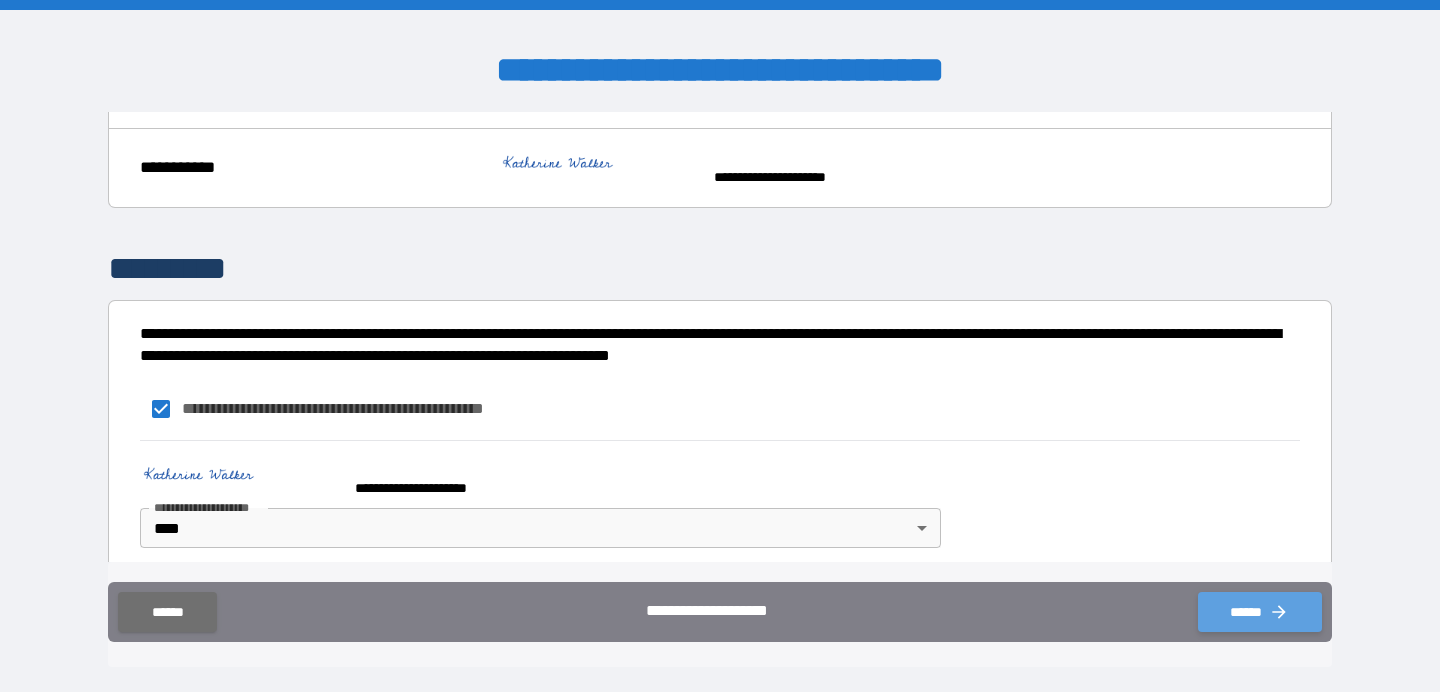 click on "******" at bounding box center [1260, 612] 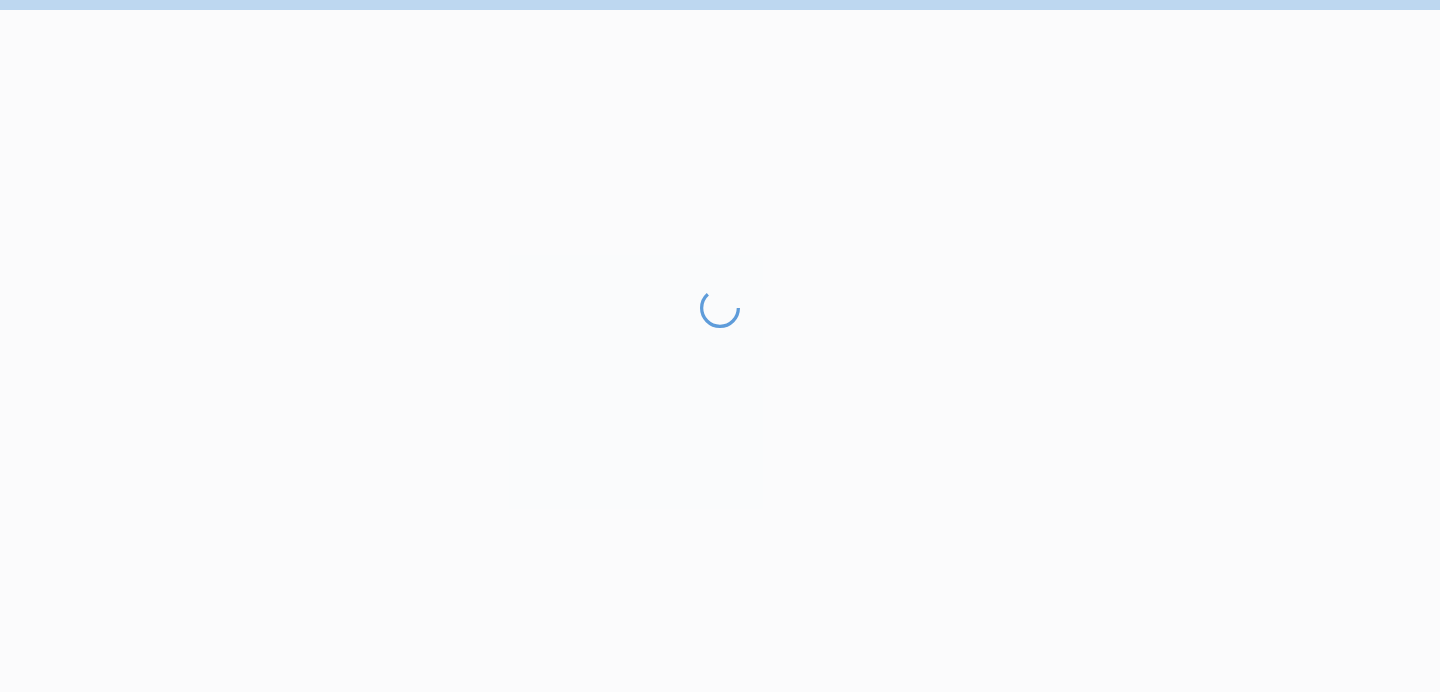 click at bounding box center (720, 490) 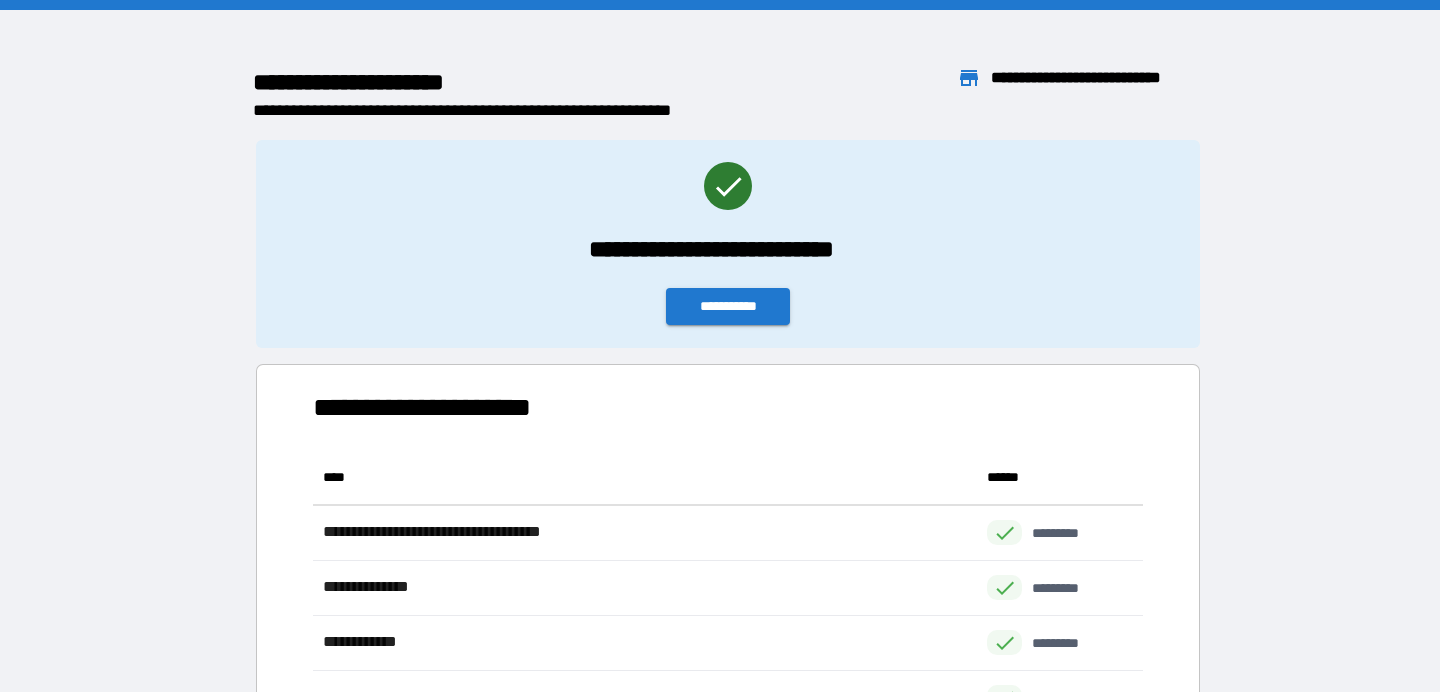 scroll, scrollTop: 1, scrollLeft: 1, axis: both 